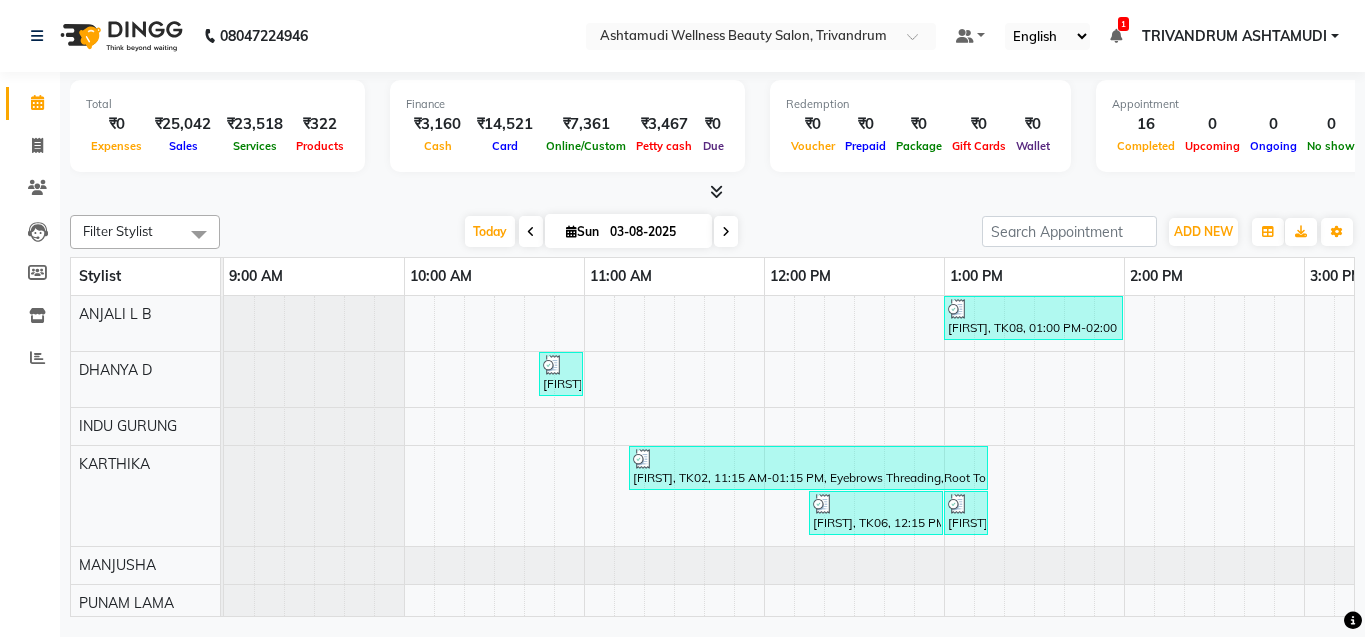scroll, scrollTop: 0, scrollLeft: 0, axis: both 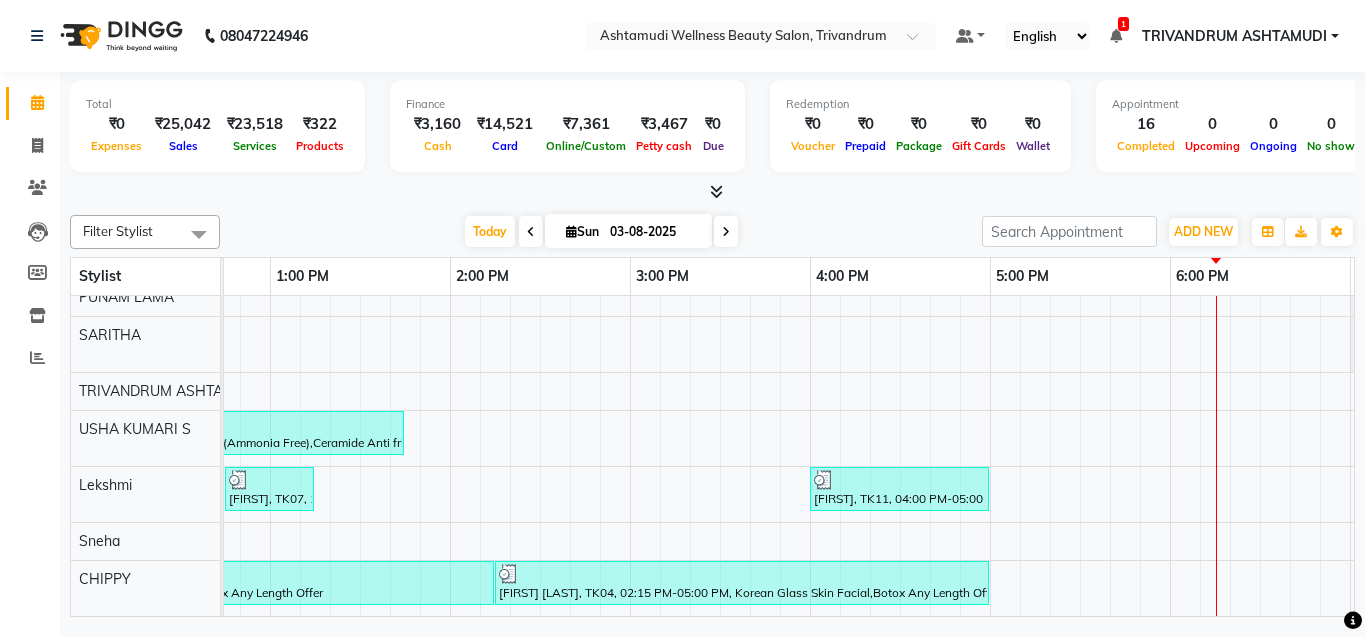 click on "Today  Sun 03-08-2025" at bounding box center [601, 232] 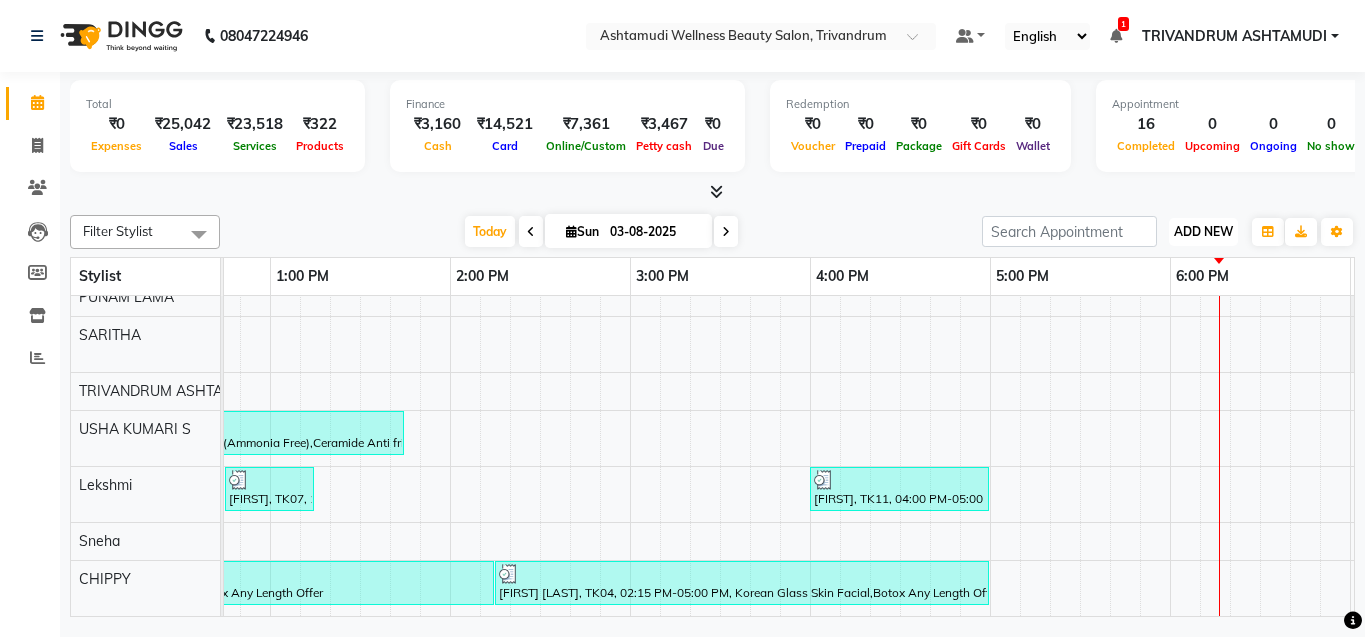 click on "ADD NEW" at bounding box center [1203, 231] 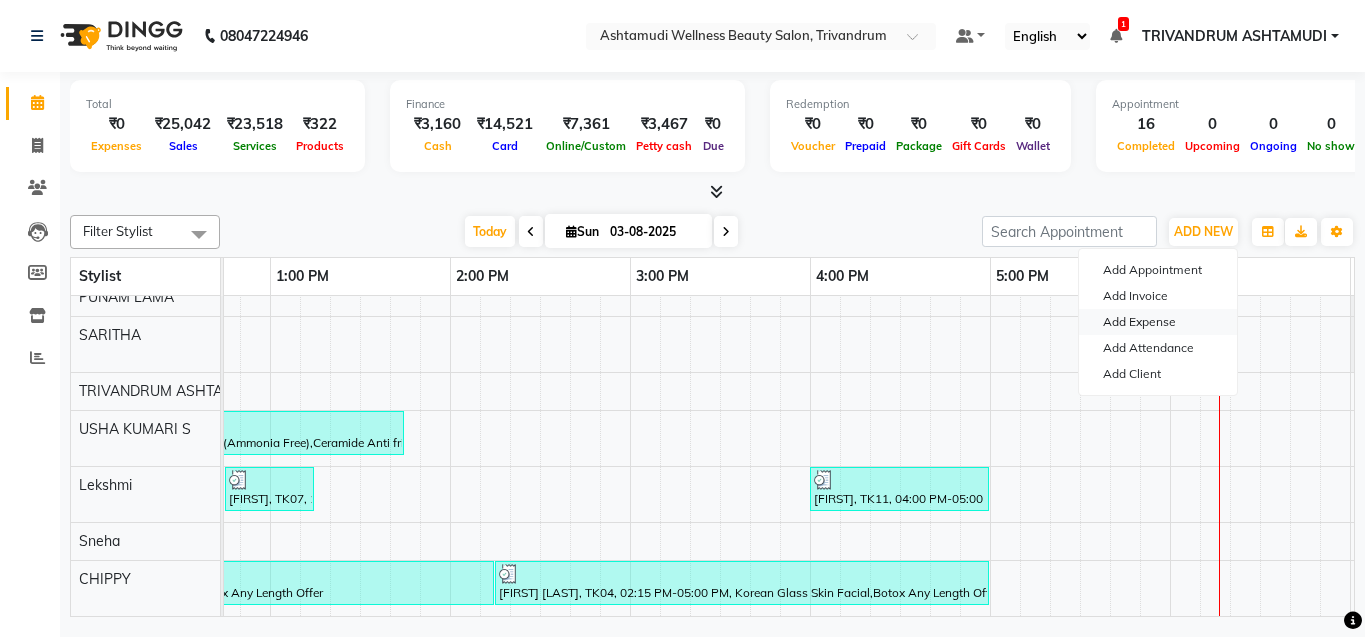 click on "Add Expense" at bounding box center (1158, 322) 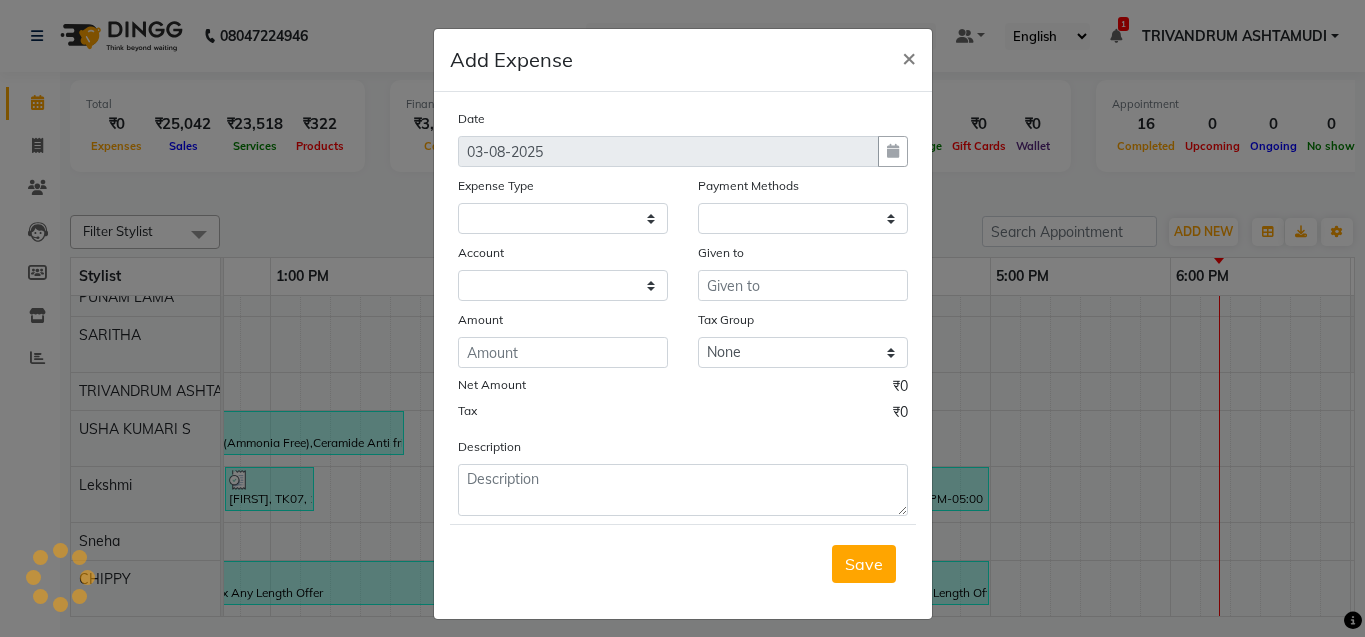 select 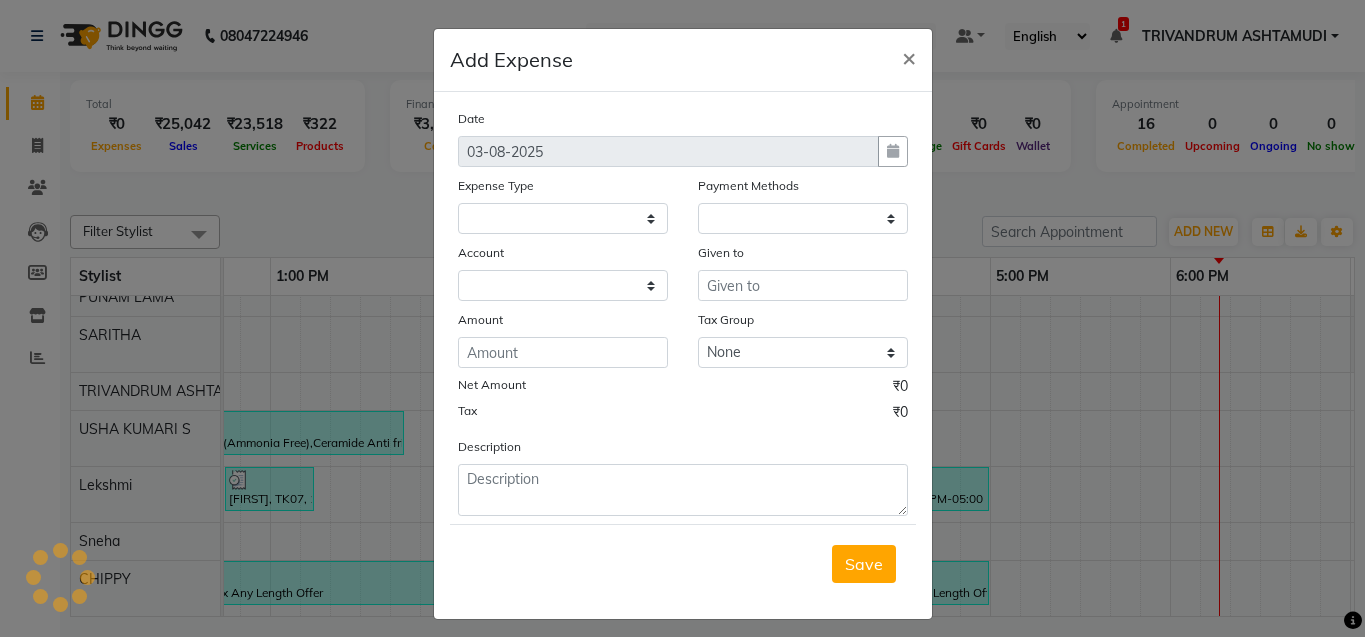 select on "1" 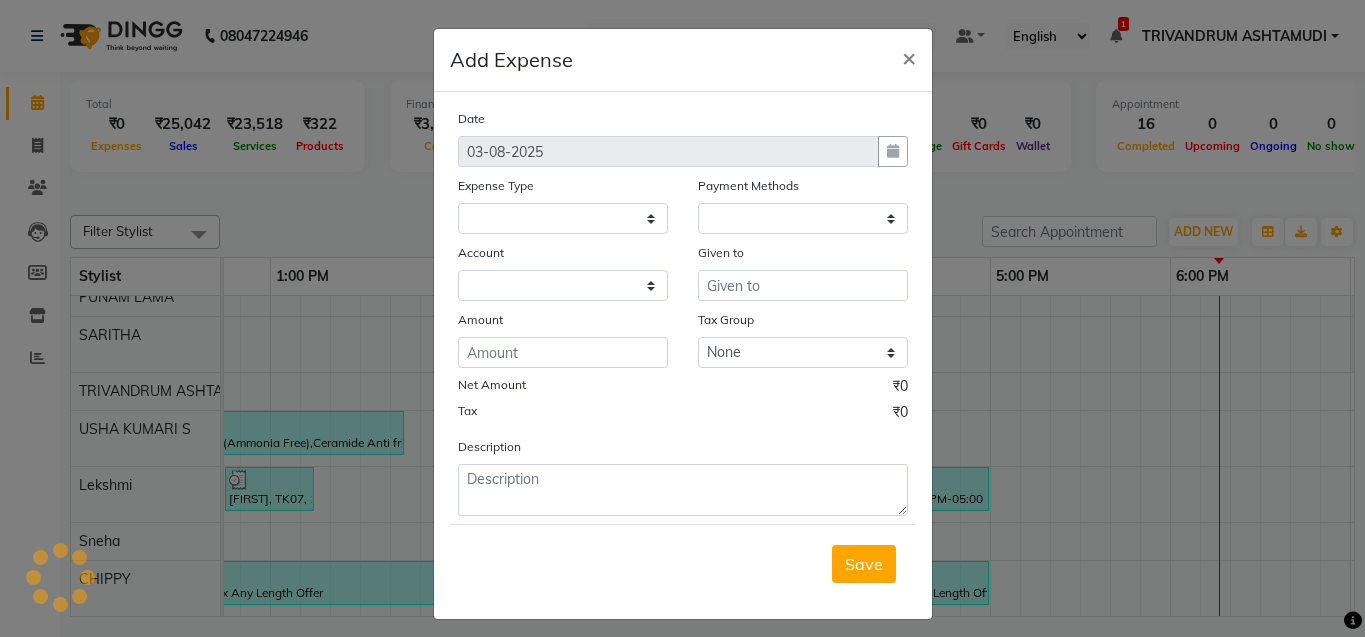 select on "3467" 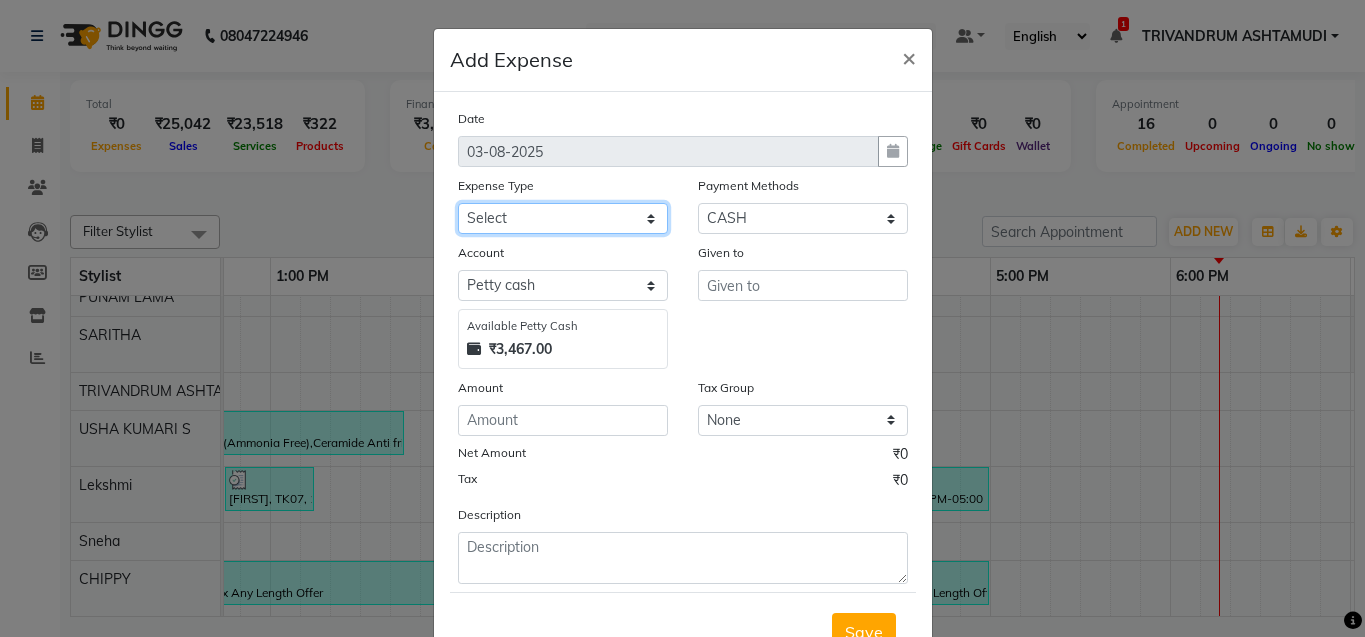 click on "Select ACCOMODATION EXPENSES ADVERTISEMENT SALES PROMOTIONAL EXPENSES Bonus BRIDAL ACCESSORIES REFUND BRIDAL COMMISSION BRIDAL FOOD BRIDAL INCENTIVES BRIDAL ORNAMENTS REFUND BRIDAL TA CASH DEPOSIT RAK BANK COMPUTER ACCESSORIES MOBILE PHONE Donation and Charity Expenses ELECTRICITY CHARGES ELECTRONICS FITTINGS Event Expense FISH FOOD EXPENSES FOOD REFRESHMENT FOR CLIENTS FOOD REFRESHMENT FOR STAFFS Freight And Forwarding Charges FUEL FOR GENERATOR FURNITURE AND EQUIPMENTS Gifts for Clients GIFTS FOR STAFFS GOKULAM CHITS HOSTEL RENT LAUNDRY EXPENSES LICENSE OTHER FEES LOADING UNLOADING CHARGES Medical Expenses MEHNDI PAYMENTS MISCELLANEOUS EXPENSES NEWSPAPER PERIODICALS Ornaments Maintenance Expense OVERTIME ALLOWANCES Payment For Pest Control Perfomance based incentives POSTAGE COURIER CHARGES Printing PRINTING STATIONERY EXPENSES PROFESSIONAL TAX REPAIRS MAINTENANCE ROUND OFF Salary SALARY ADVANCE Sales Incentives Membership Card SALES INCENTIVES PRODUCT SALES INCENTIVES SERVICES SALON ESSENTIALS SALON RENT" 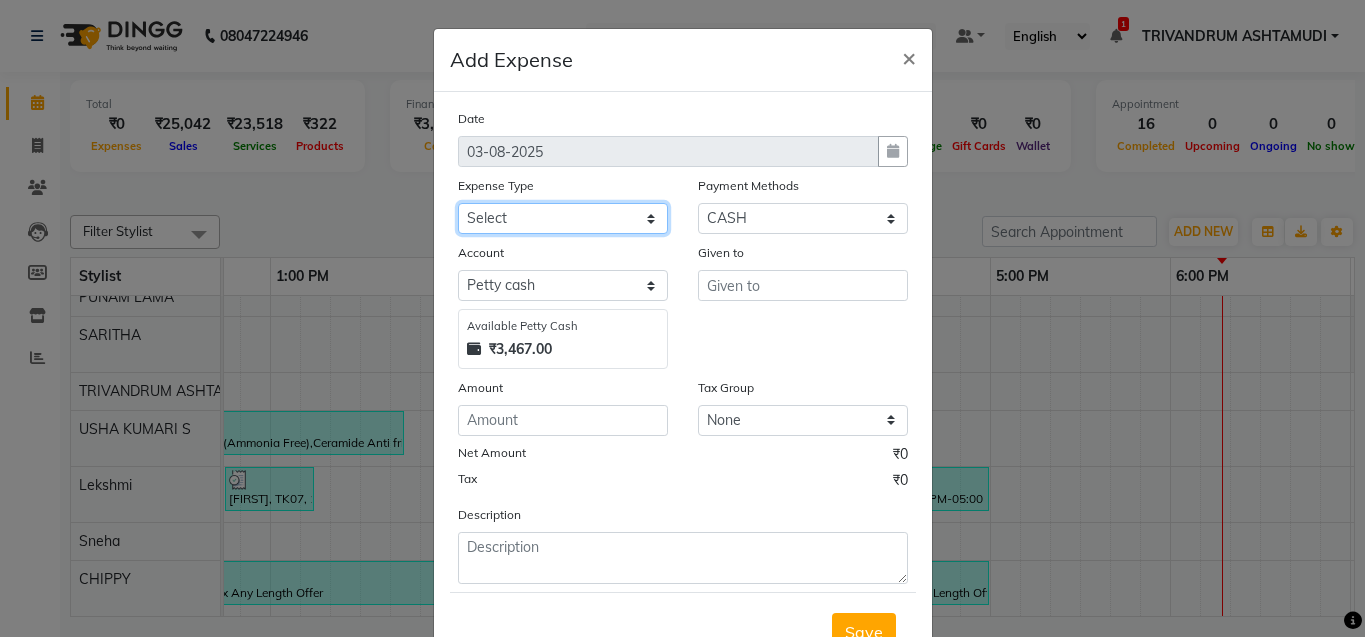 select on "6226" 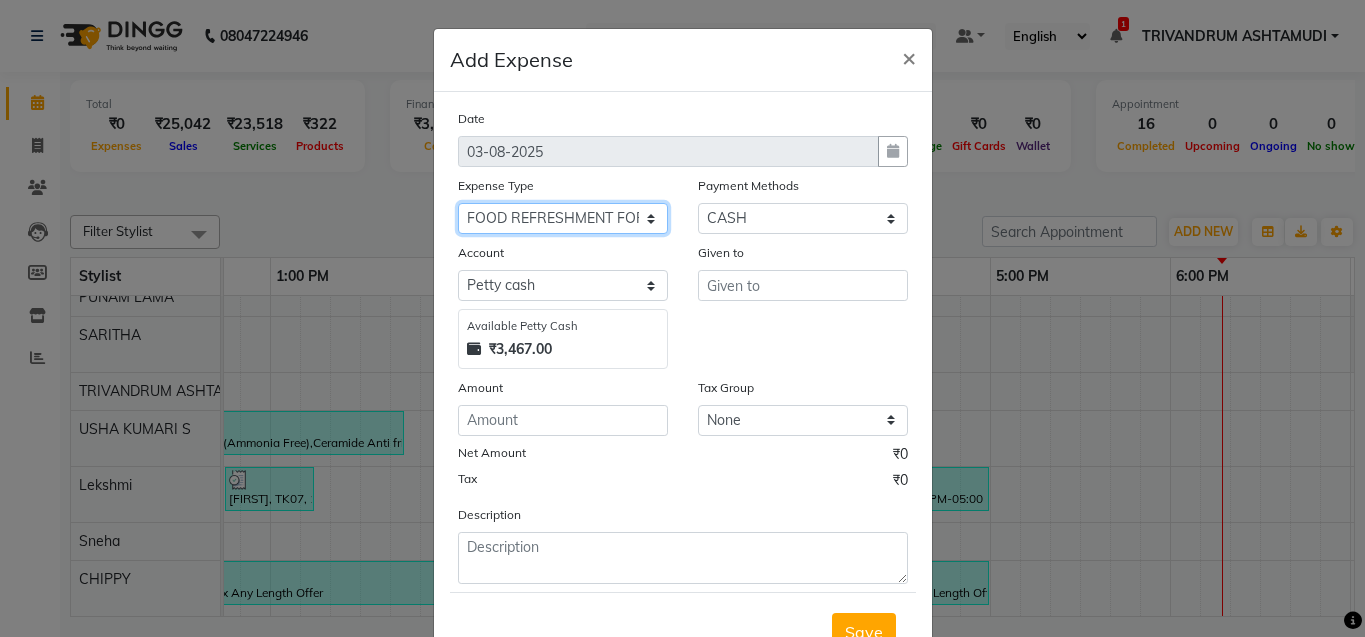 click on "Select ACCOMODATION EXPENSES ADVERTISEMENT SALES PROMOTIONAL EXPENSES Bonus BRIDAL ACCESSORIES REFUND BRIDAL COMMISSION BRIDAL FOOD BRIDAL INCENTIVES BRIDAL ORNAMENTS REFUND BRIDAL TA CASH DEPOSIT RAK BANK COMPUTER ACCESSORIES MOBILE PHONE Donation and Charity Expenses ELECTRICITY CHARGES ELECTRONICS FITTINGS Event Expense FISH FOOD EXPENSES FOOD REFRESHMENT FOR CLIENTS FOOD REFRESHMENT FOR STAFFS Freight And Forwarding Charges FUEL FOR GENERATOR FURNITURE AND EQUIPMENTS Gifts for Clients GIFTS FOR STAFFS GOKULAM CHITS HOSTEL RENT LAUNDRY EXPENSES LICENSE OTHER FEES LOADING UNLOADING CHARGES Medical Expenses MEHNDI PAYMENTS MISCELLANEOUS EXPENSES NEWSPAPER PERIODICALS Ornaments Maintenance Expense OVERTIME ALLOWANCES Payment For Pest Control Perfomance based incentives POSTAGE COURIER CHARGES Printing PRINTING STATIONERY EXPENSES PROFESSIONAL TAX REPAIRS MAINTENANCE ROUND OFF Salary SALARY ADVANCE Sales Incentives Membership Card SALES INCENTIVES PRODUCT SALES INCENTIVES SERVICES SALON ESSENTIALS SALON RENT" 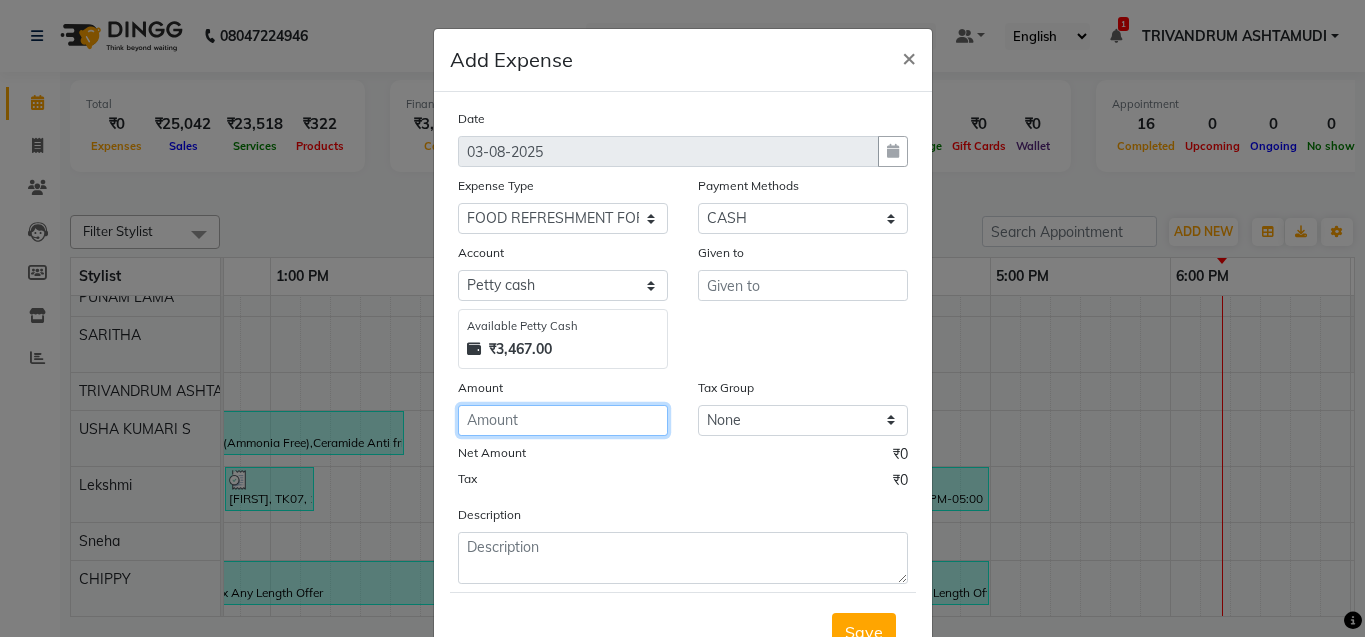 click 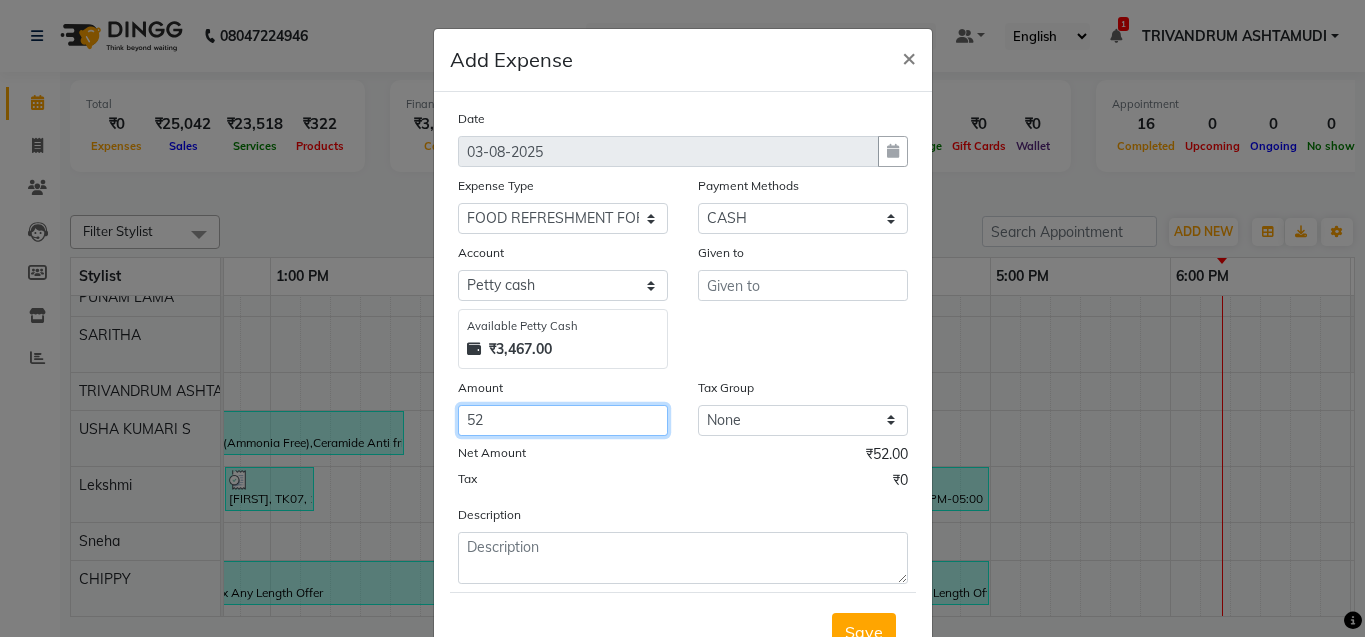 type on "52" 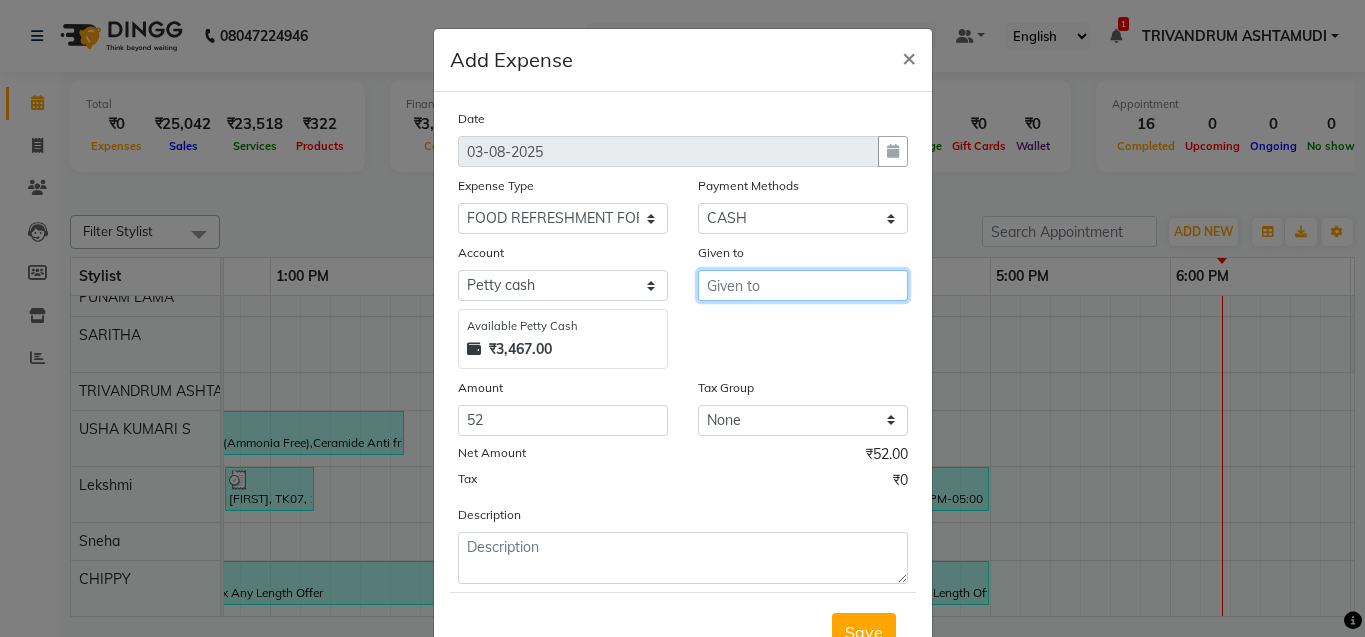 click at bounding box center (803, 285) 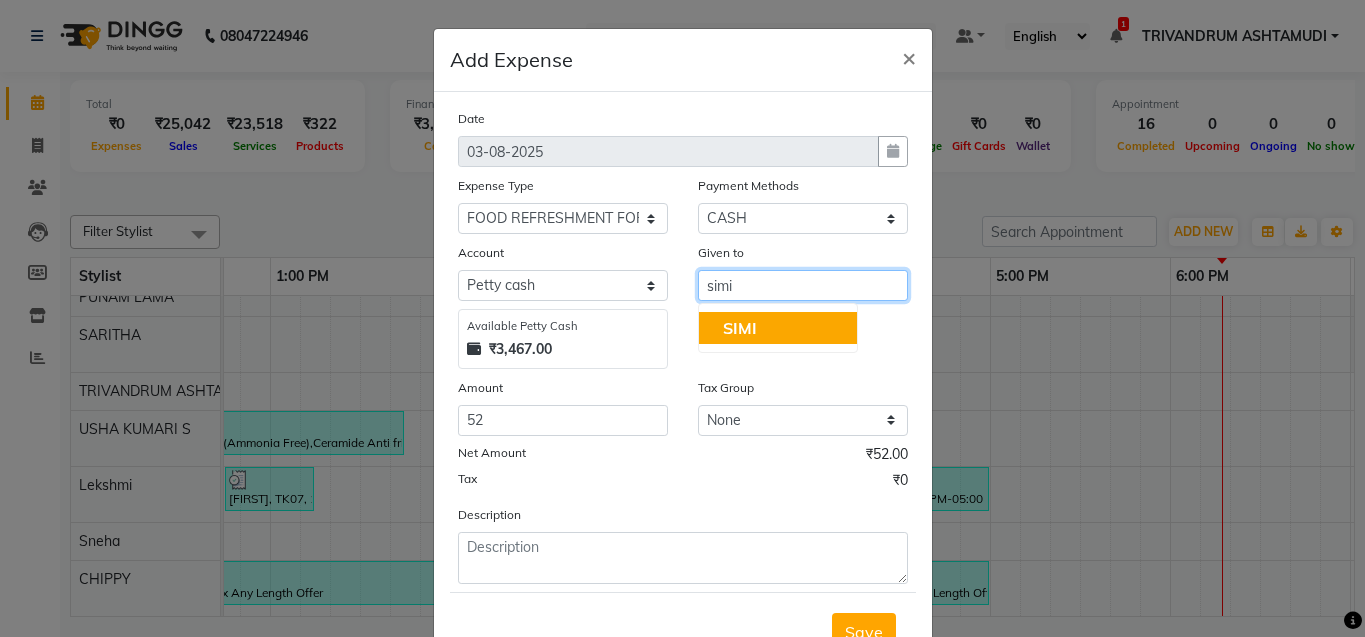 click on "SIMI" 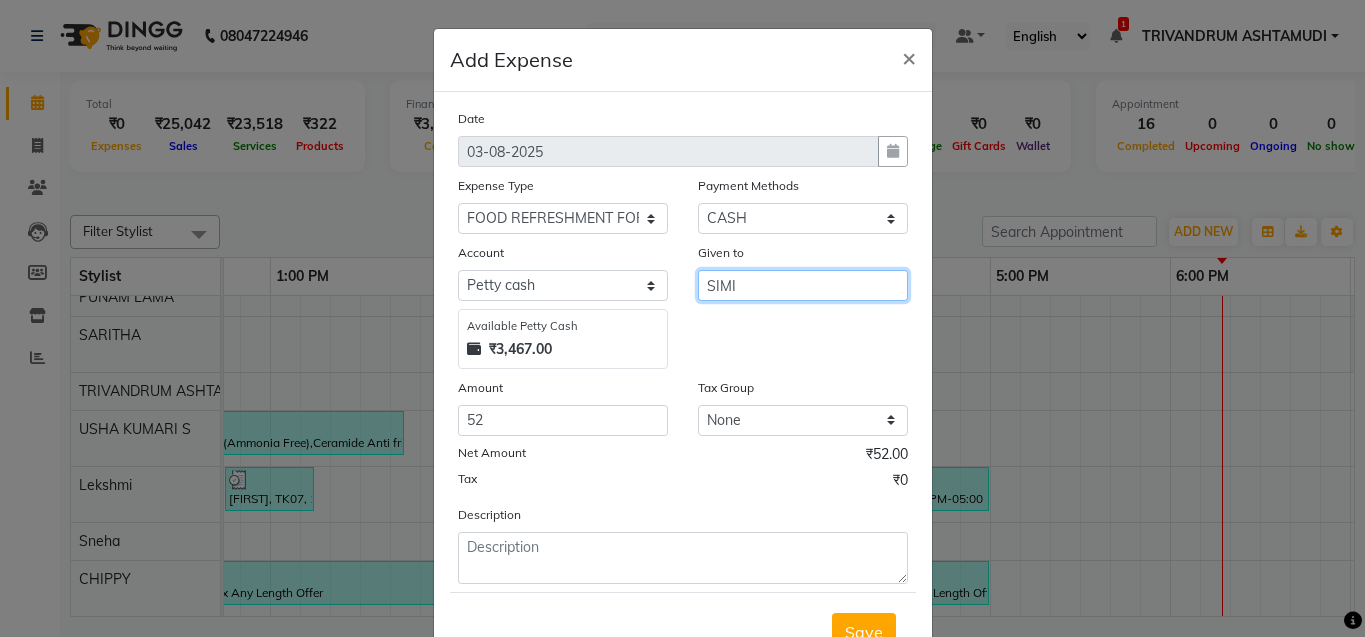 type on "SIMI" 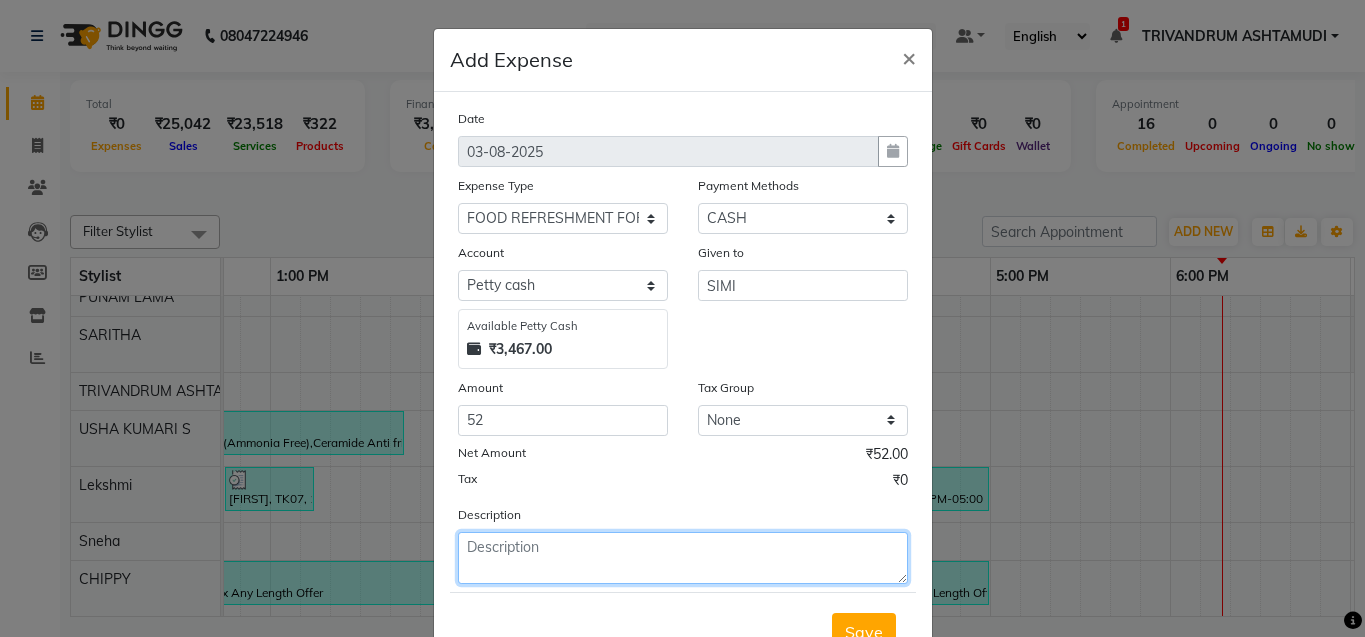 drag, startPoint x: 506, startPoint y: 562, endPoint x: 512, endPoint y: 544, distance: 18.973665 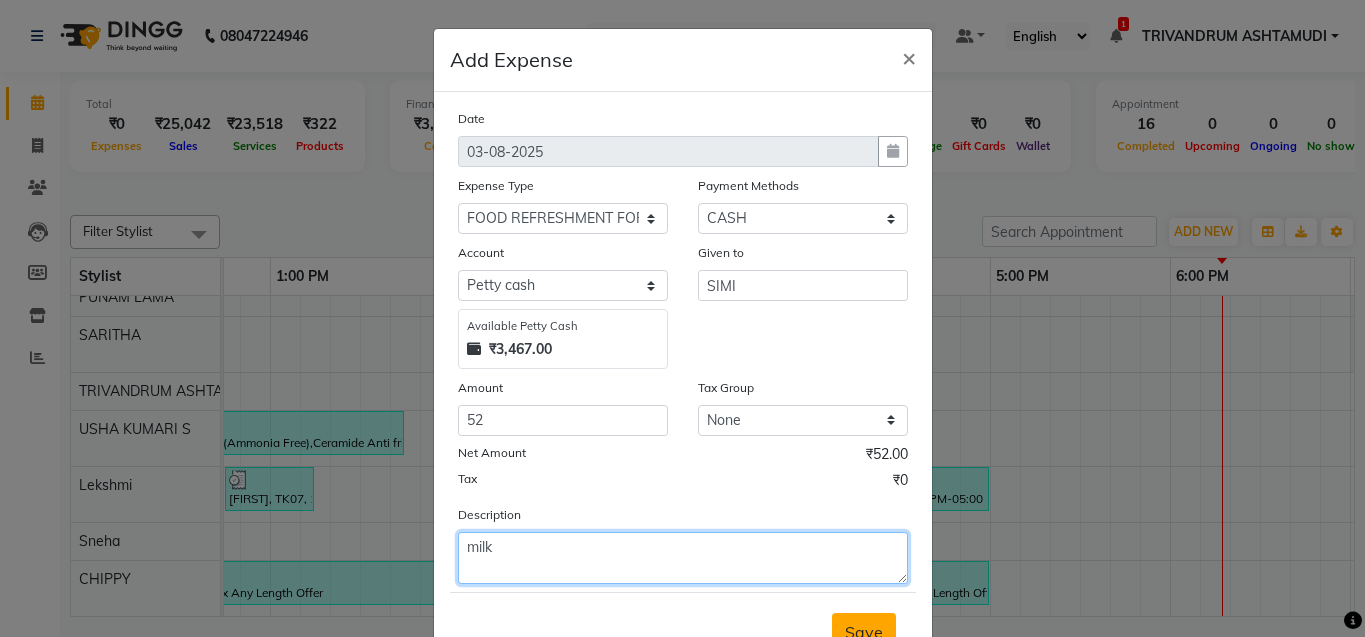 type on "milk" 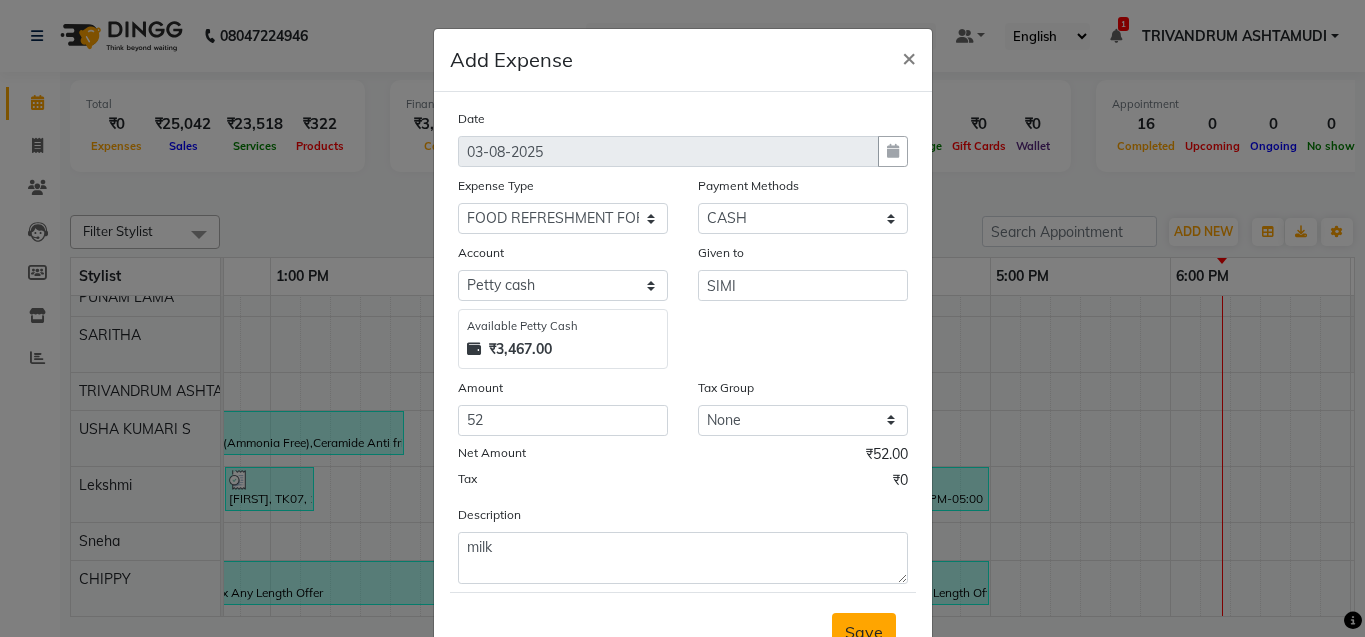 click on "Save" at bounding box center [864, 632] 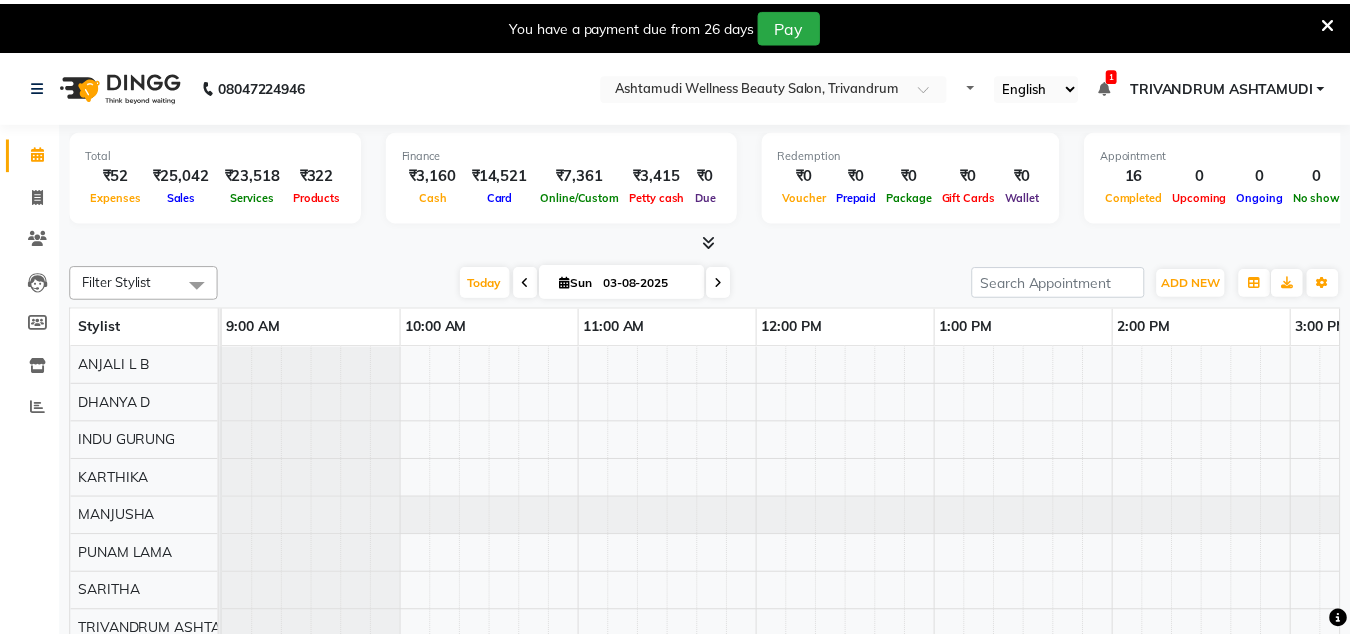 scroll, scrollTop: 0, scrollLeft: 0, axis: both 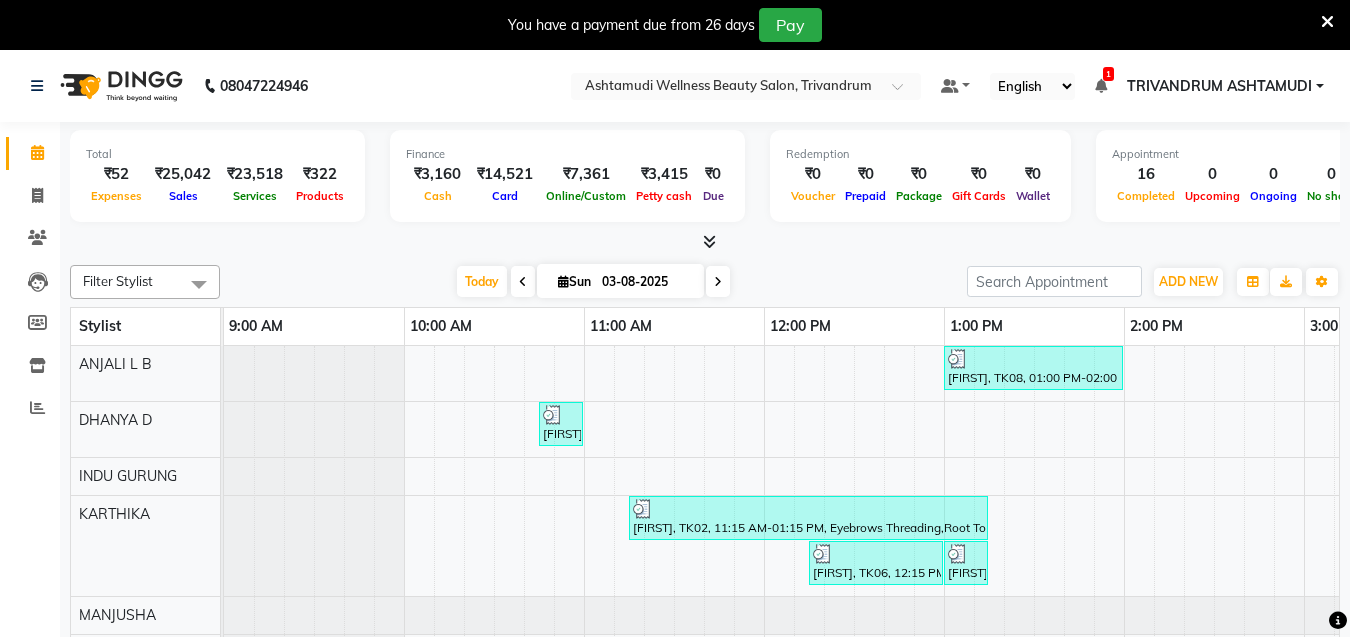 click at bounding box center [705, 242] 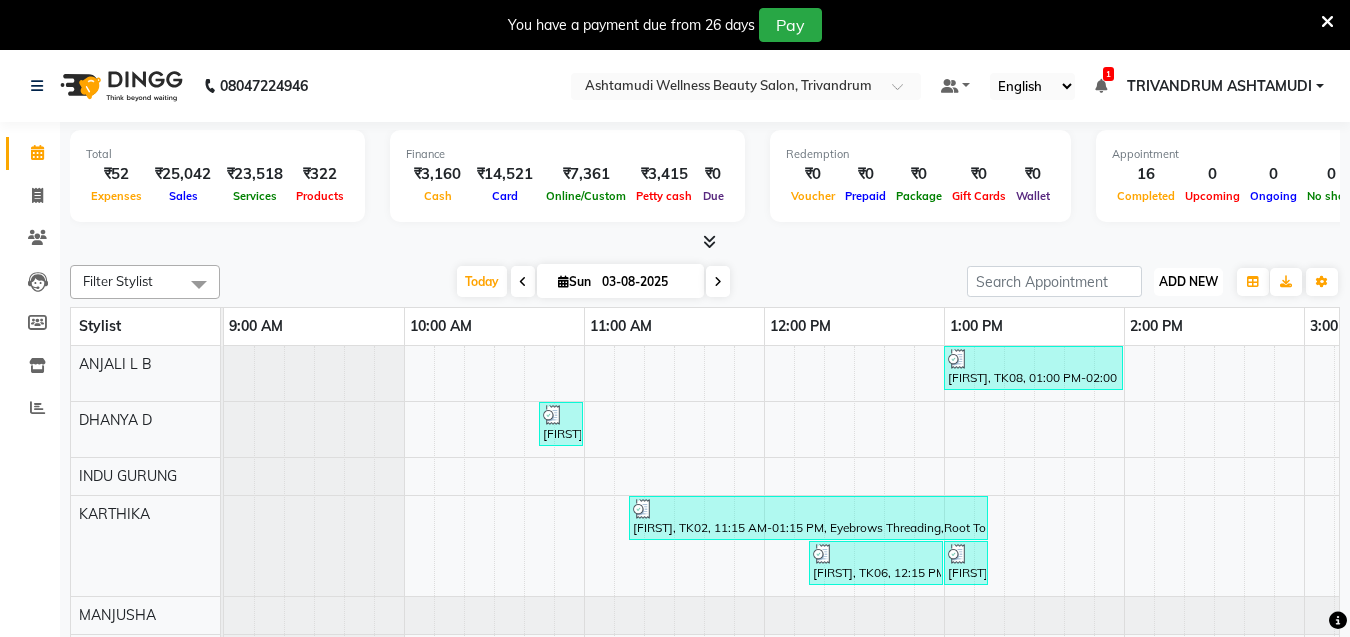 click on "ADD NEW" at bounding box center [1188, 281] 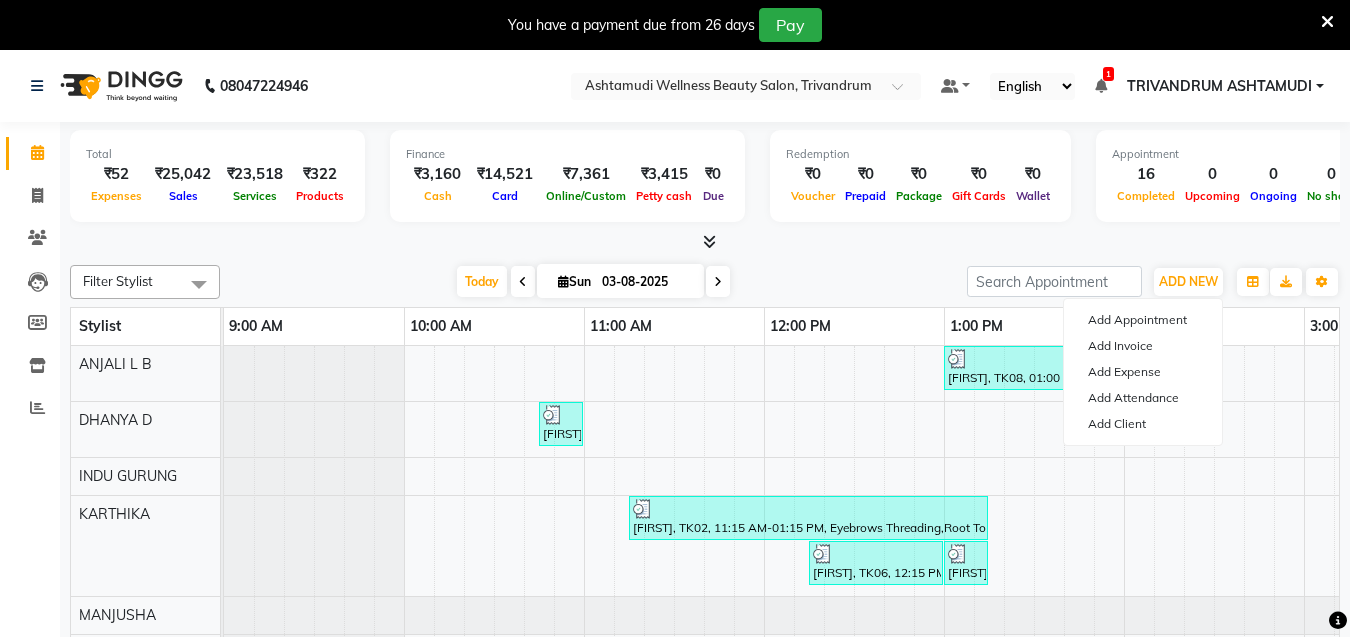 click at bounding box center (705, 242) 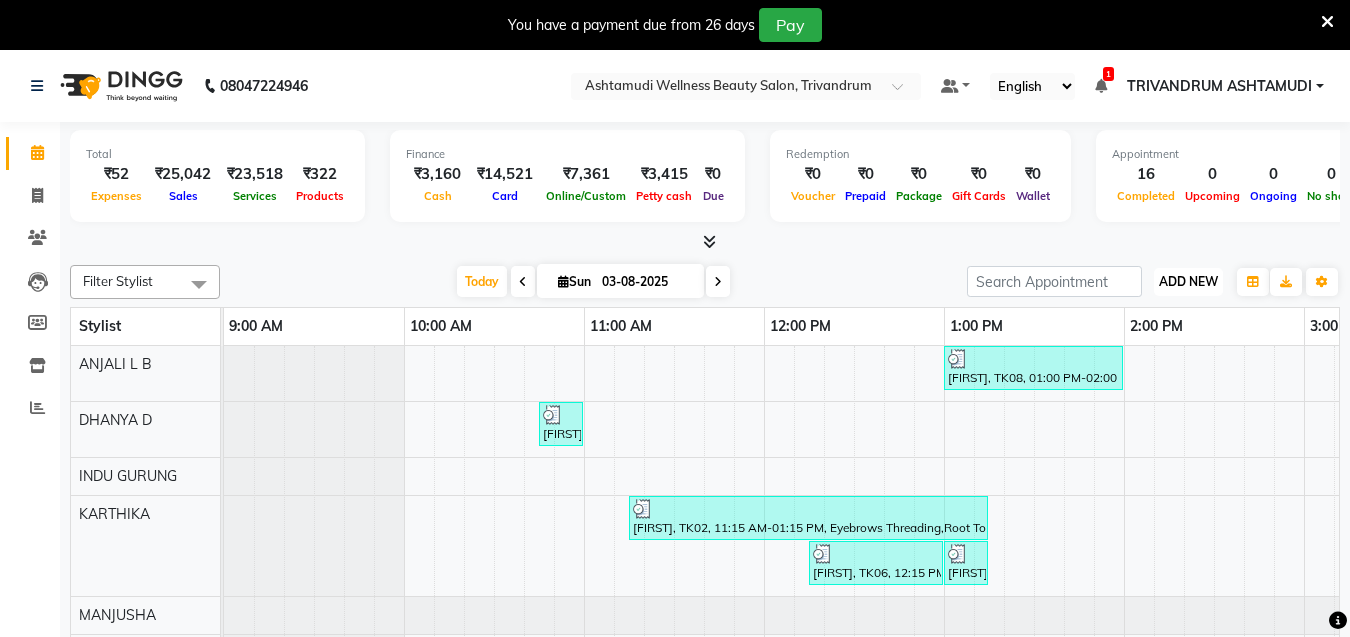 click on "ADD NEW" at bounding box center [1188, 281] 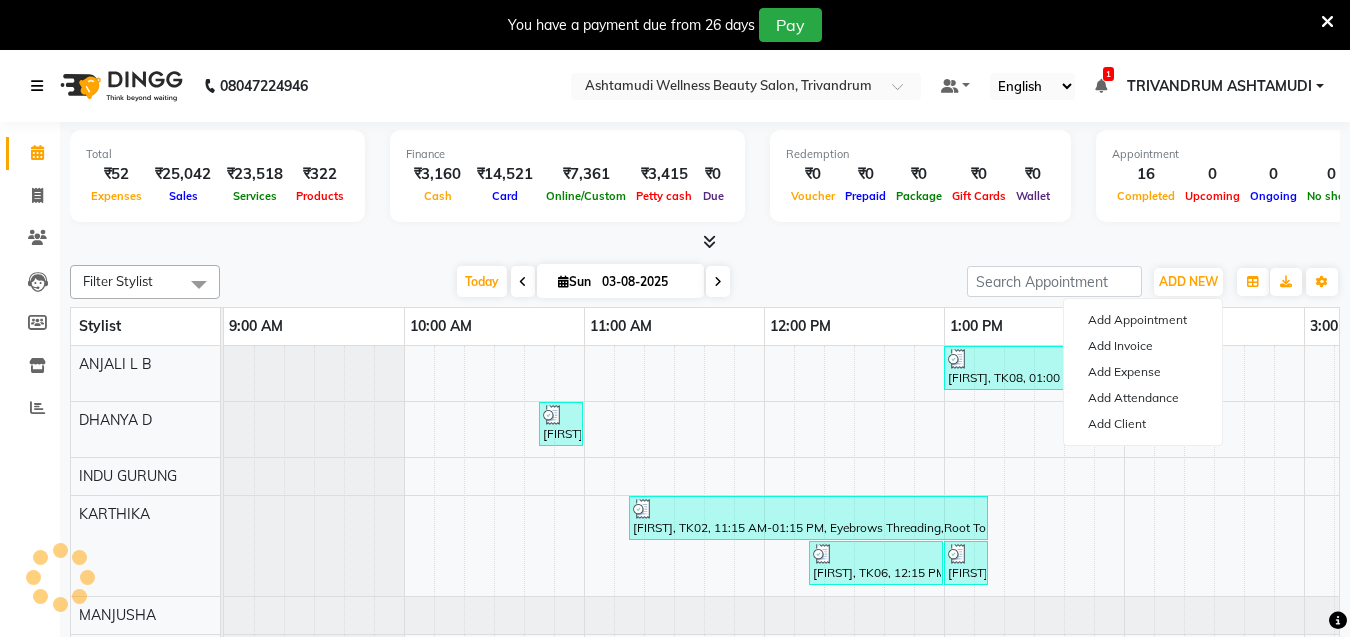click at bounding box center [37, 86] 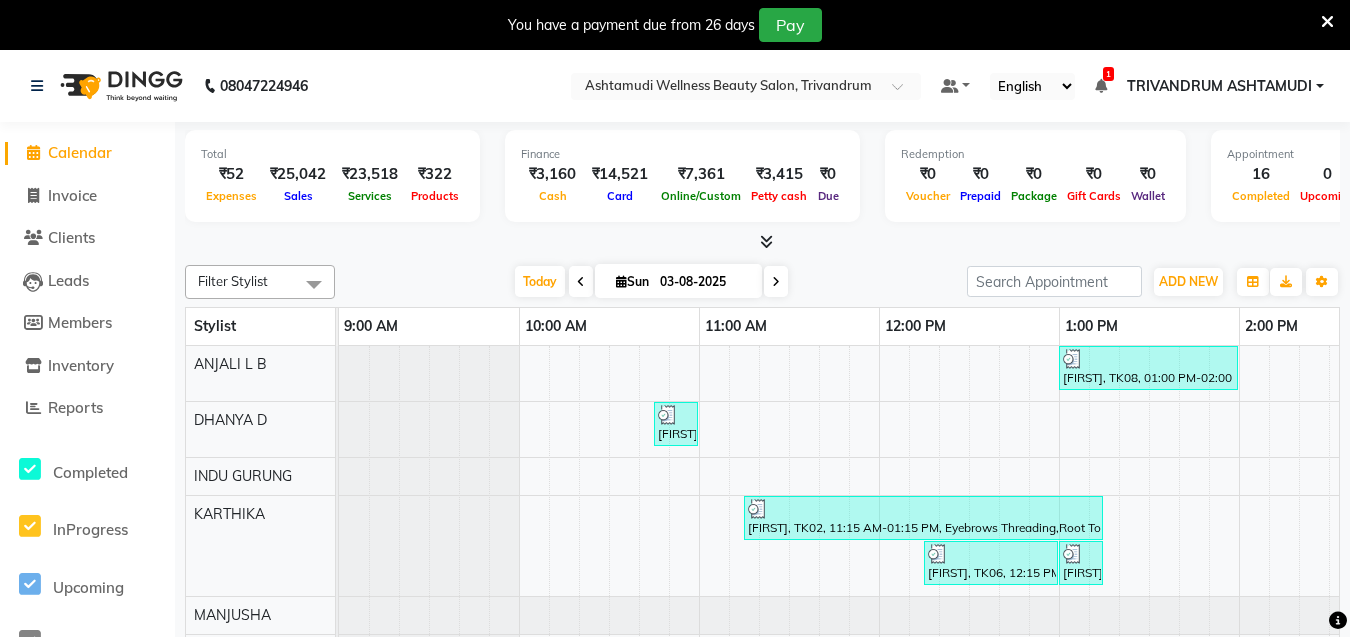 click on "08047224946 Select Location × Ashtamudi Wellness Beauty Salon, Trivandrum Default Panel My Panel English ENGLISH Español العربية मराठी हिंदी ગુજરાતી தமிழ் 中文 1 Notifications nothing to show TRIVANDRUM ASHTAMUDI Manage Profile Change Password Sign out  Version:3.15.11" 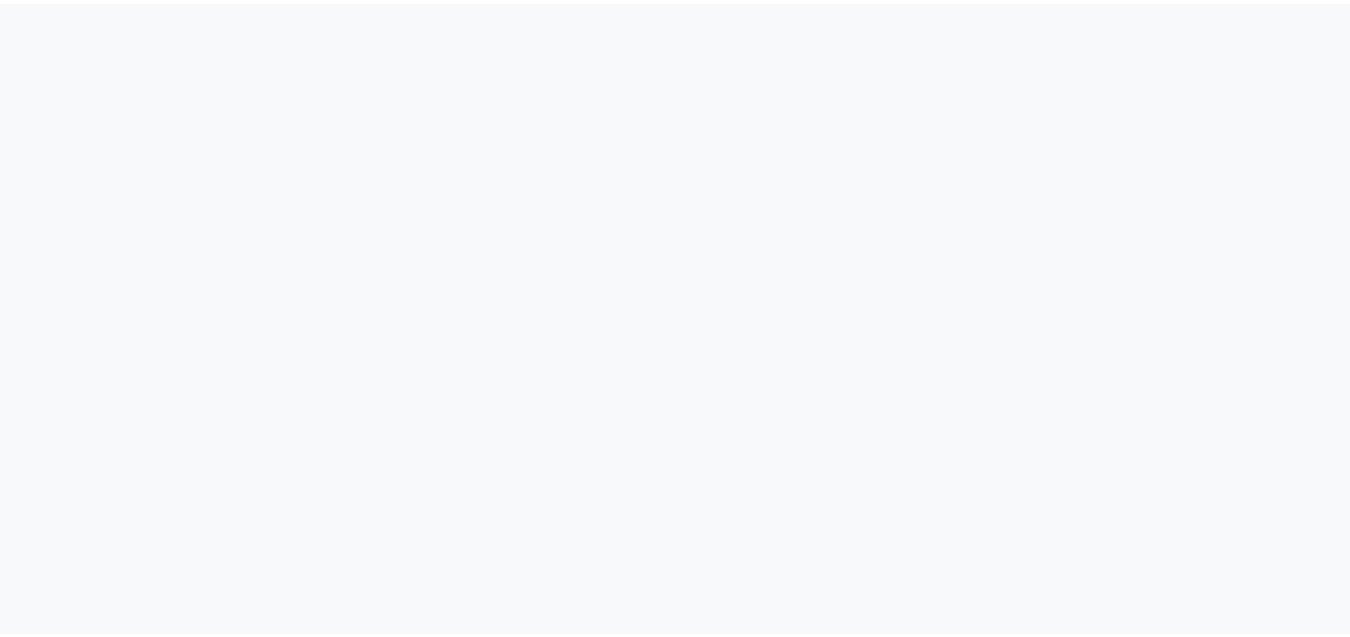 scroll, scrollTop: 0, scrollLeft: 0, axis: both 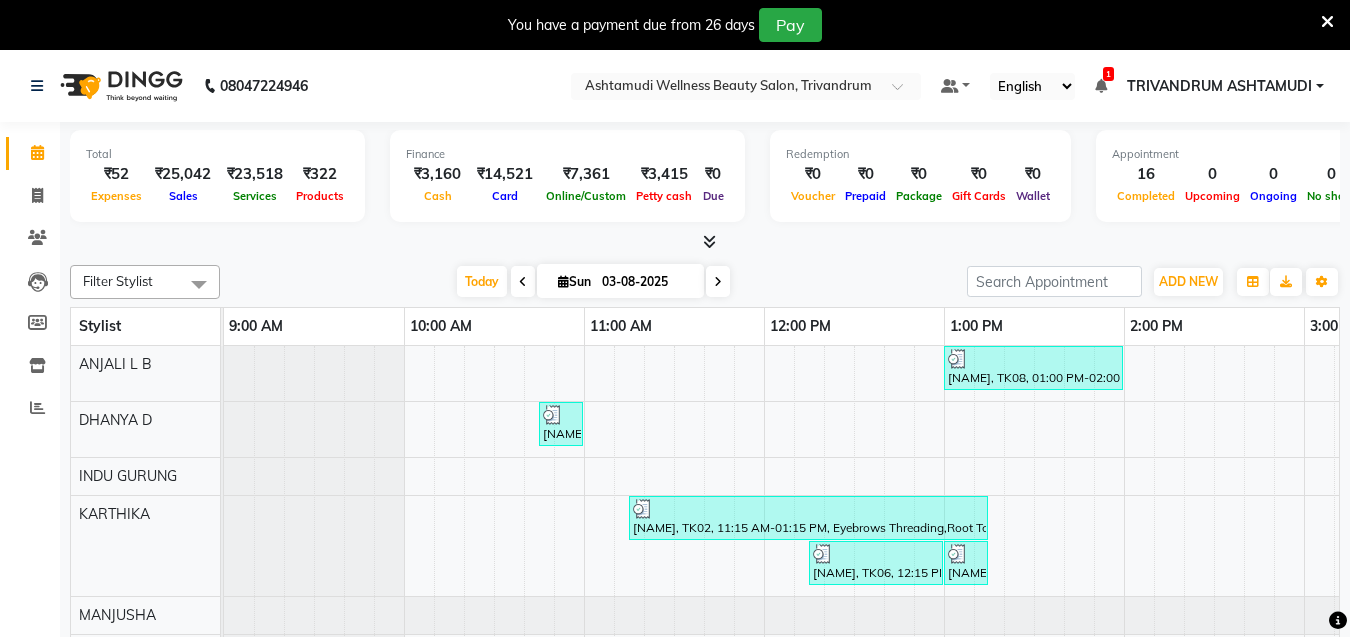 click on "Filter Stylist Select All [FIRST] [LAST]	 [NAME] [NAME] [NAME]	 [NAME] [NAME] [NAME] [NAME] [NAME] [NAME] TRIVANDRUM ASHTAMUDI [NAME] Today  Sun [DATE] Toggle Dropdown Add Appointment Add Invoice Add Expense Add Attendance Add Client Toggle Dropdown Add Appointment Add Invoice Add Expense Add Attendance Add Client ADD NEW Toggle Dropdown Add Appointment Add Invoice Add Expense Add Attendance Add Client Filter Stylist Select All [FIRST] [LAST]	 [NAME] [NAME] [NAME]	 [NAME] [NAME] [NAME] [NAME] [NAME] [NAME] TRIVANDRUM ASHTAMUDI [NAME] Group By  Staff View   Room View  View as Vertical  Vertical - Week View  Horizontal  Horizontal - Week View  List  Toggle Dropdown Calendar Settings Manage Tags   Arrange Stylists   Reset Stylists  Full Screen  Show Available Stylist  Appointment Form Zoom 150% Stylist 9:00 AM 10:00 AM 11:00 AM 12:00 PM 1:00 PM 2:00 PM 3:00 PM 4:00 PM 5:00 PM 6:00 PM 7:00 PM 8:00 PM 9:00 PM 10:00 PM [FIRST] [LAST]	 [NAME] [NAME] [NAME]" 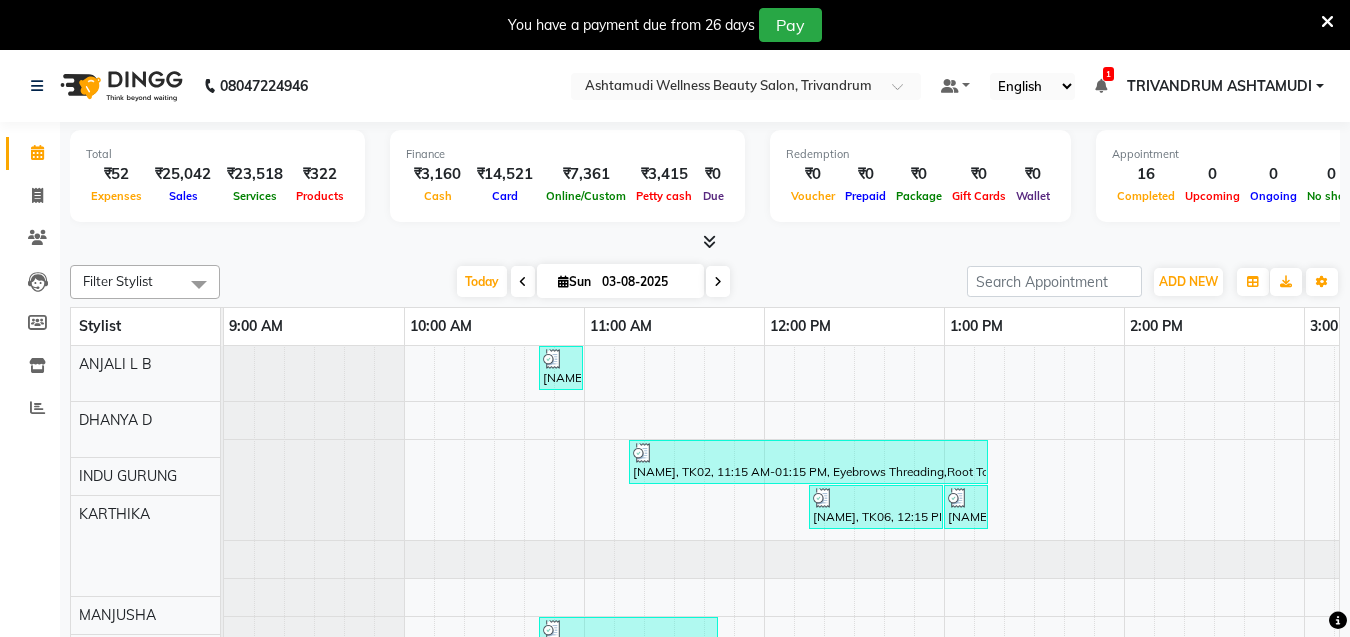 scroll, scrollTop: 56, scrollLeft: 0, axis: vertical 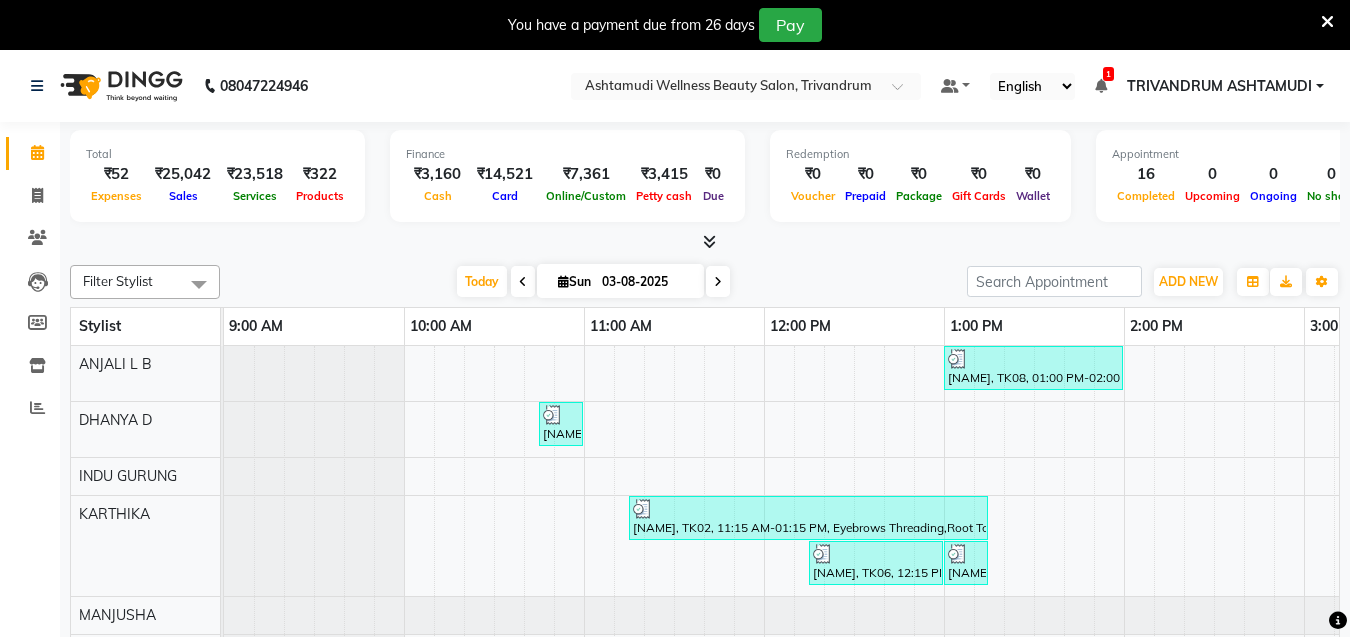 click on "[NUMBER] Select Location × Ashtamudi Wellness Beauty Salon, Trivandrum Default Panel My Panel English ENGLISH Español العربية मराठी हिंदी ગુજરાતી தமிழ் 中文 1 Notifications nothing to show TRIVANDRUM ASHTAMUDI Manage Profile Change Password Sign out  Version:3.15.11  ☀ Ashtamudi Wellness Beauty Salon, TRIVANDRUM  Calendar  Invoice  Clients  Leads   Members  Inventory  Reports Completed InProgress Upcoming Dropped Tentative Check-In Confirm Bookings Generate Report Segments Page Builder Total  ₹52  Expenses ₹25,042  Sales ₹23,518  Services ₹322  Products Finance  ₹3,160  Cash ₹14,521  Card ₹7,361  Online/Custom ₹3,415 Petty cash ₹0 Due  Redemption  ₹0 Voucher ₹0 Prepaid ₹0 Package ₹0  Gift Cards ₹0  Wallet  Appointment  16 Completed 0 Upcoming 0 Ongoing 0 No show  Other sales  ₹0  Packages ₹1,200  Memberships ₹0  Vouchers ₹0  Prepaids ₹0  Gift Cards Filter Stylist Select All [FIRST] [LAST]	 [NAME] [NAME]" at bounding box center (675, 318) 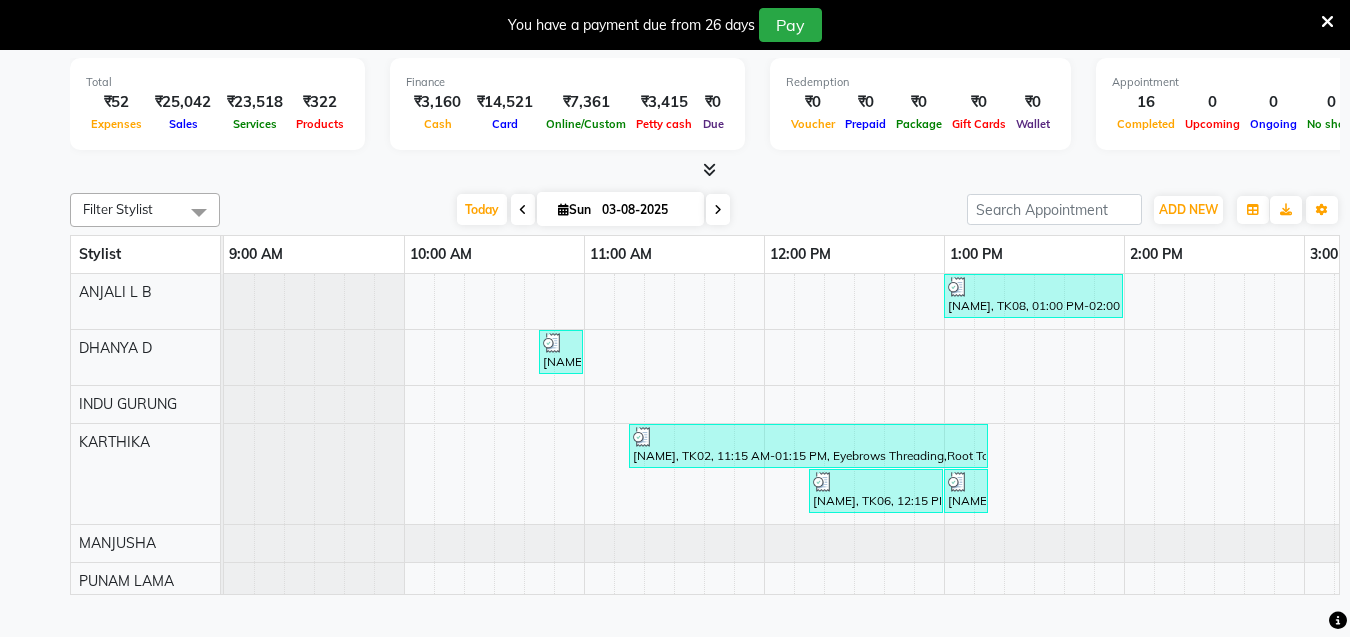 scroll, scrollTop: 0, scrollLeft: 204, axis: horizontal 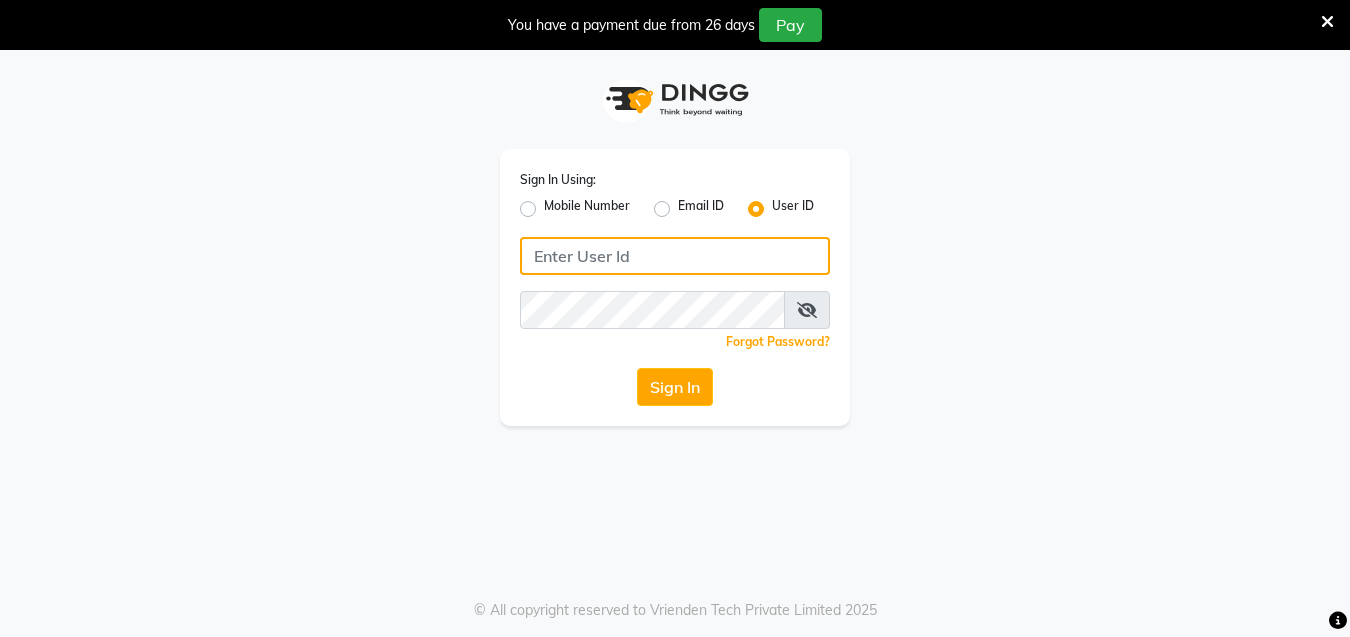 type on "e1935-26" 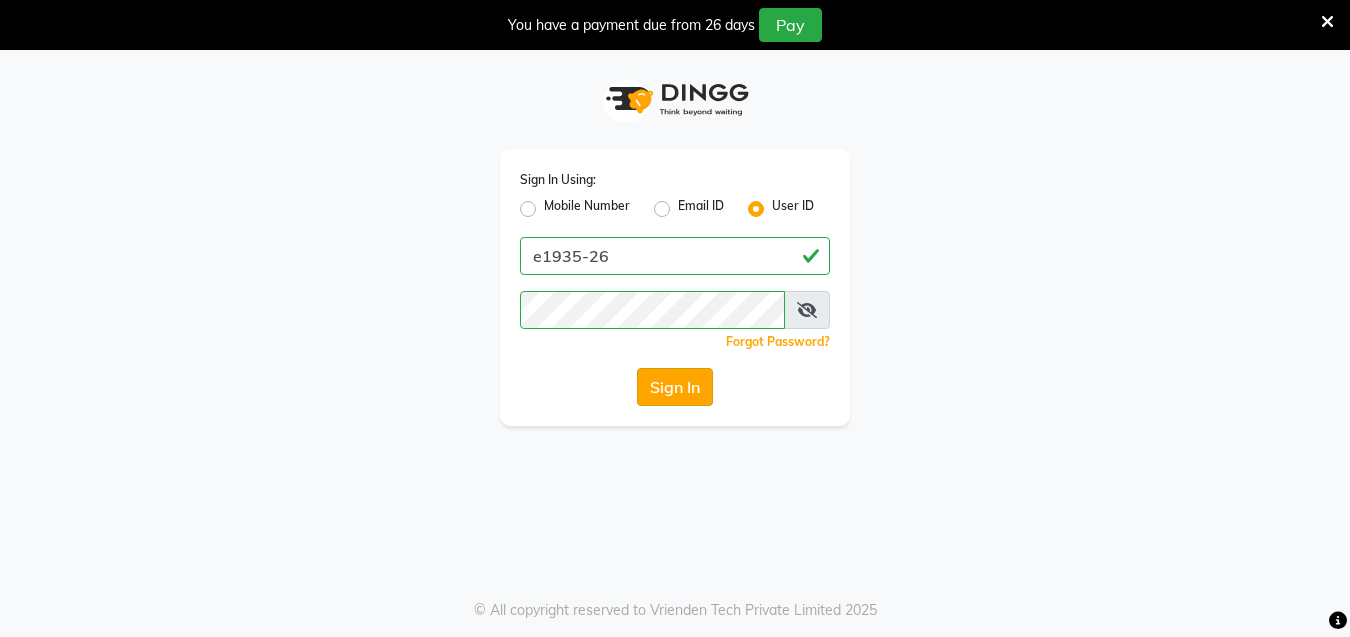 click on "Sign In" 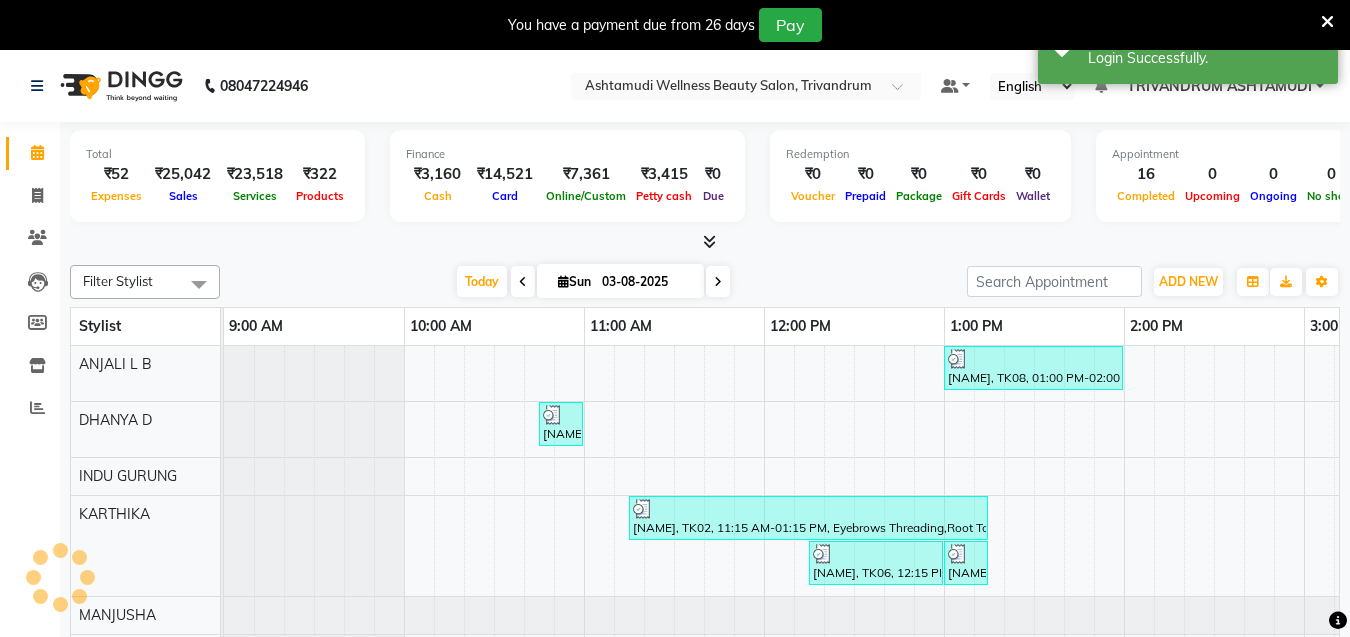 scroll, scrollTop: 0, scrollLeft: 0, axis: both 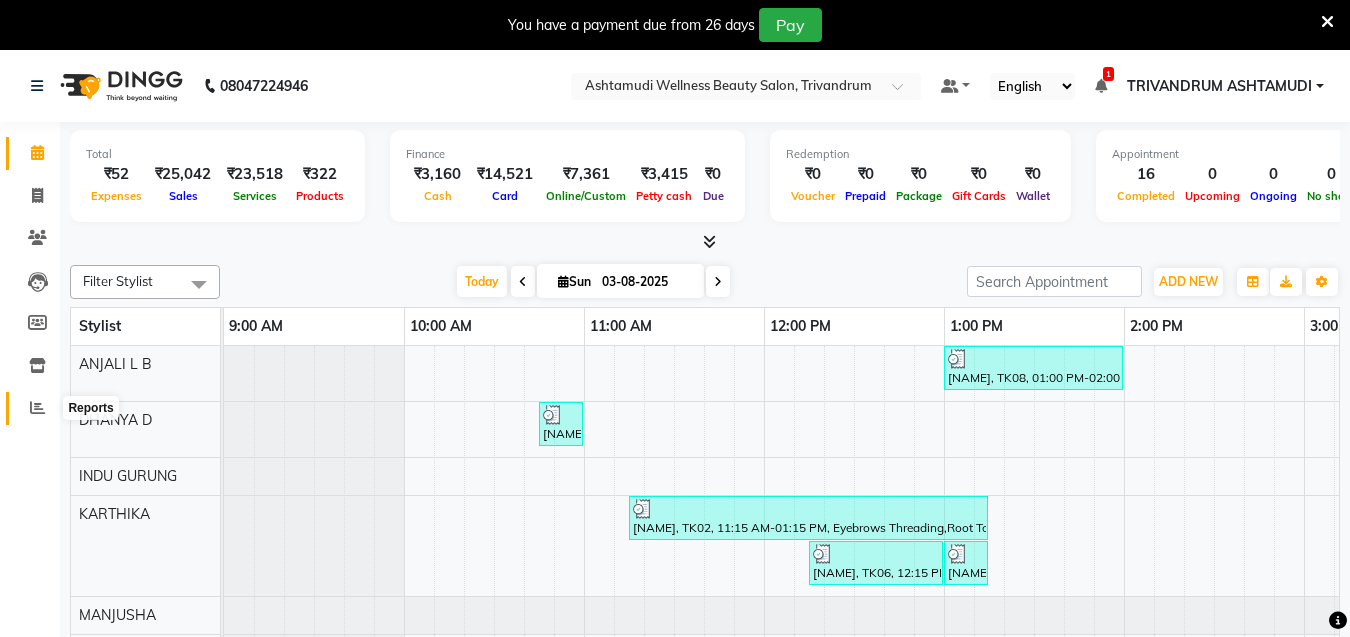 click 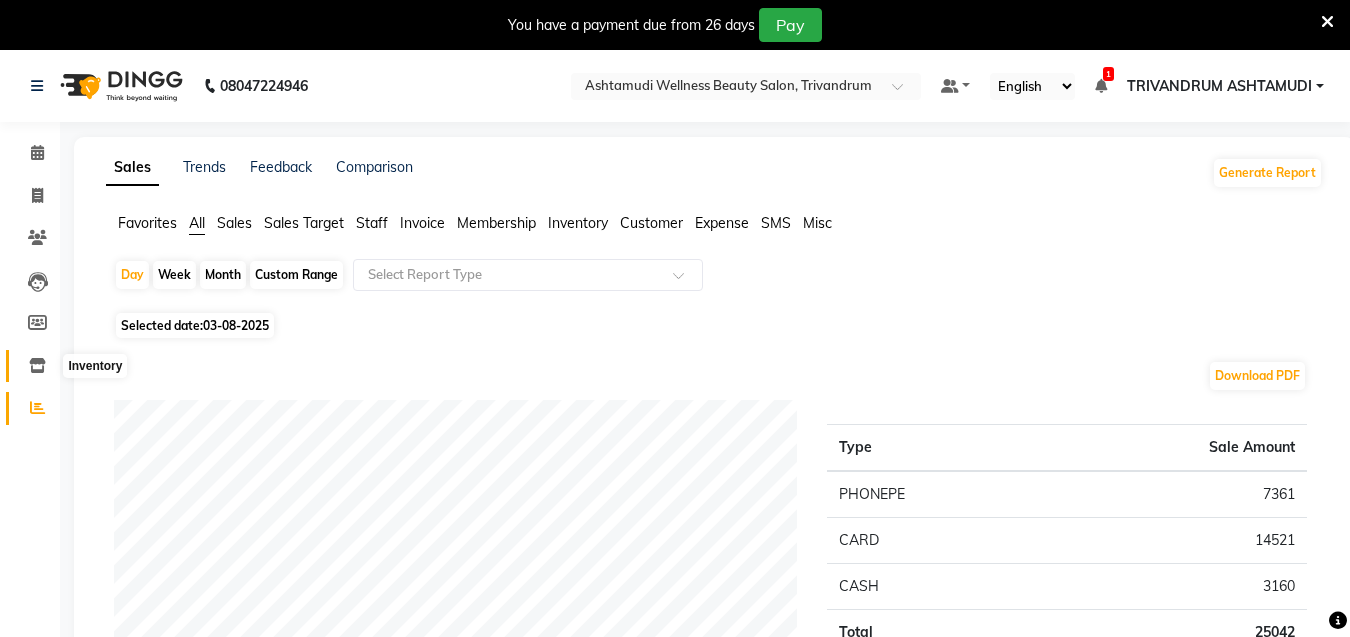 click 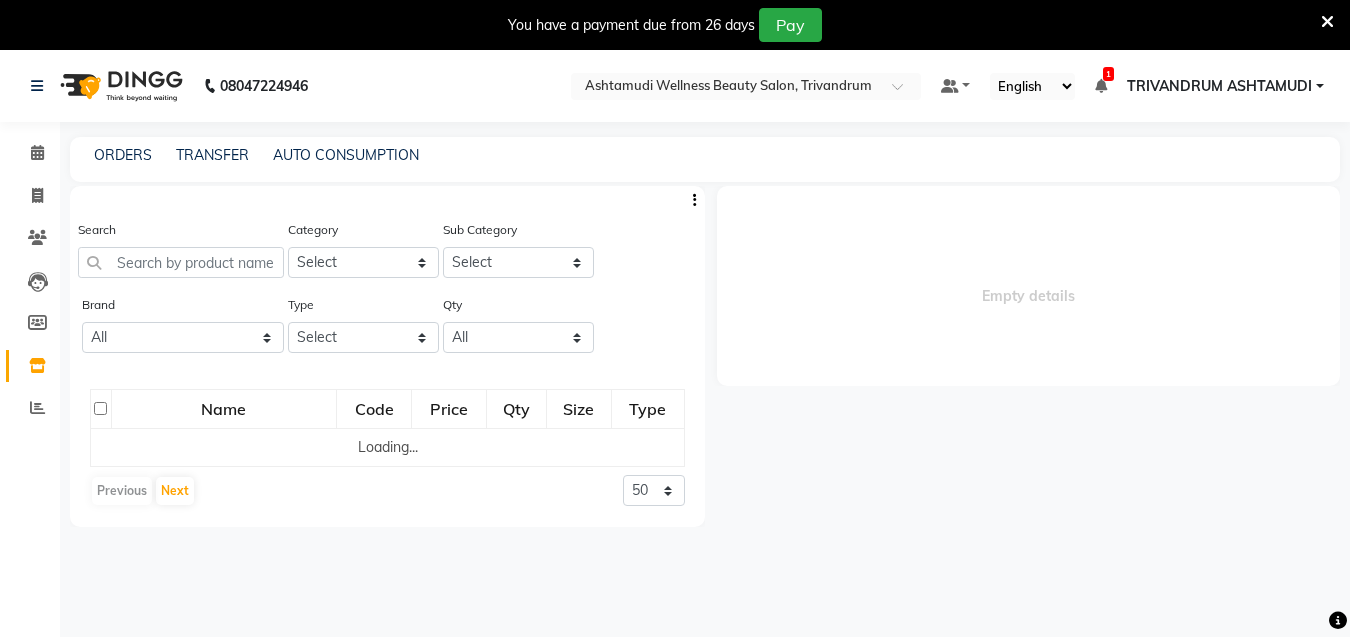 select 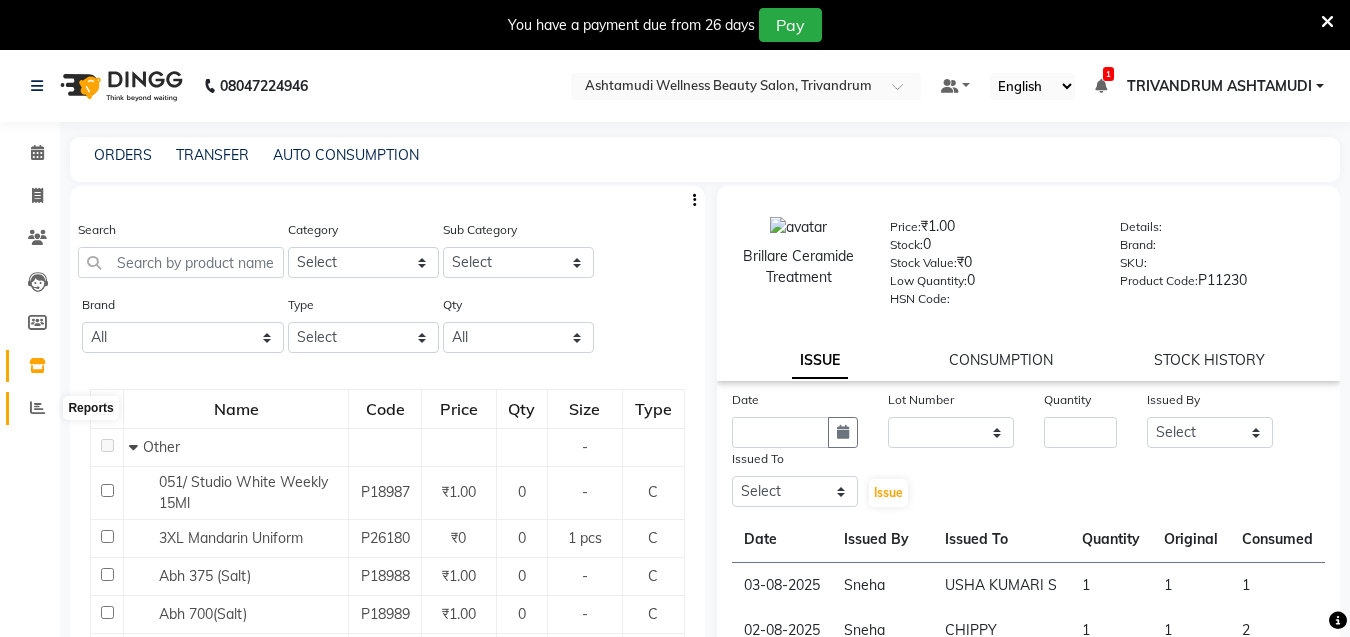 click 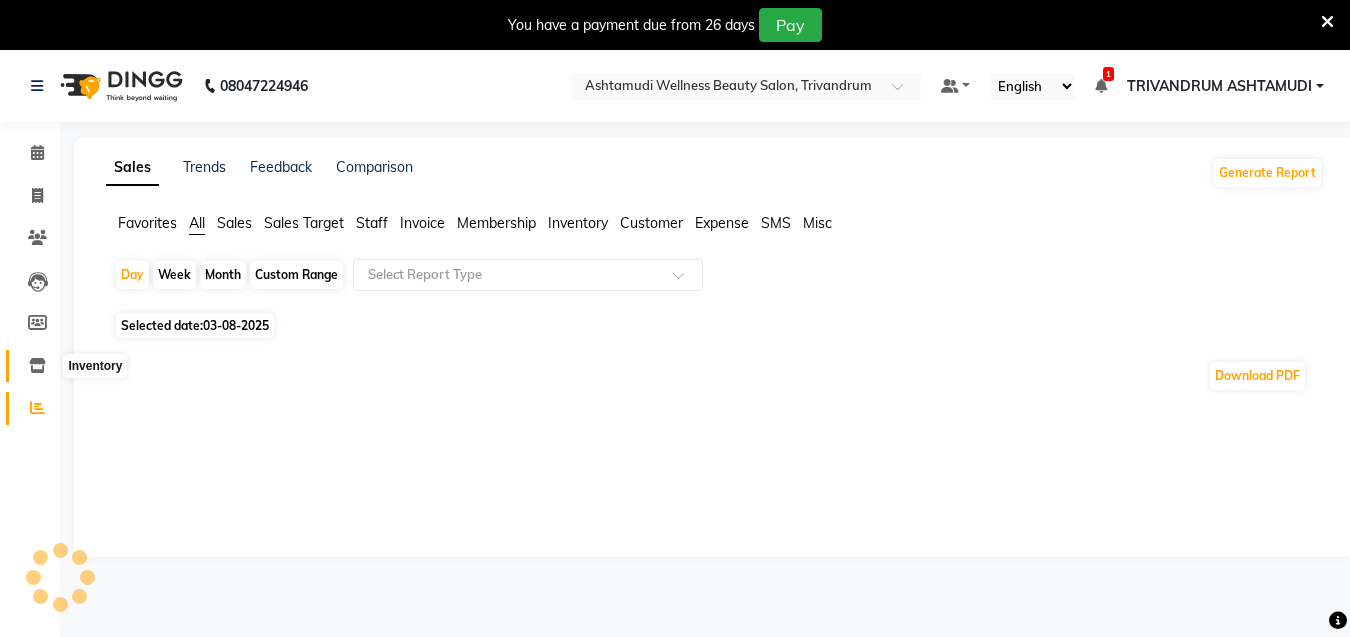click 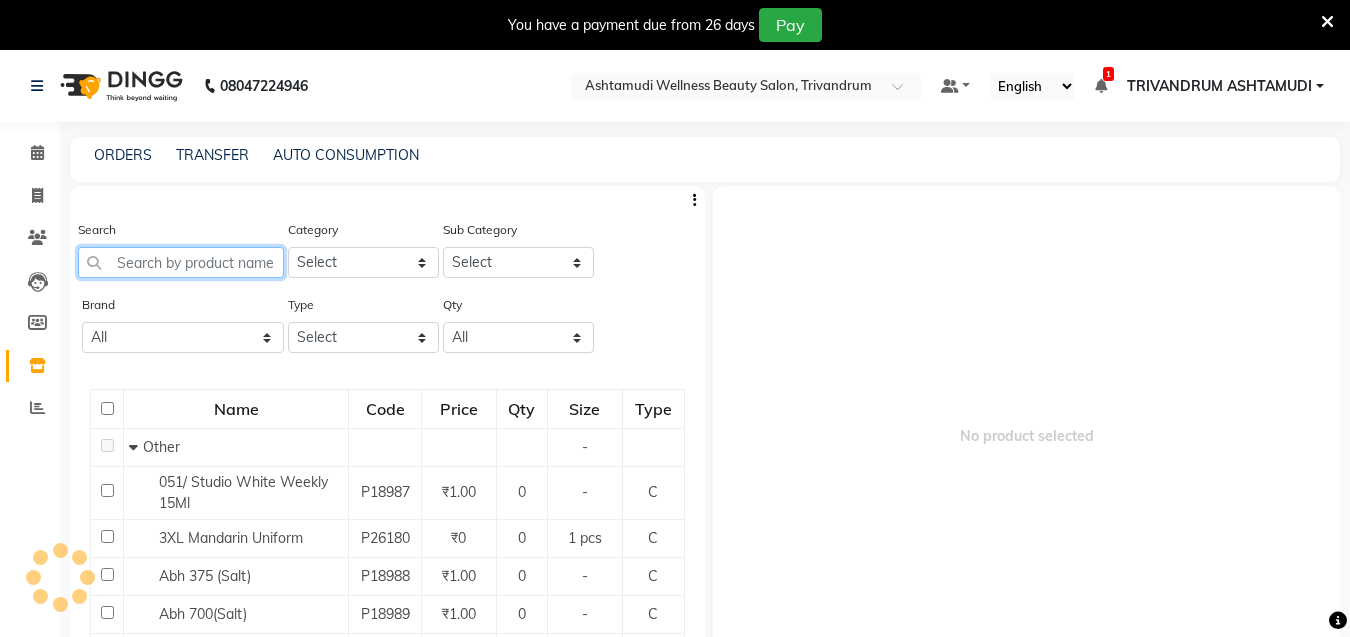 click 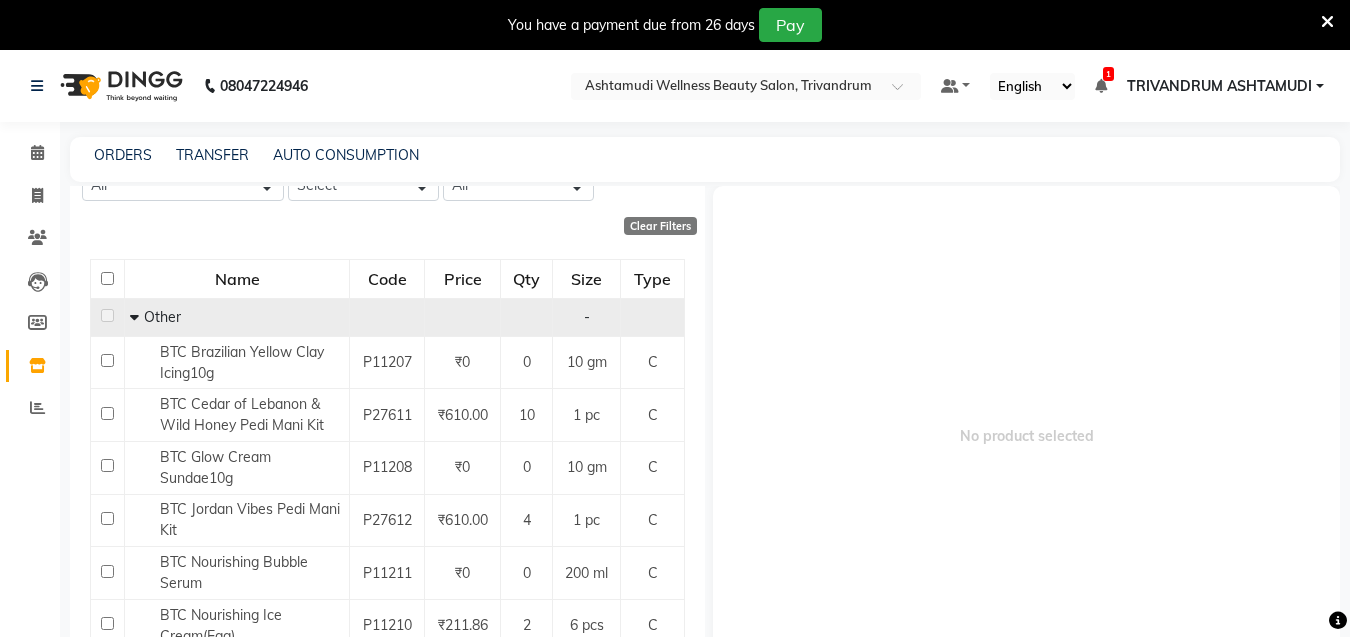 scroll, scrollTop: 200, scrollLeft: 0, axis: vertical 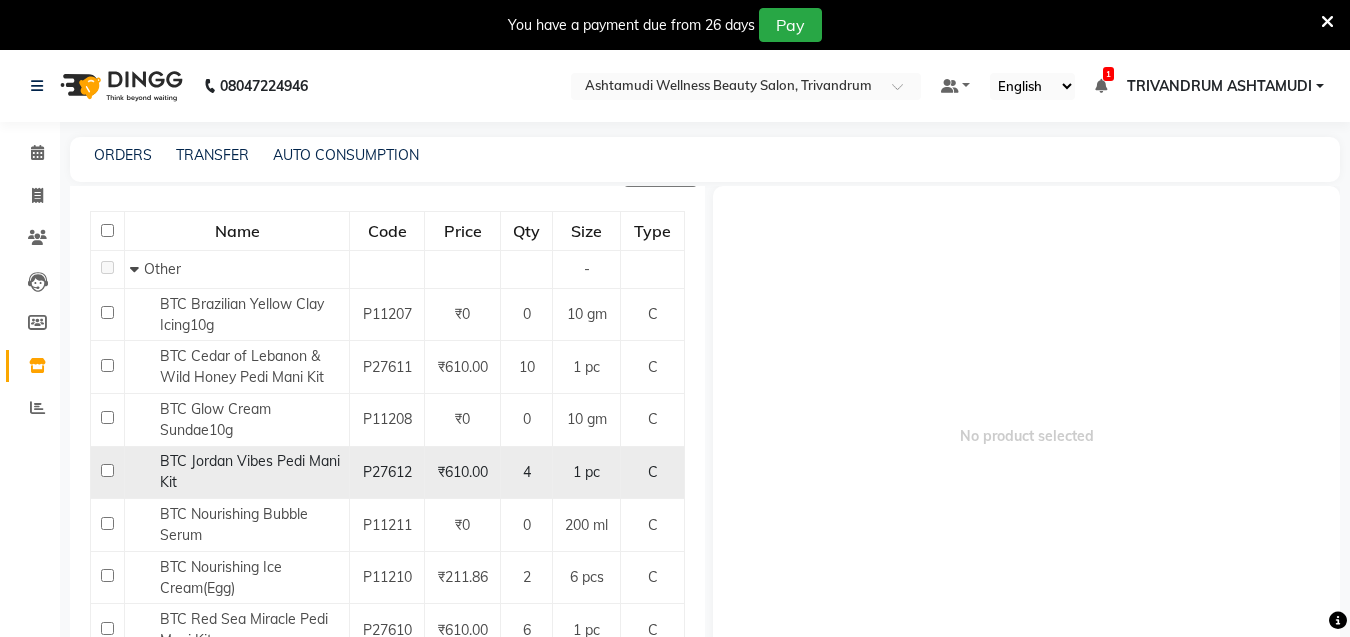 type on "btc" 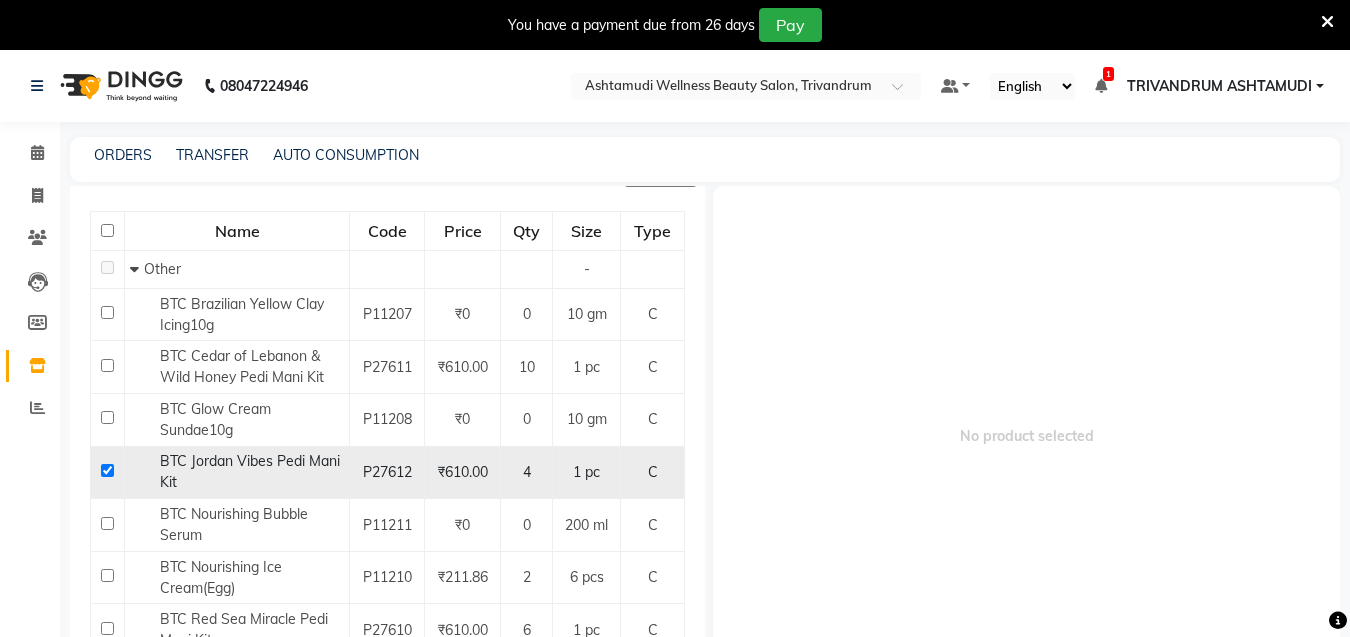 checkbox on "true" 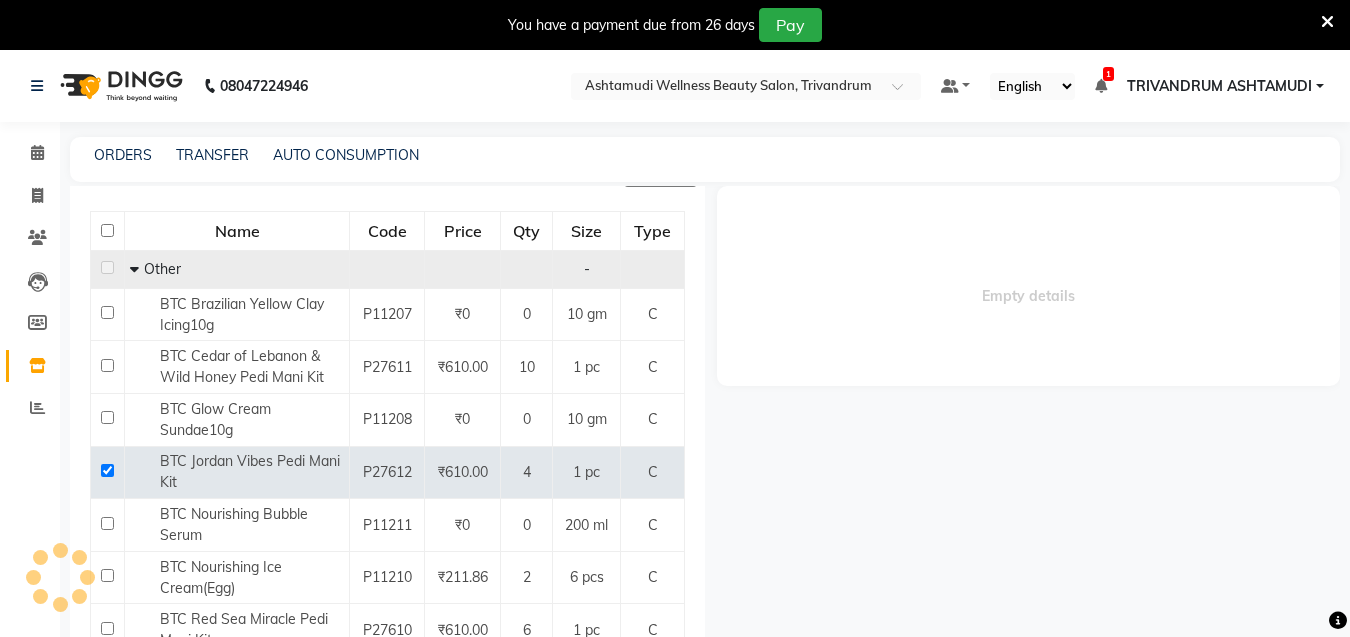 select 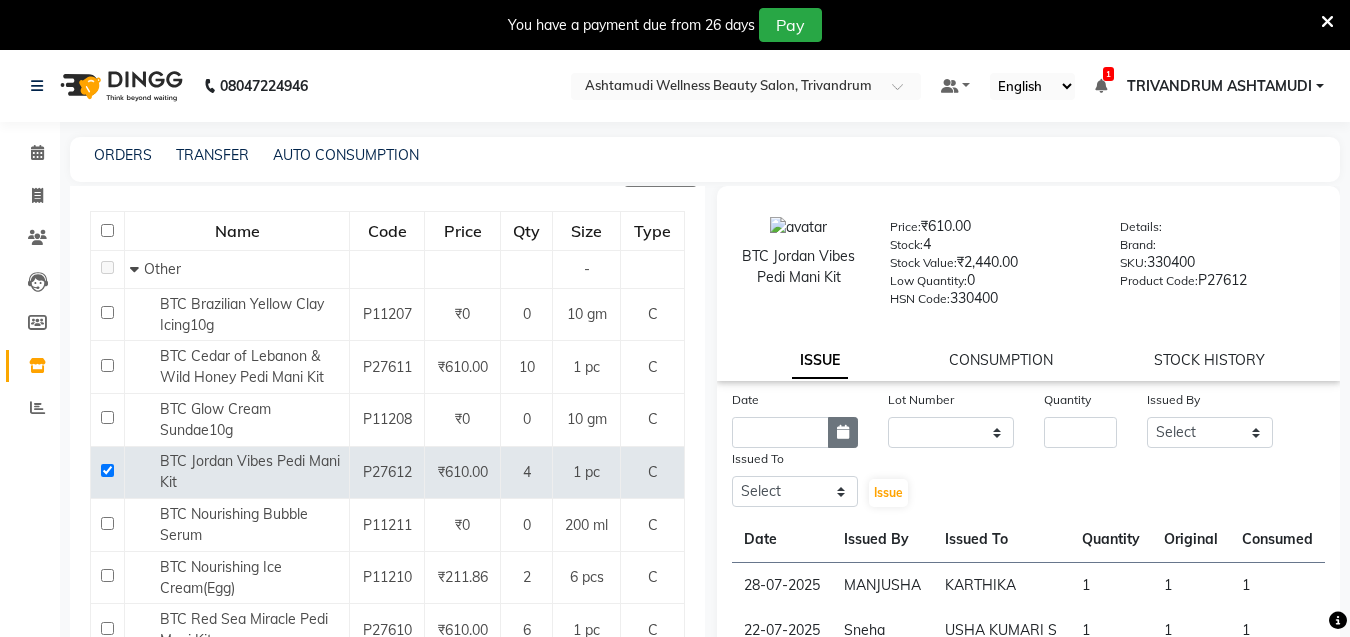 click 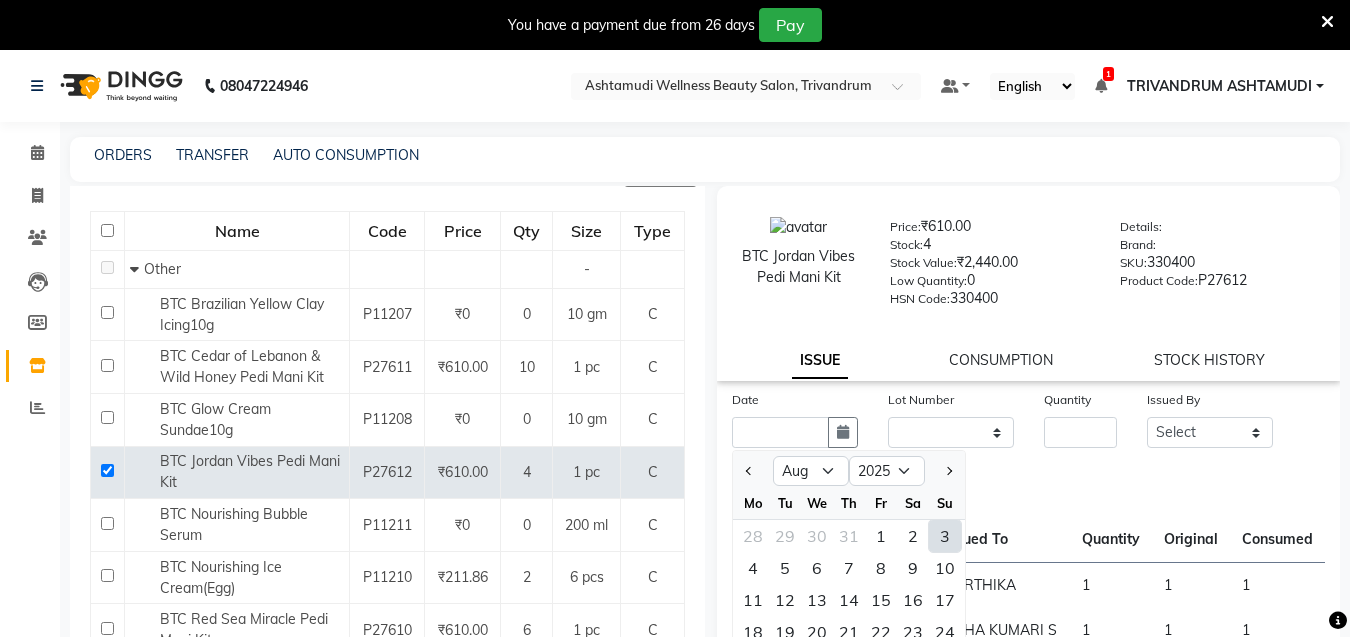click on "3" 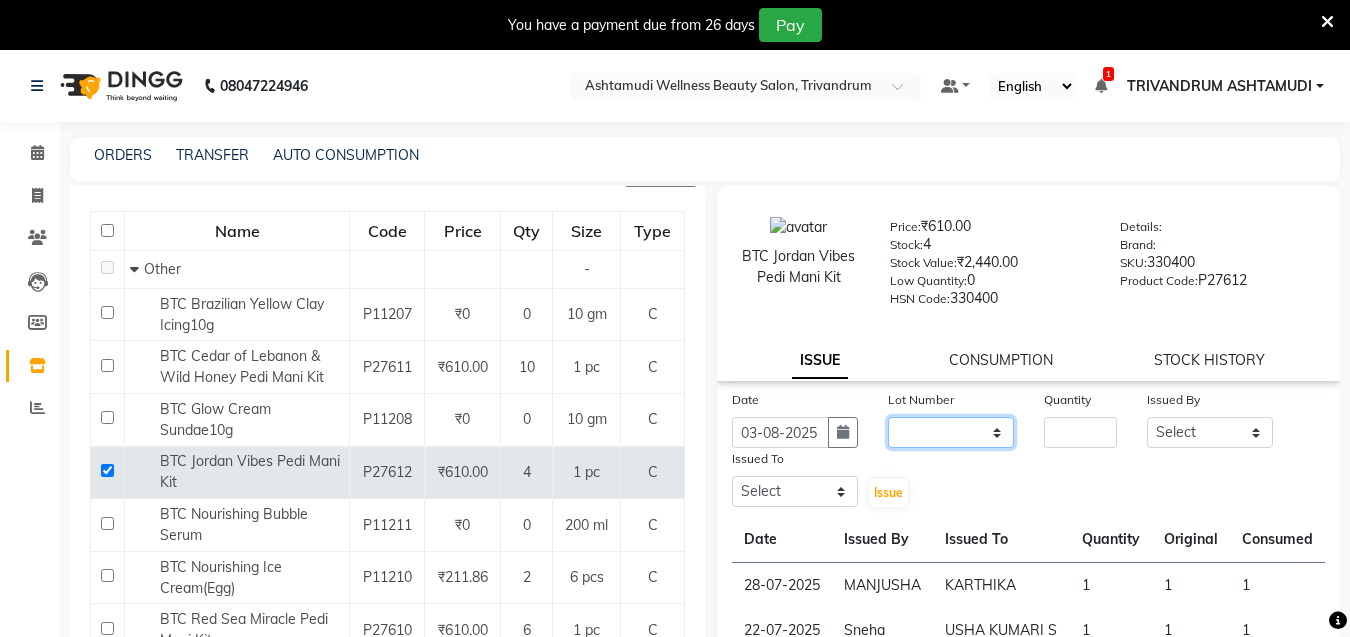 click on "None" 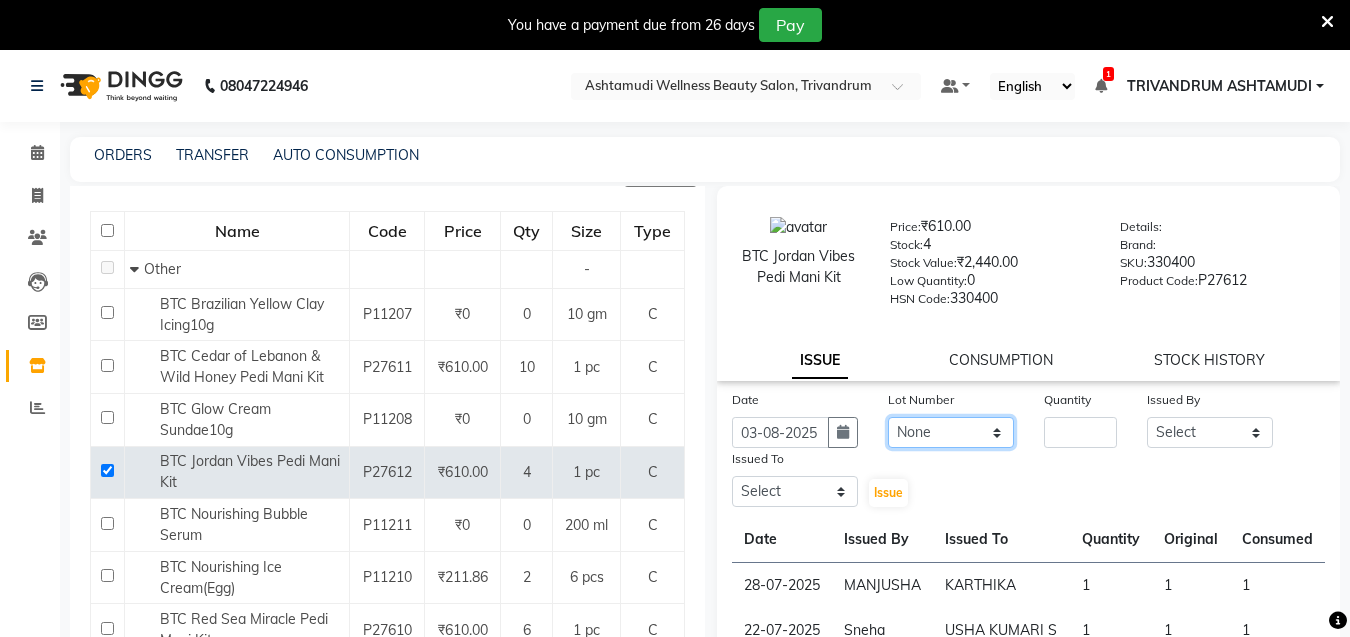 click on "None" 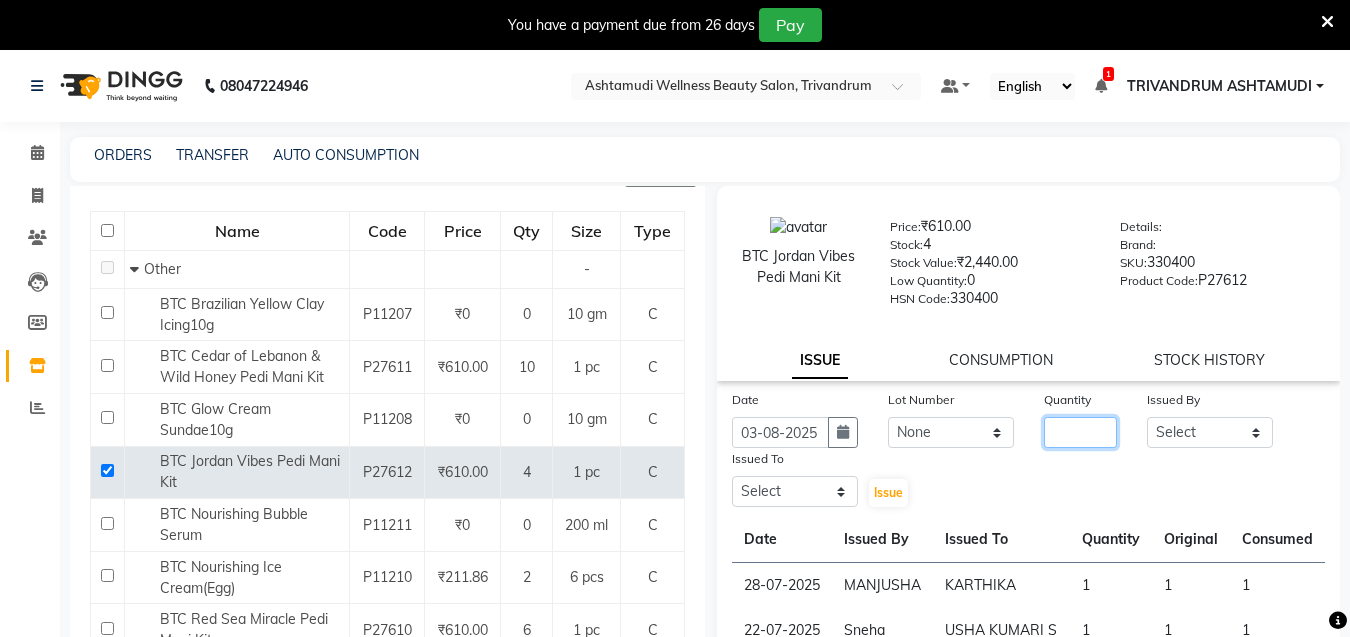 click 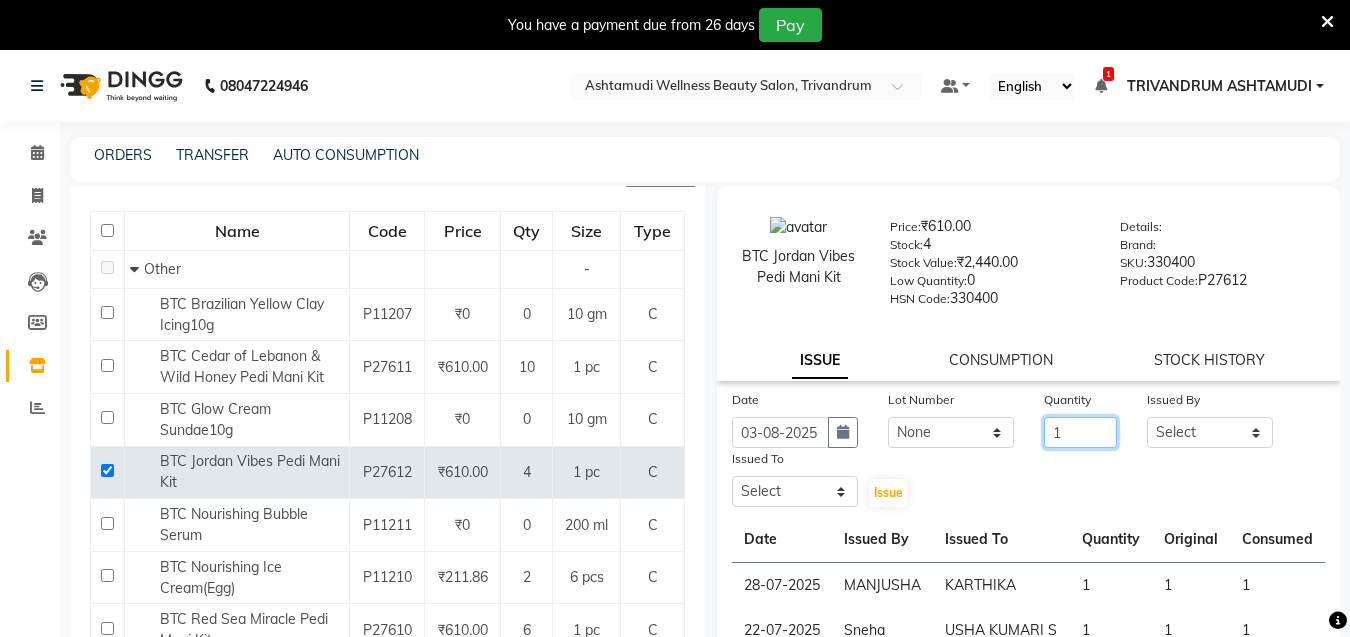 type on "1" 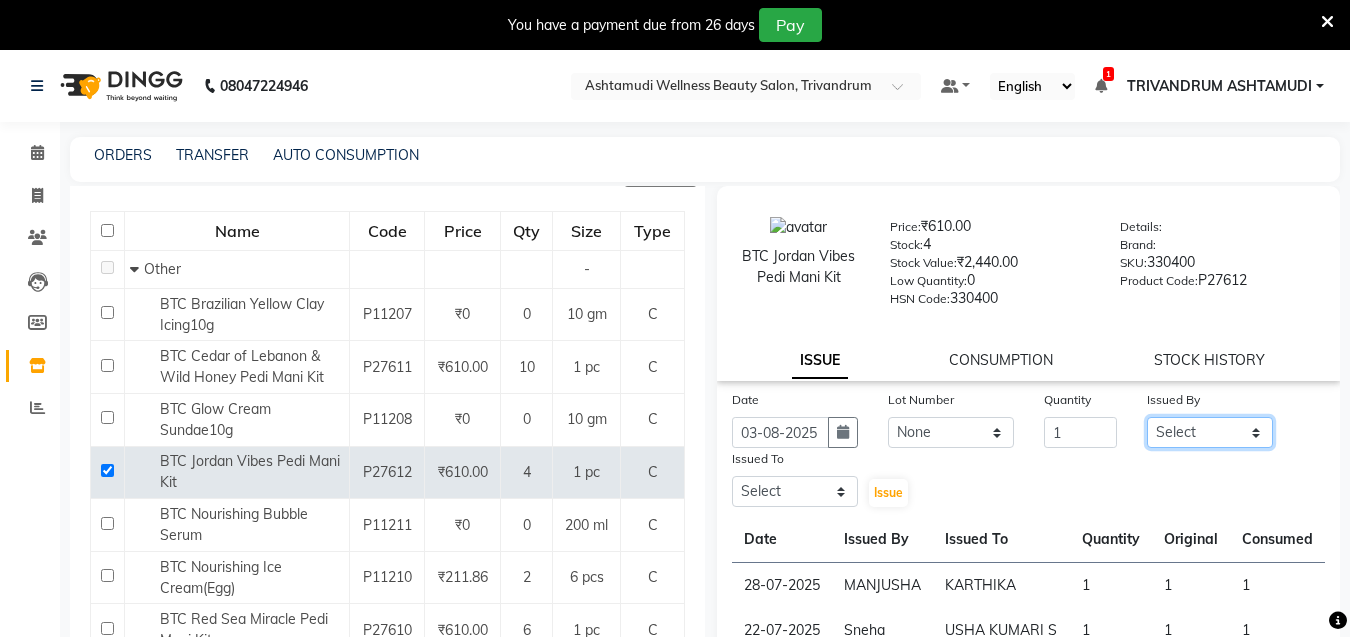 click on "Select ANJALI L B	 CHIPPY DHANYA D INDU GURUNG	 KARTHIKA	 Lekshmi MANJUSHA	 PUNAM LAMA	 SARITHA	 SIMI Sneha TRIVANDRUM ASHTAMUDI USHA KUMARI S" 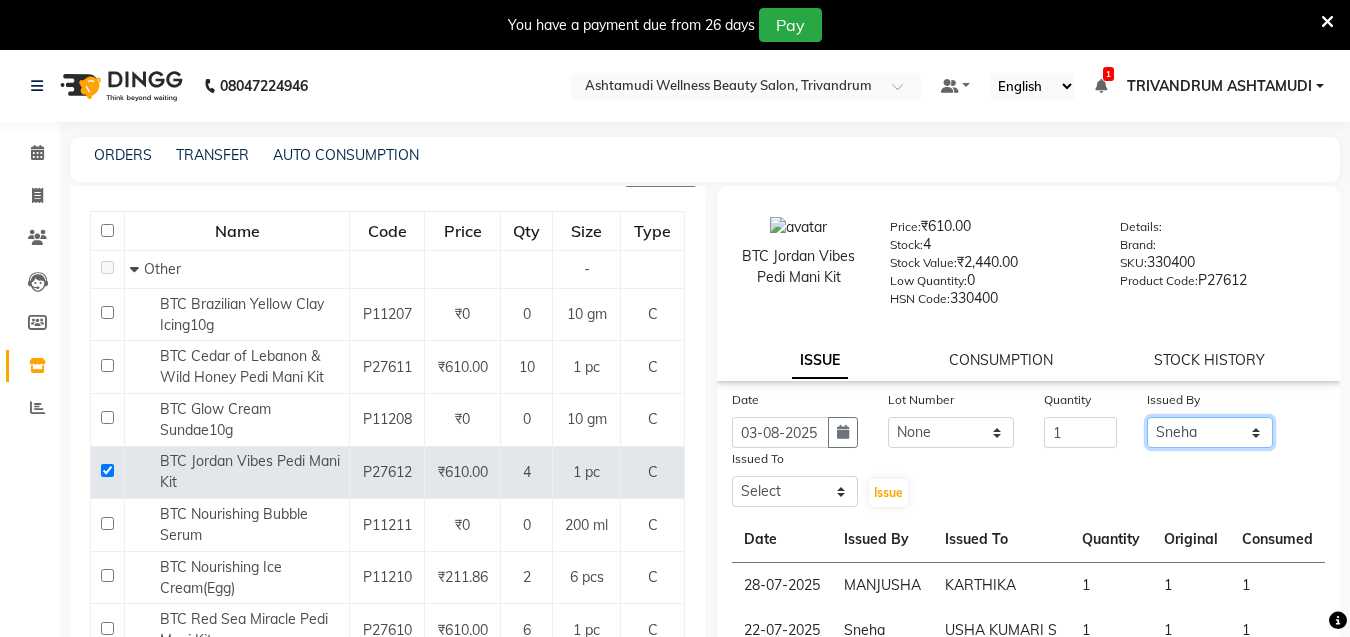 click on "Select ANJALI L B	 CHIPPY DHANYA D INDU GURUNG	 KARTHIKA	 Lekshmi MANJUSHA	 PUNAM LAMA	 SARITHA	 SIMI Sneha TRIVANDRUM ASHTAMUDI USHA KUMARI S" 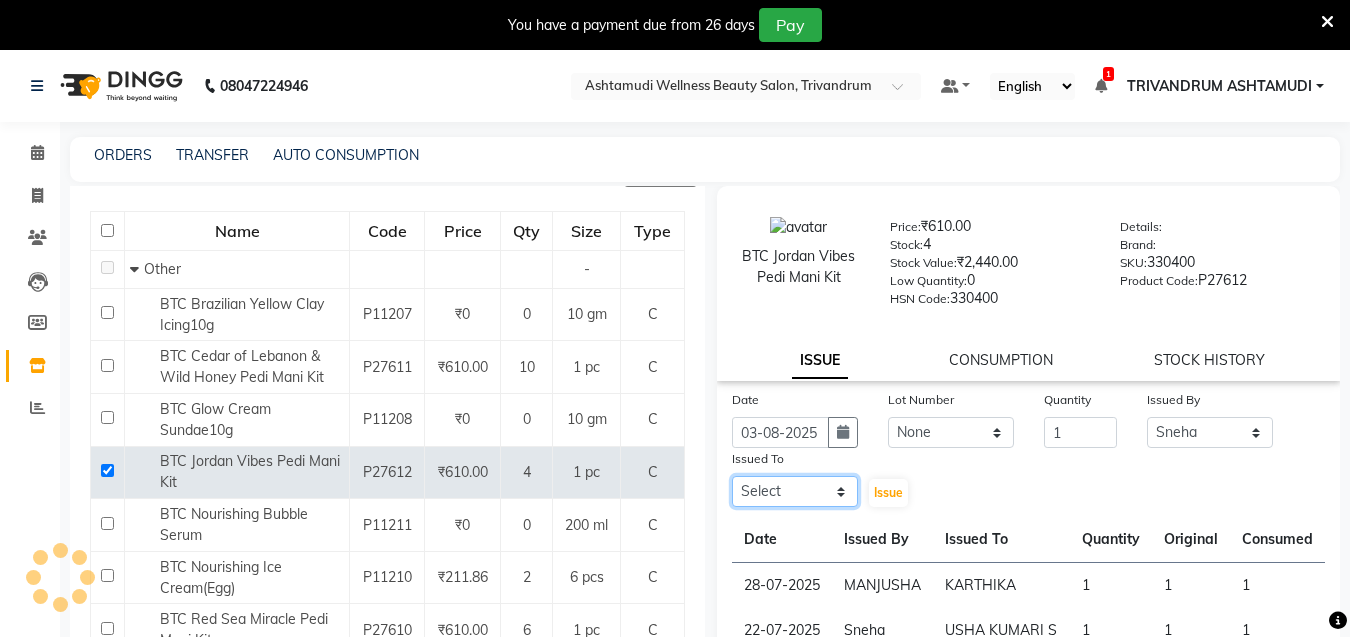 click on "Select ANJALI L B	 CHIPPY DHANYA D INDU GURUNG	 KARTHIKA	 Lekshmi MANJUSHA	 PUNAM LAMA	 SARITHA	 SIMI Sneha TRIVANDRUM ASHTAMUDI USHA KUMARI S" 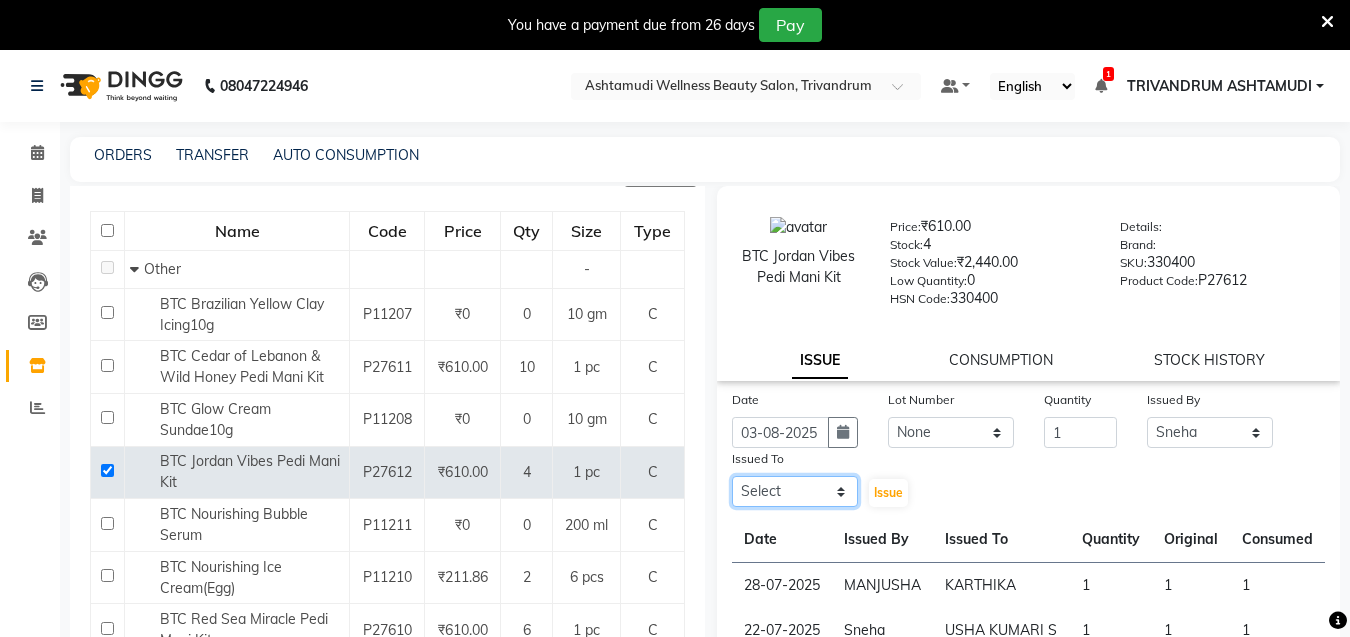 select on "27021" 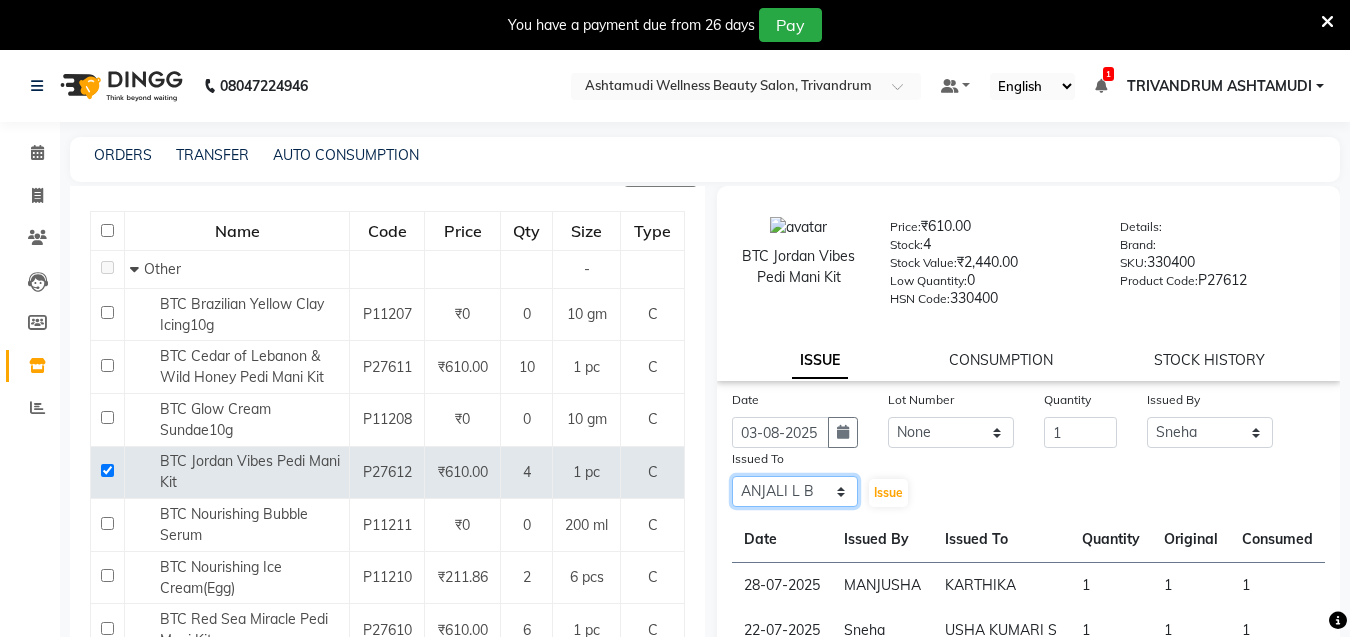 click on "Select ANJALI L B	 CHIPPY DHANYA D INDU GURUNG	 KARTHIKA	 Lekshmi MANJUSHA	 PUNAM LAMA	 SARITHA	 SIMI Sneha TRIVANDRUM ASHTAMUDI USHA KUMARI S" 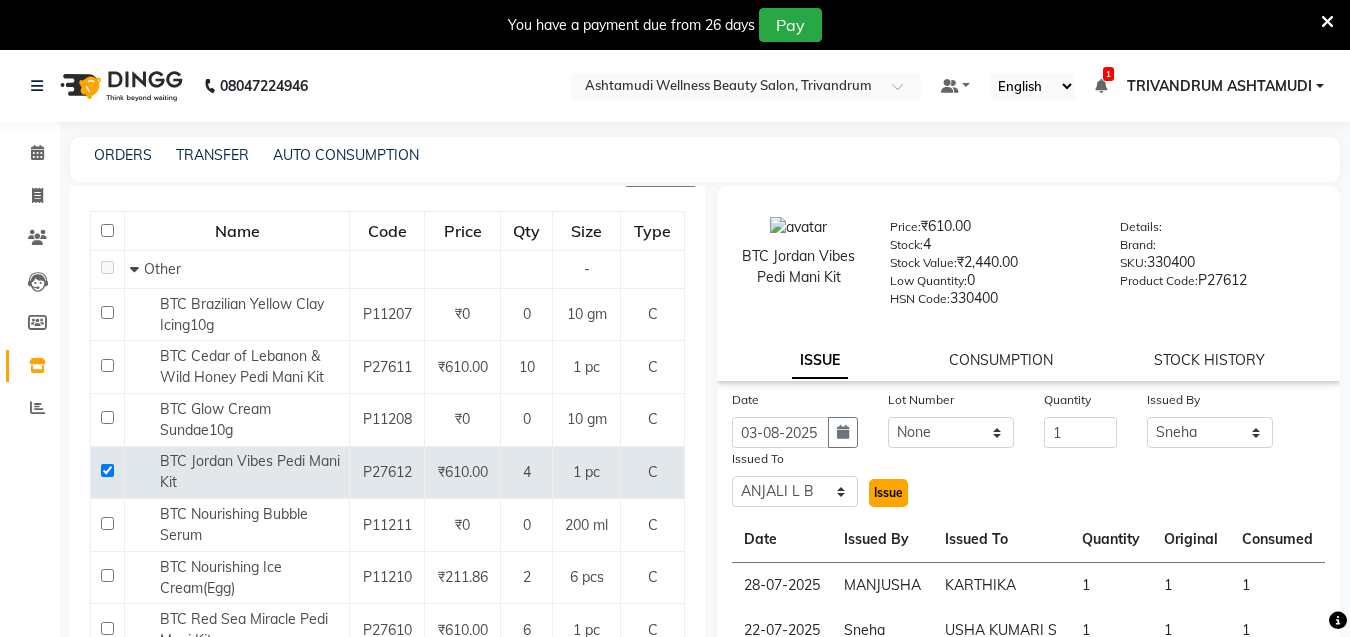 click on "Issue" 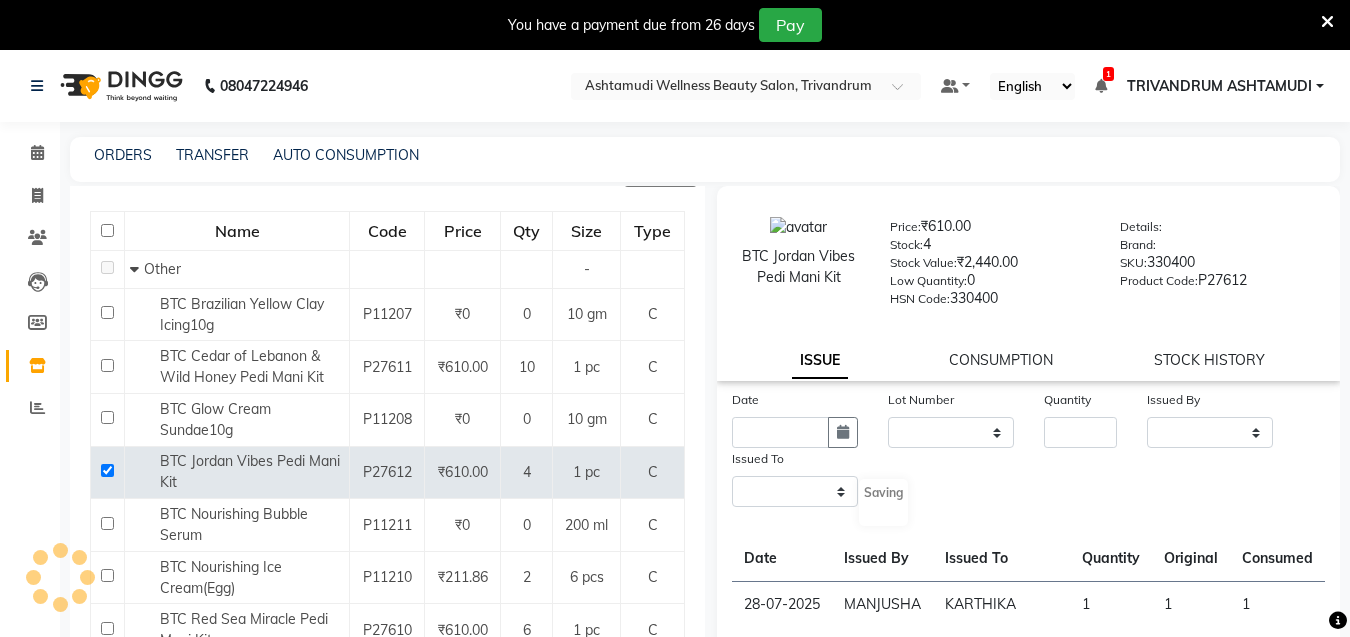 select 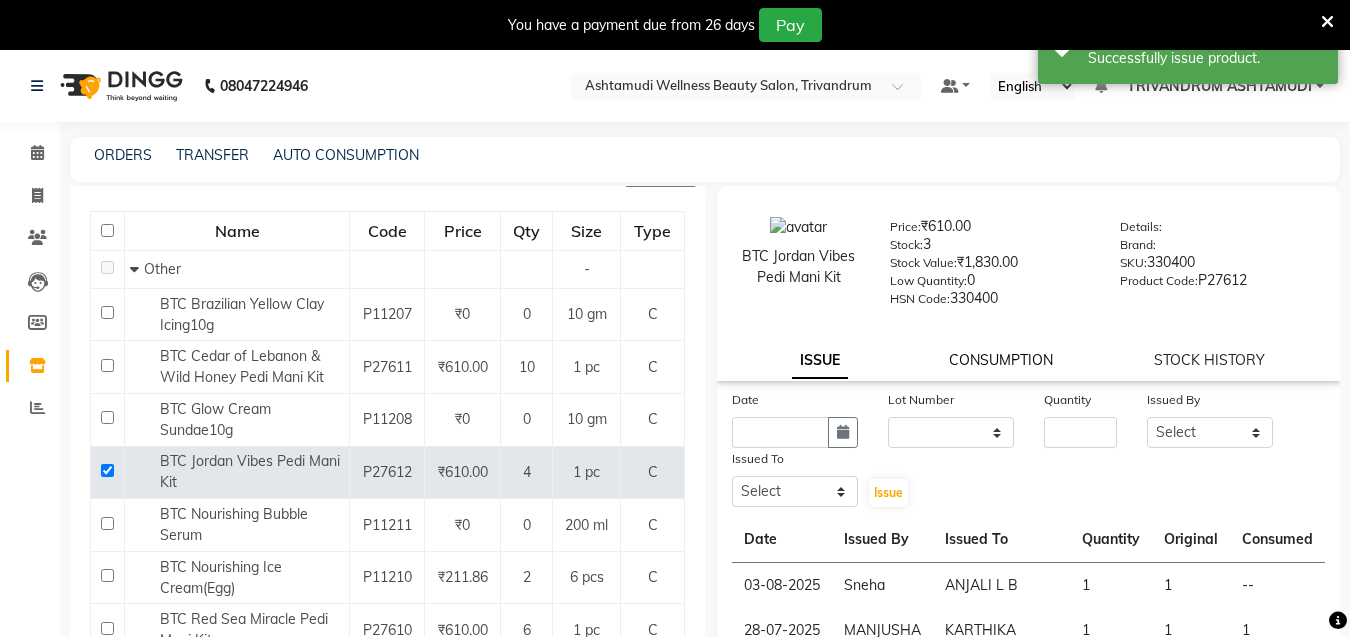 click on "CONSUMPTION" 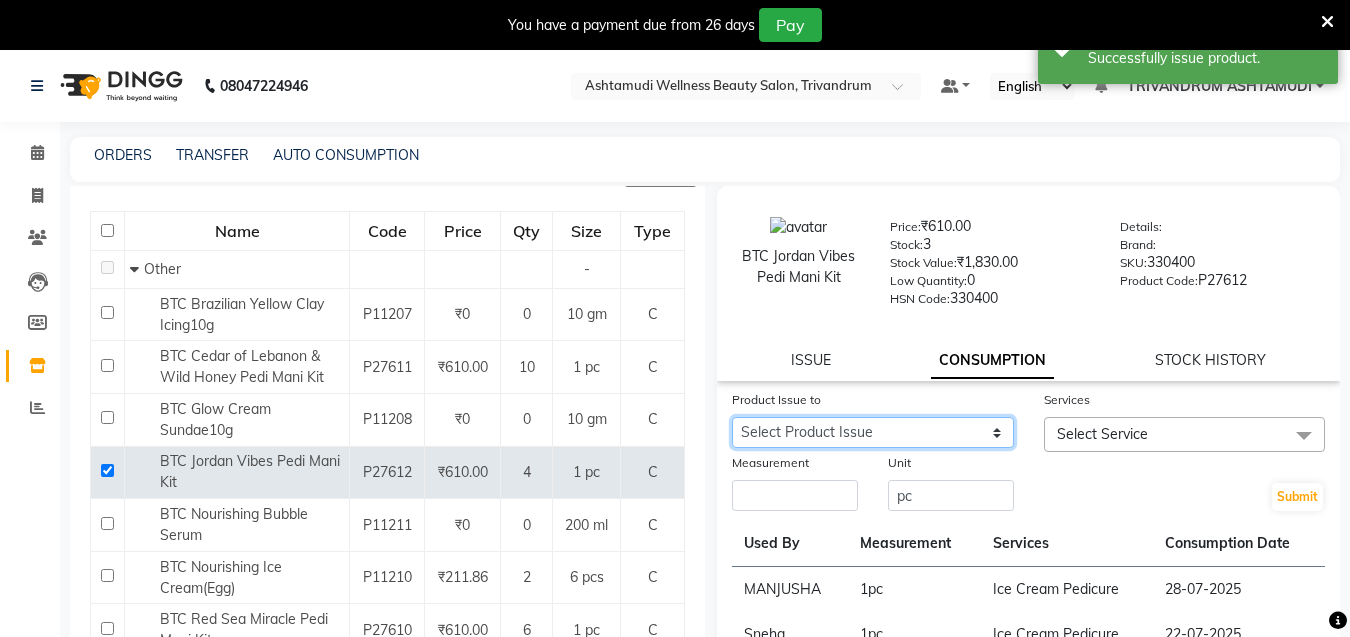 click on "Select Product Issue 2025-08-03, Issued to: ANJALI L B	, Balance: 1" 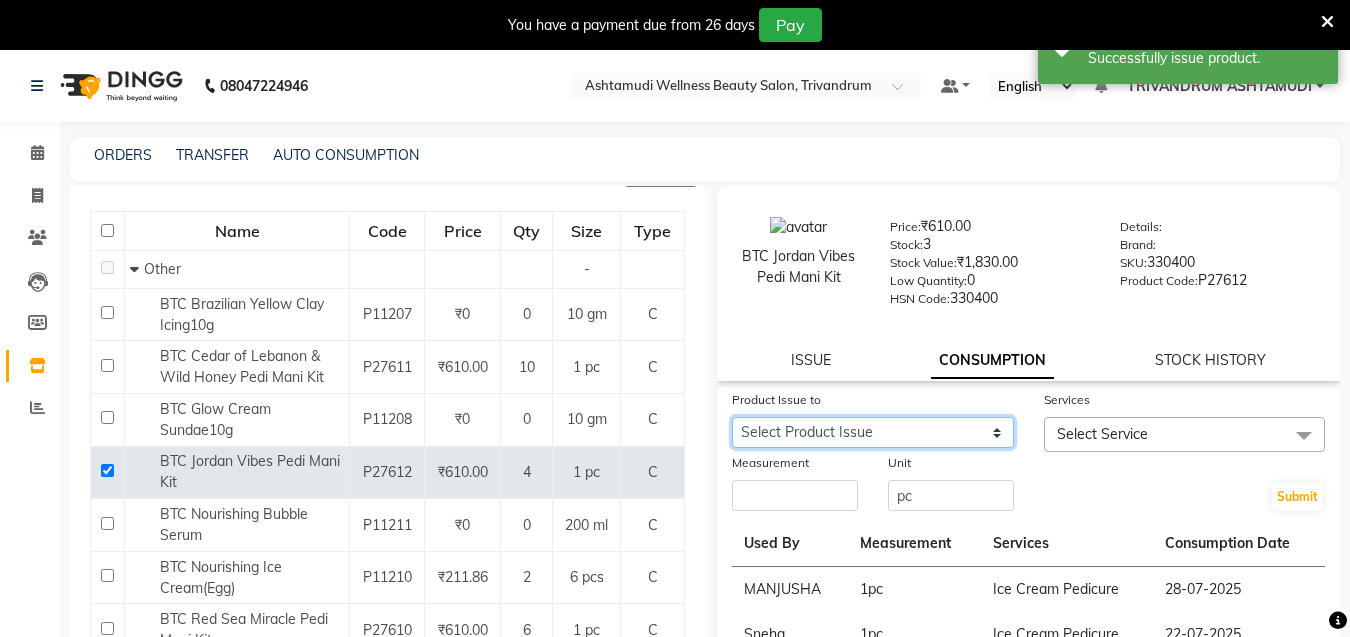 click on "Select Product Issue 2025-08-03, Issued to: ANJALI L B	, Balance: 1" 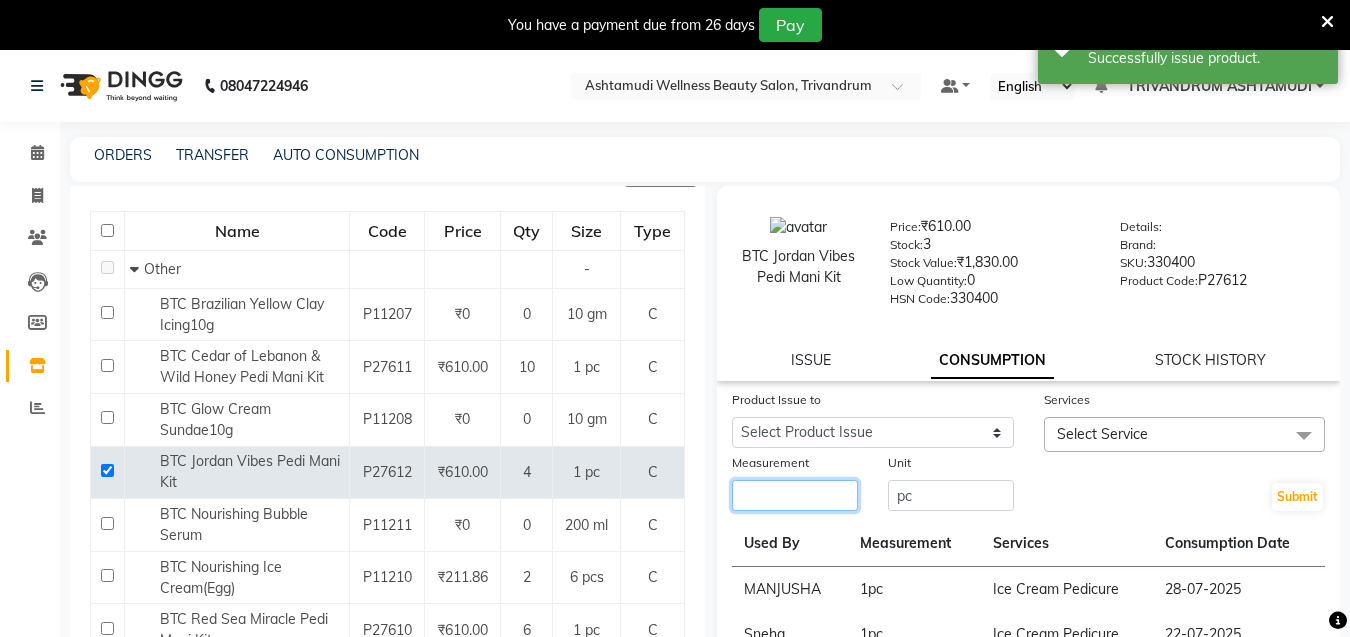 click 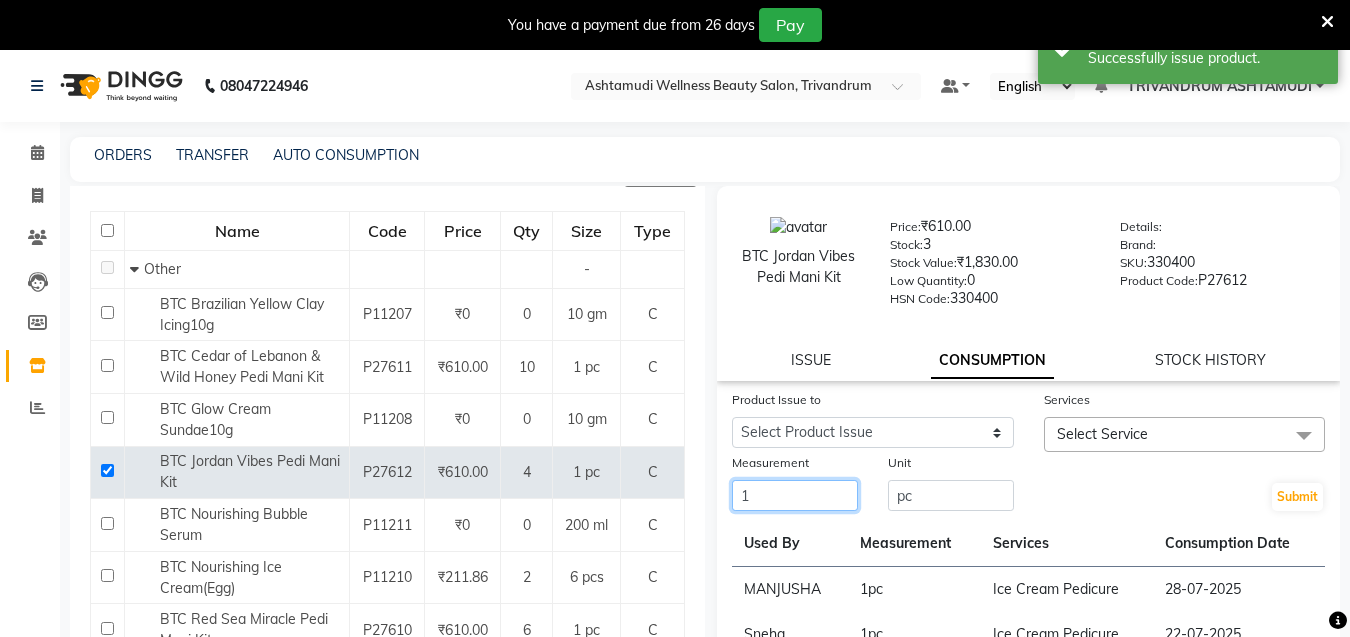 type on "1" 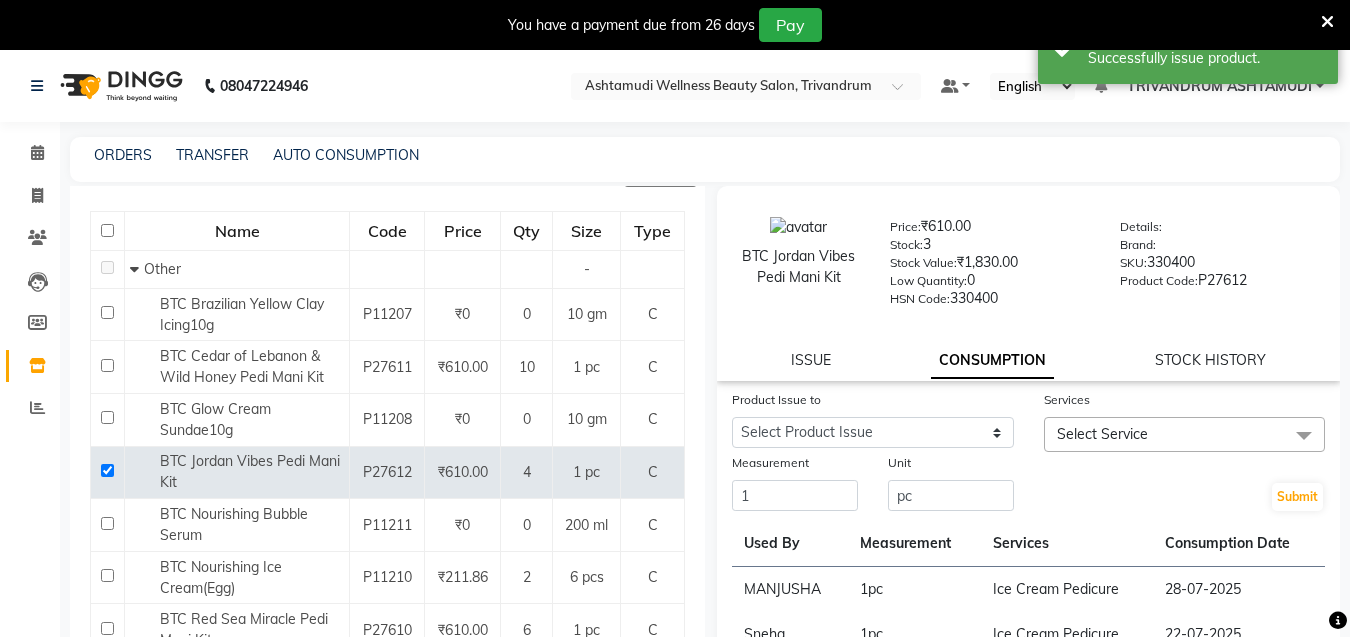 click on "Select Service" 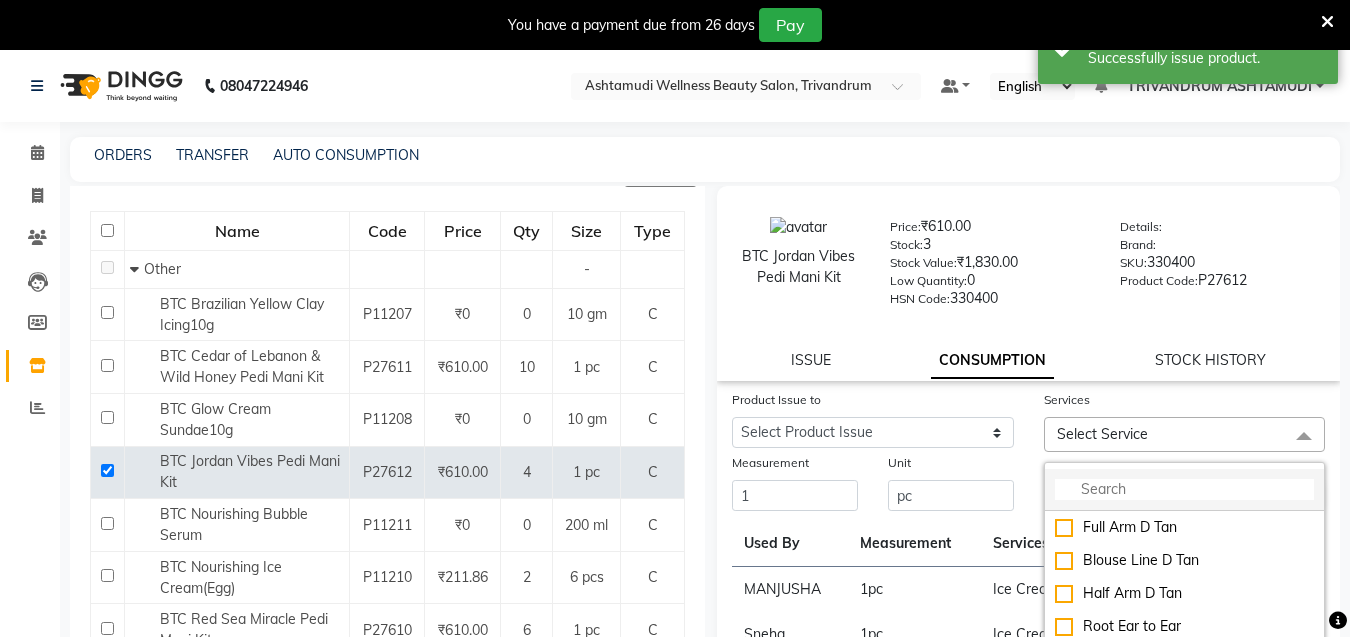 click 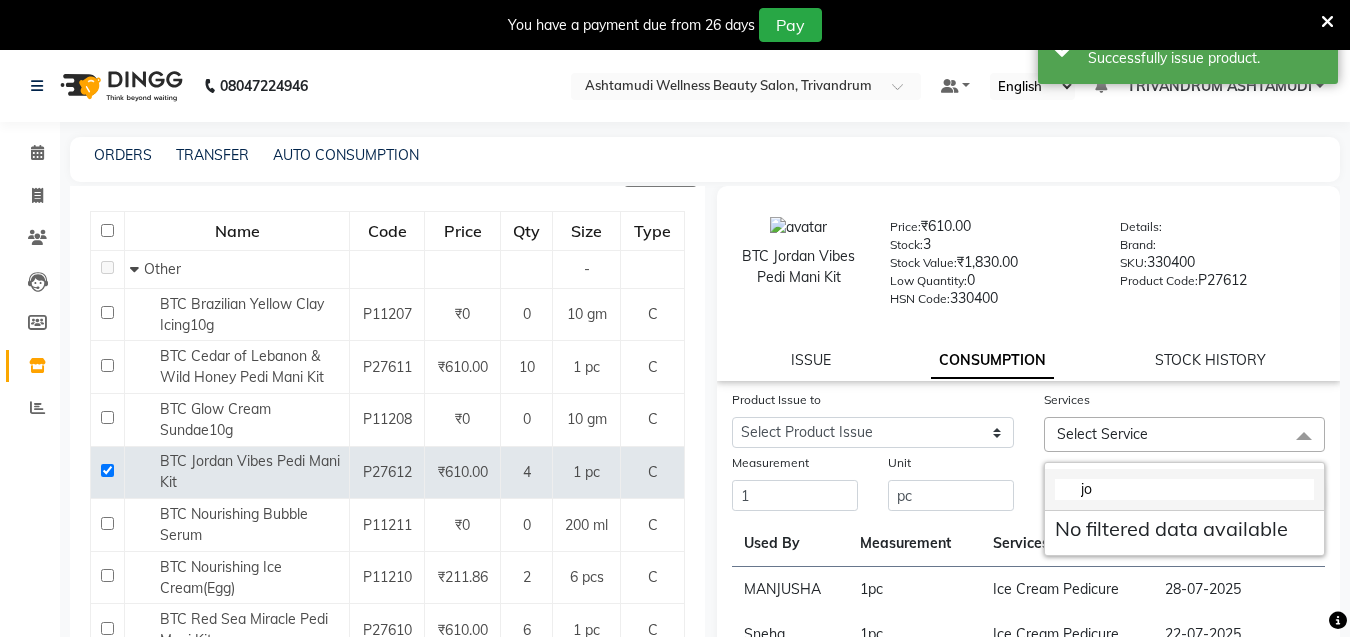 type on "j" 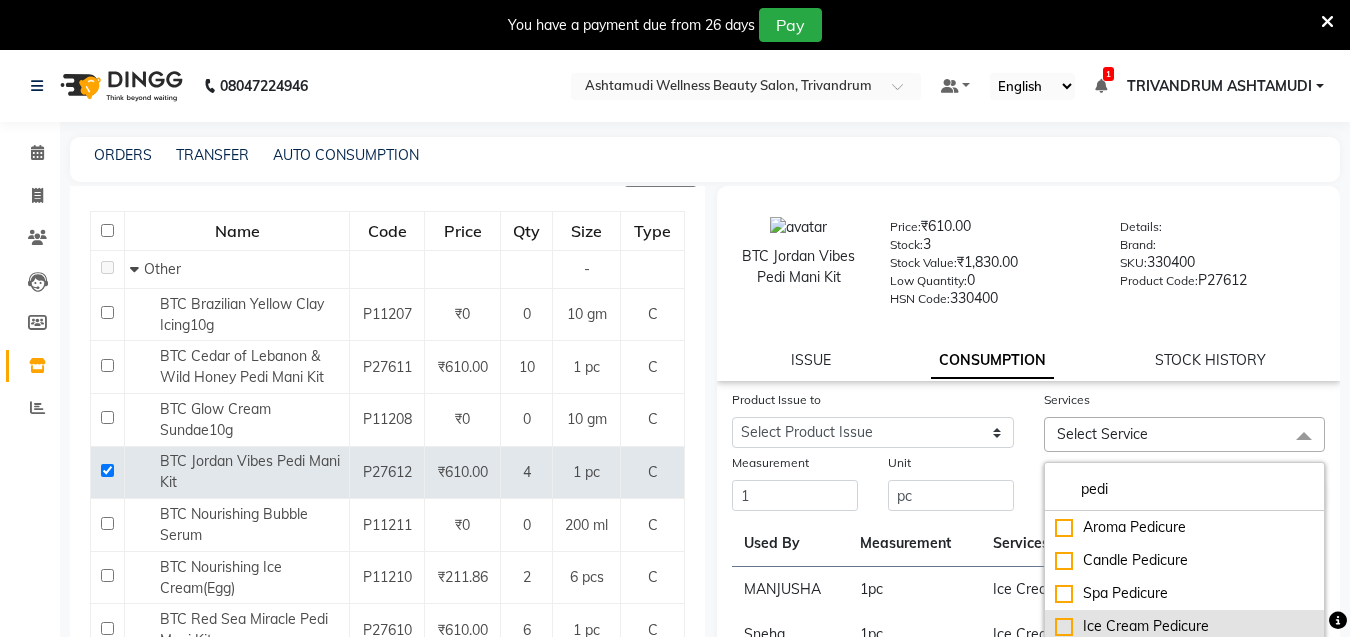 type on "pedi" 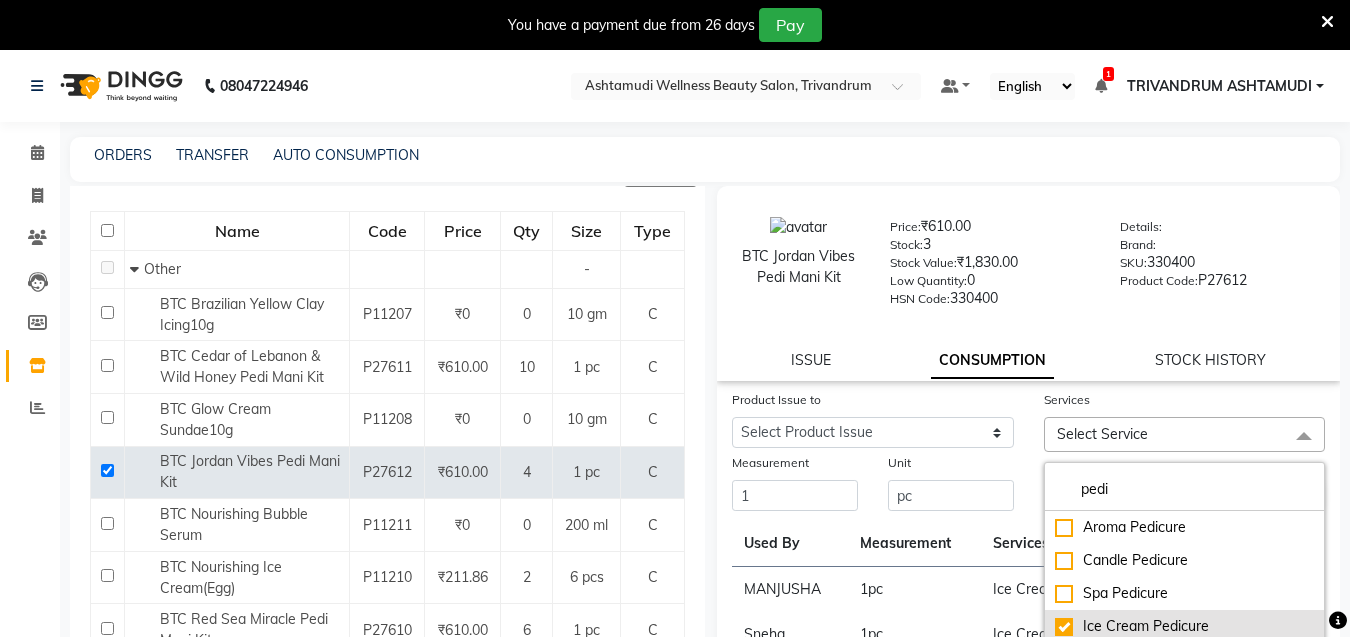 checkbox on "true" 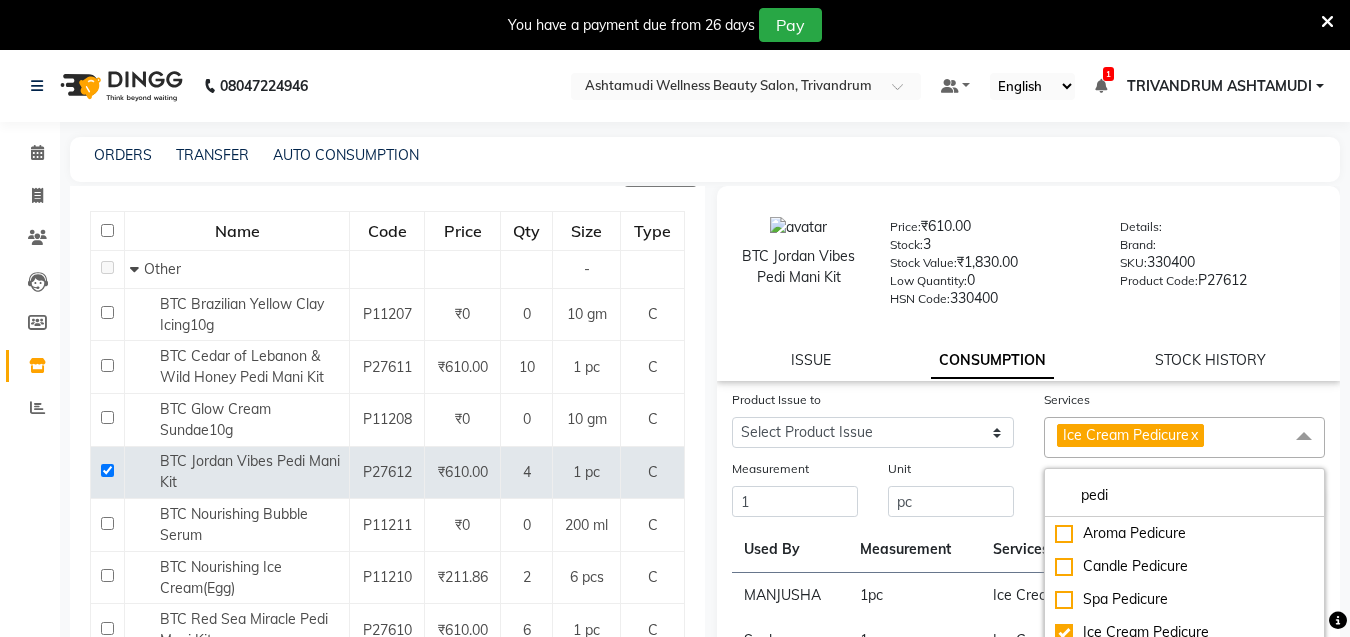 click on "Product Issue to Select Product Issue 2025-08-03, Issued to: ANJALI L B	, Balance: 1" 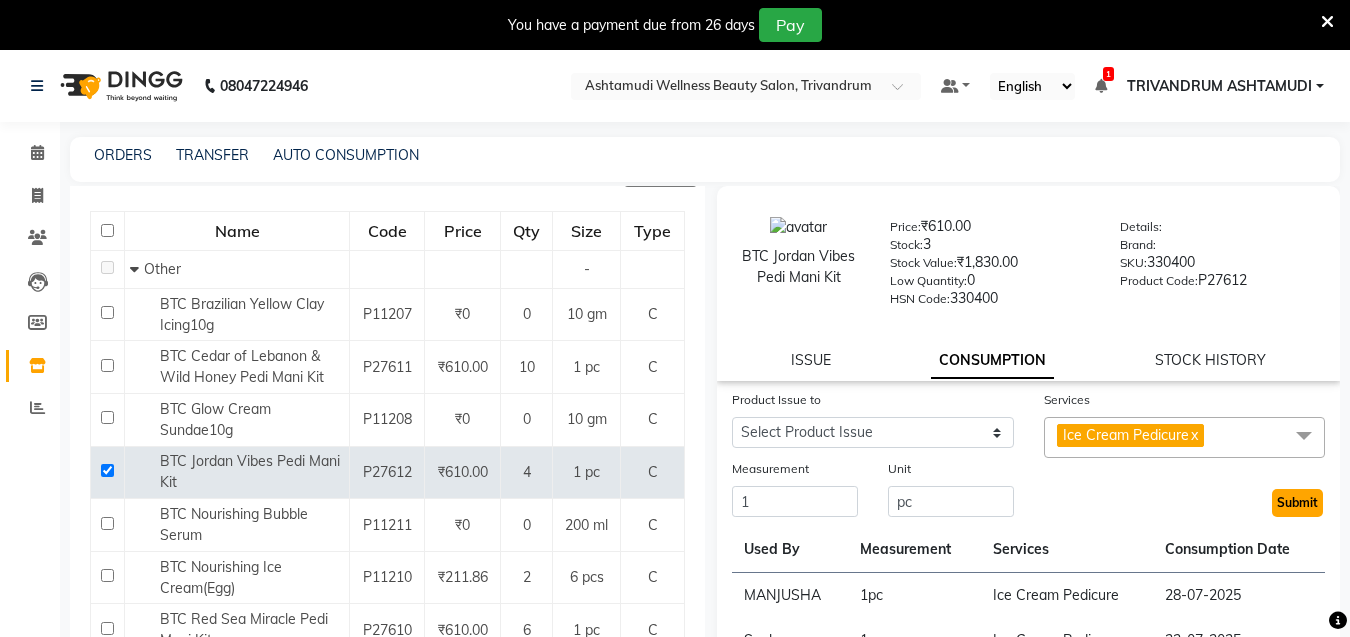 click on "Submit" 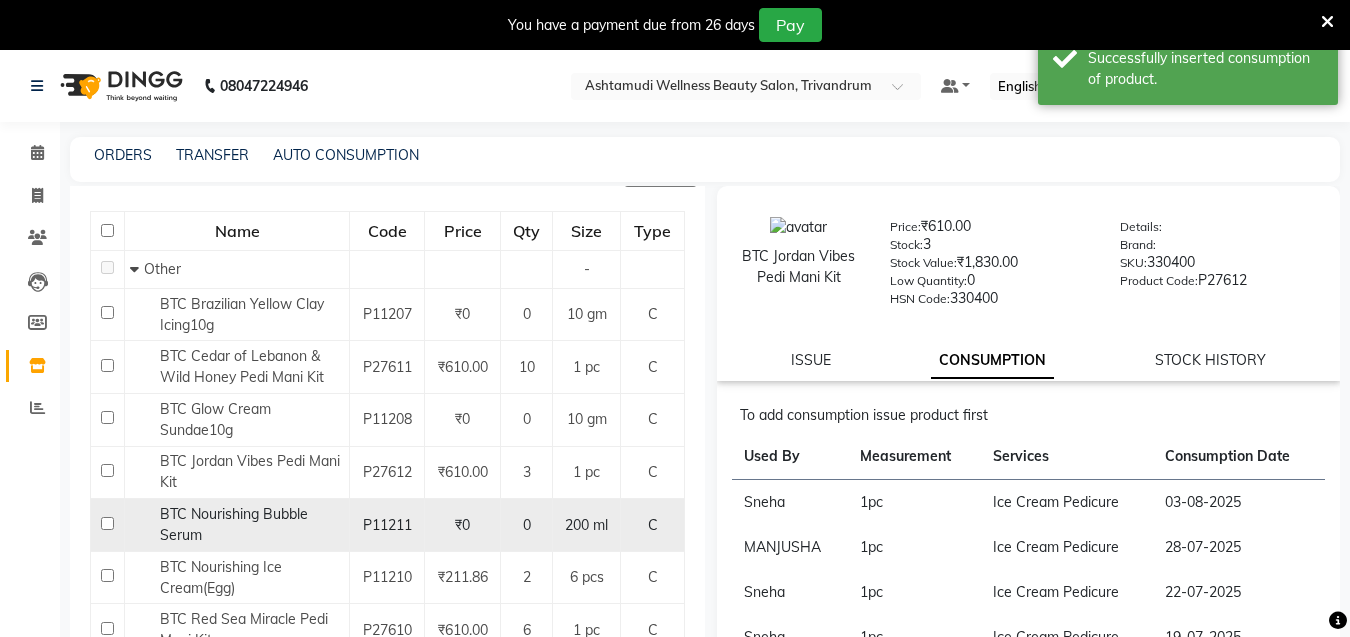 scroll, scrollTop: 285, scrollLeft: 0, axis: vertical 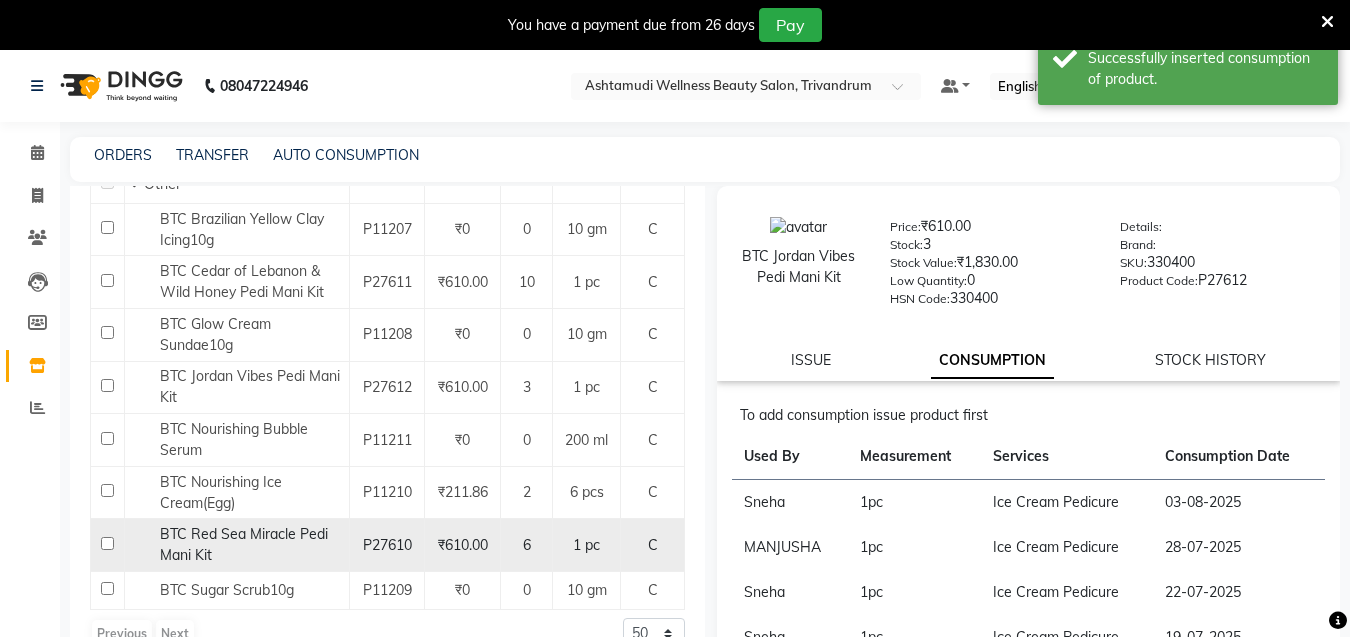 click 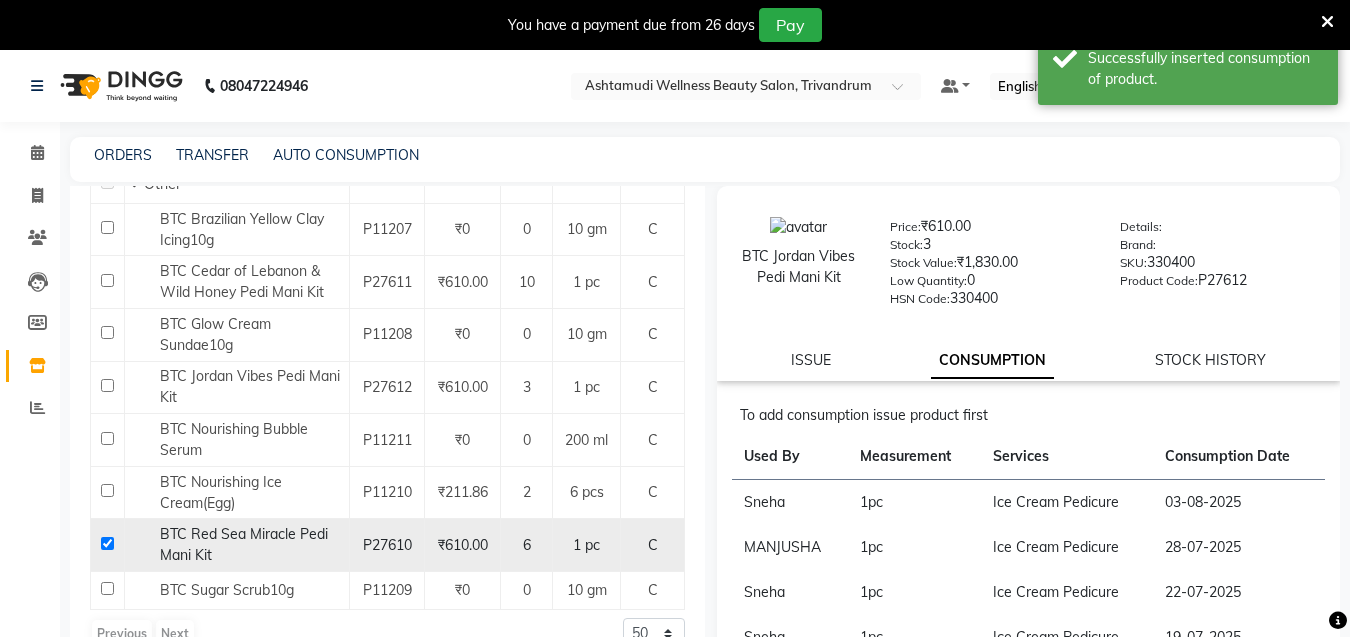 checkbox on "true" 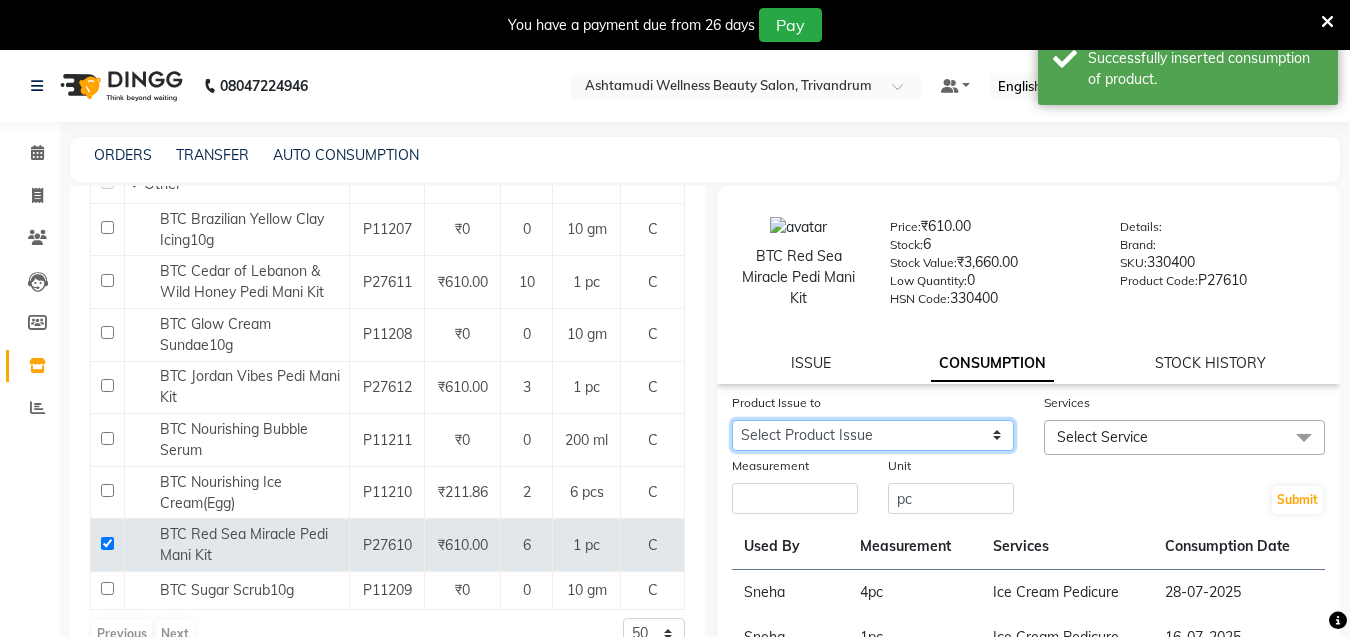 click on "Select Product Issue 2025-07-28, Issued to: DHANYA D, Balance: 4" 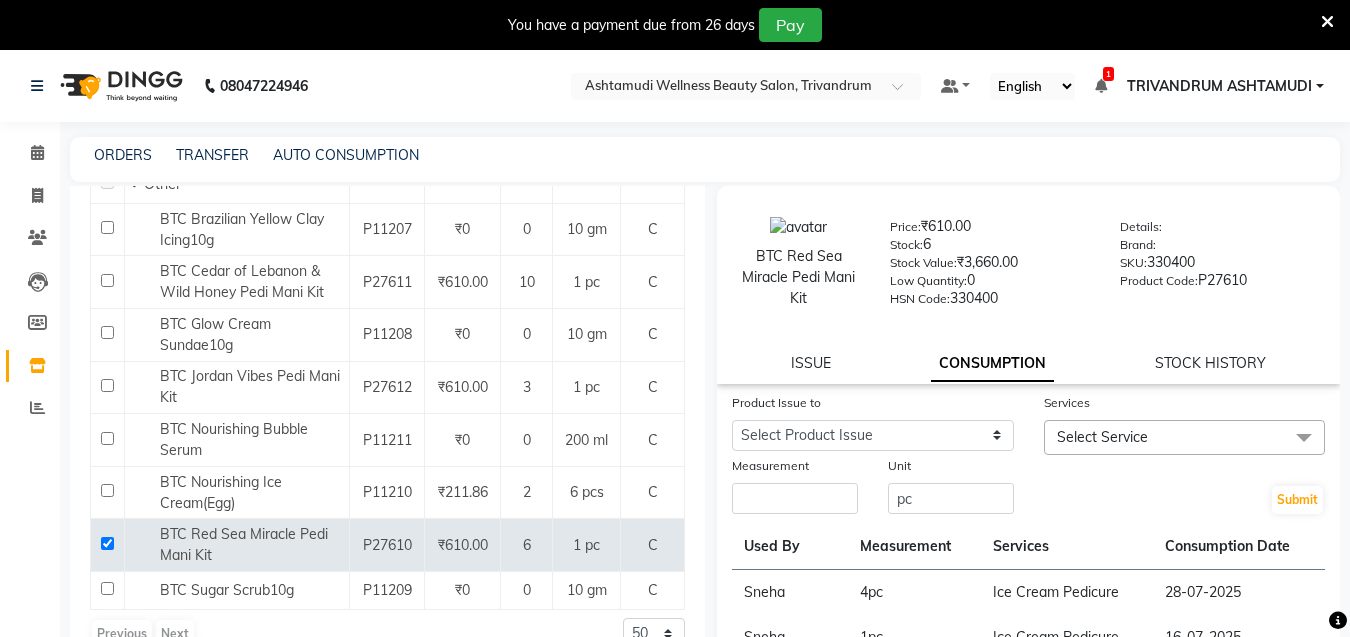 click on "Submit" 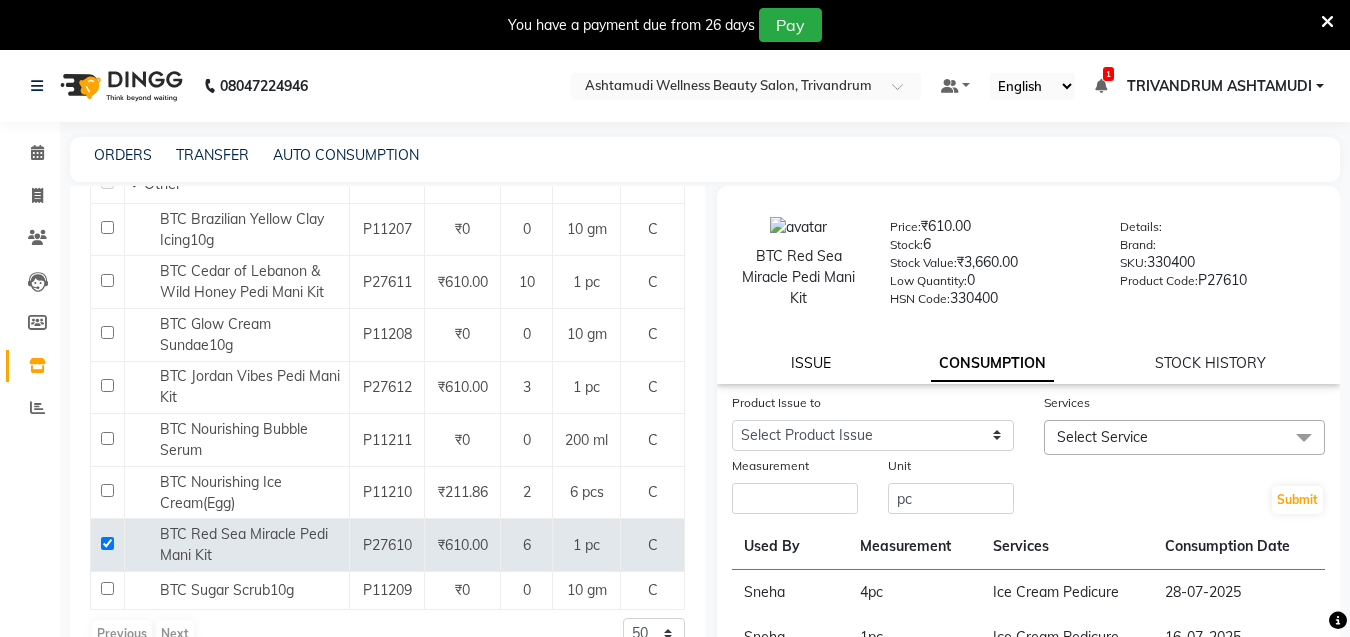 click on "ISSUE" 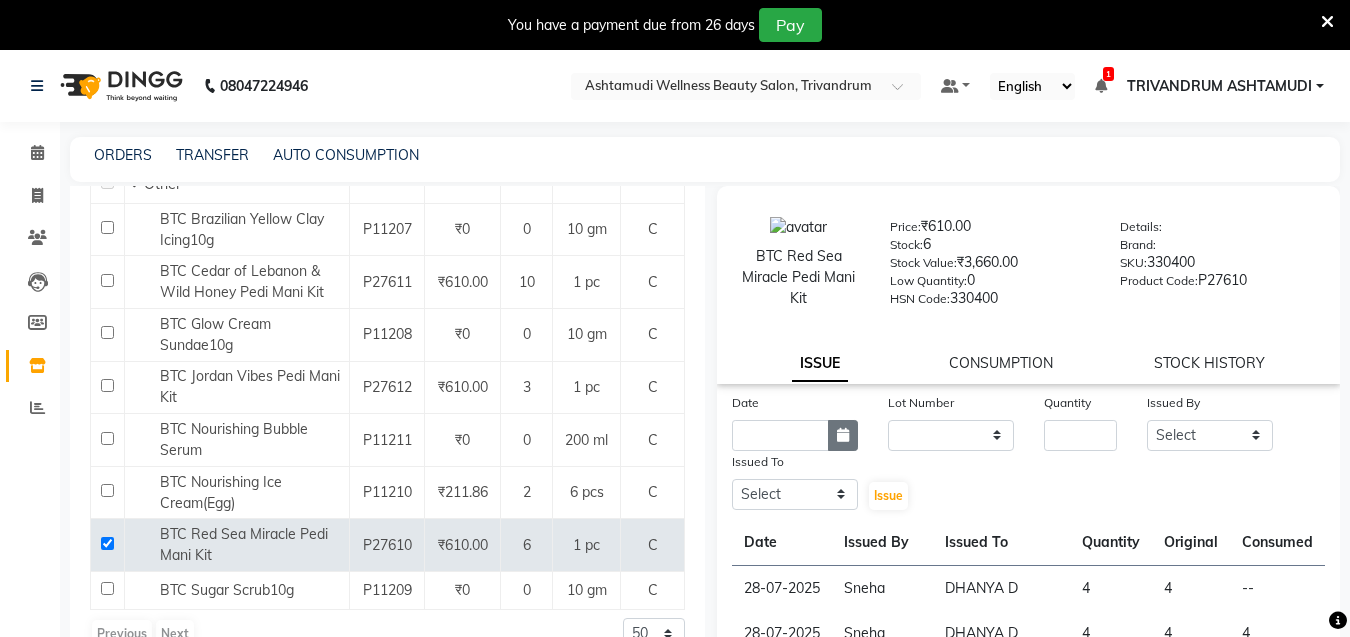 click 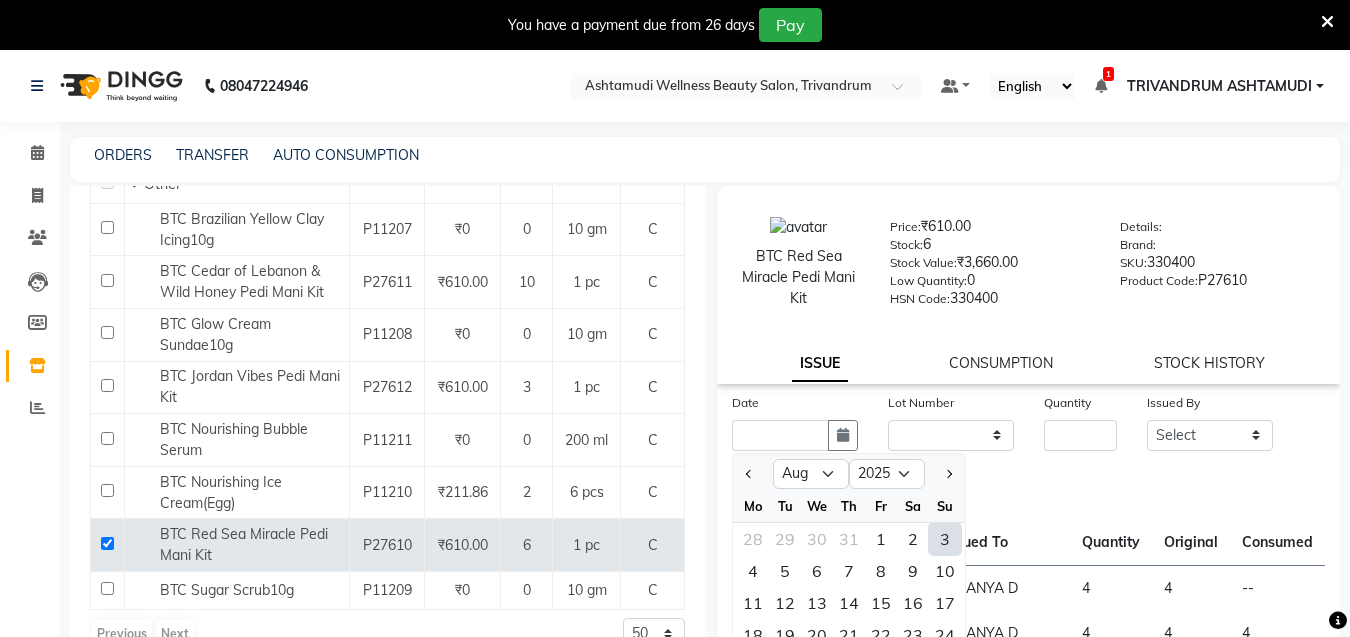click on "3" 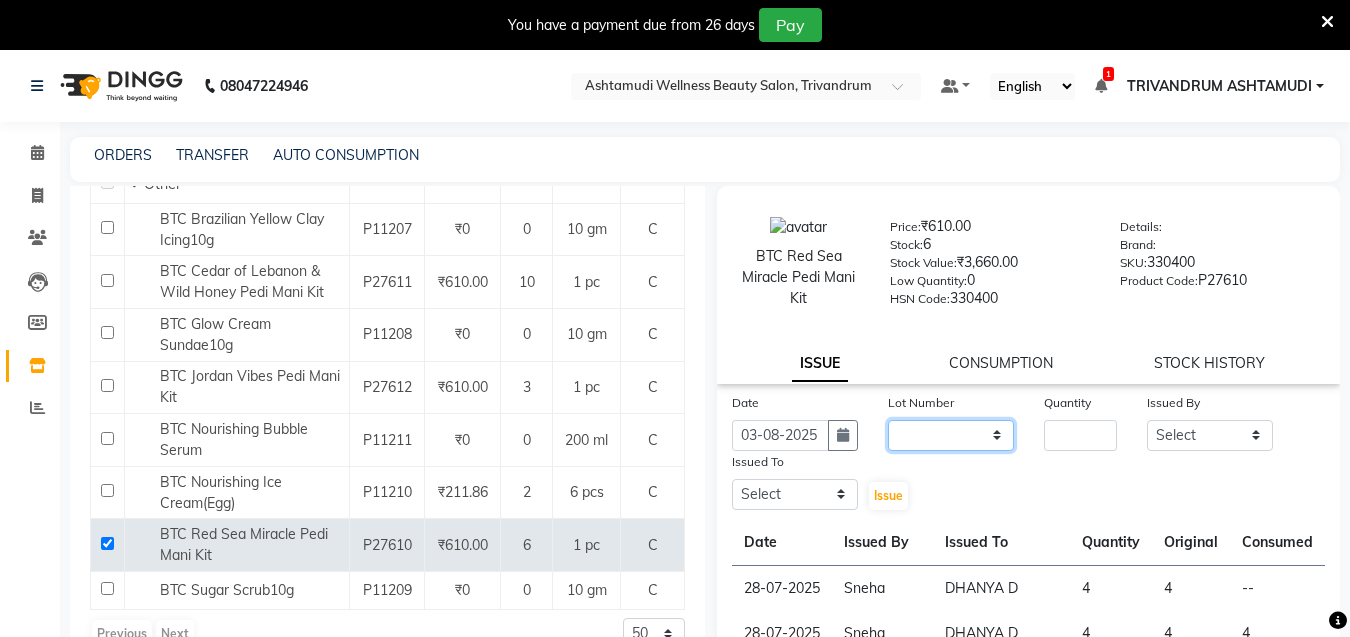 click on "None" 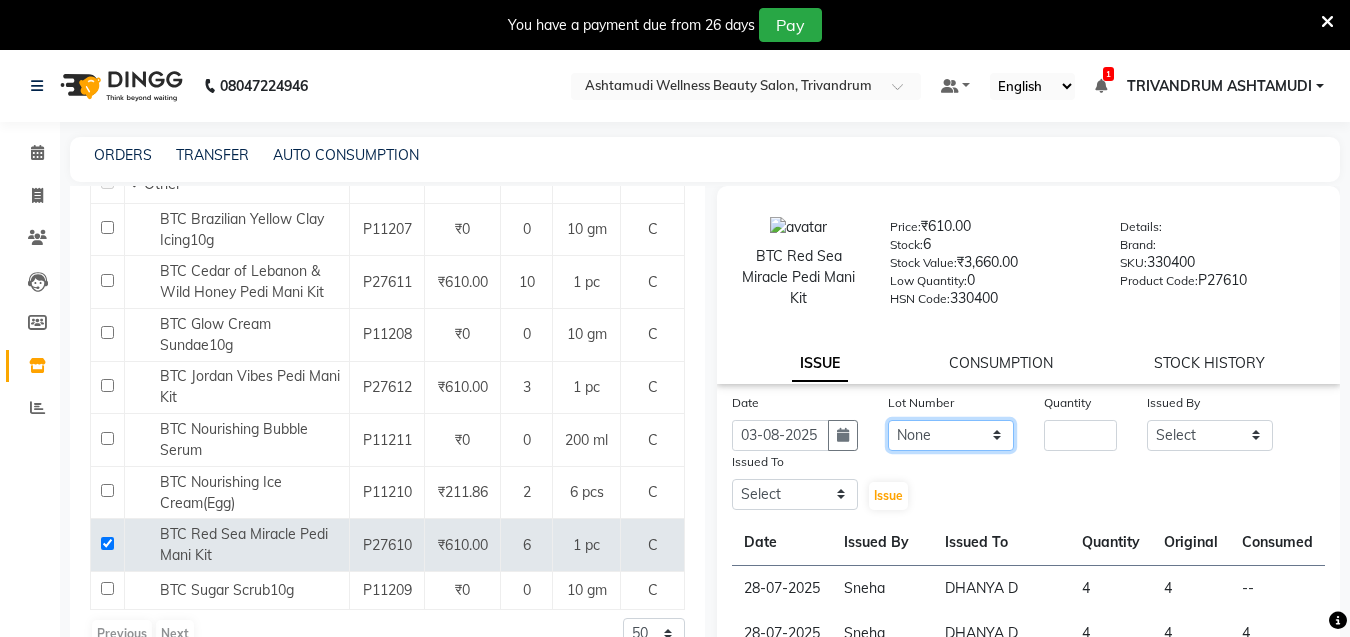 click on "None" 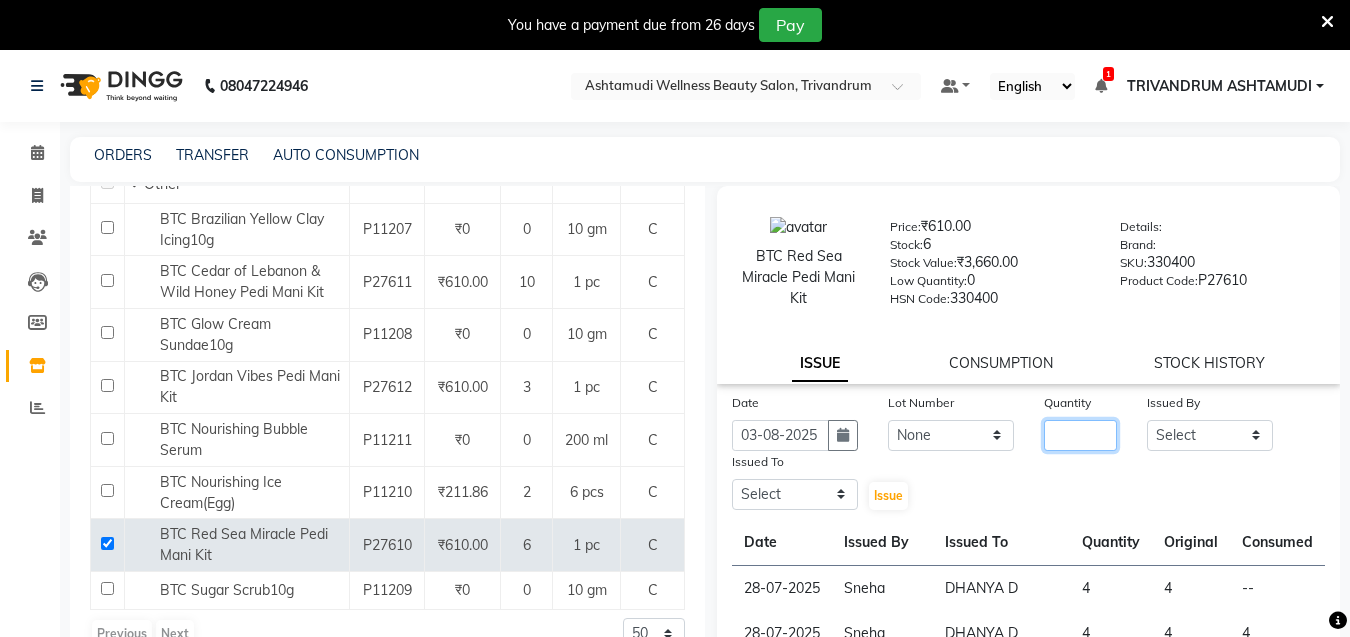 click 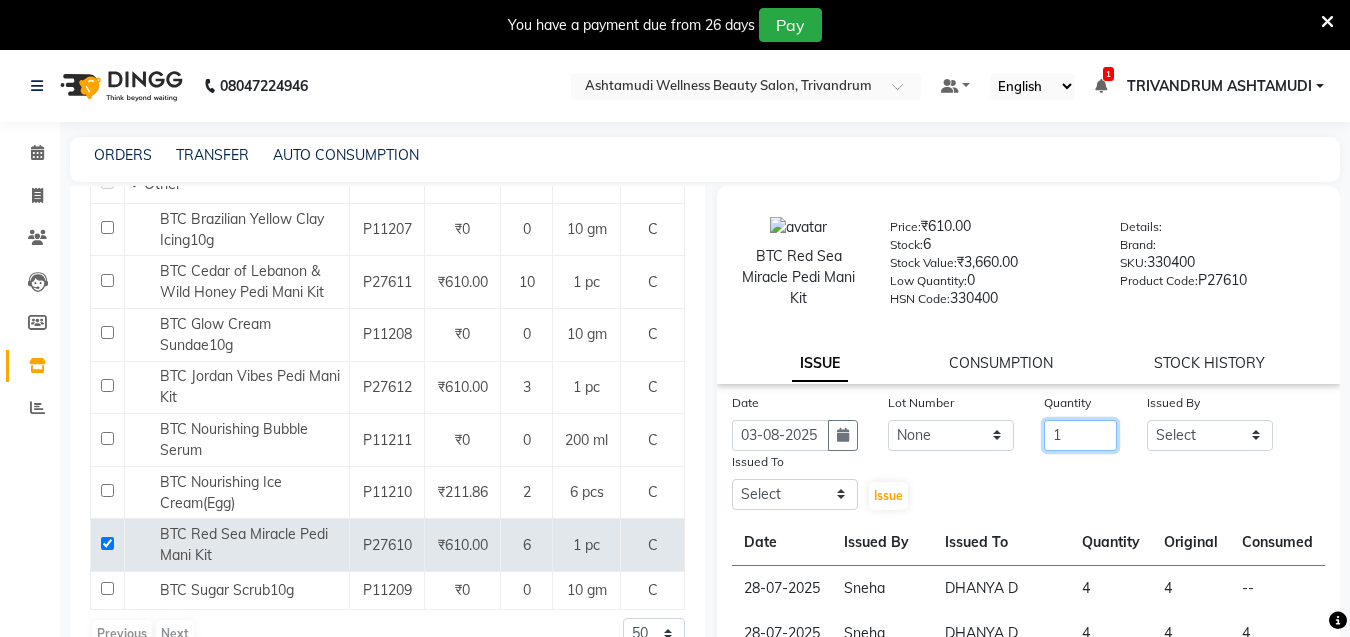type on "1" 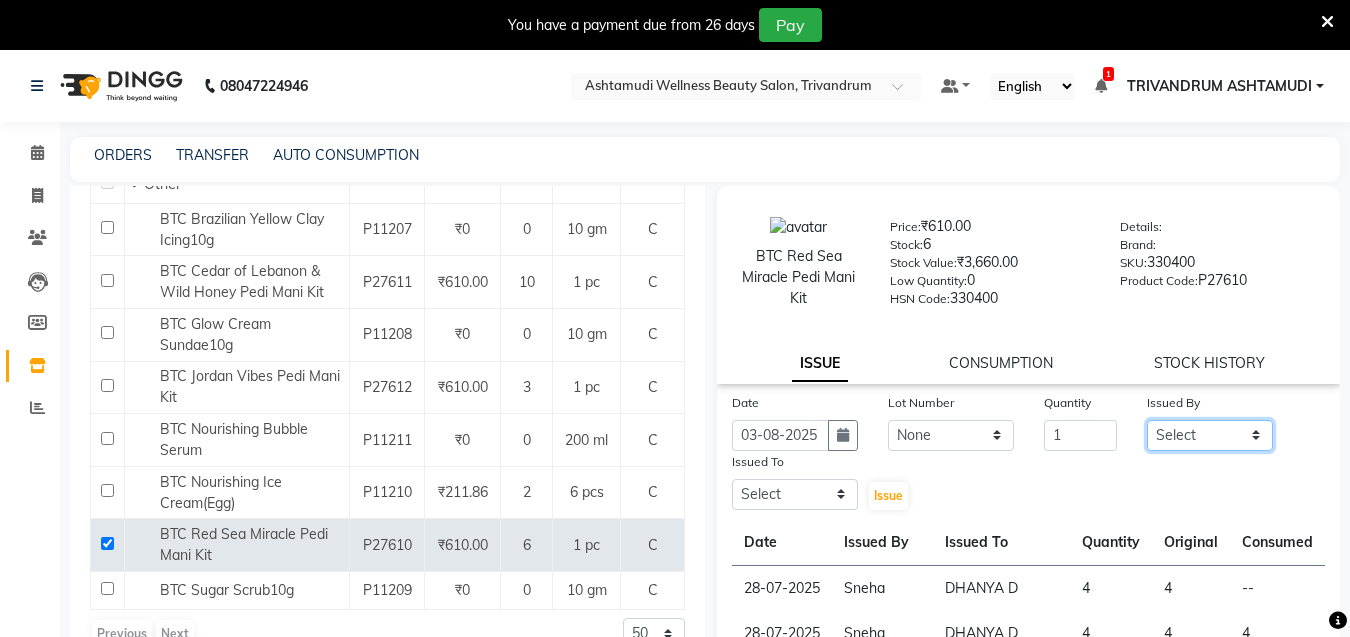 click on "Select ANJALI L B	 CHIPPY DHANYA D INDU GURUNG	 KARTHIKA	 Lekshmi MANJUSHA	 PUNAM LAMA	 SARITHA	 SIMI Sneha TRIVANDRUM ASHTAMUDI USHA KUMARI S" 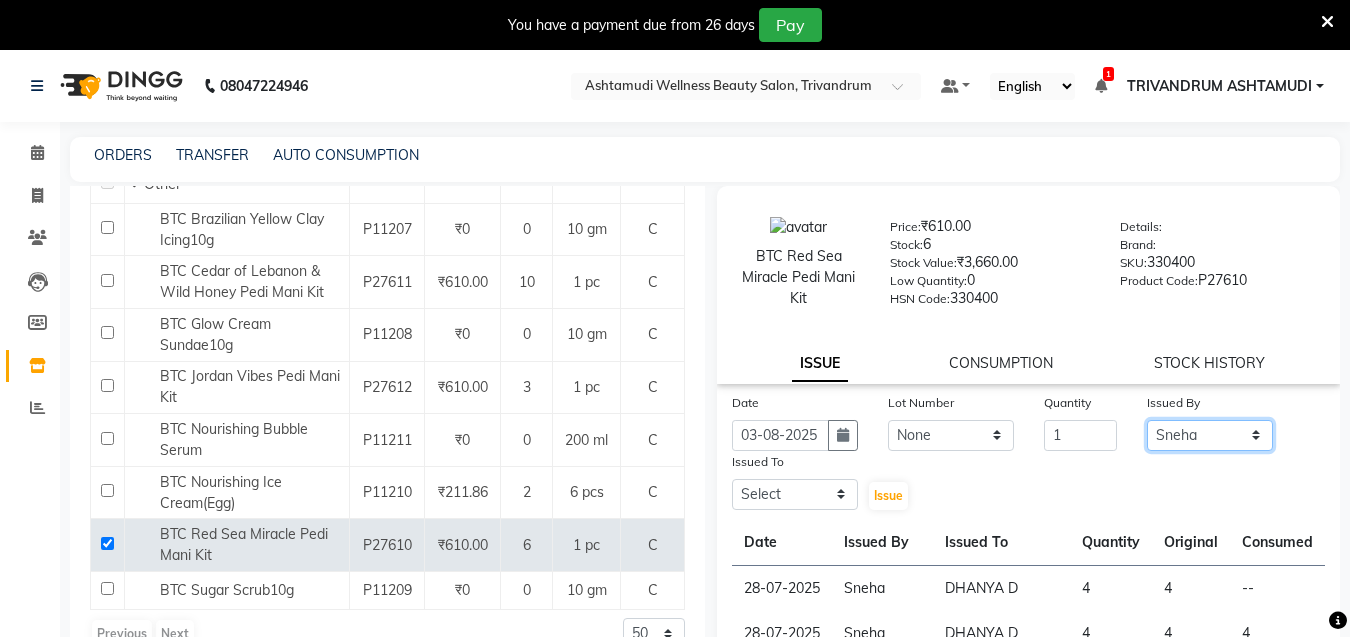 click on "Select ANJALI L B	 CHIPPY DHANYA D INDU GURUNG	 KARTHIKA	 Lekshmi MANJUSHA	 PUNAM LAMA	 SARITHA	 SIMI Sneha TRIVANDRUM ASHTAMUDI USHA KUMARI S" 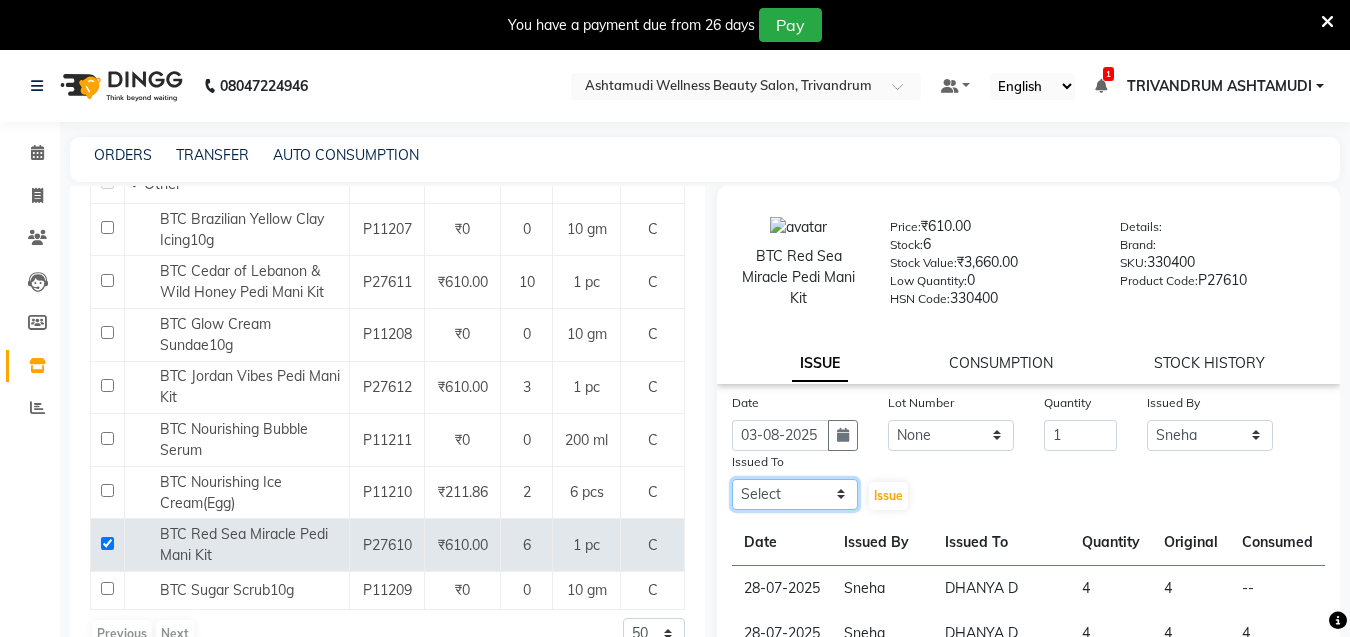 click on "Select ANJALI L B	 CHIPPY DHANYA D INDU GURUNG	 KARTHIKA	 Lekshmi MANJUSHA	 PUNAM LAMA	 SARITHA	 SIMI Sneha TRIVANDRUM ASHTAMUDI USHA KUMARI S" 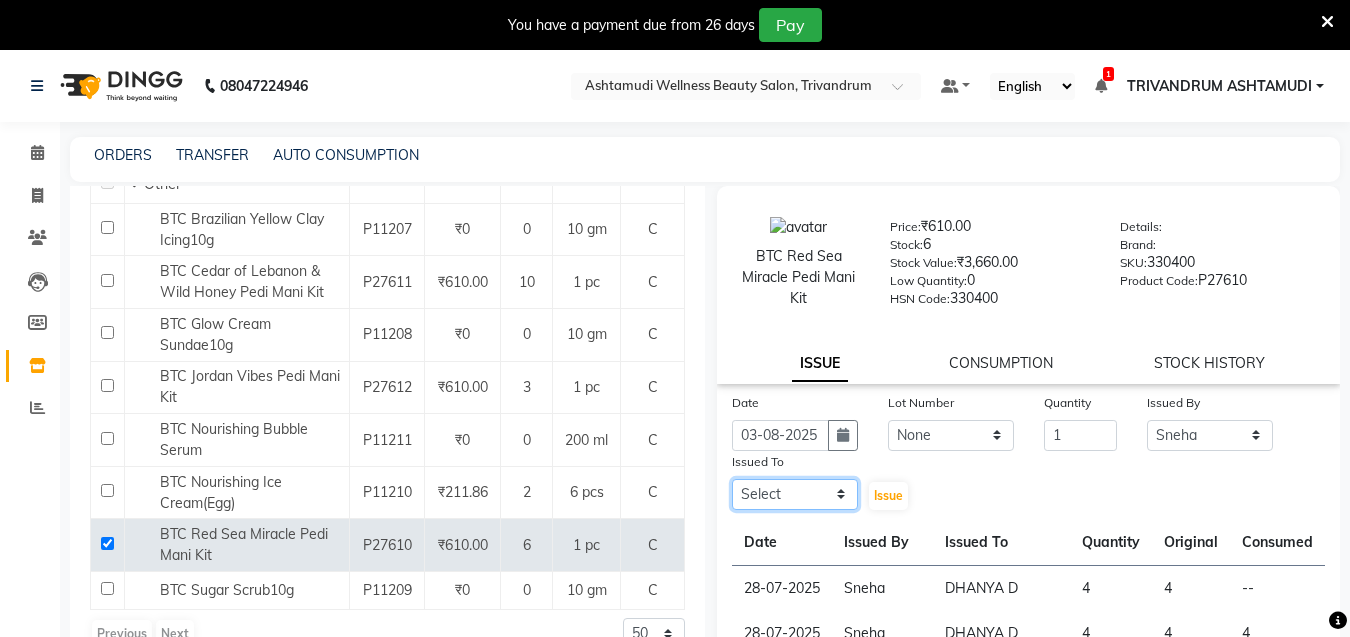 select on "82502" 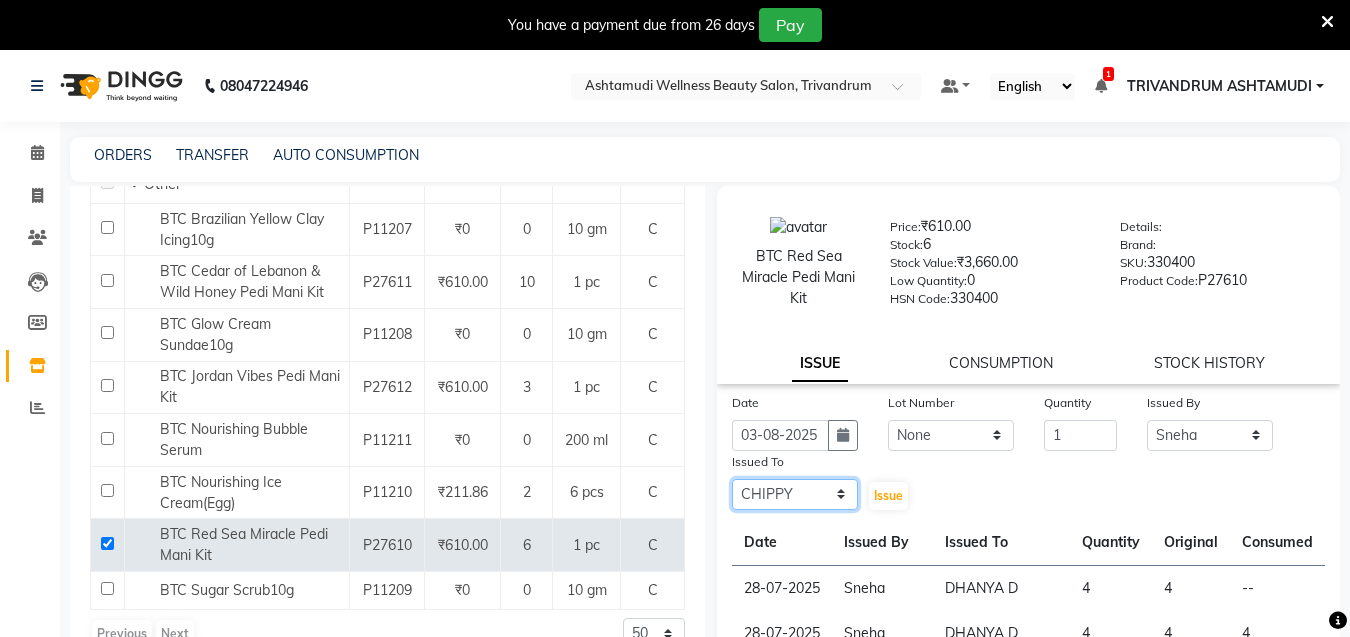click on "Select ANJALI L B	 CHIPPY DHANYA D INDU GURUNG	 KARTHIKA	 Lekshmi MANJUSHA	 PUNAM LAMA	 SARITHA	 SIMI Sneha TRIVANDRUM ASHTAMUDI USHA KUMARI S" 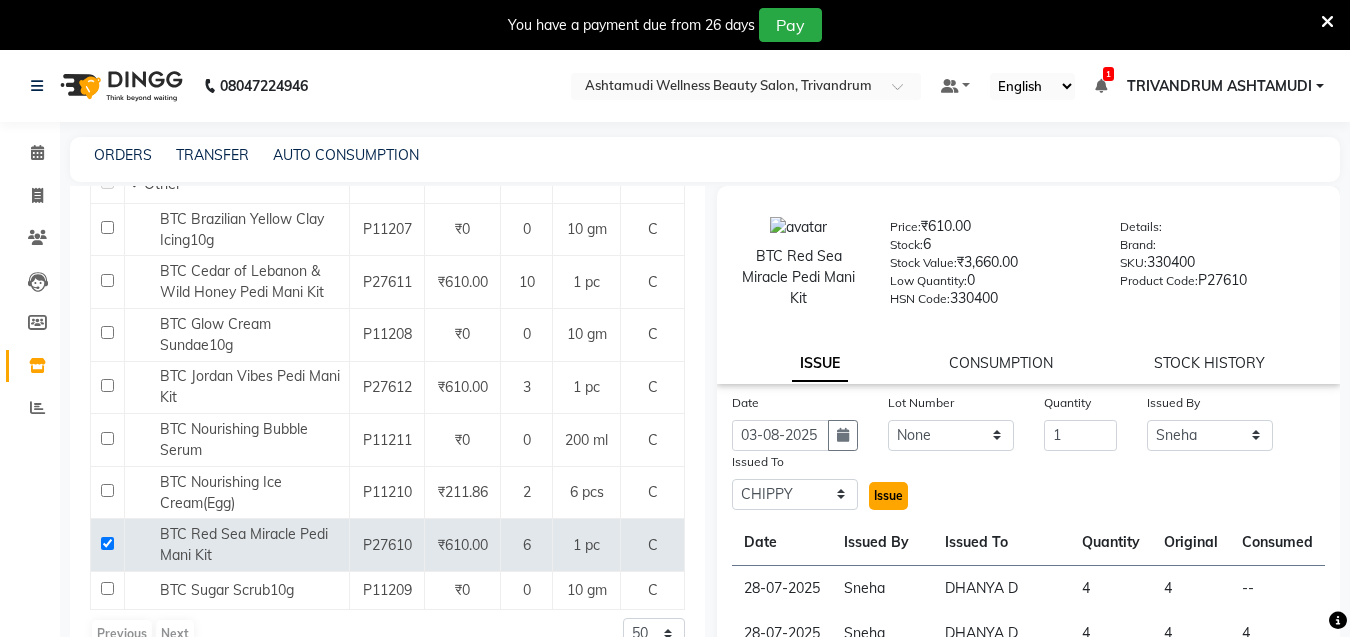 click on "Issue" 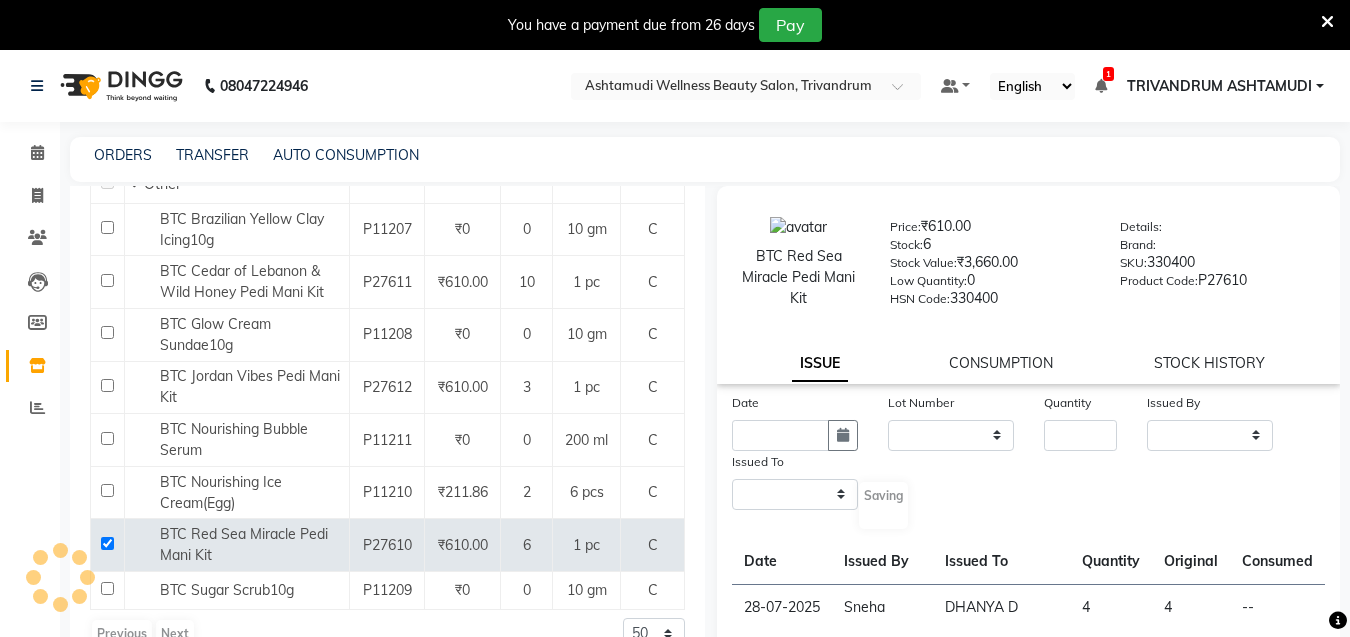 select 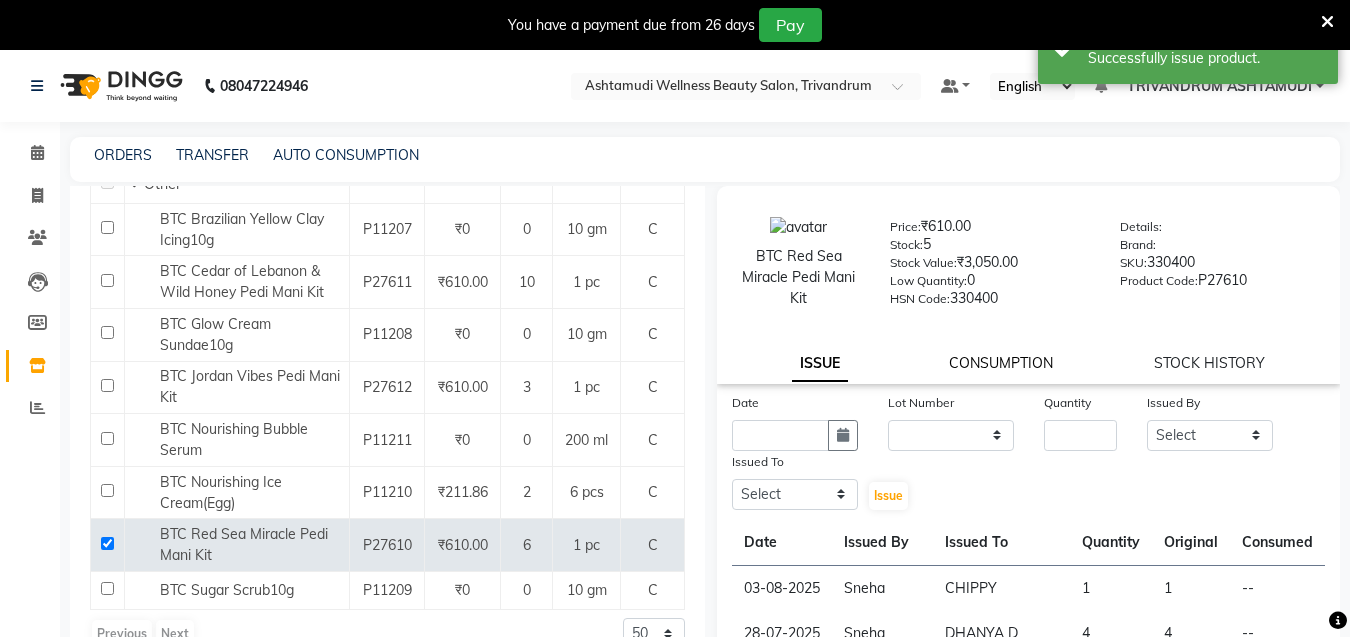 click on "CONSUMPTION" 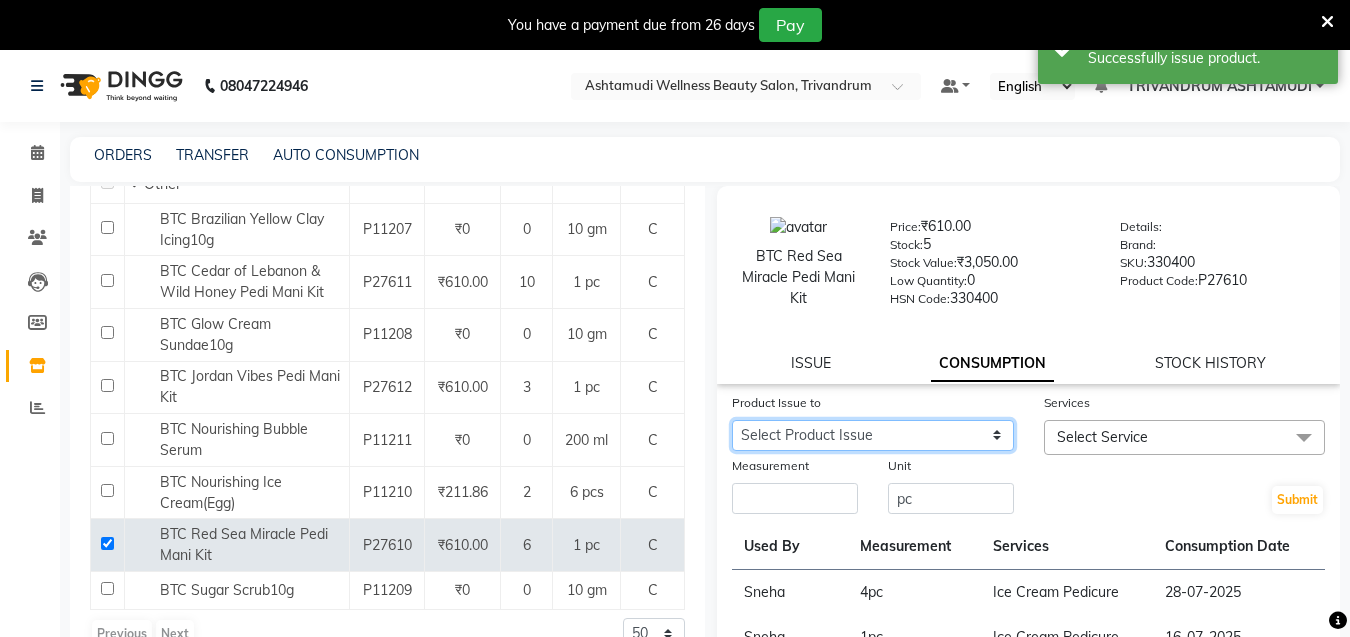 click on "Select Product Issue 2025-08-03, Issued to: CHIPPY, Balance: 1 2025-07-28, Issued to: DHANYA D, Balance: 4" 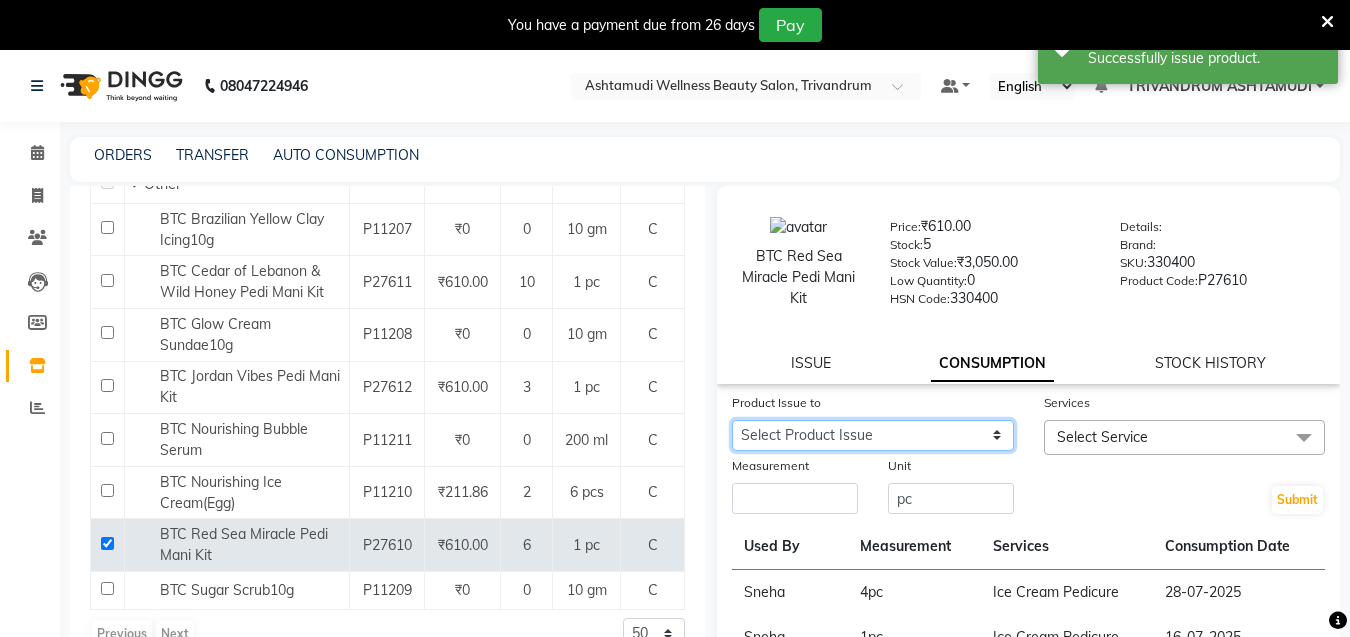 click on "Select Product Issue 2025-08-03, Issued to: CHIPPY, Balance: 1 2025-07-28, Issued to: DHANYA D, Balance: 4" 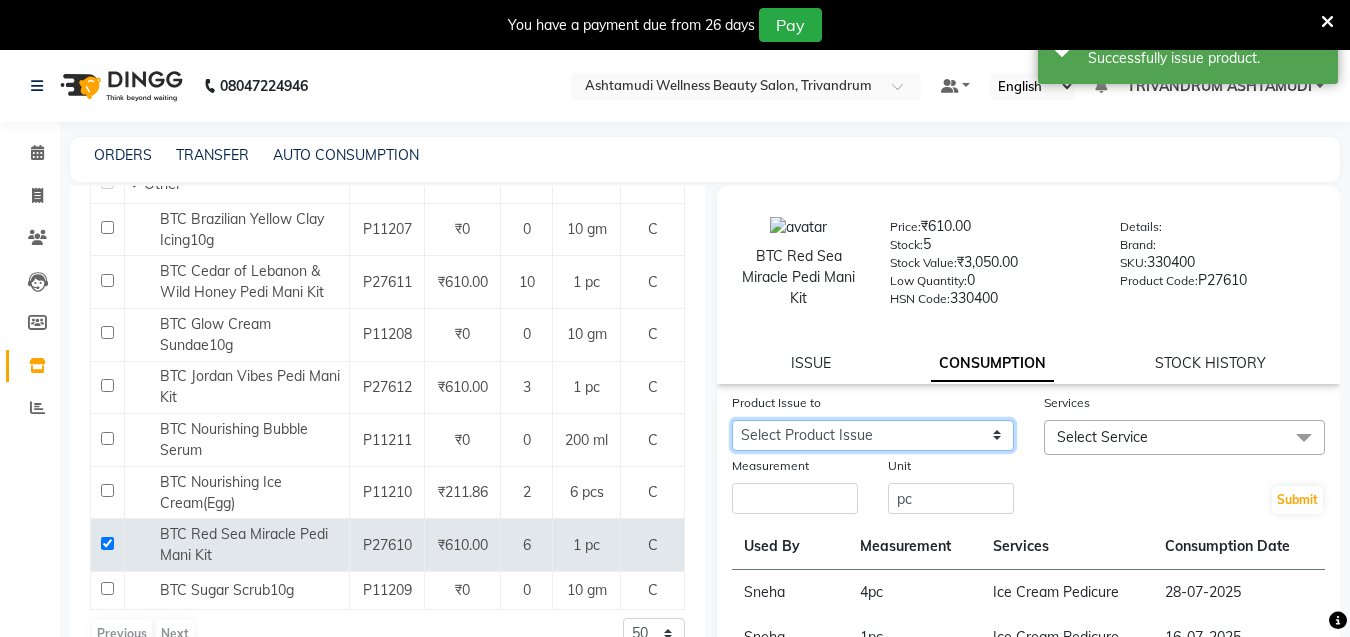 click on "Select Product Issue 2025-08-03, Issued to: CHIPPY, Balance: 1 2025-07-28, Issued to: DHANYA D, Balance: 4" 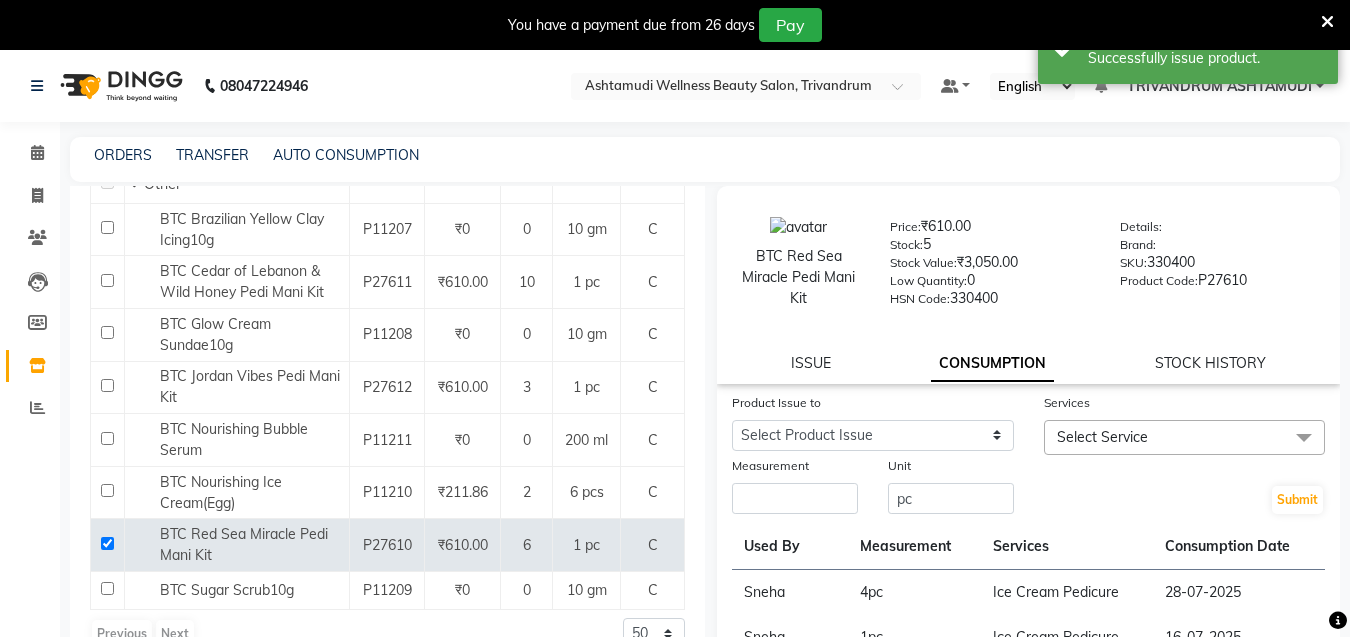 click on "Select Service" 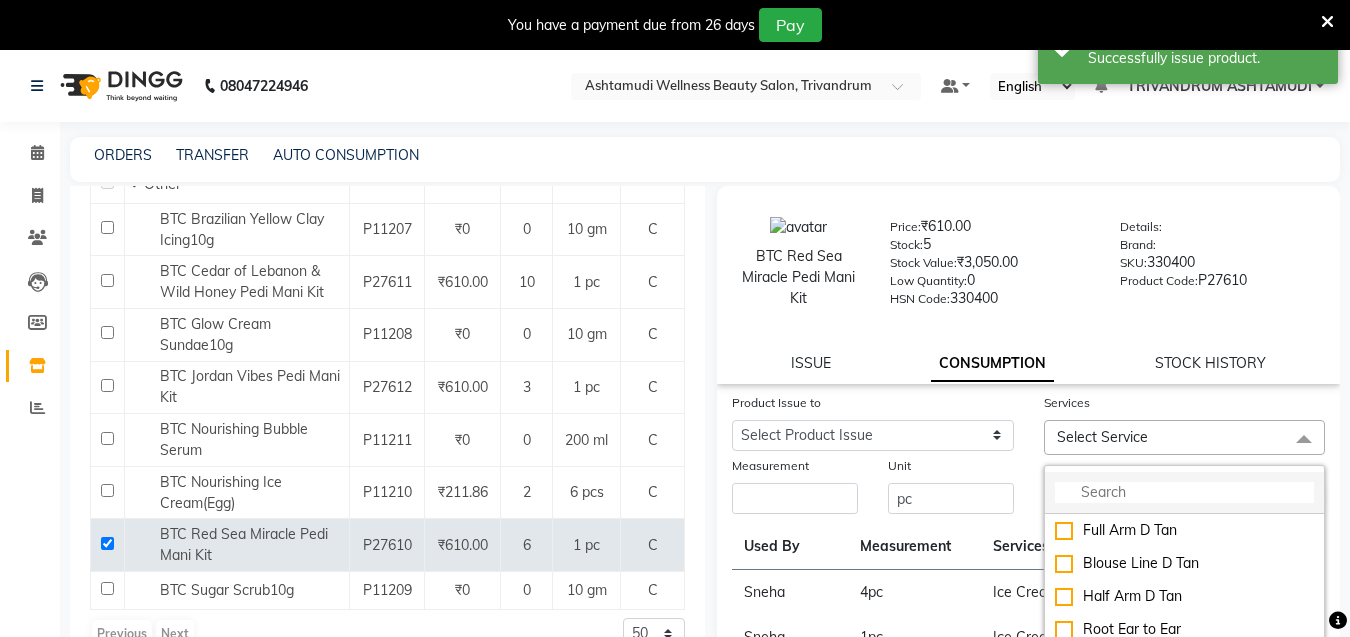 click 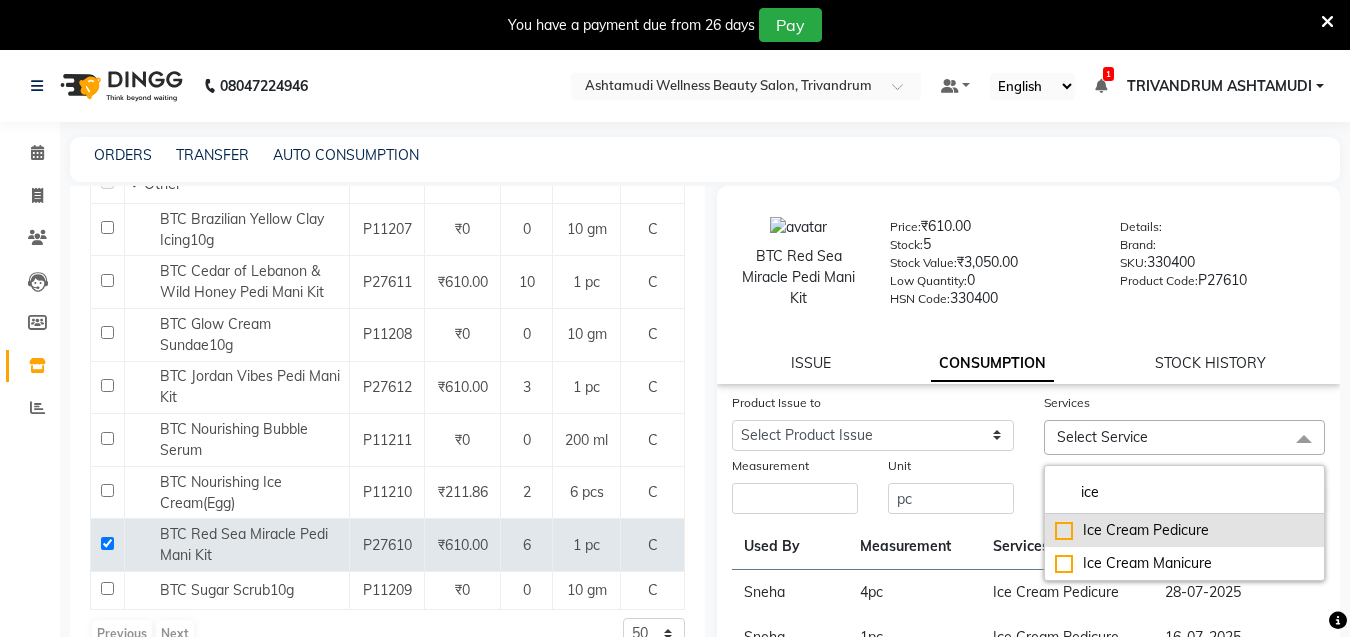 type on "ice" 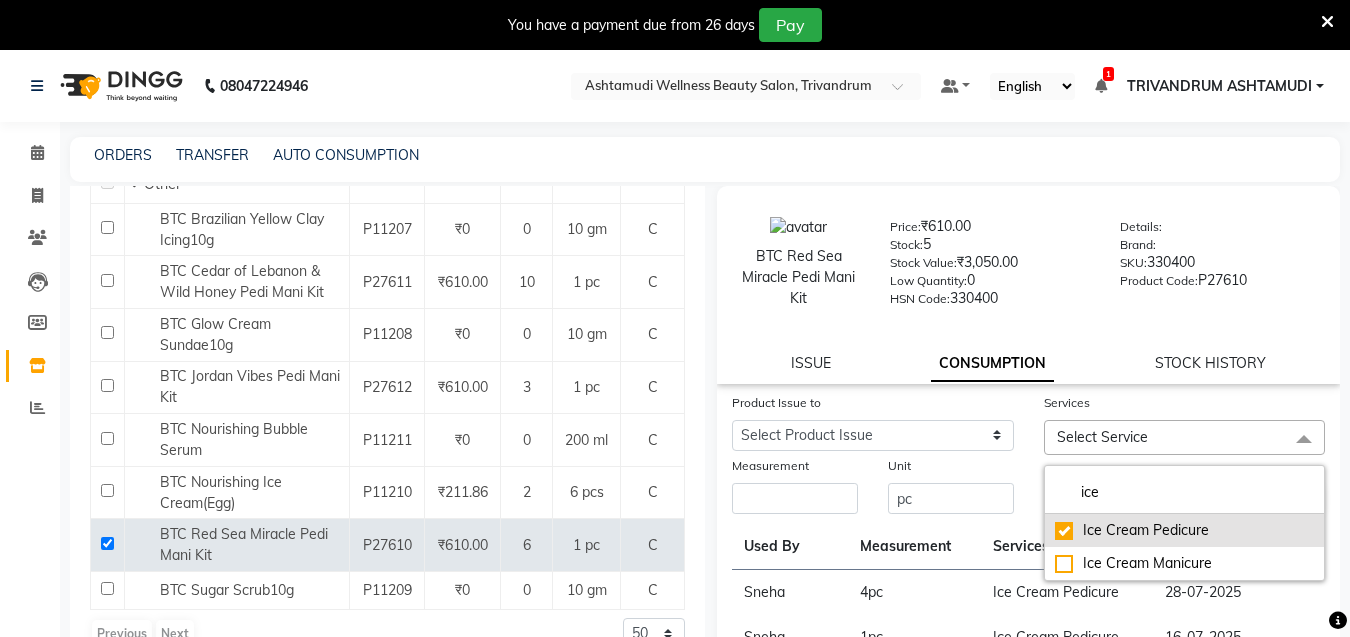 checkbox on "true" 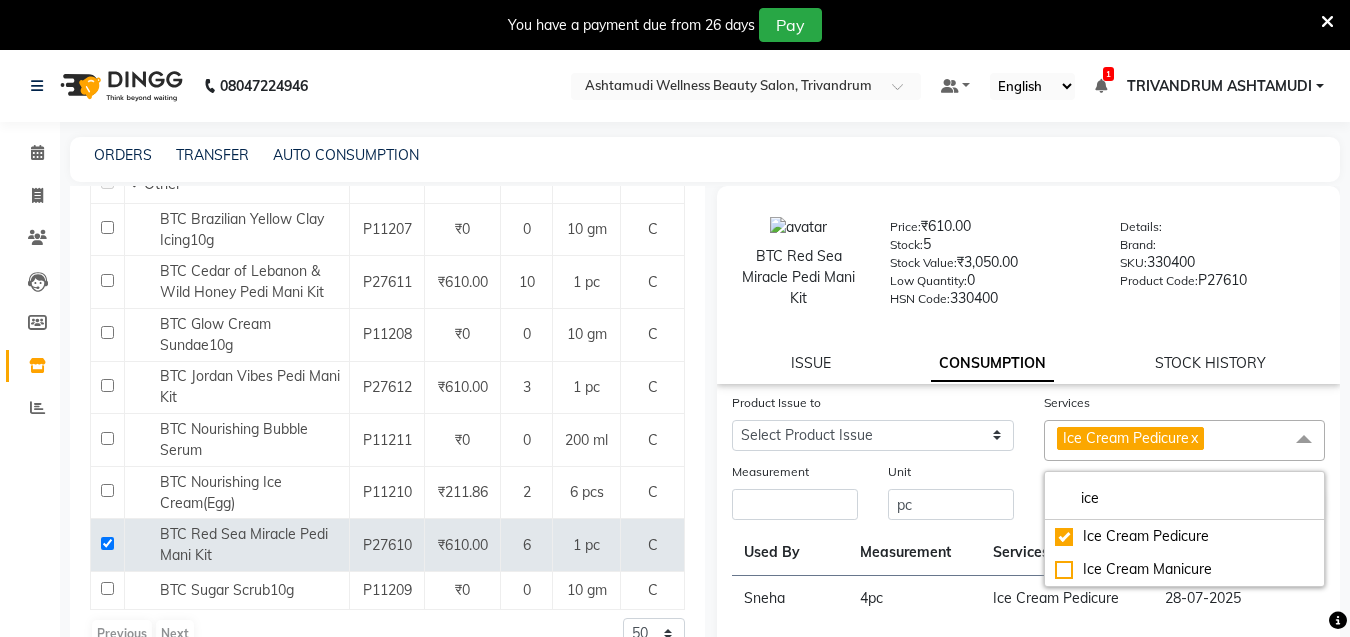 click on "Unit pc" 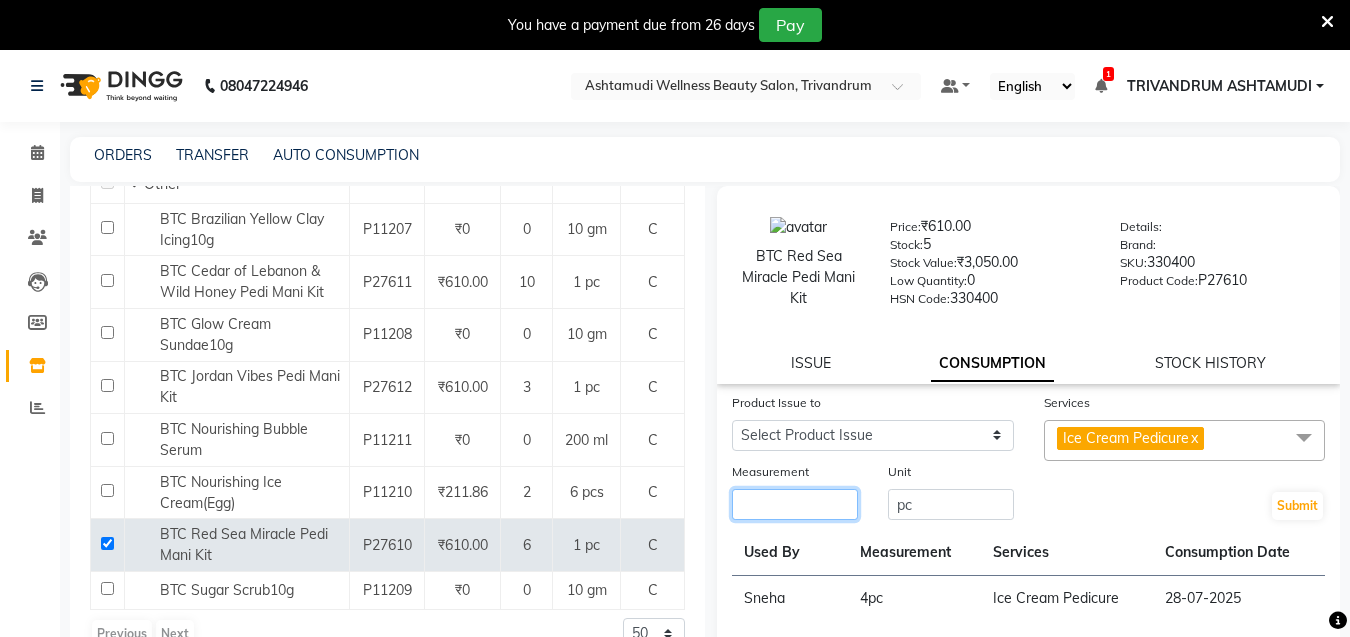 click 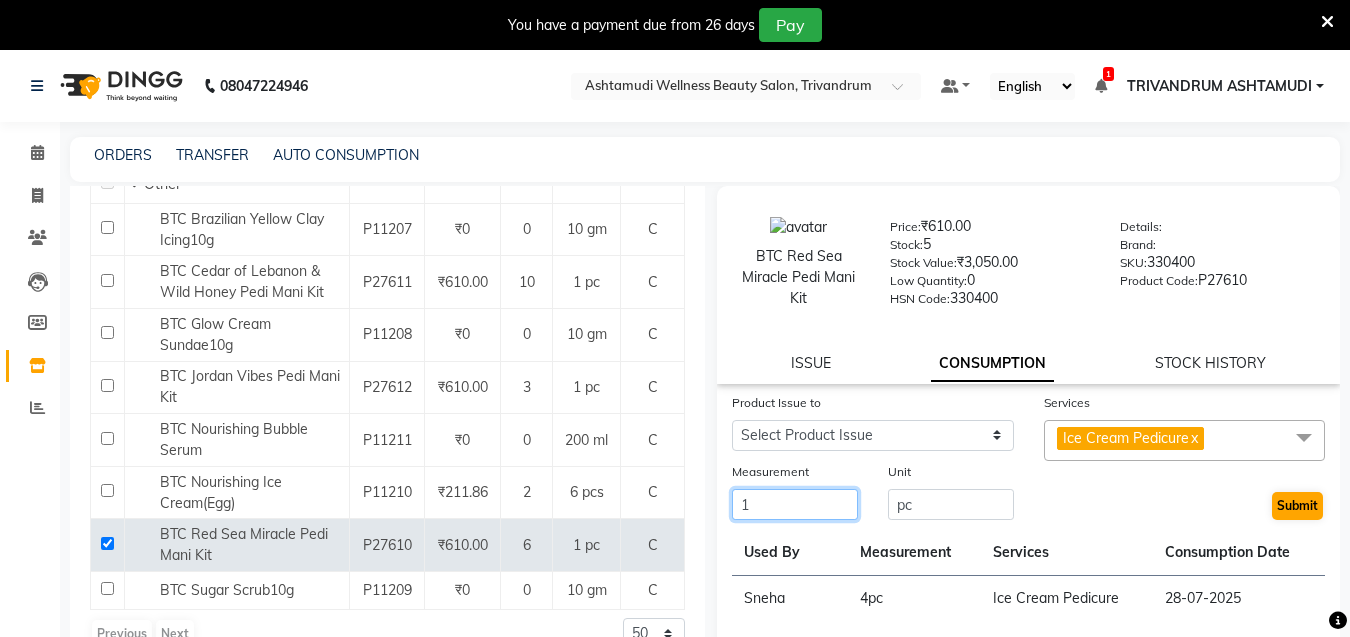 type on "1" 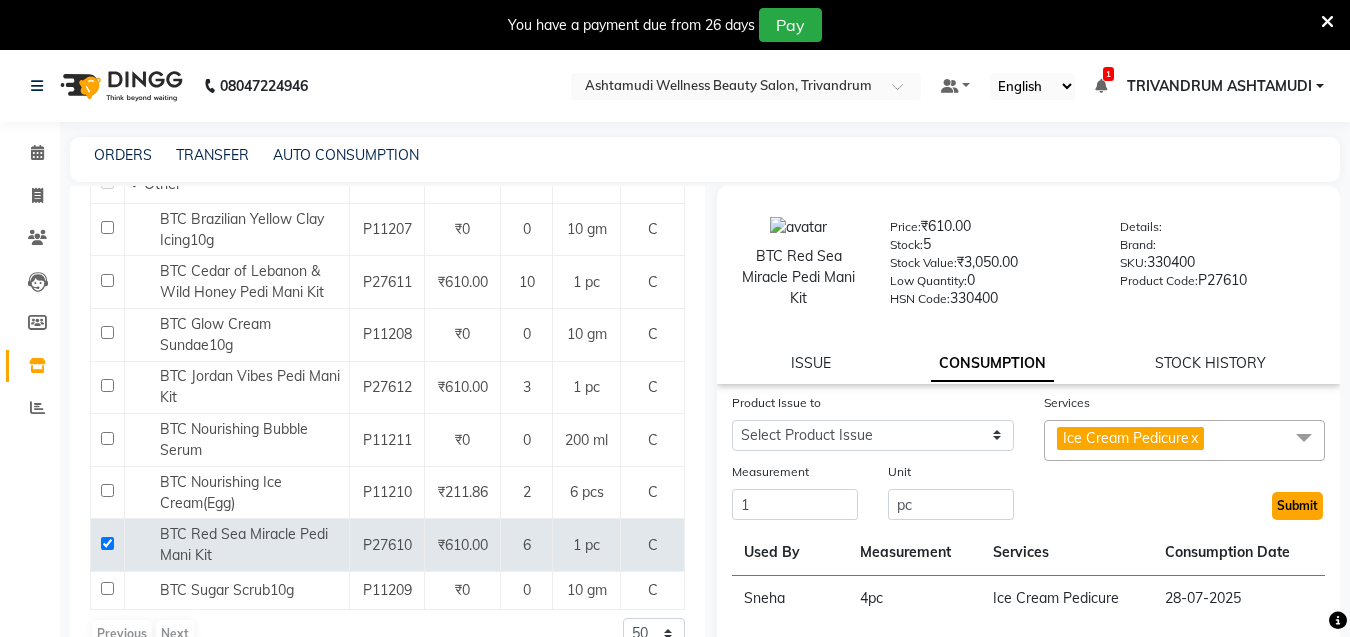 click on "Submit" 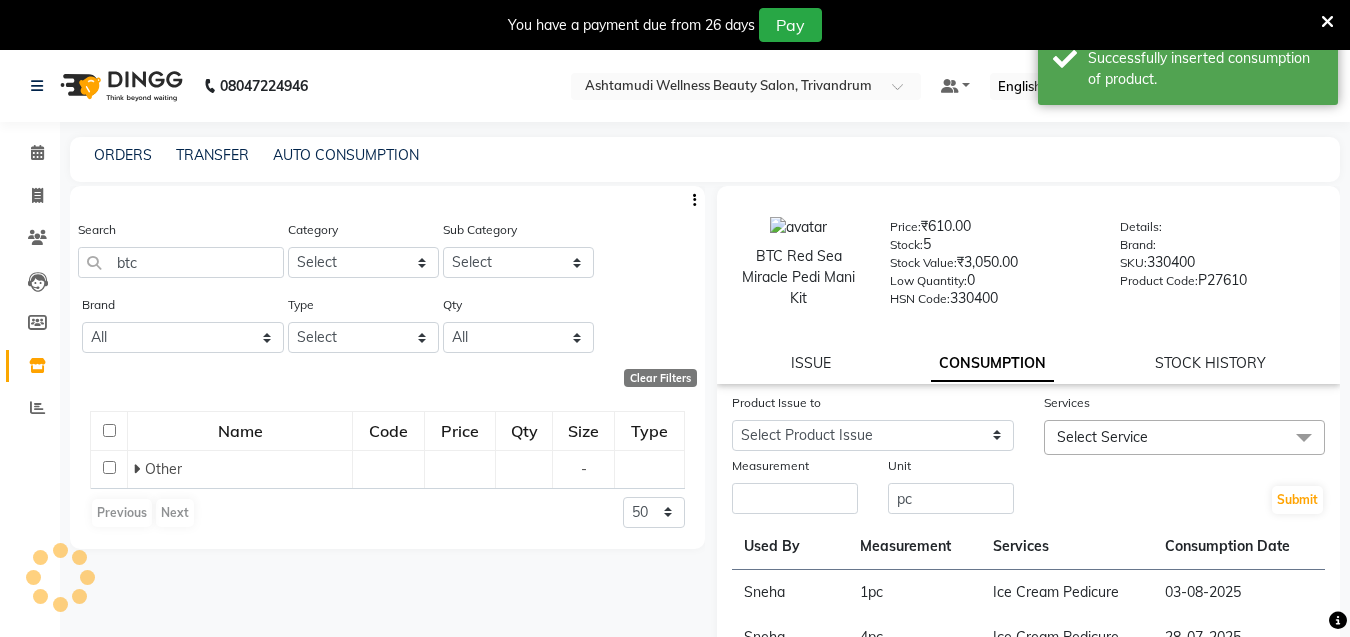 scroll, scrollTop: 0, scrollLeft: 0, axis: both 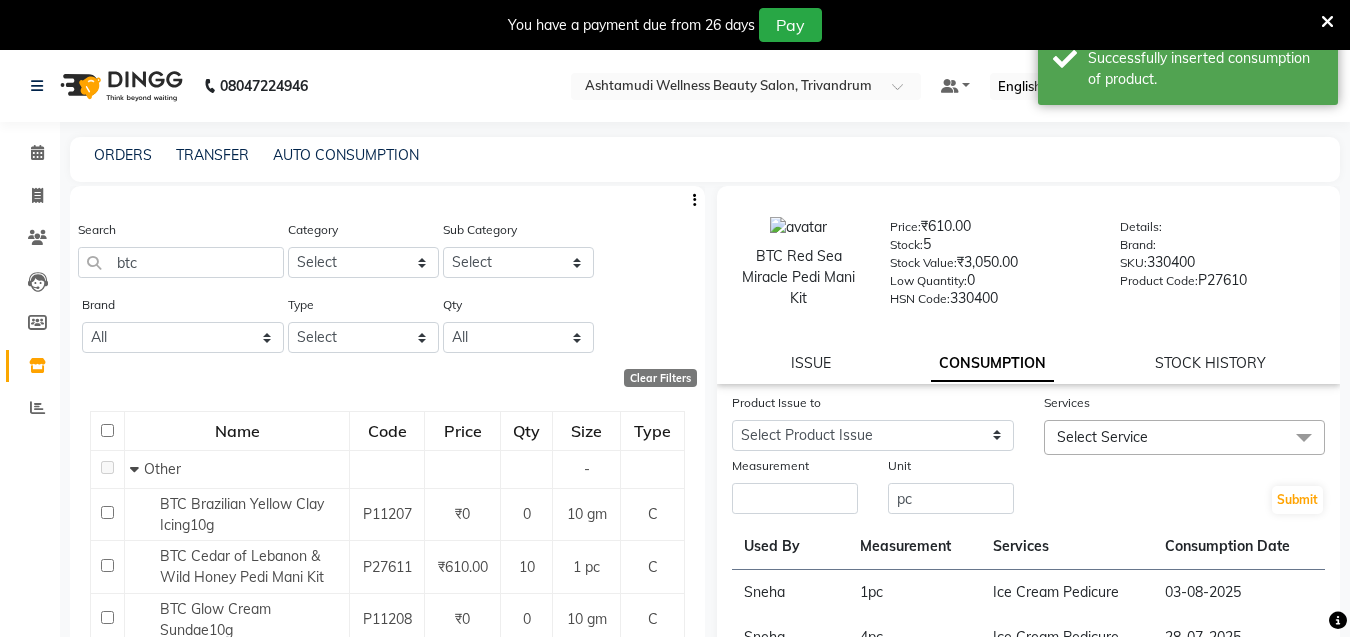 click on "CONSUMPTION" 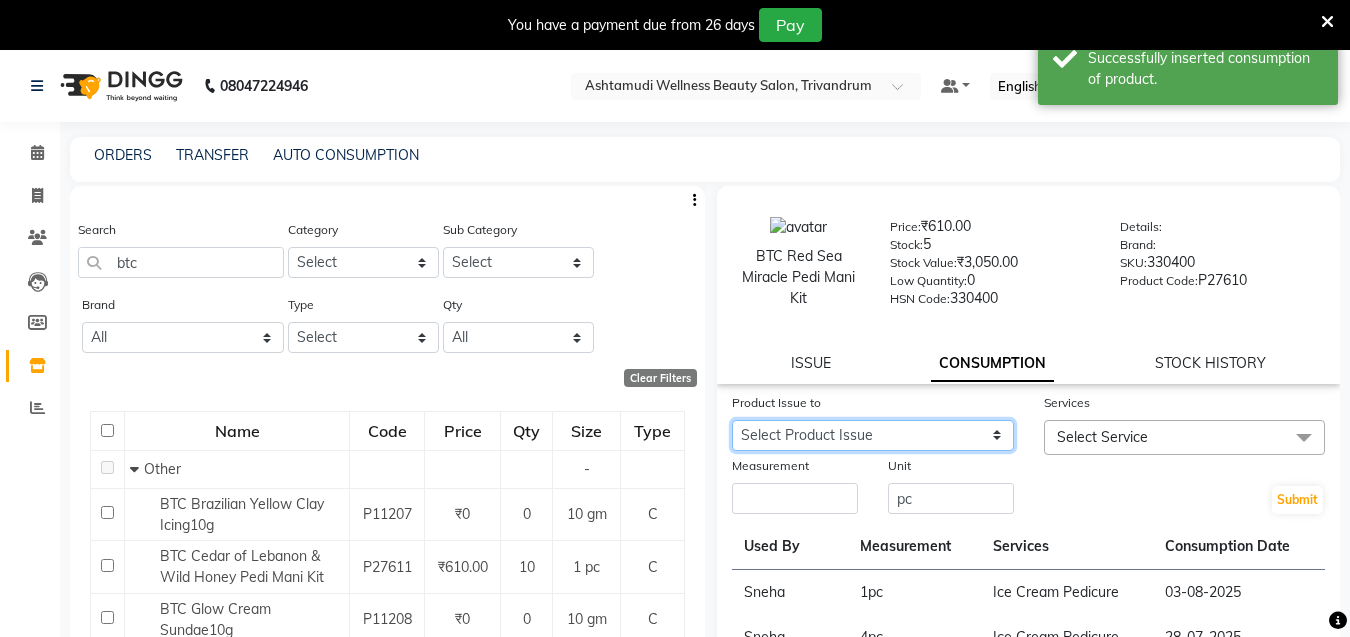 click on "Select Product Issue 2025-07-28, Issued to: DHANYA D, Balance: 4" 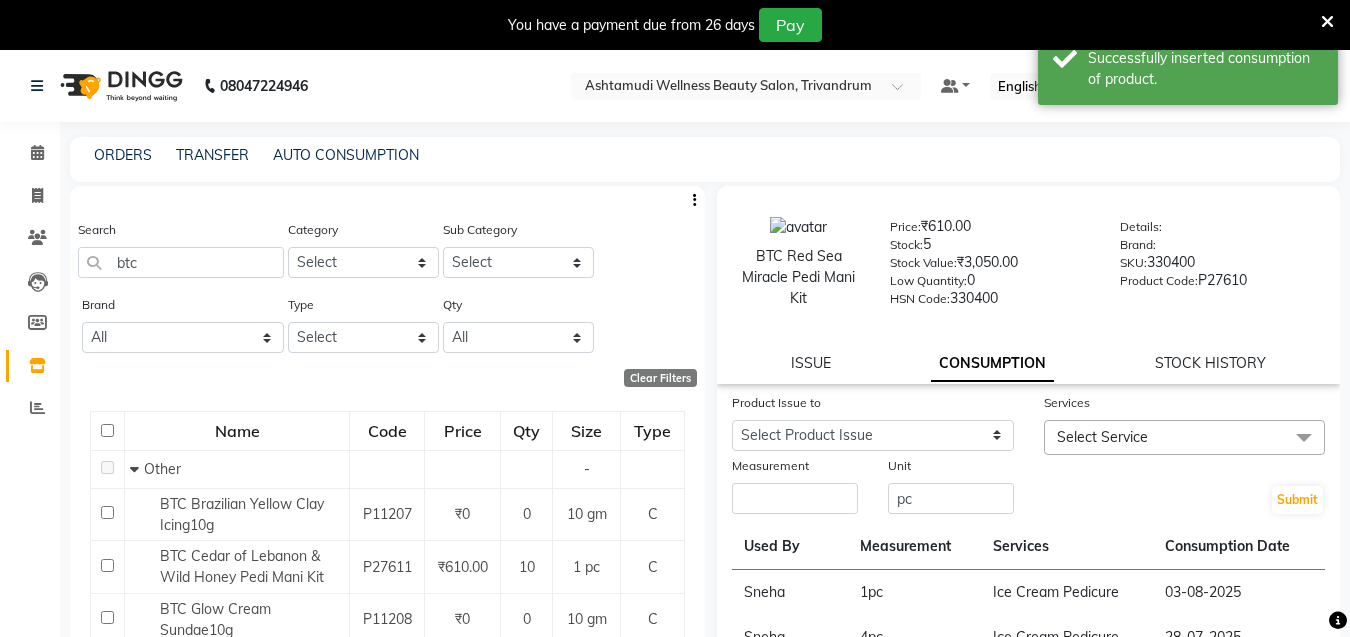 click on "Submit" 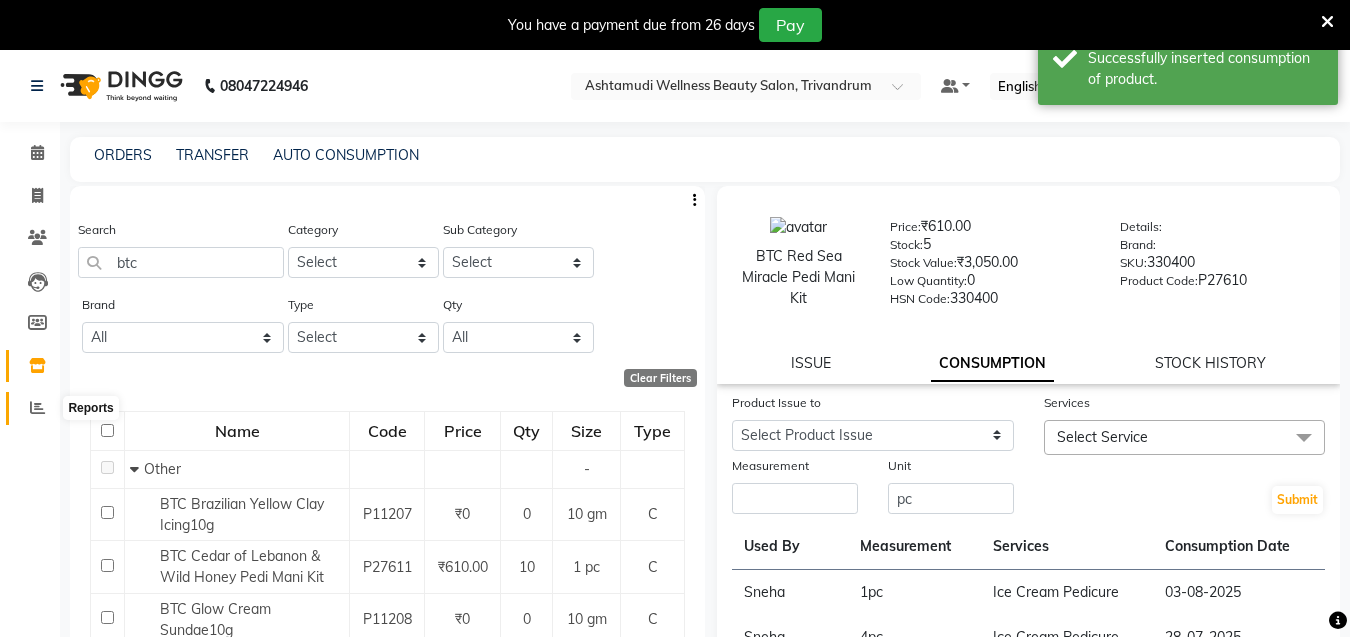 click 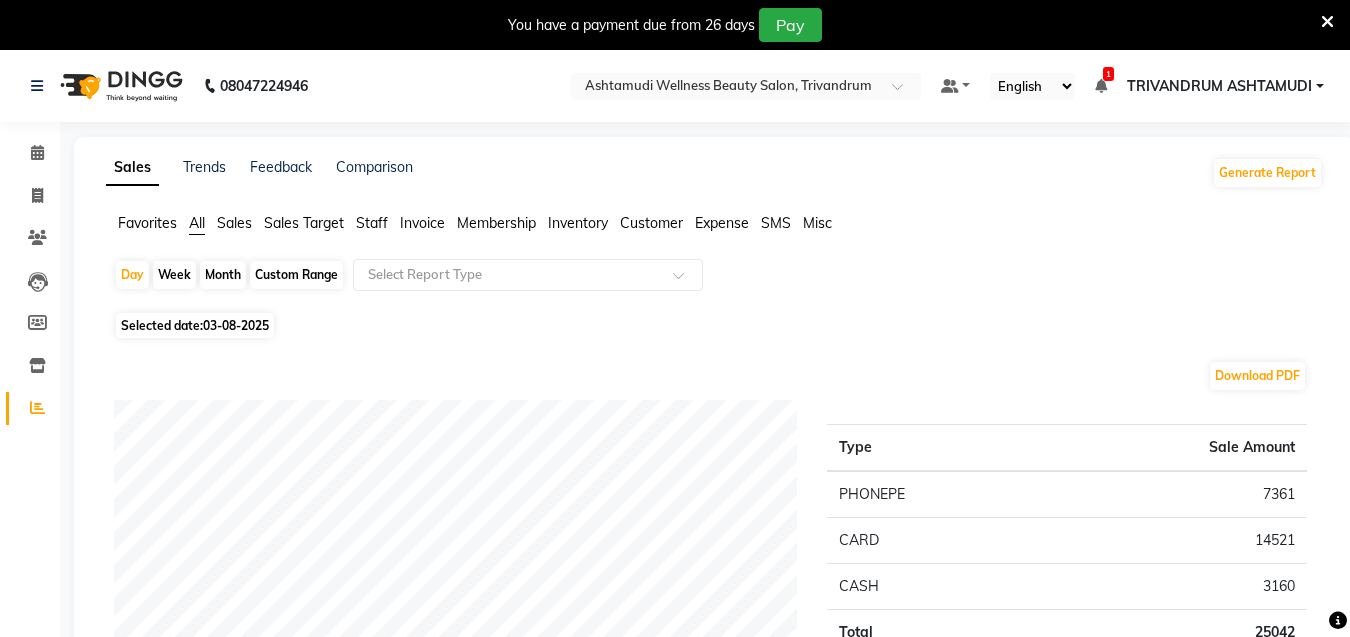 drag, startPoint x: 31, startPoint y: 403, endPoint x: 125, endPoint y: 371, distance: 99.29753 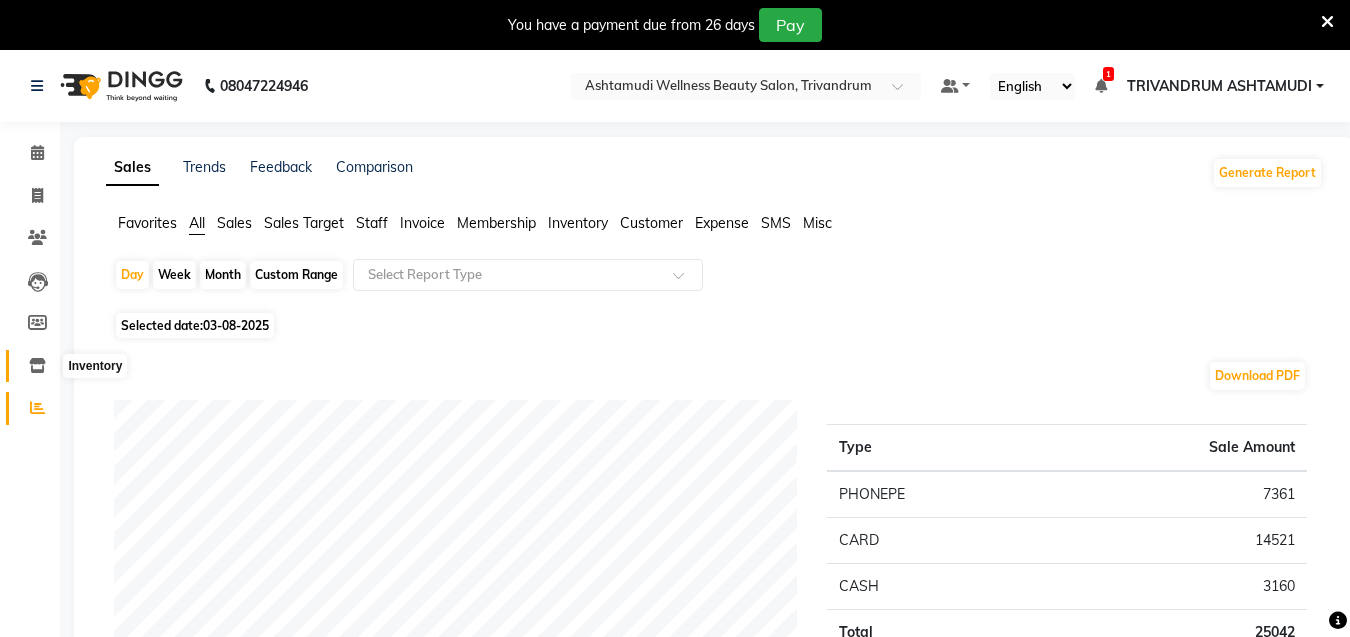 click 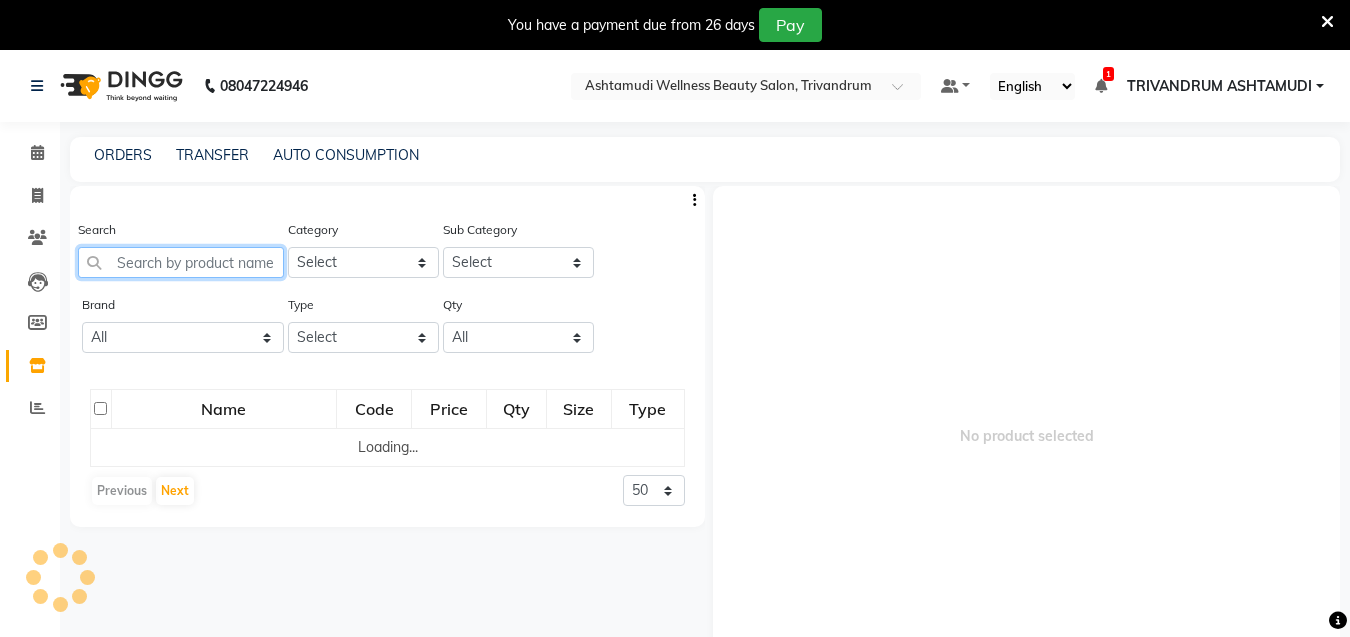 click 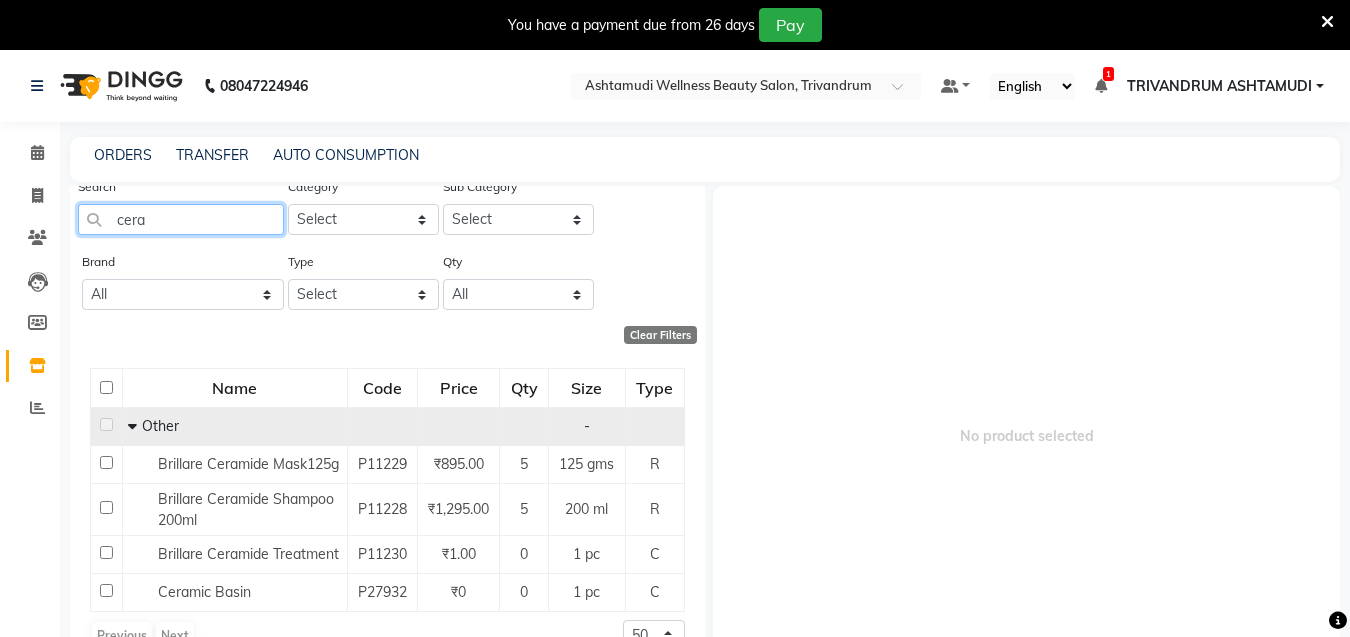 scroll, scrollTop: 66, scrollLeft: 0, axis: vertical 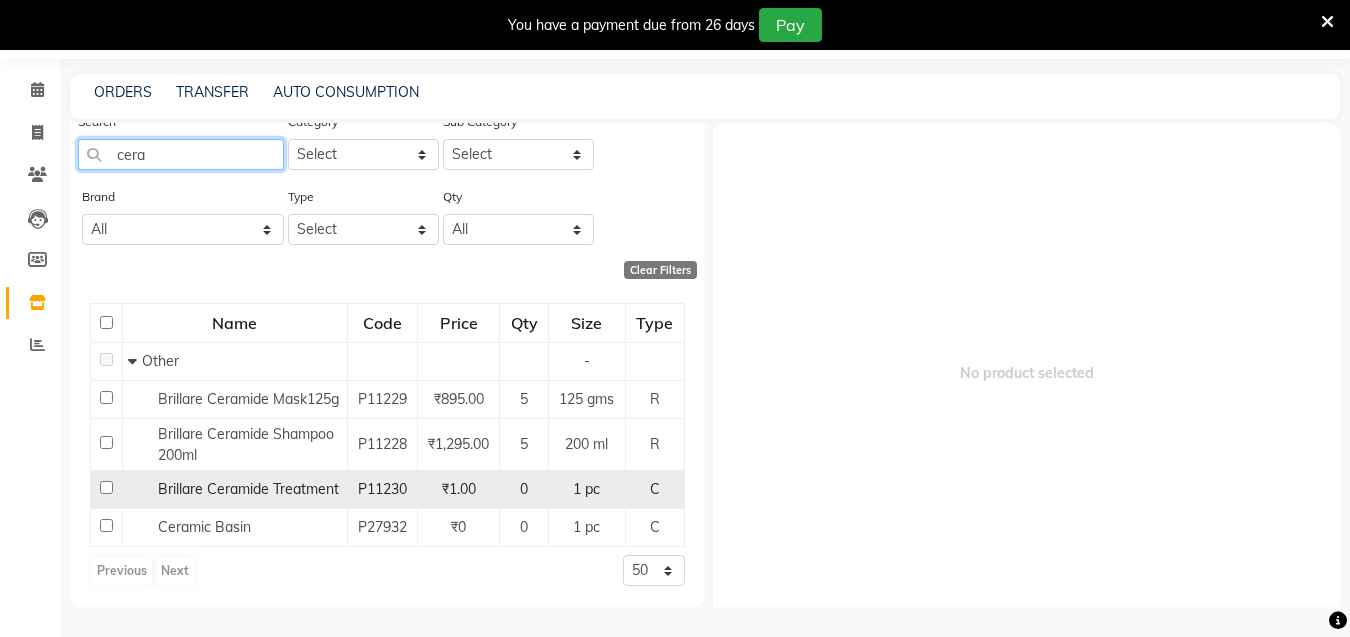 type on "cera" 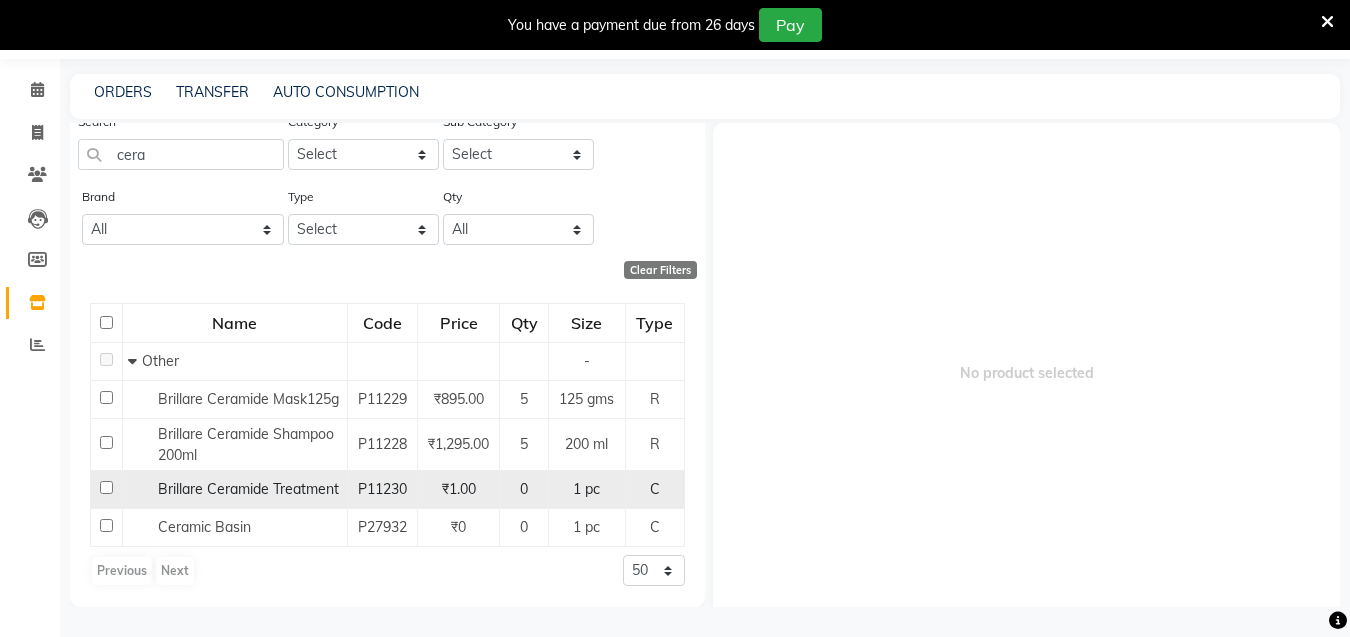 click 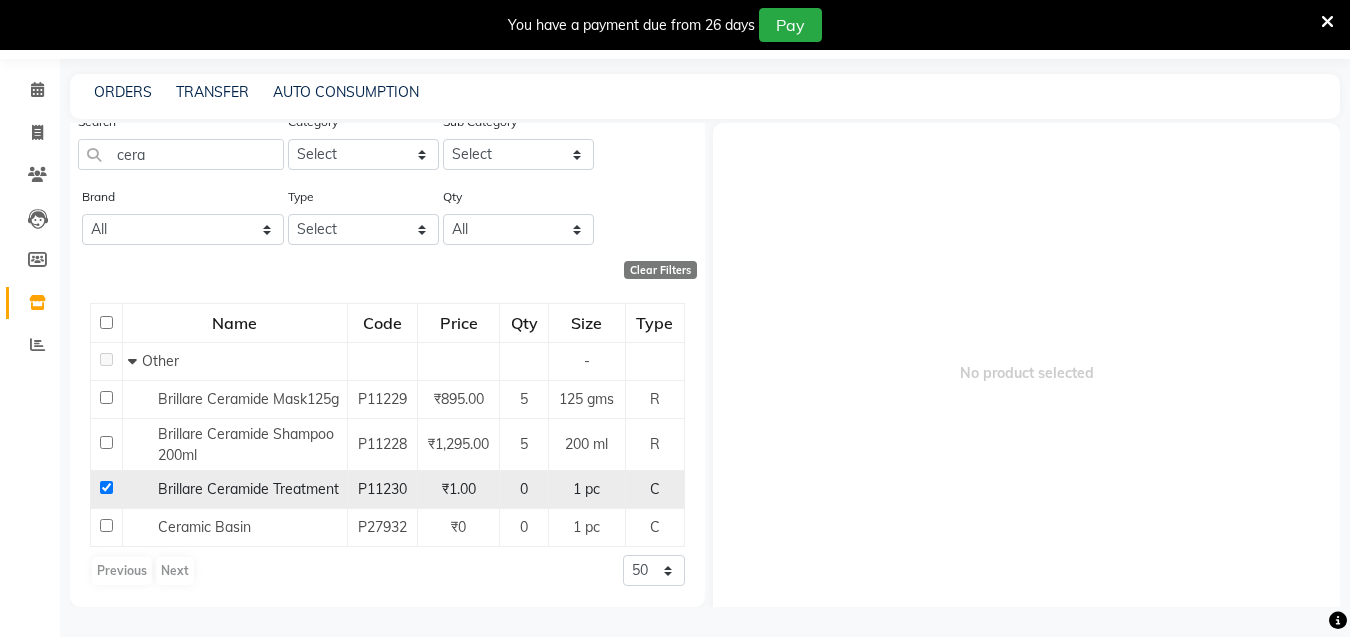 checkbox on "true" 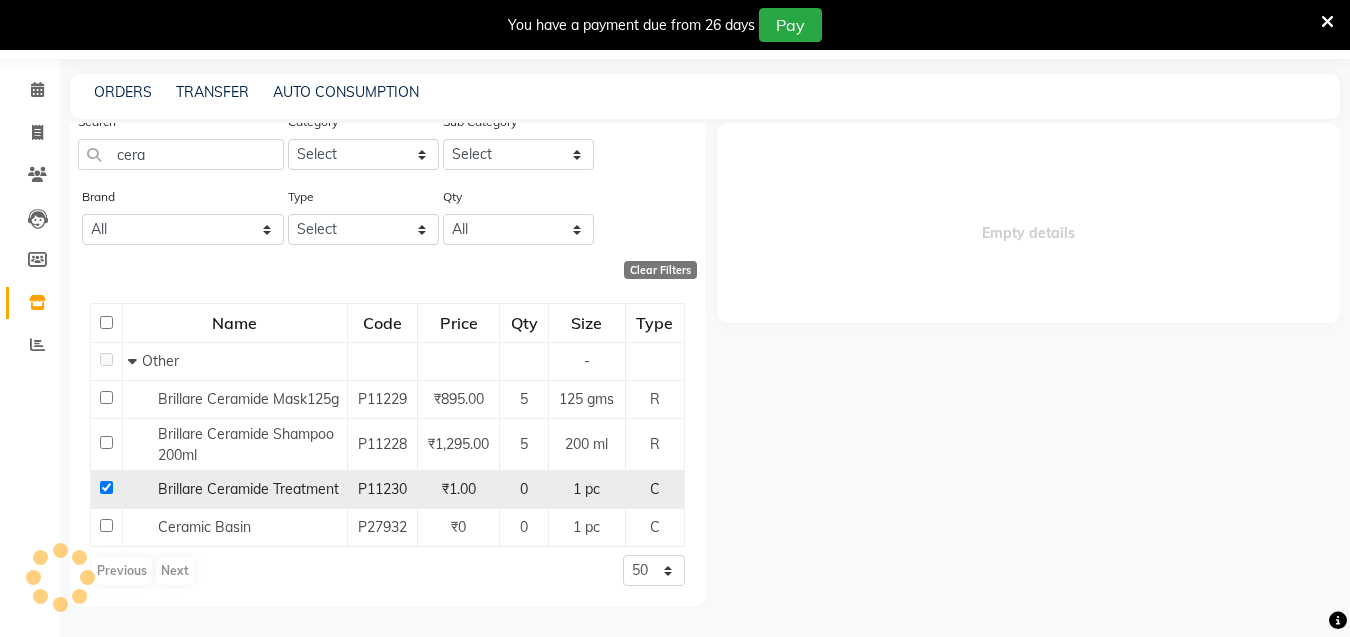 select 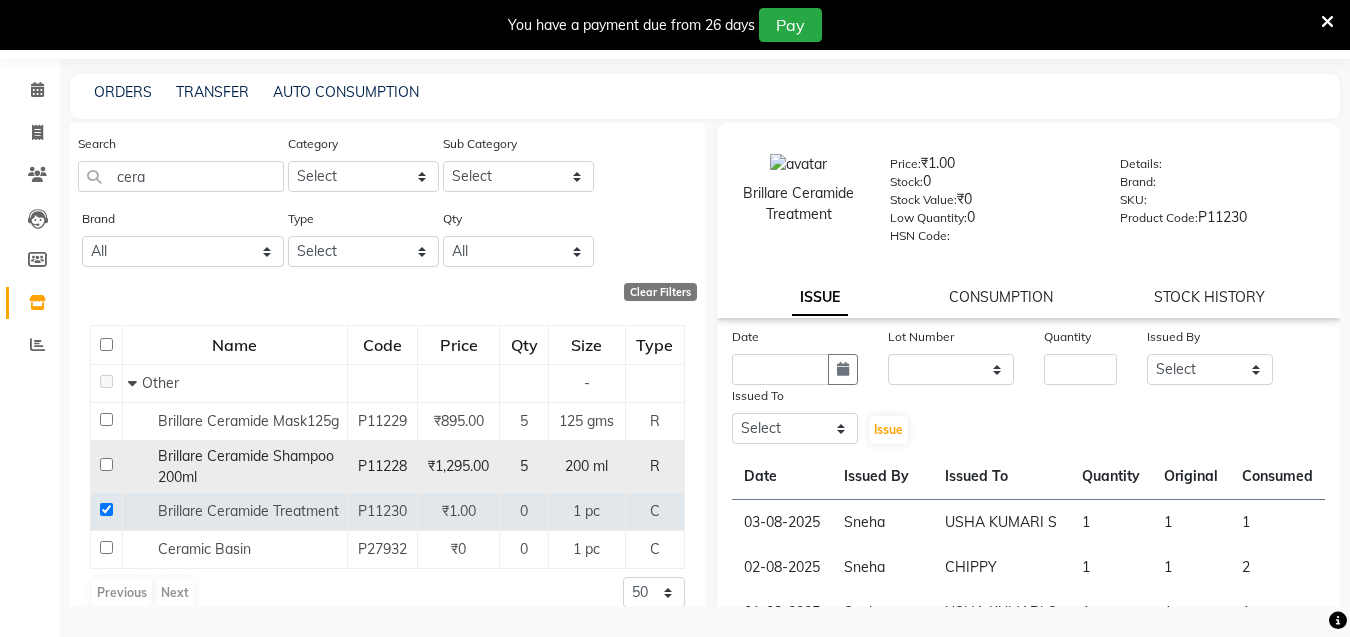 scroll, scrollTop: 0, scrollLeft: 0, axis: both 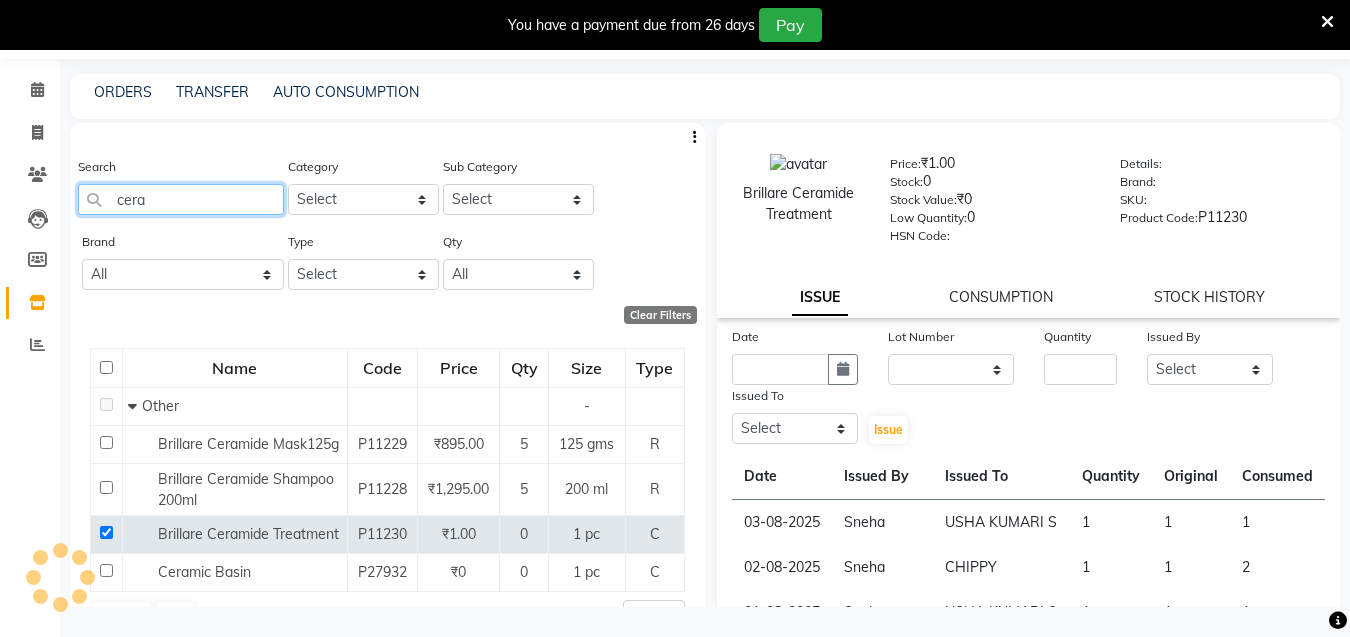 drag, startPoint x: 181, startPoint y: 207, endPoint x: 148, endPoint y: 203, distance: 33.24154 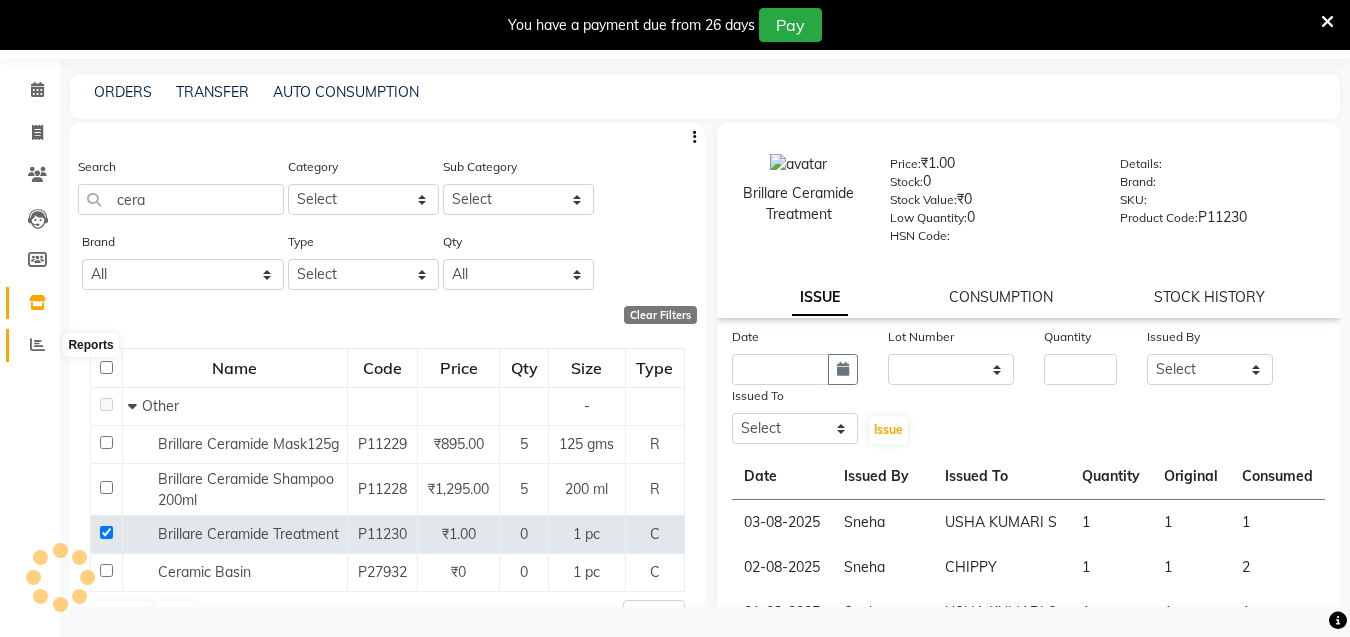 click 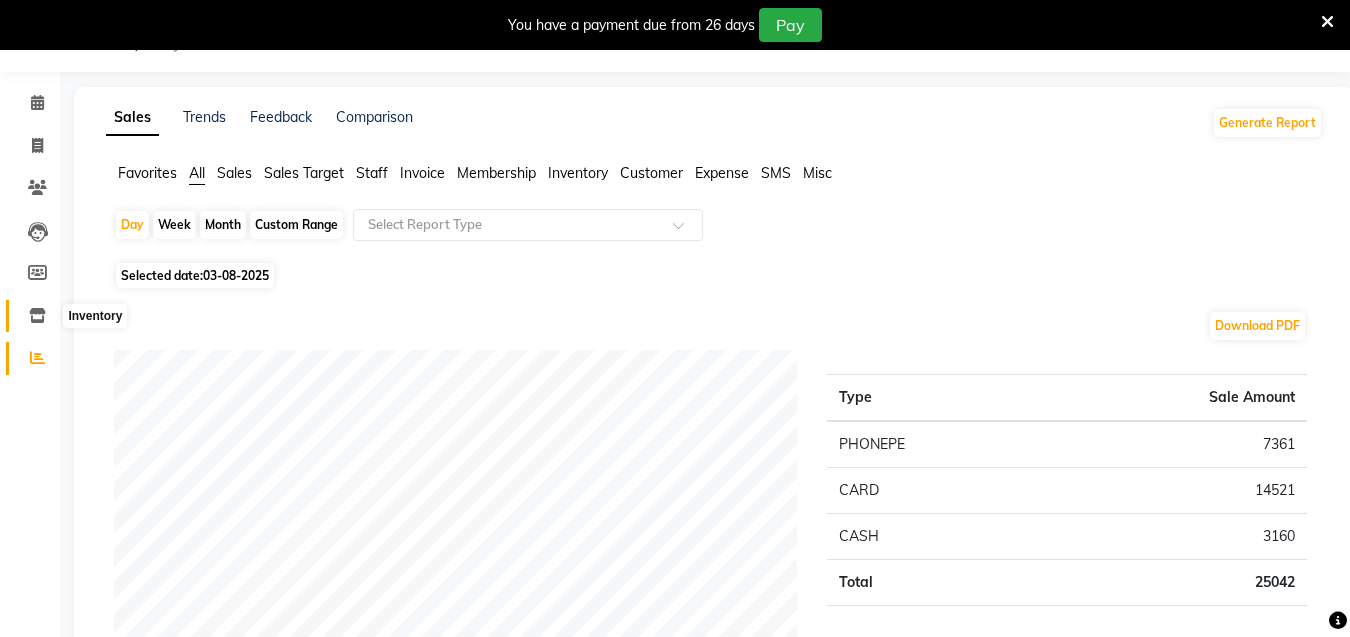 scroll, scrollTop: 63, scrollLeft: 0, axis: vertical 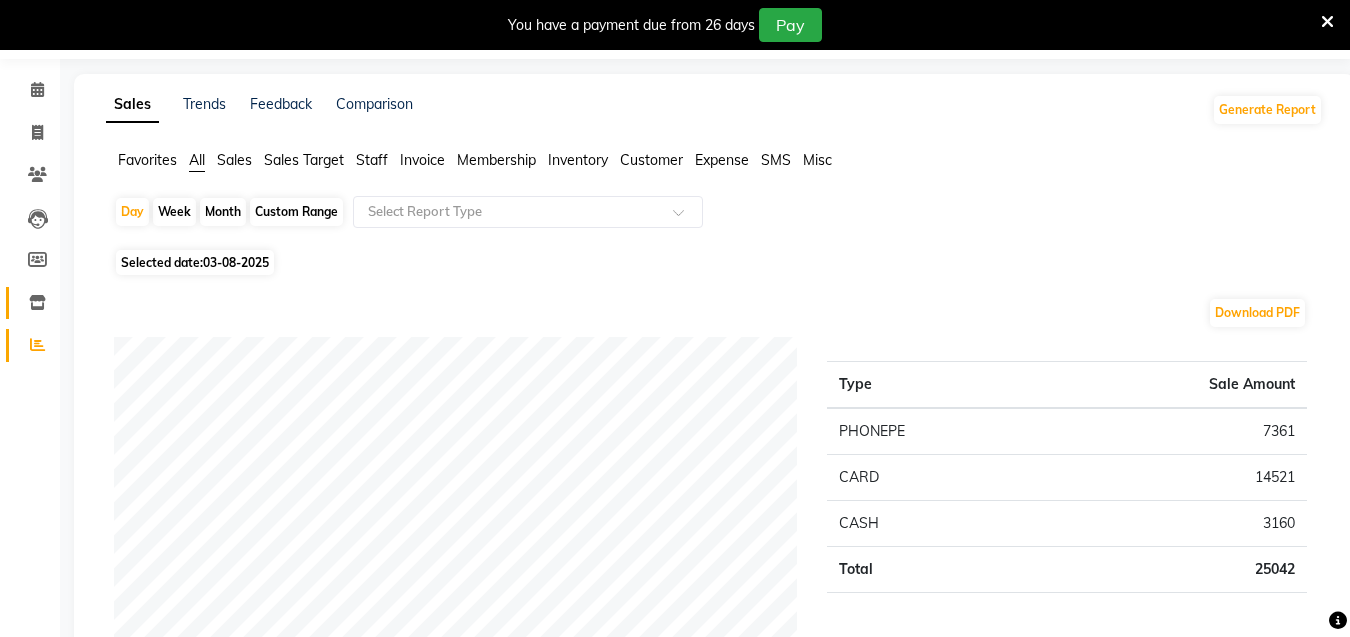 click on "Inventory" 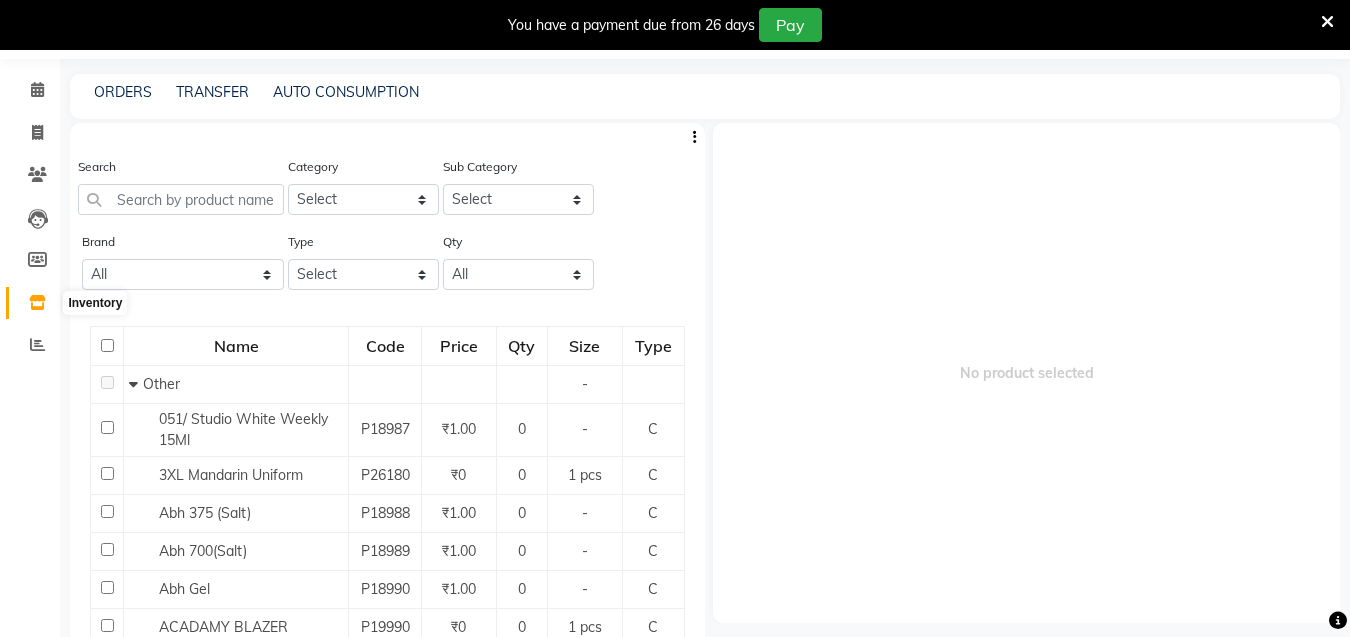 click 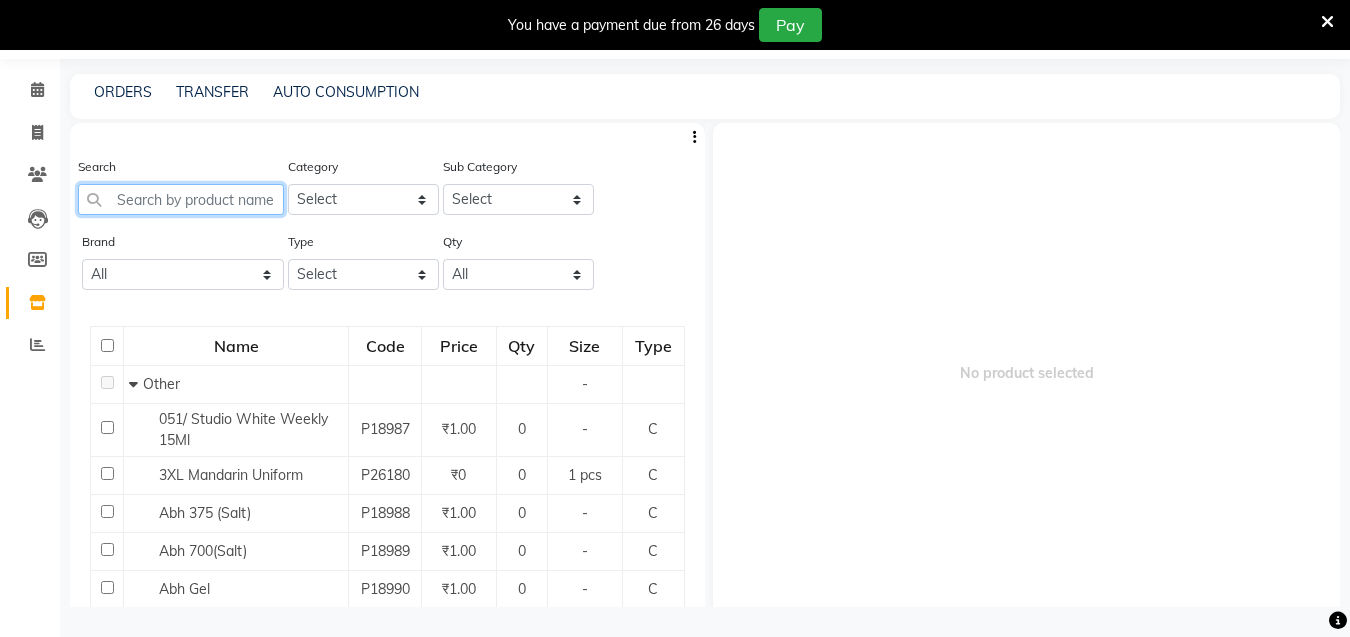 click 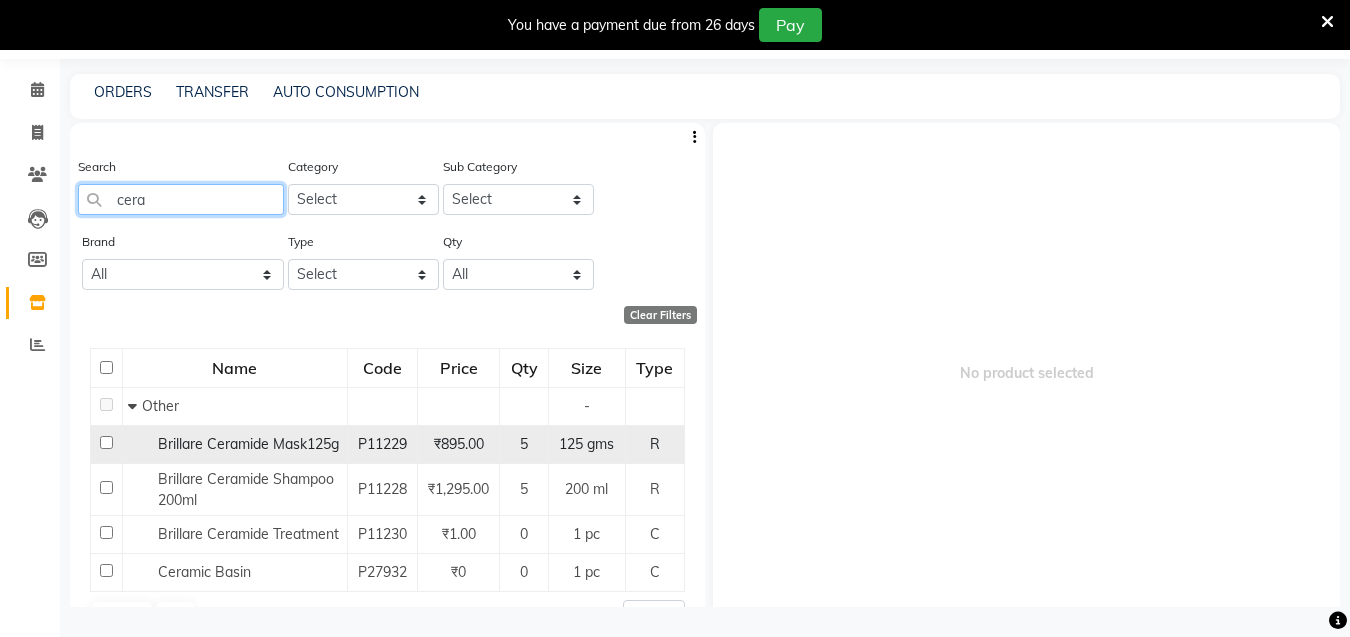 scroll, scrollTop: 66, scrollLeft: 0, axis: vertical 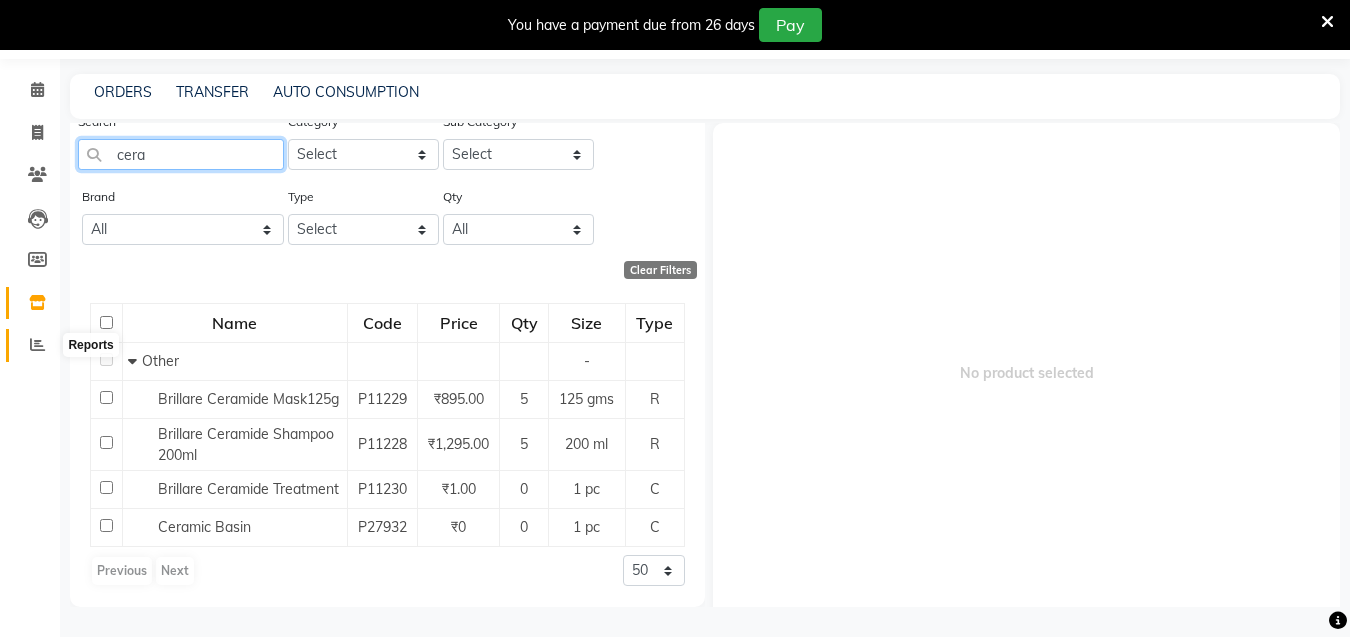 type on "cera" 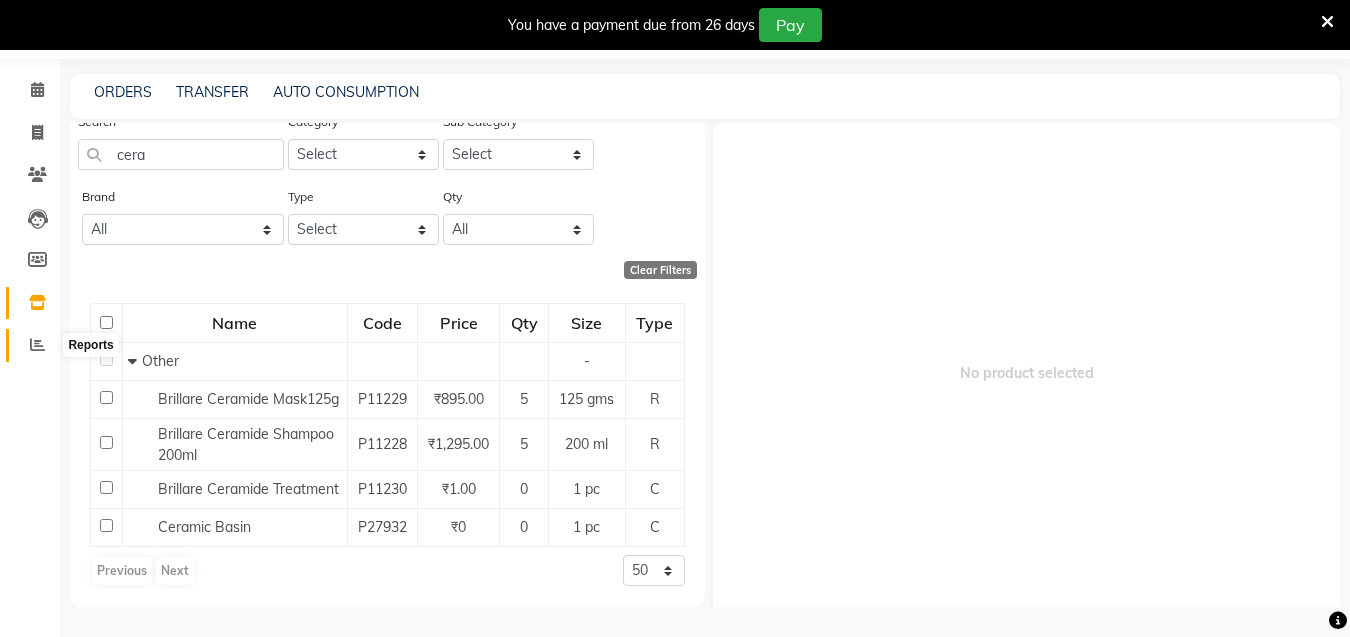click 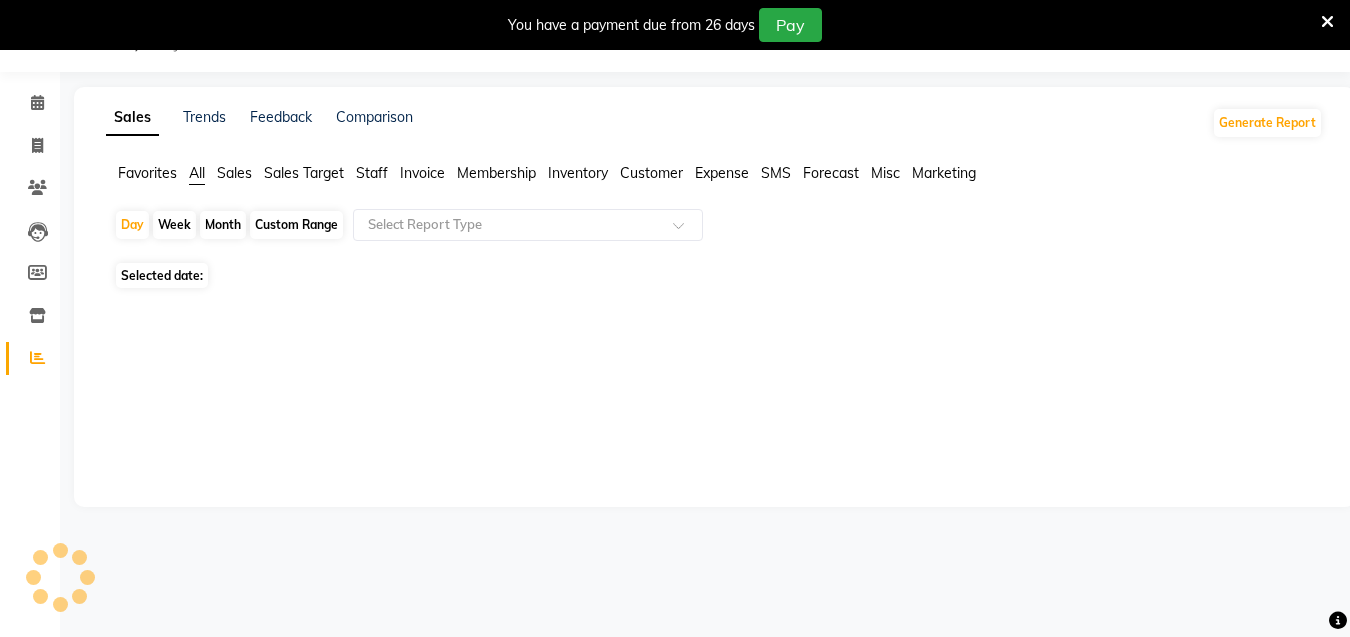 scroll, scrollTop: 50, scrollLeft: 0, axis: vertical 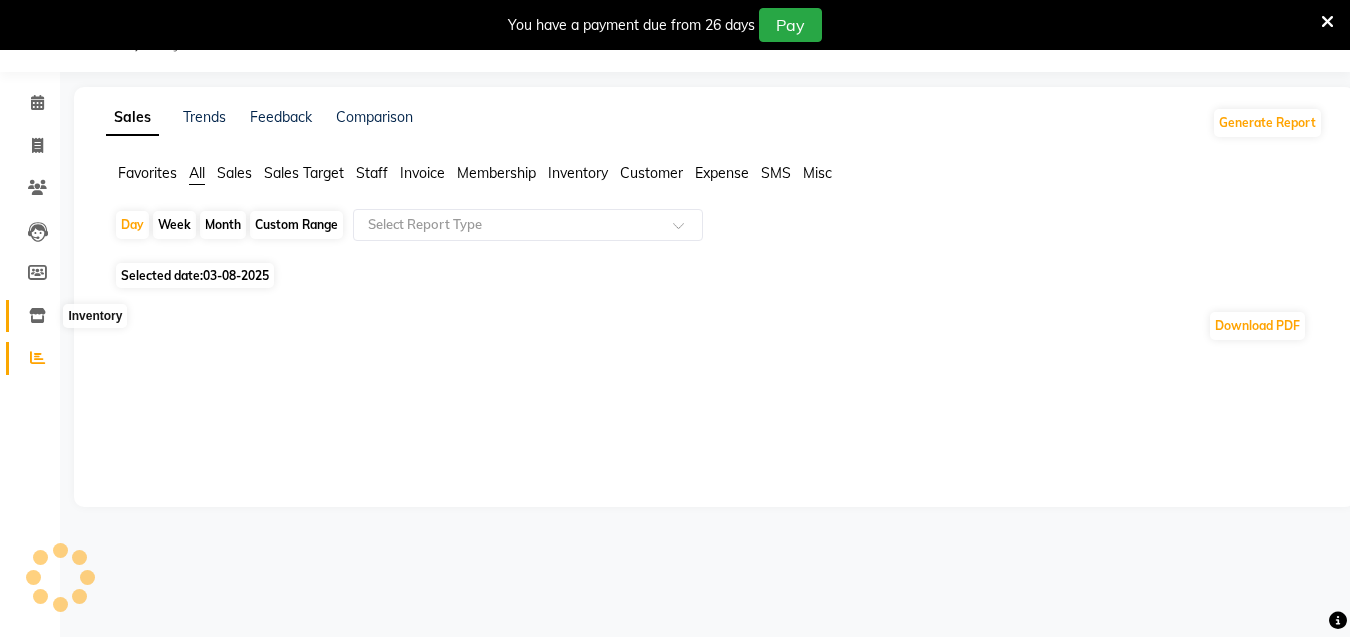 click 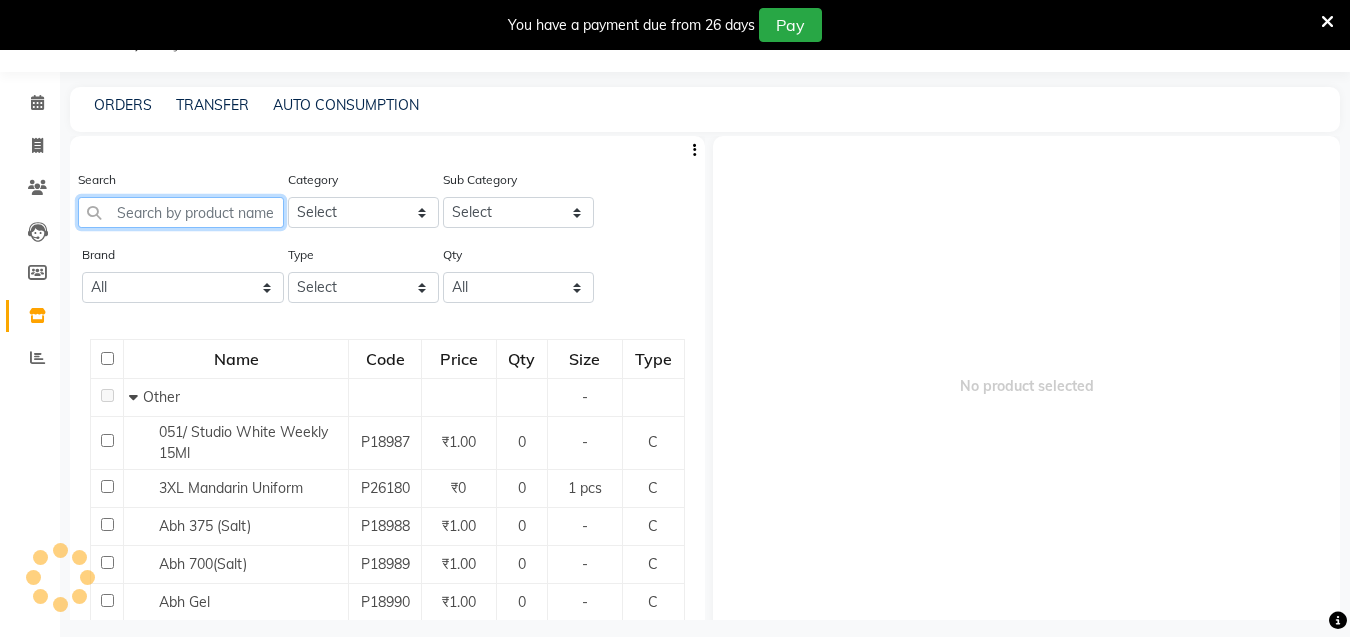 click 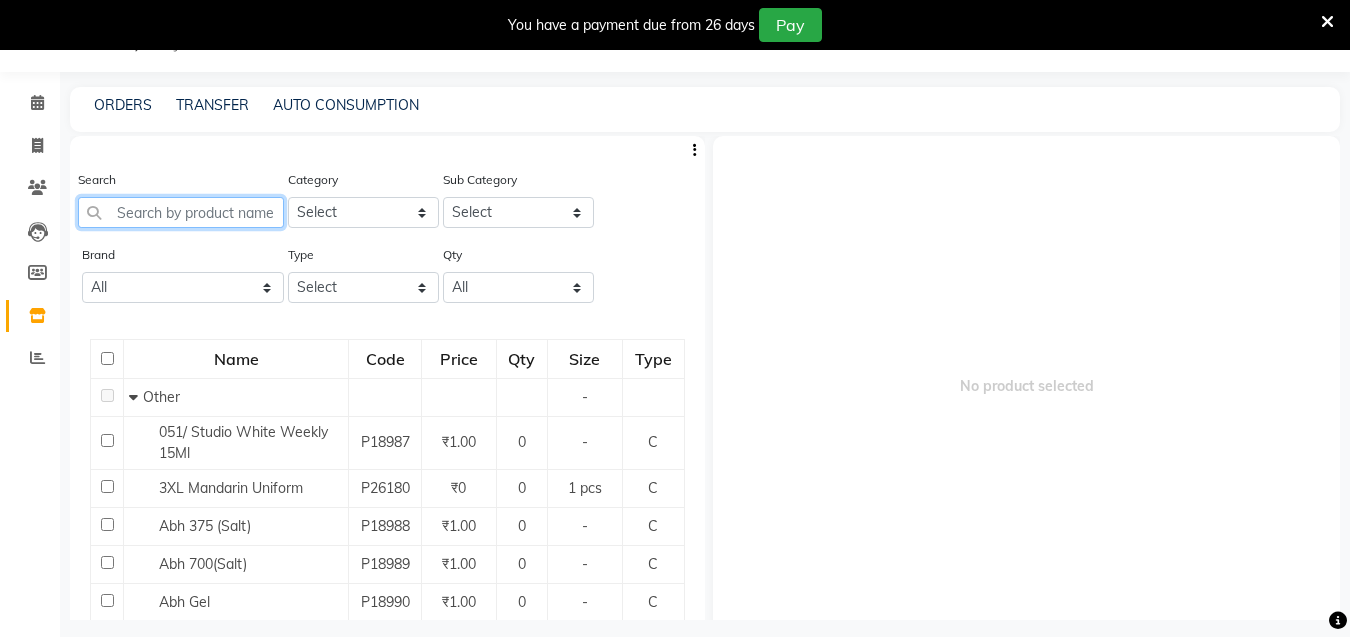 click 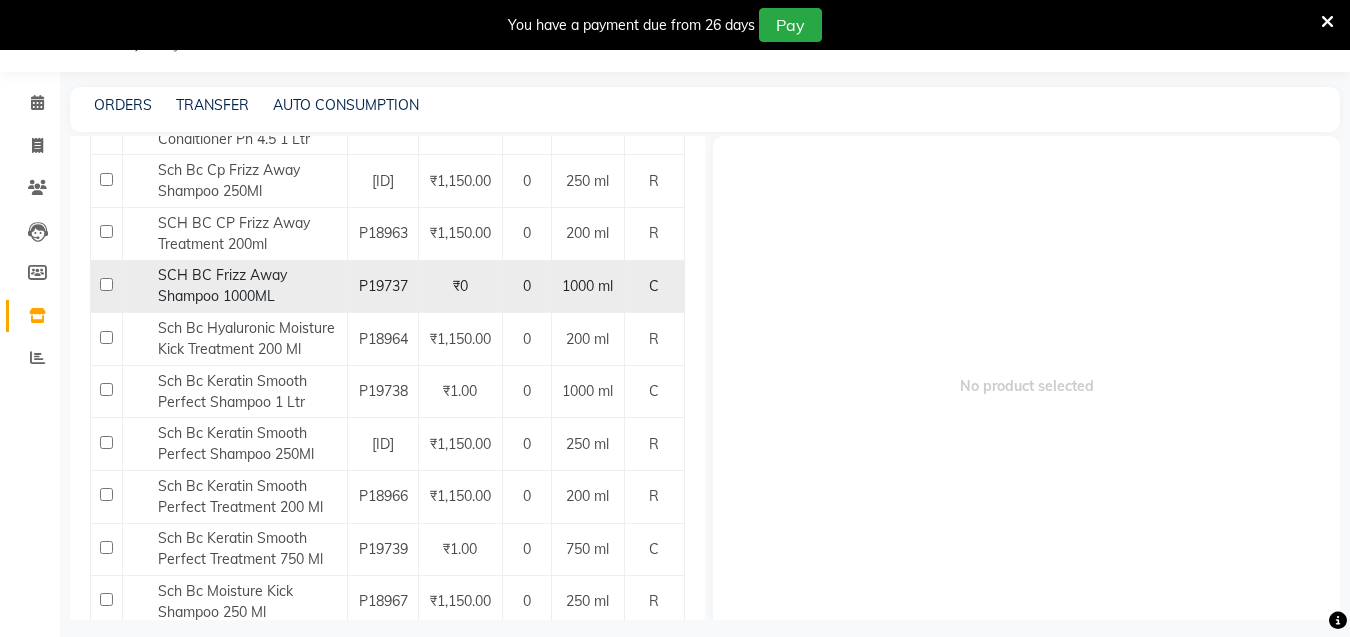 scroll, scrollTop: 200, scrollLeft: 0, axis: vertical 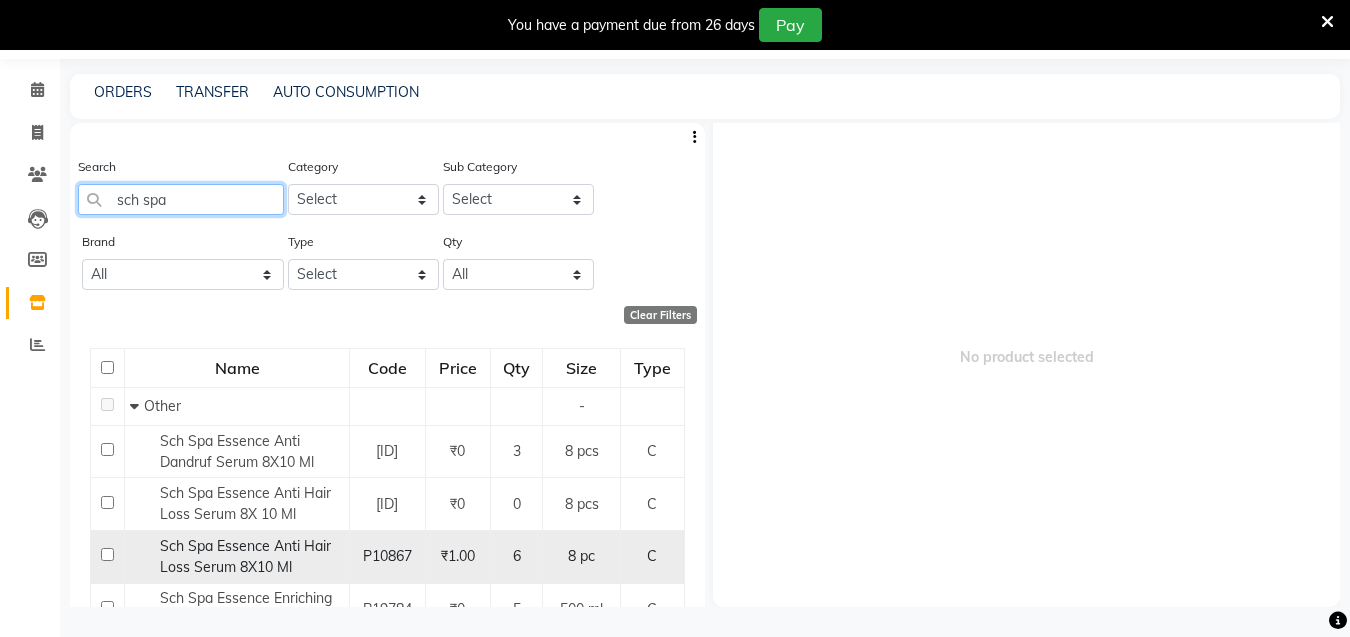 type on "sch spa" 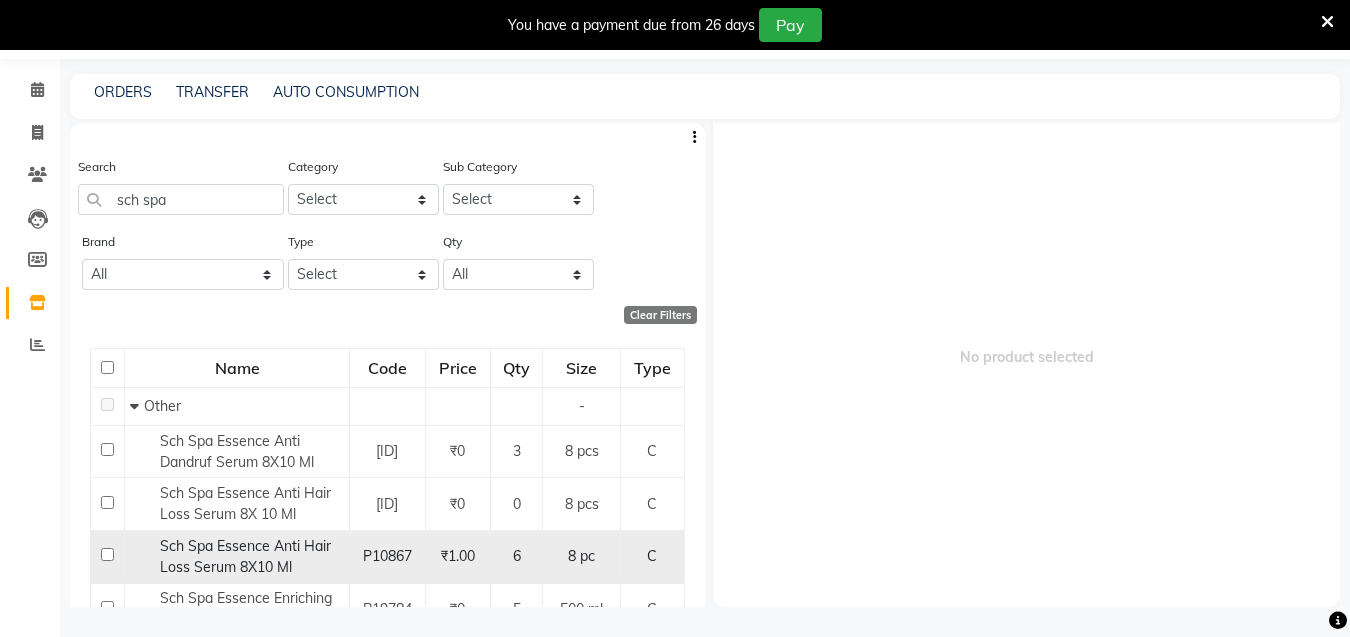 click 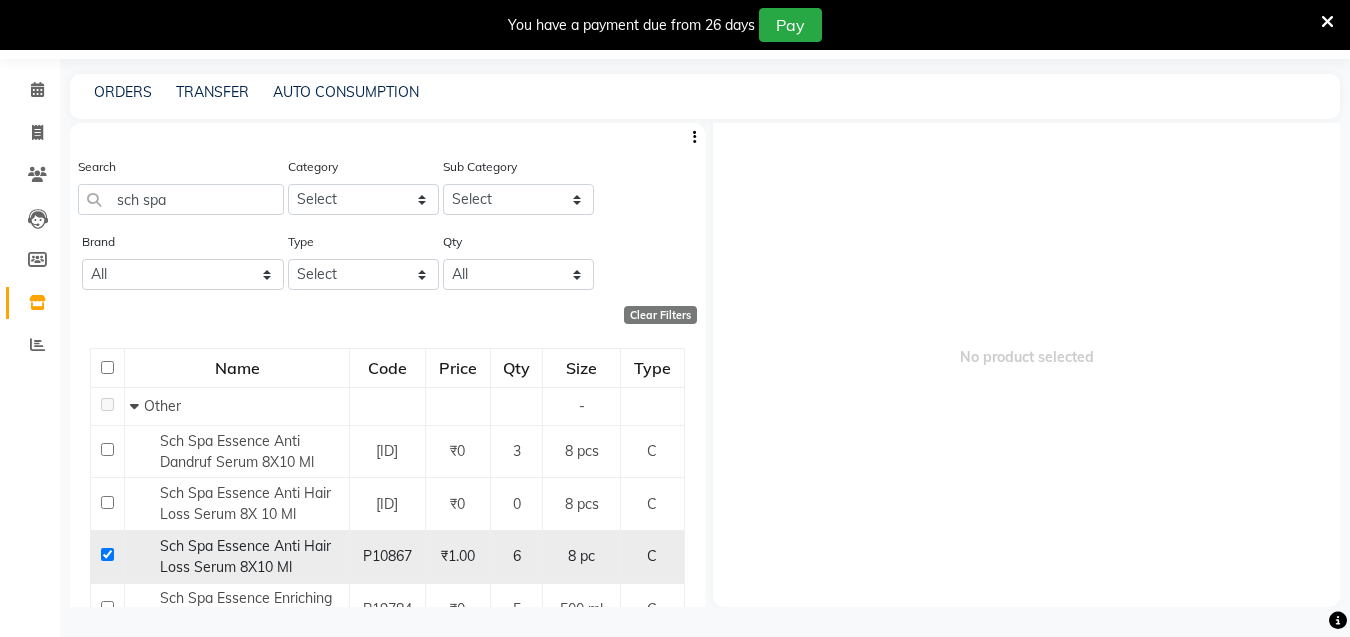 checkbox on "true" 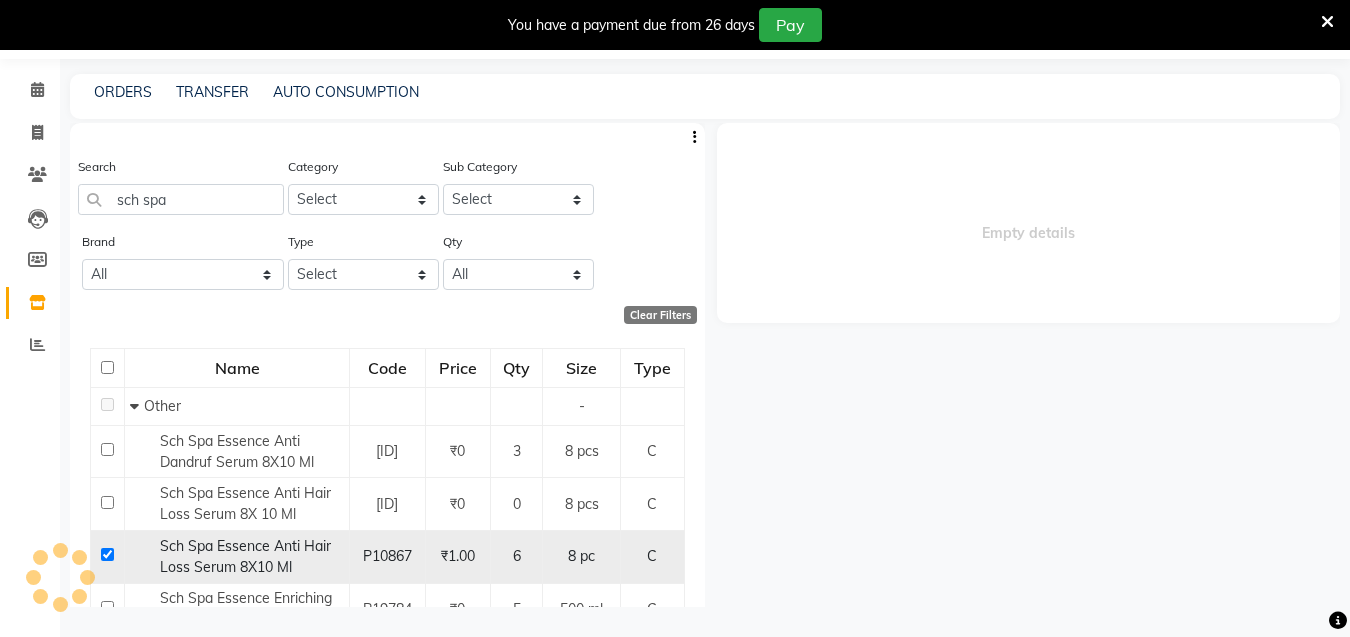 scroll, scrollTop: 0, scrollLeft: 0, axis: both 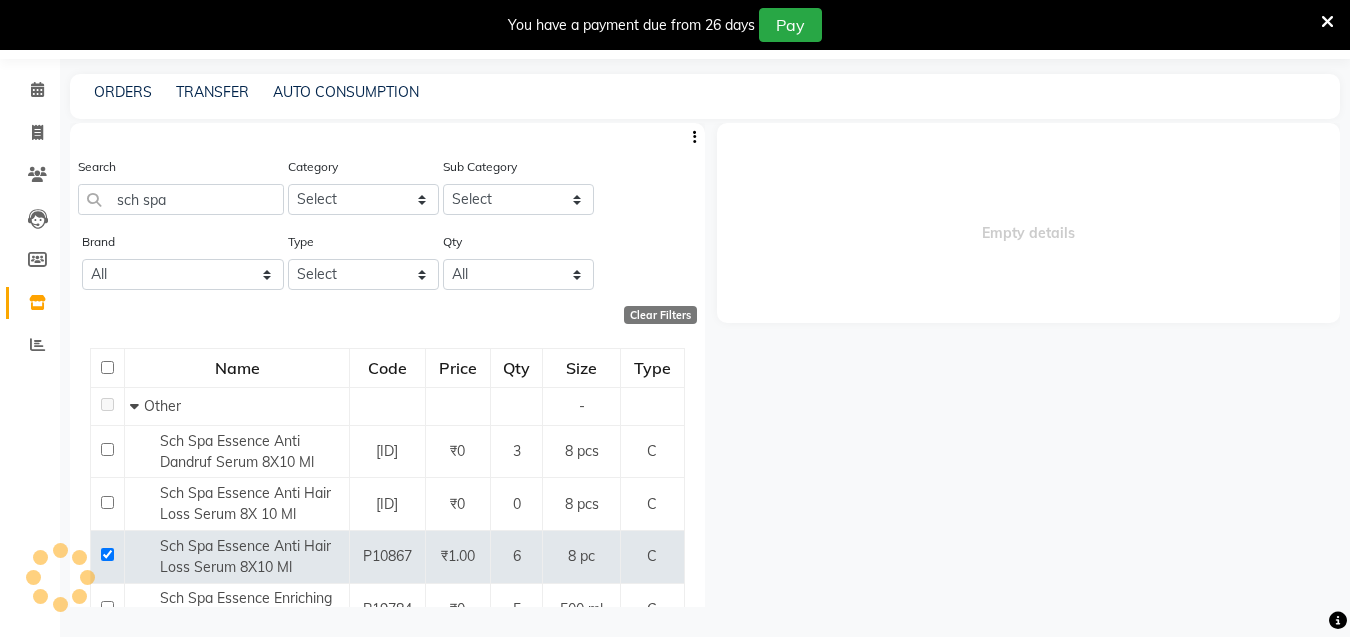 select 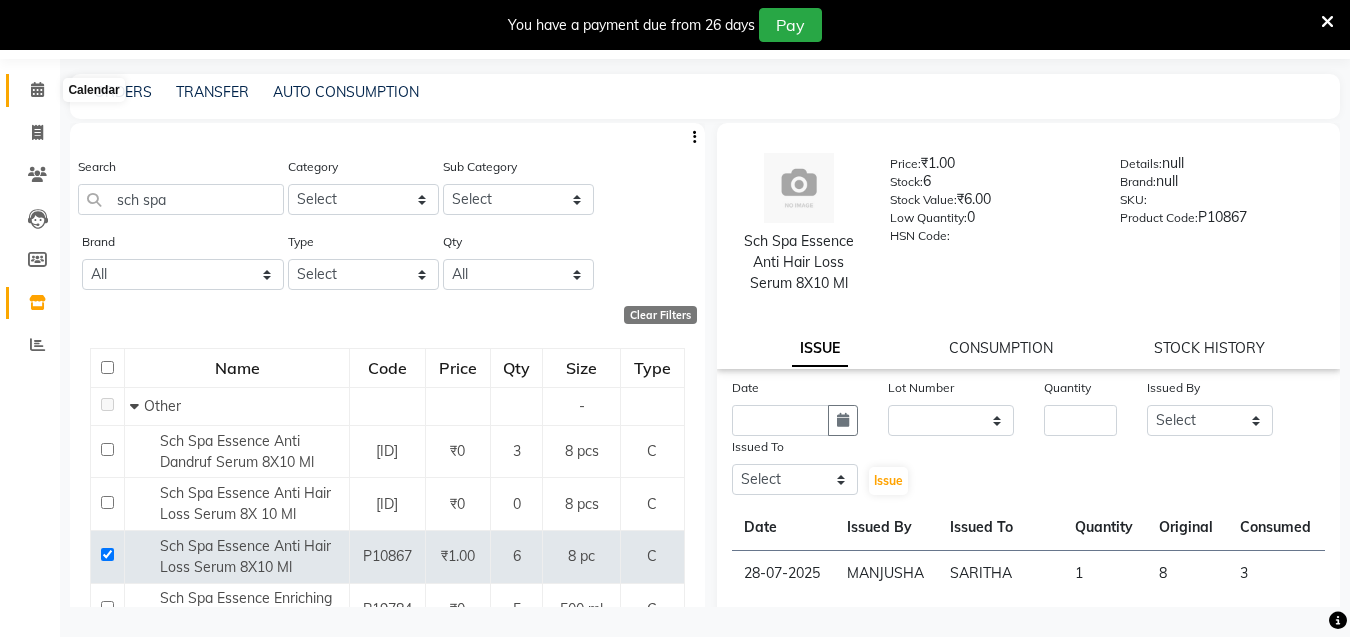click 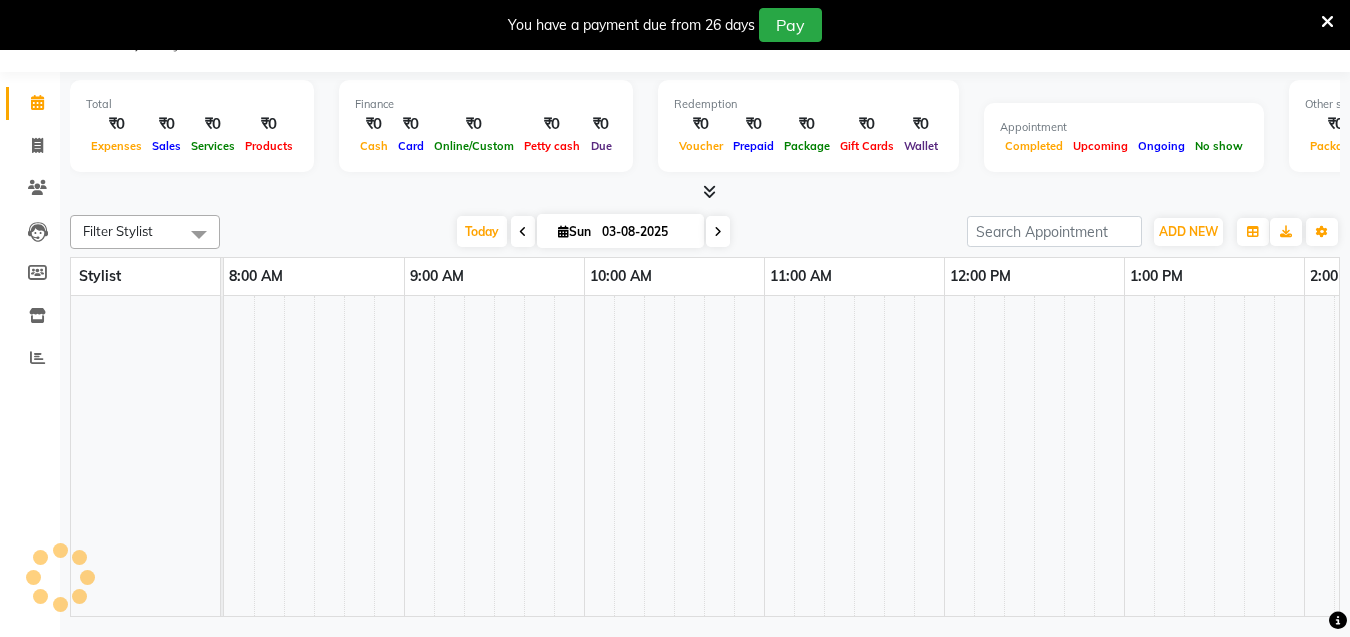 scroll, scrollTop: 50, scrollLeft: 0, axis: vertical 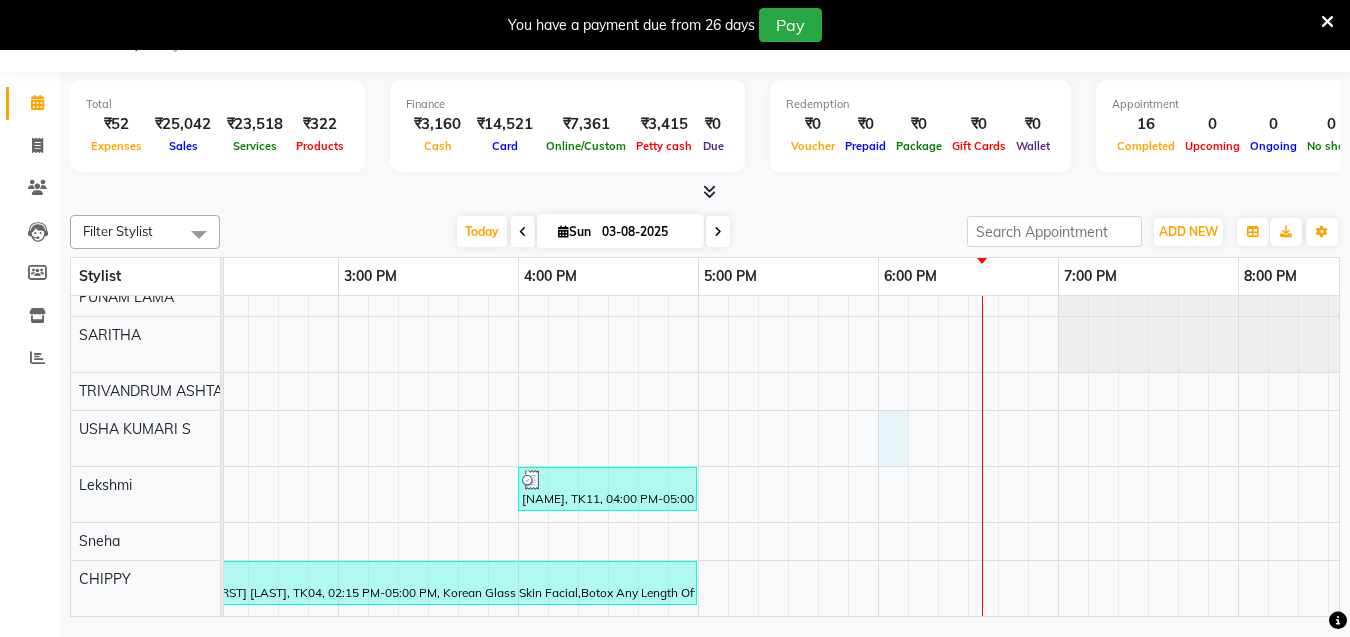 click on "Neenu, TK08, 01:00 PM-02:00 PM, Ice Cream Pedicure     JIPHY, TK01, 10:45 AM-11:00 AM, Eyebrows Threading     DEEPTHI, TK10, 03:45 PM-04:00 PM, Eyebrows Threading     DEEPTHI, TK10, 04:00 PM-04:45 PM, Root Touch-Up (Ammonia Free)     Rajeswary, TK02, 11:15 AM-01:15 PM, Eyebrows Threading,Root Touch-Up (Ammonia Free),Keratin Spa     Jayasree, TK06, 12:15 PM-01:00 PM, Root Touch-Up (Ammonia Free)     Jayasree, TK06, 01:00 PM-01:15 PM, Eyebrows Threading     Leena, TK03, 10:45 AM-11:45 AM, Layer Cut     SEEMA.....@, TK05, 11:00 AM-01:45 PM, Root Touch-Up (Ammonia Free),Ceramide  Anti frizz treatment,D-Tan Pack     Gopika, TK09, 11:30 AM-11:45 AM, Eyebrows Threading     Gopika, TK09, 11:45 AM-12:00 PM, Forehead Threading     Sneha, TK07, 12:15 PM-12:45 PM, Full Arm Waxing     Sneha, TK07, 12:45 PM-01:15 PM, Under Arm Waxing     Arya, TK11, 04:00 PM-05:00 PM, Keratin Spa     Rajeswary, TK02, 10:30 AM-11:15 AM, Root Touch-Up (Ammonia Free)     Sheela Mohanan, TK04, 11:15 AM-02:15 PM, Botox Any Length Offer" at bounding box center (518, 303) 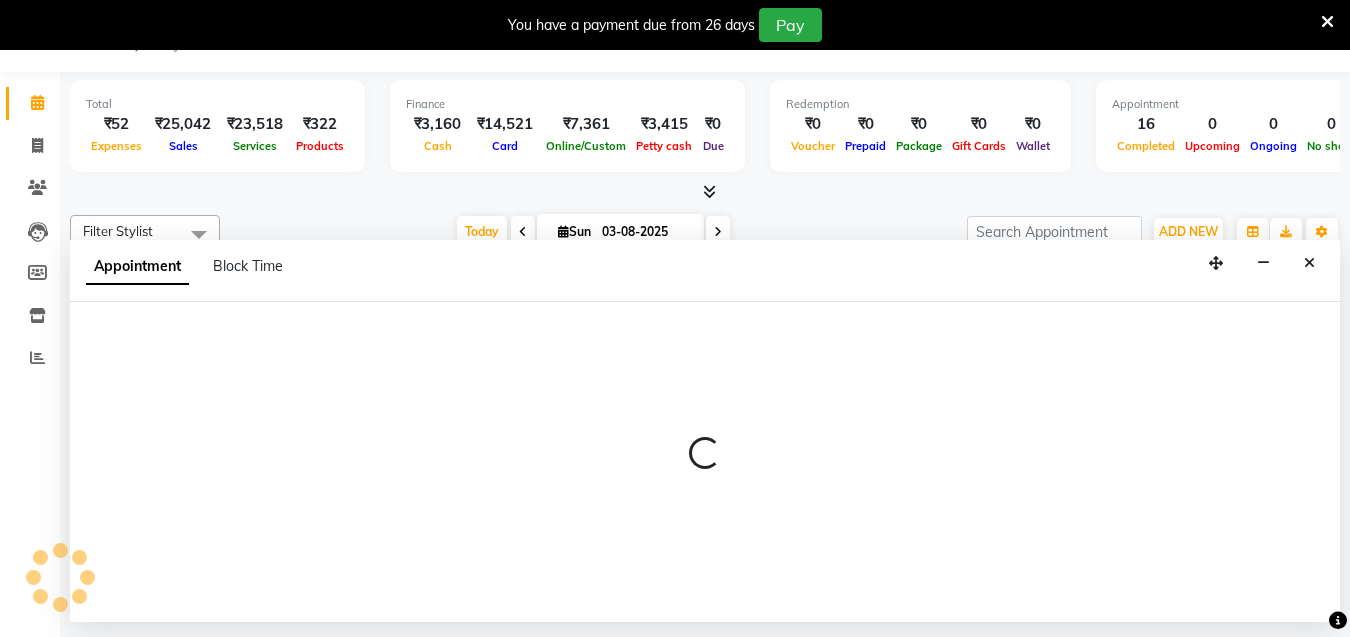 select on "52027" 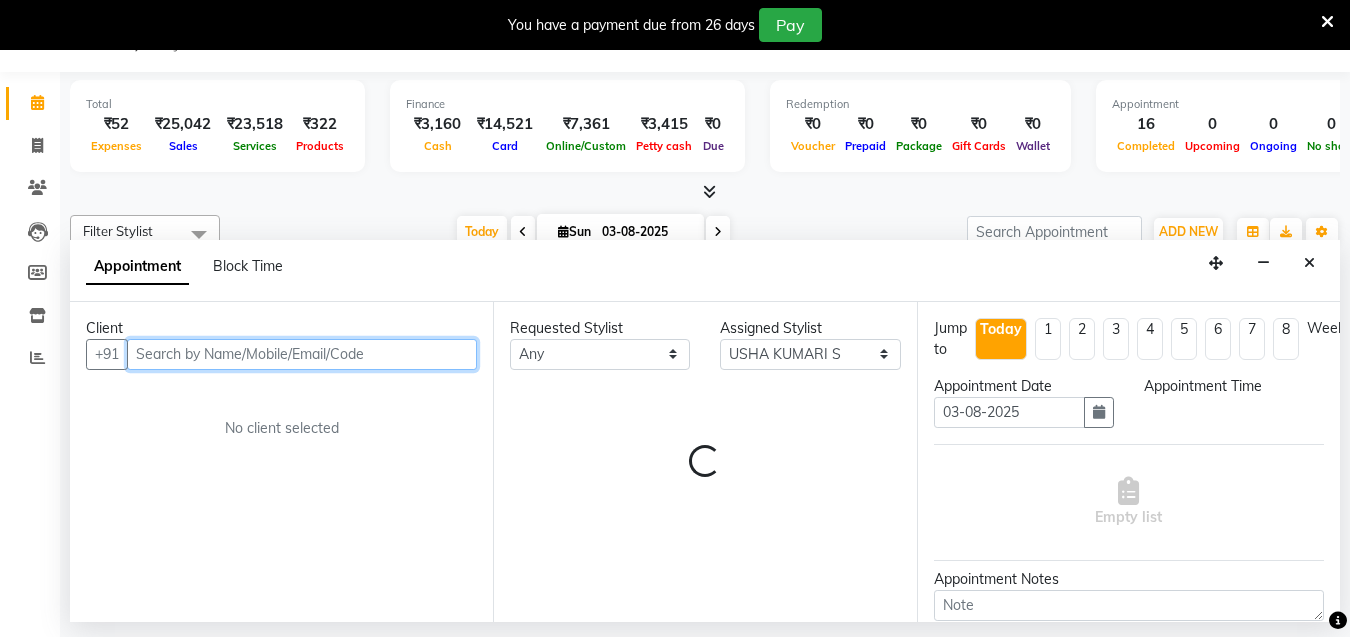 select on "1080" 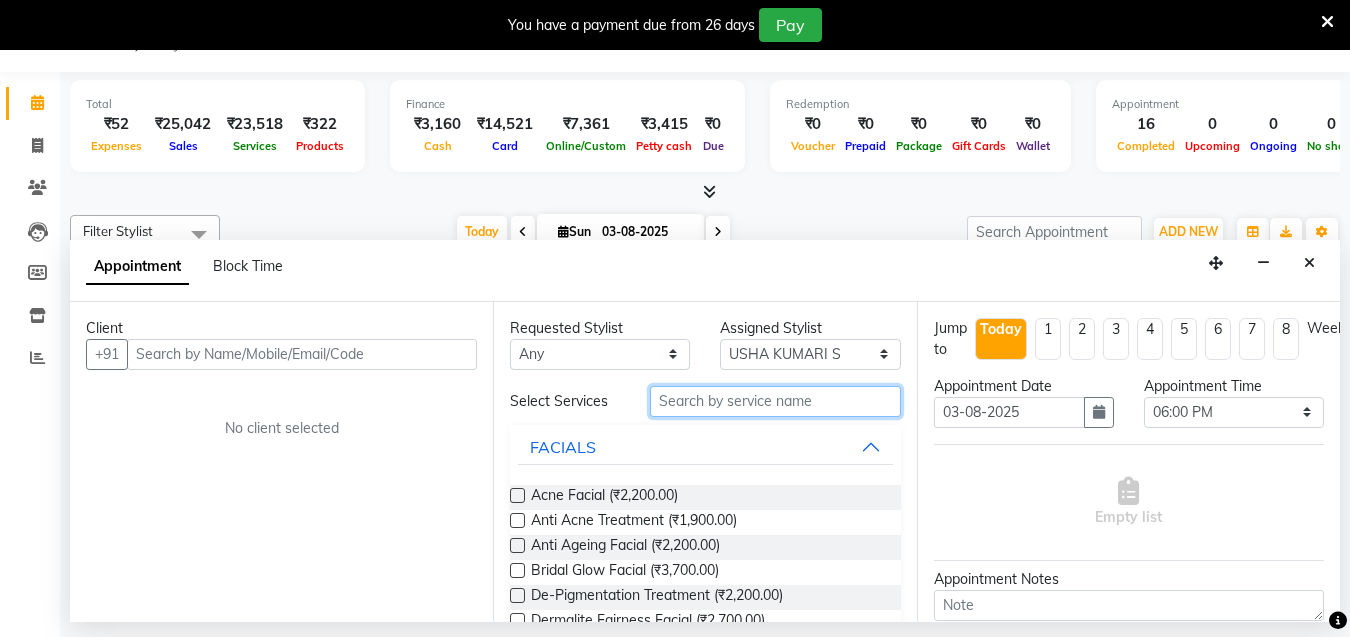 click at bounding box center [775, 401] 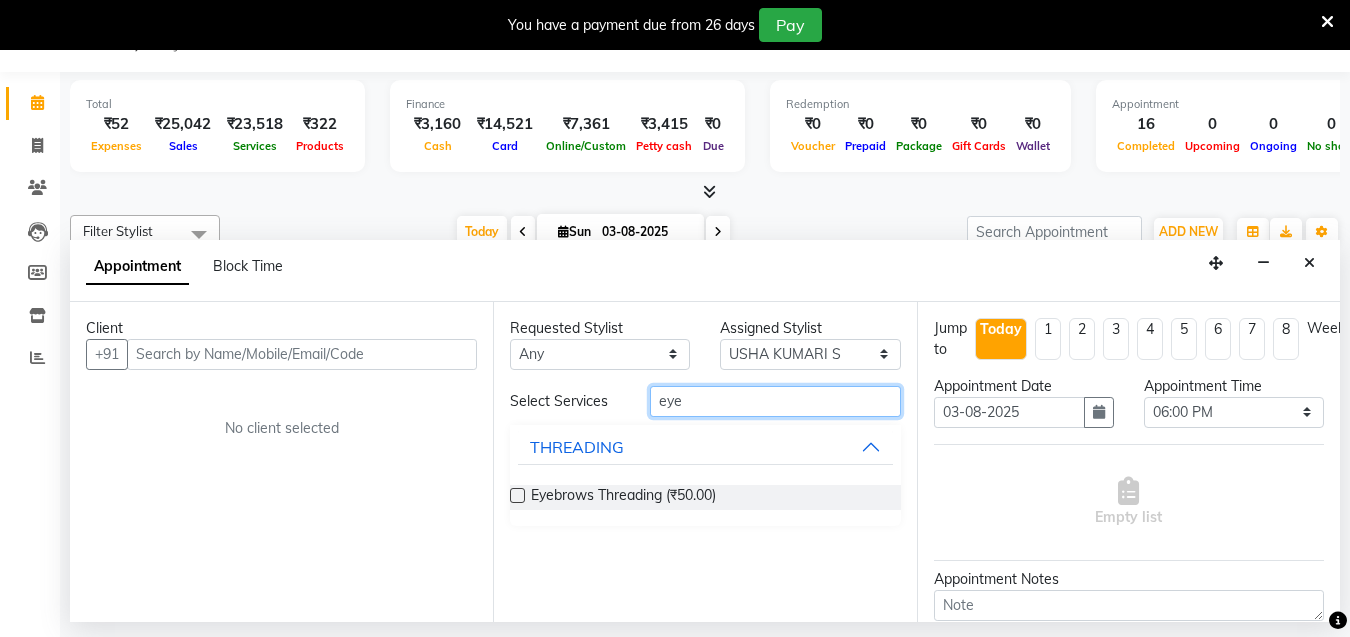 type on "eye" 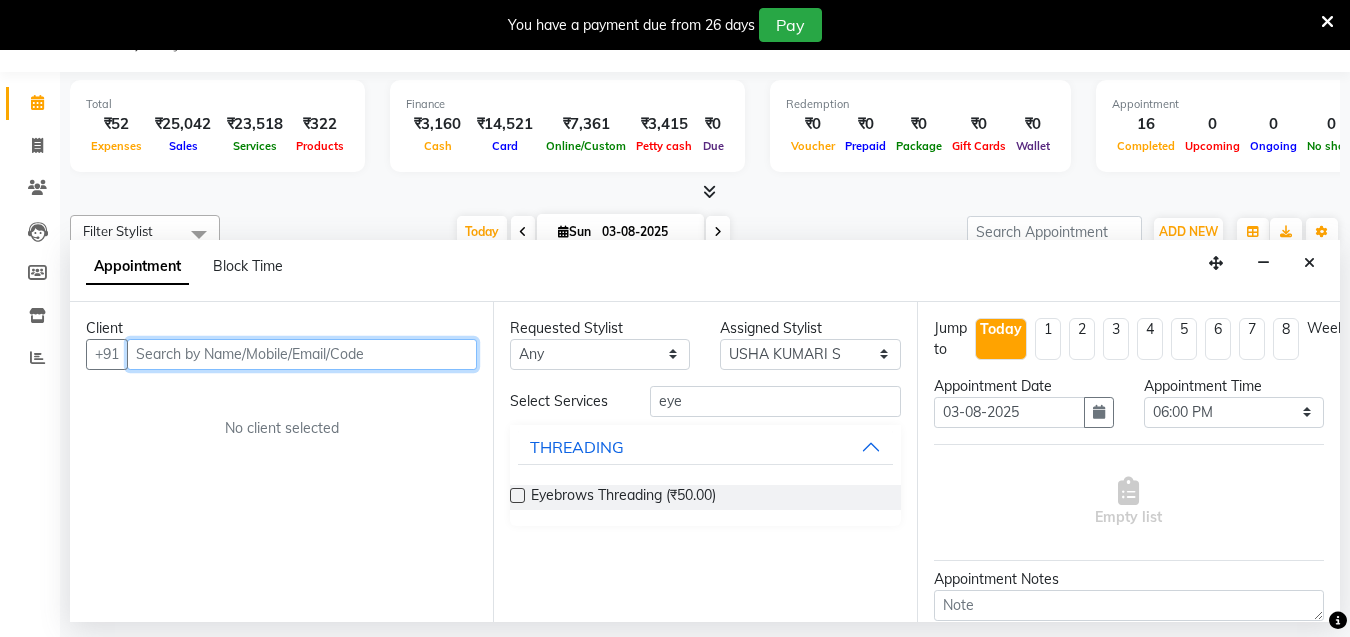 click at bounding box center [302, 354] 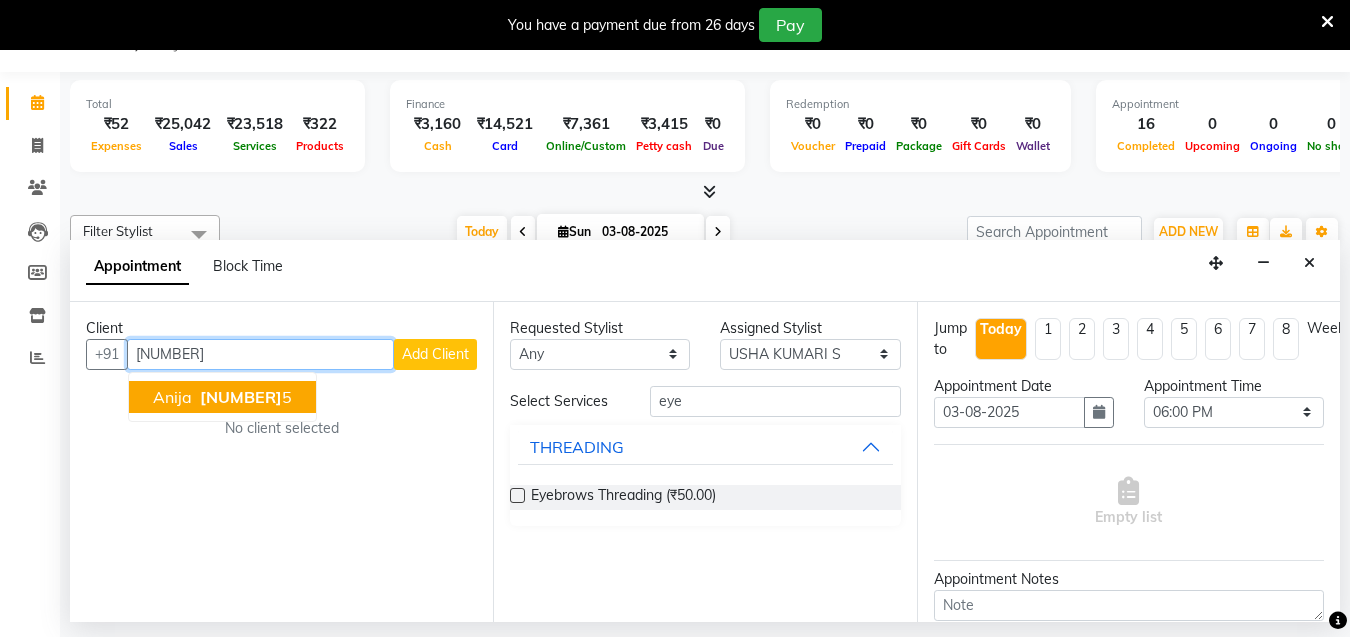 click on "Anija" at bounding box center (172, 397) 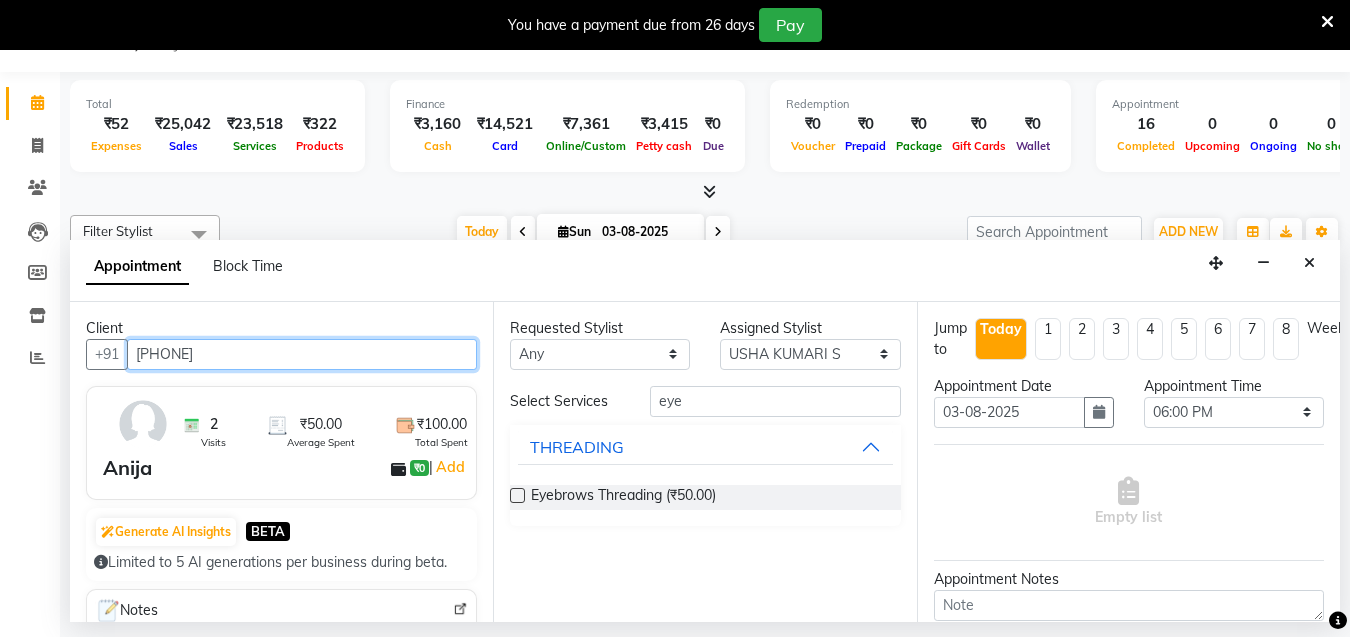 type on "7560851105" 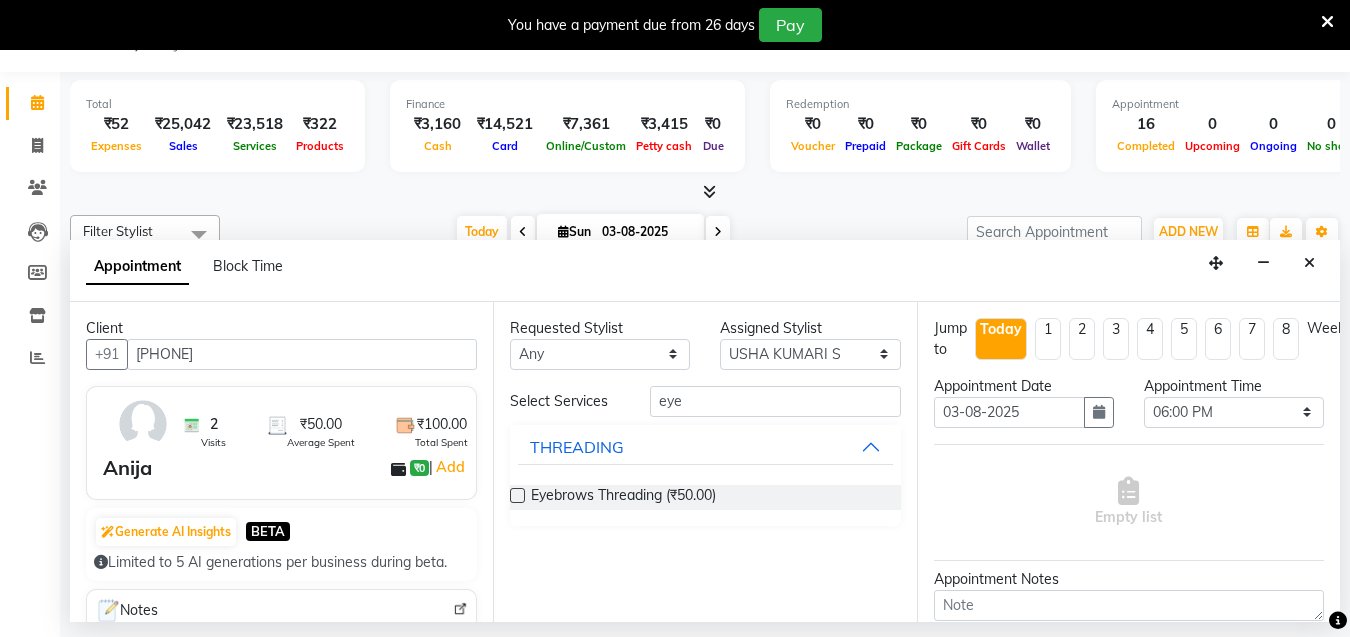 click at bounding box center [517, 495] 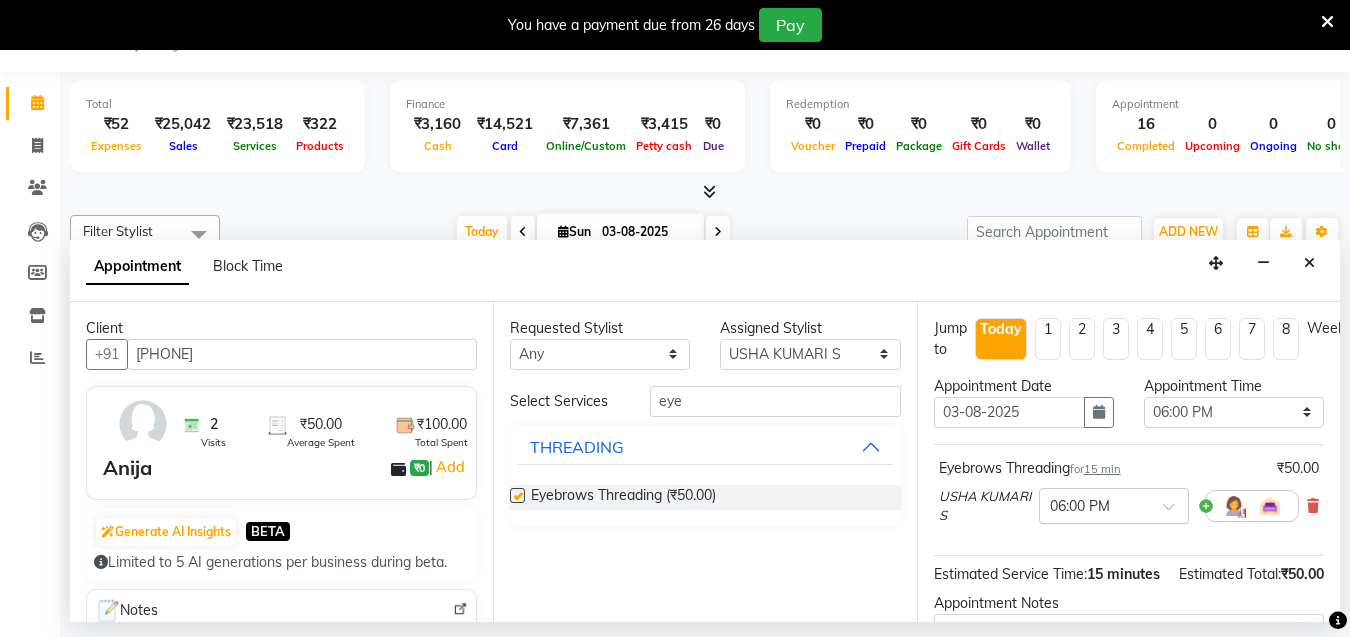 checkbox on "false" 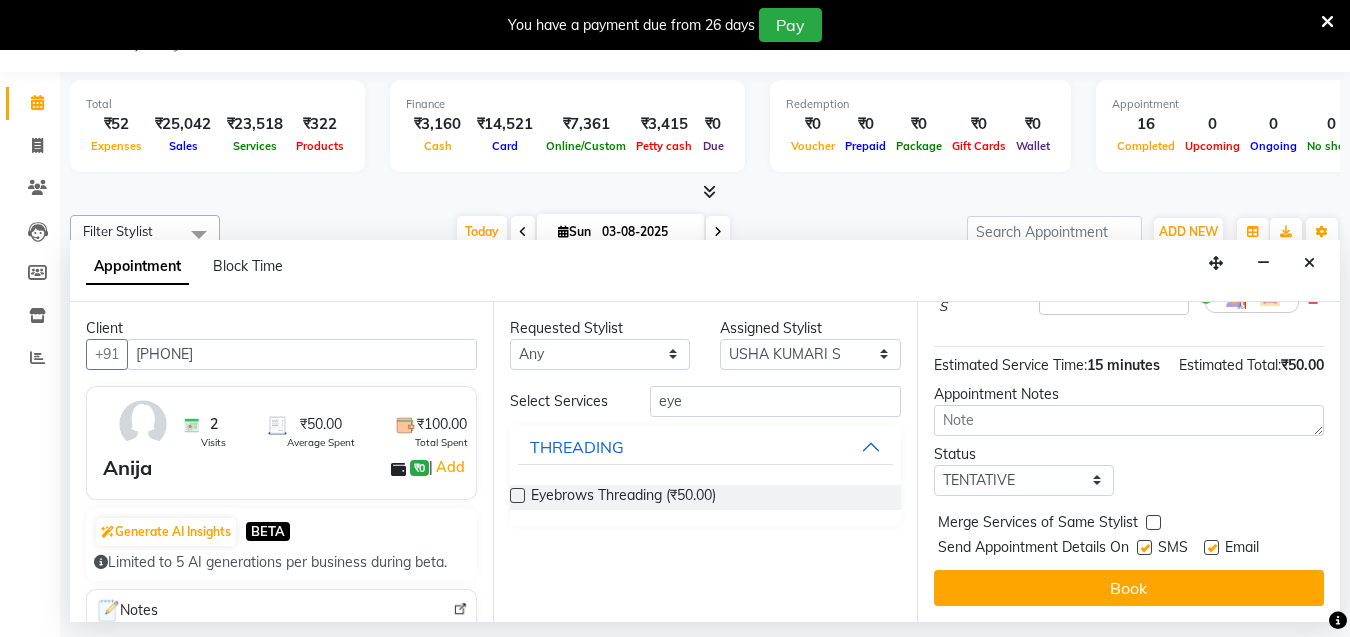 scroll, scrollTop: 245, scrollLeft: 0, axis: vertical 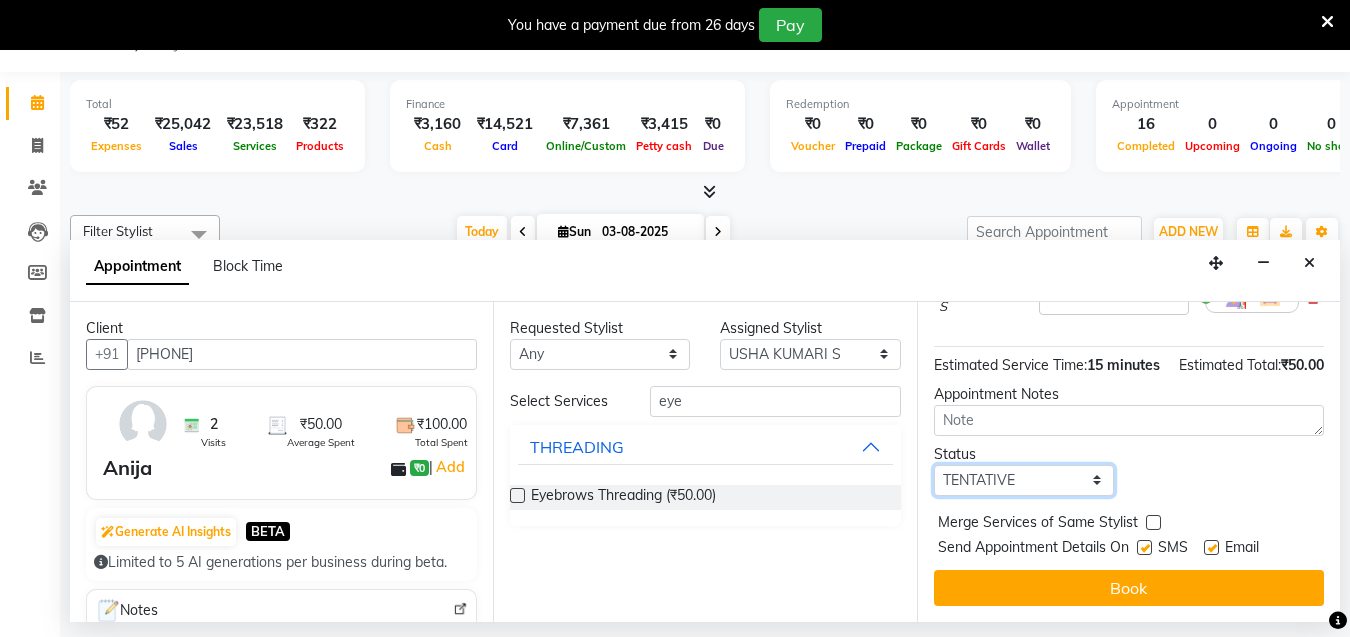 click on "Select TENTATIVE CONFIRM CHECK-IN UPCOMING" at bounding box center [1024, 480] 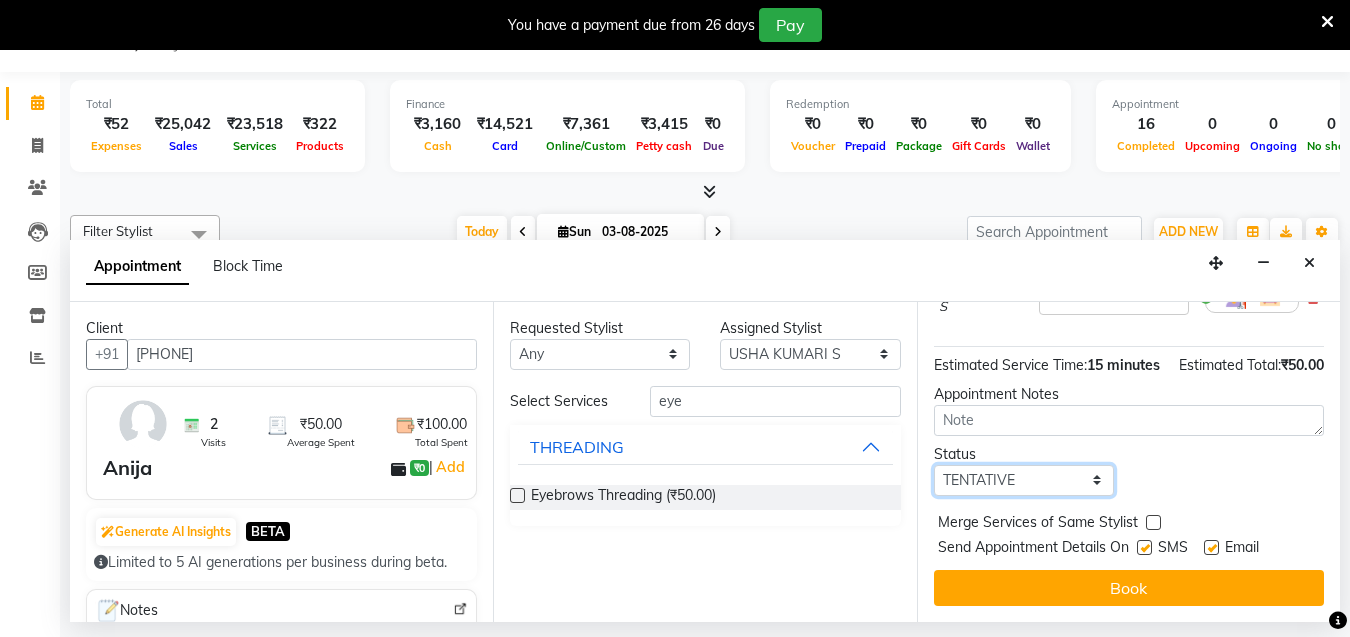 select on "check-in" 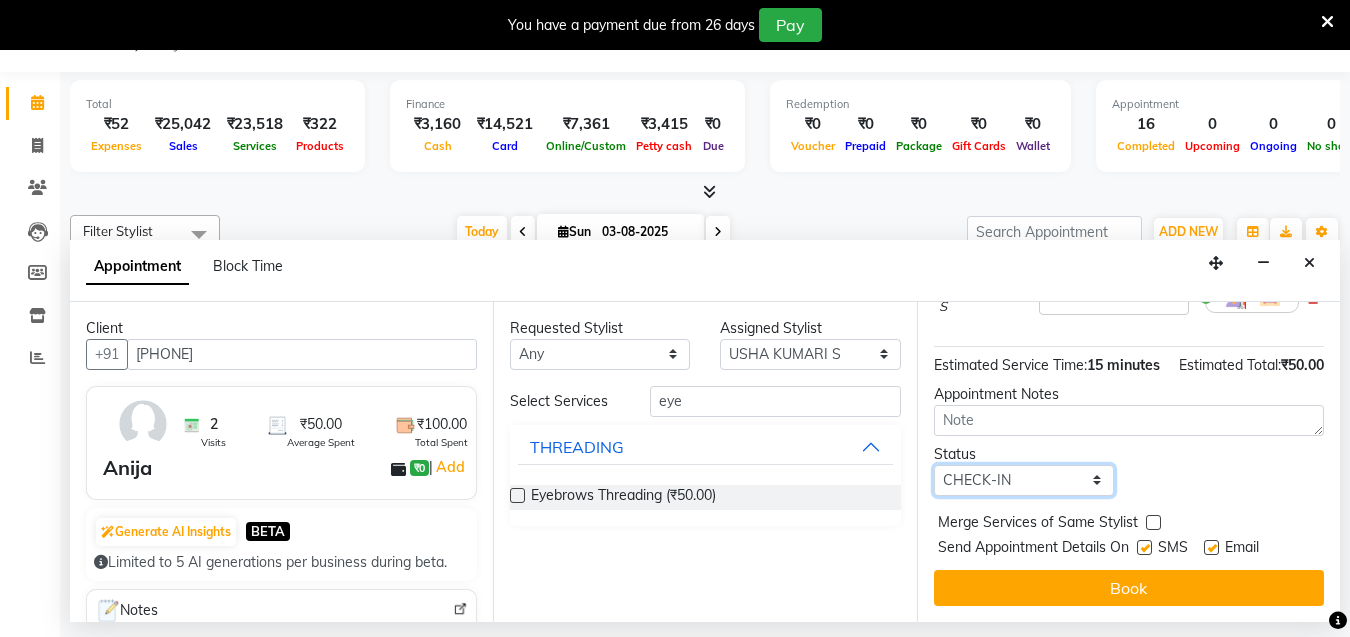 click on "Select TENTATIVE CONFIRM CHECK-IN UPCOMING" at bounding box center [1024, 480] 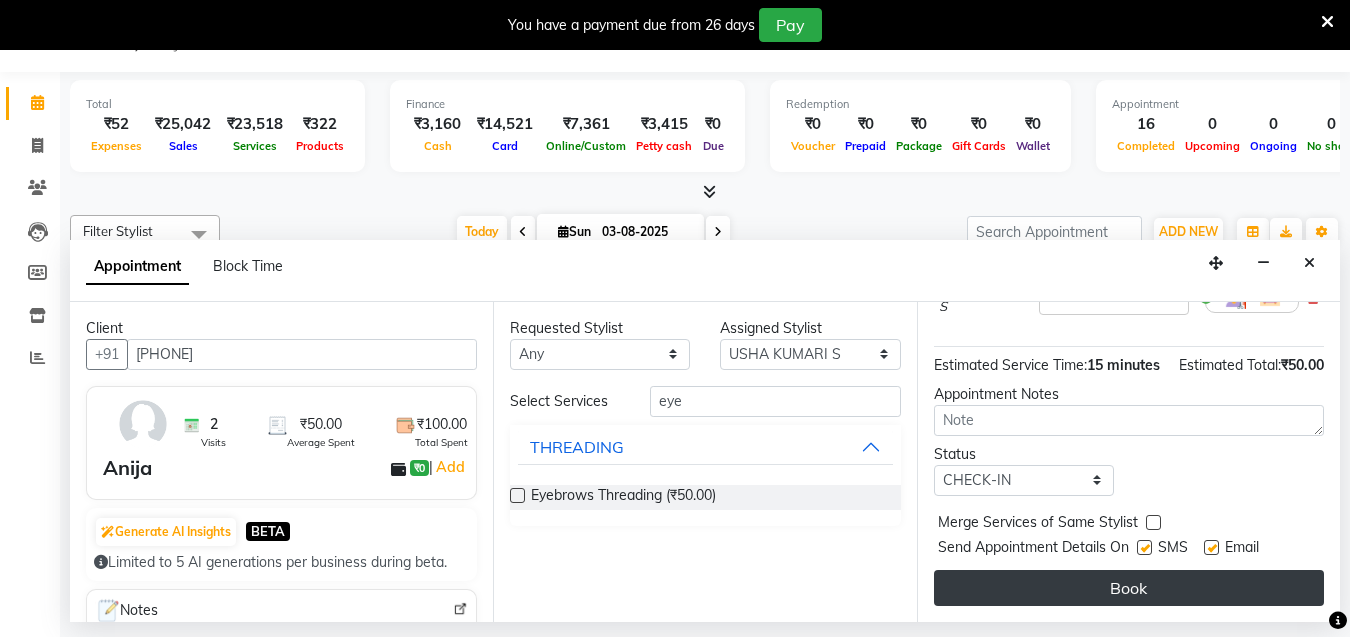click on "Book" at bounding box center (1129, 588) 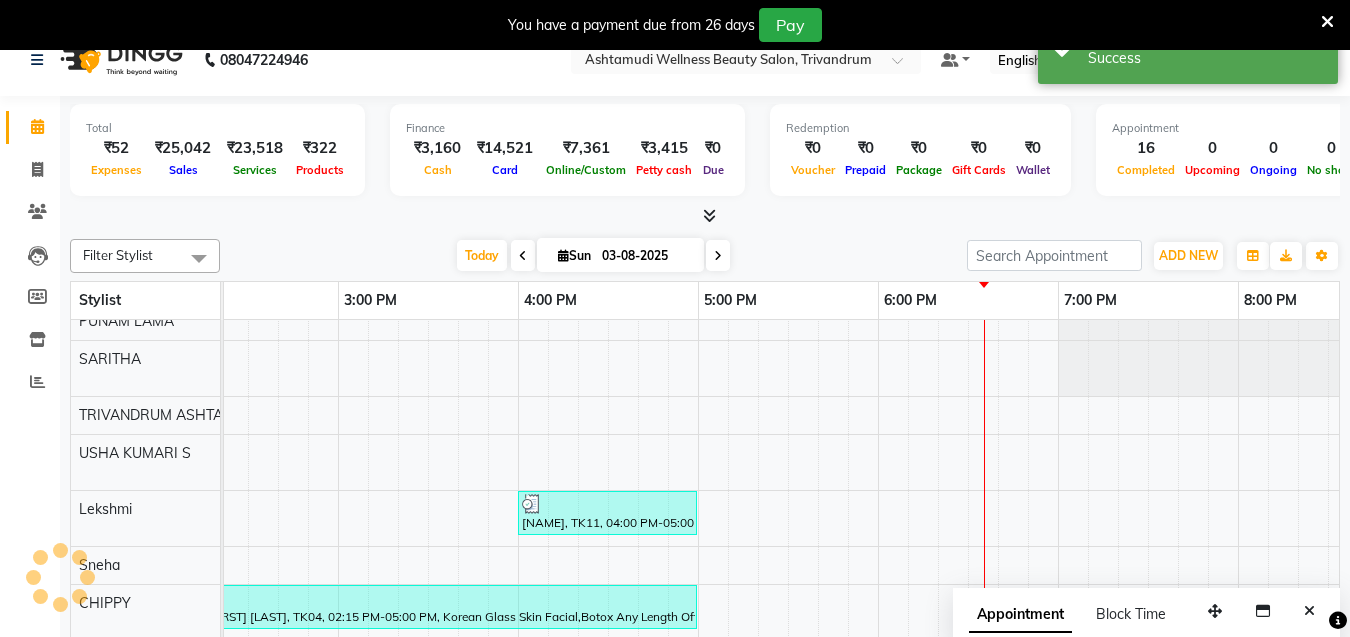 scroll, scrollTop: 50, scrollLeft: 0, axis: vertical 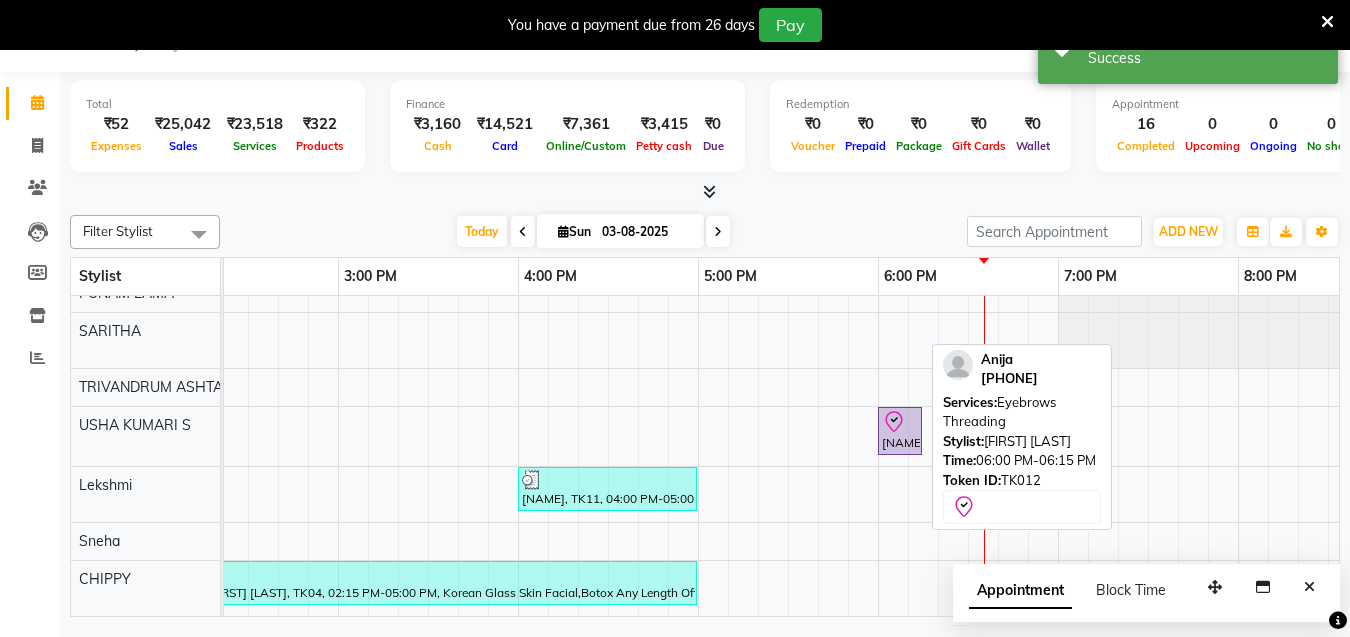 click on "[FIRST], TK12, [TIME]-[TIME], [SERVICE]" at bounding box center (900, 431) 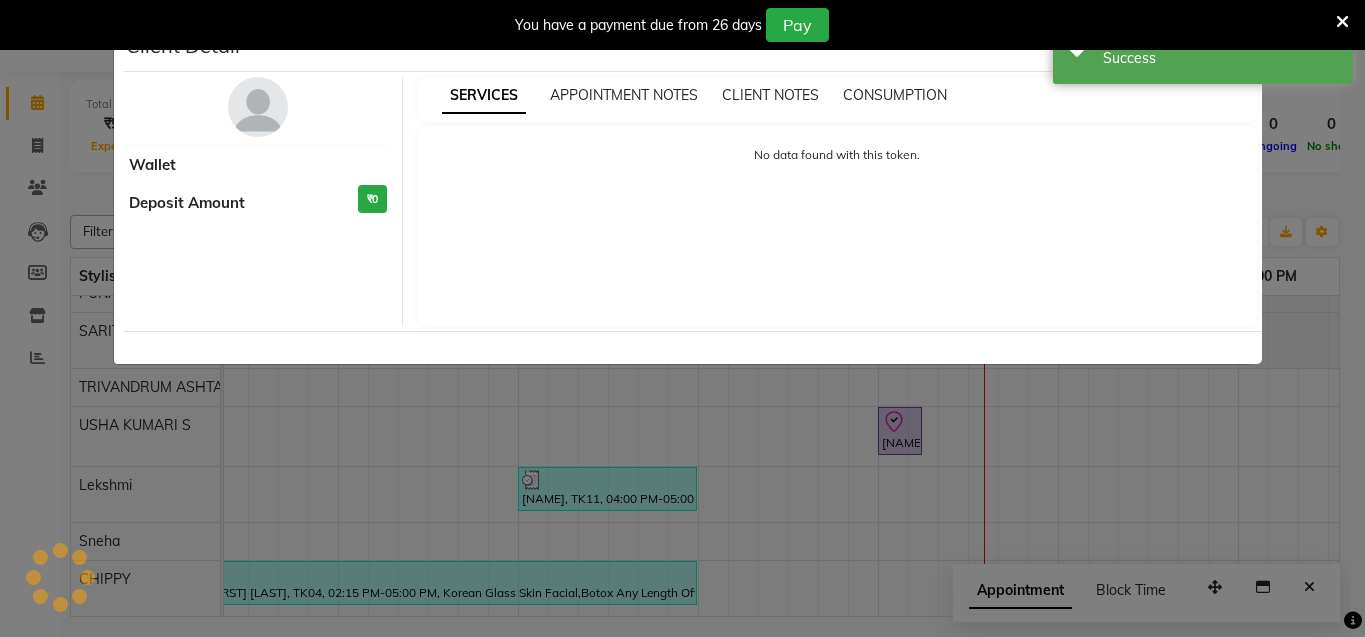 select on "8" 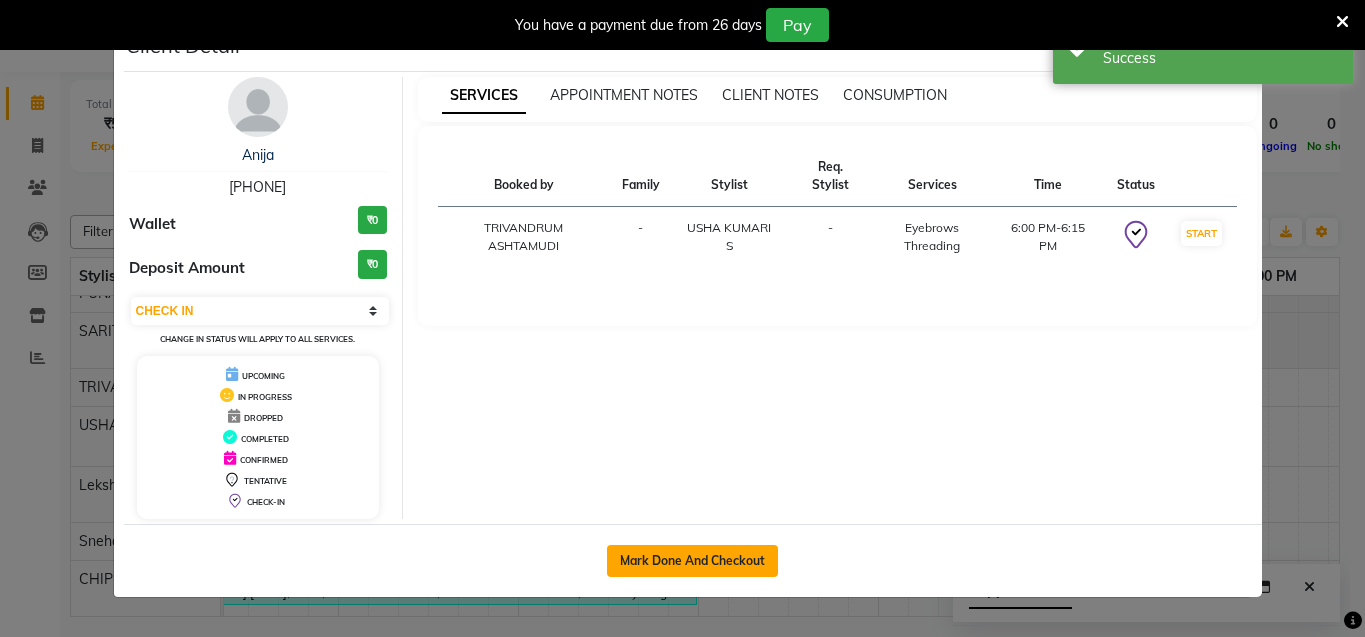 click on "Mark Done And Checkout" 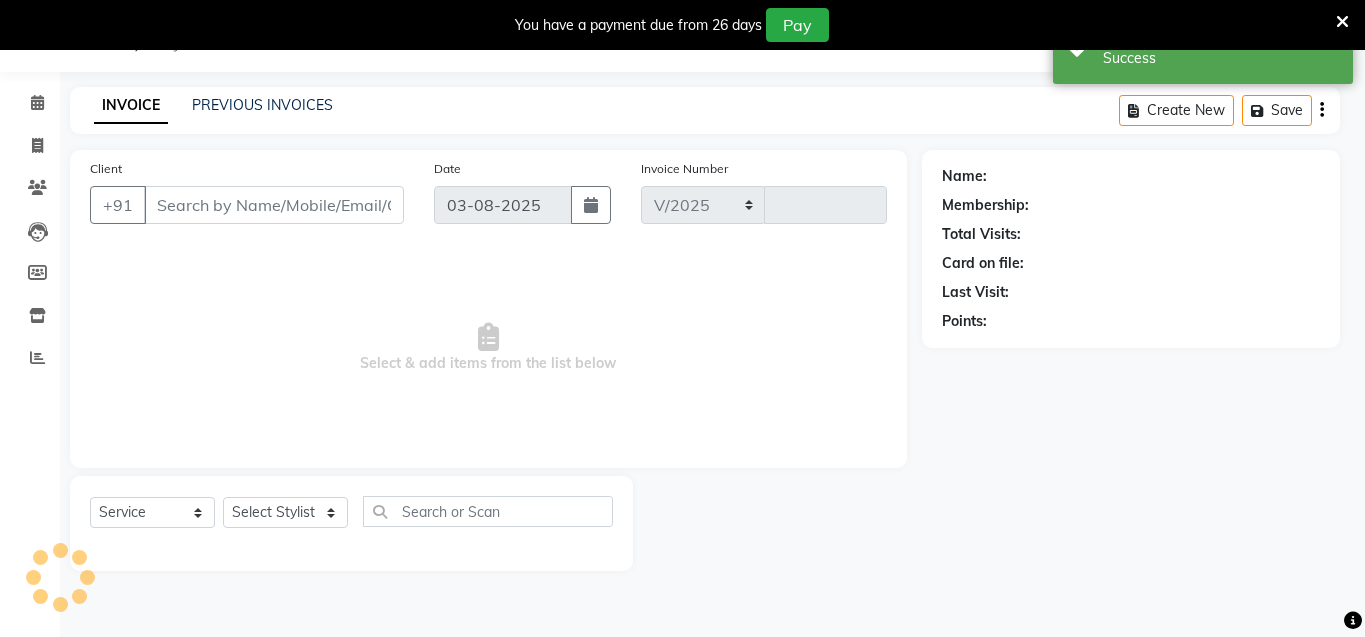 select on "4636" 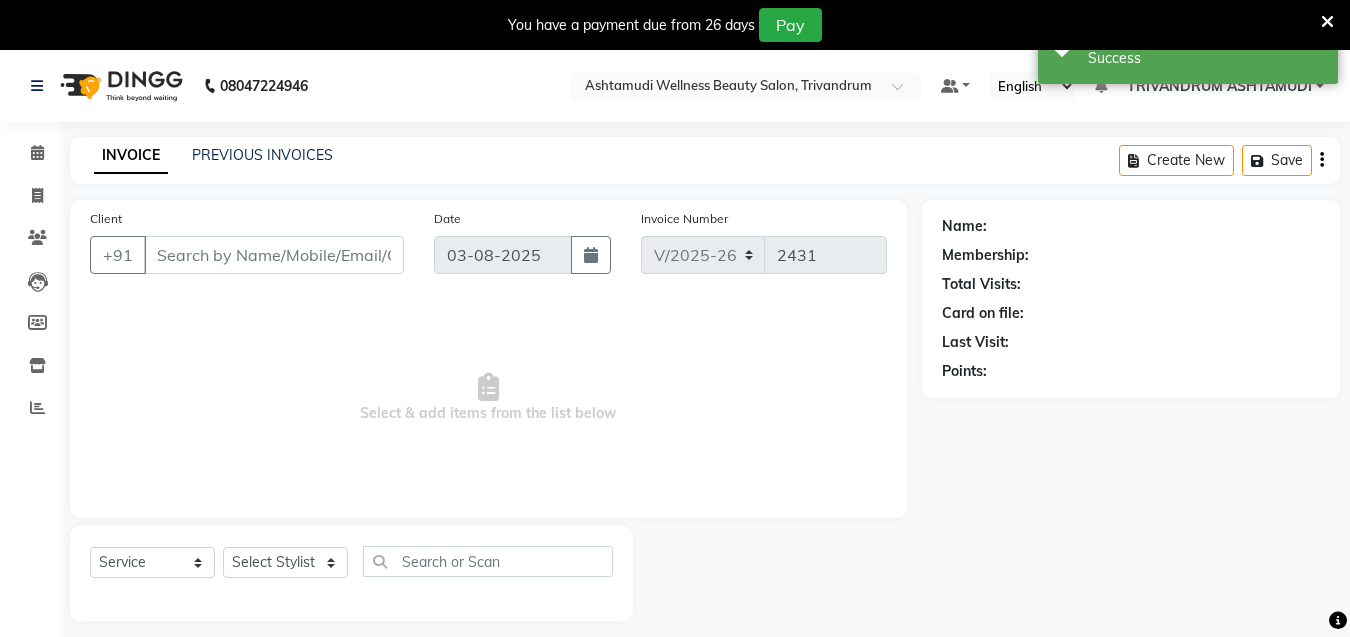 type on "7560851105" 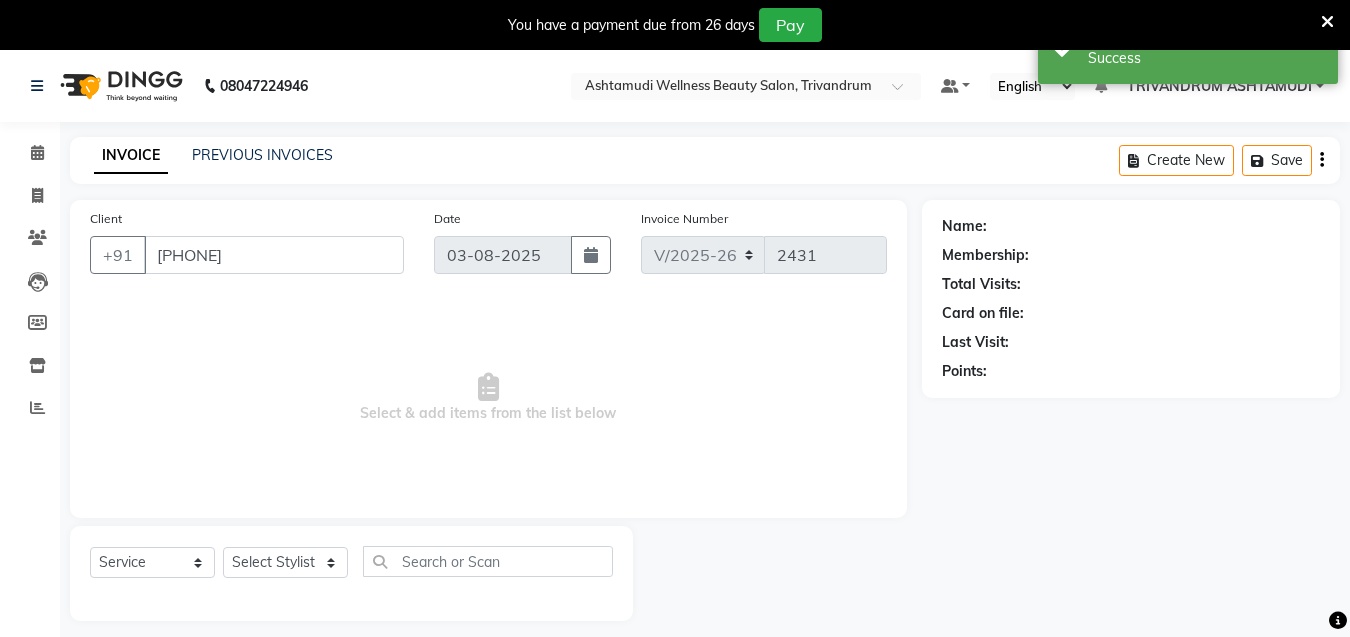 select on "52027" 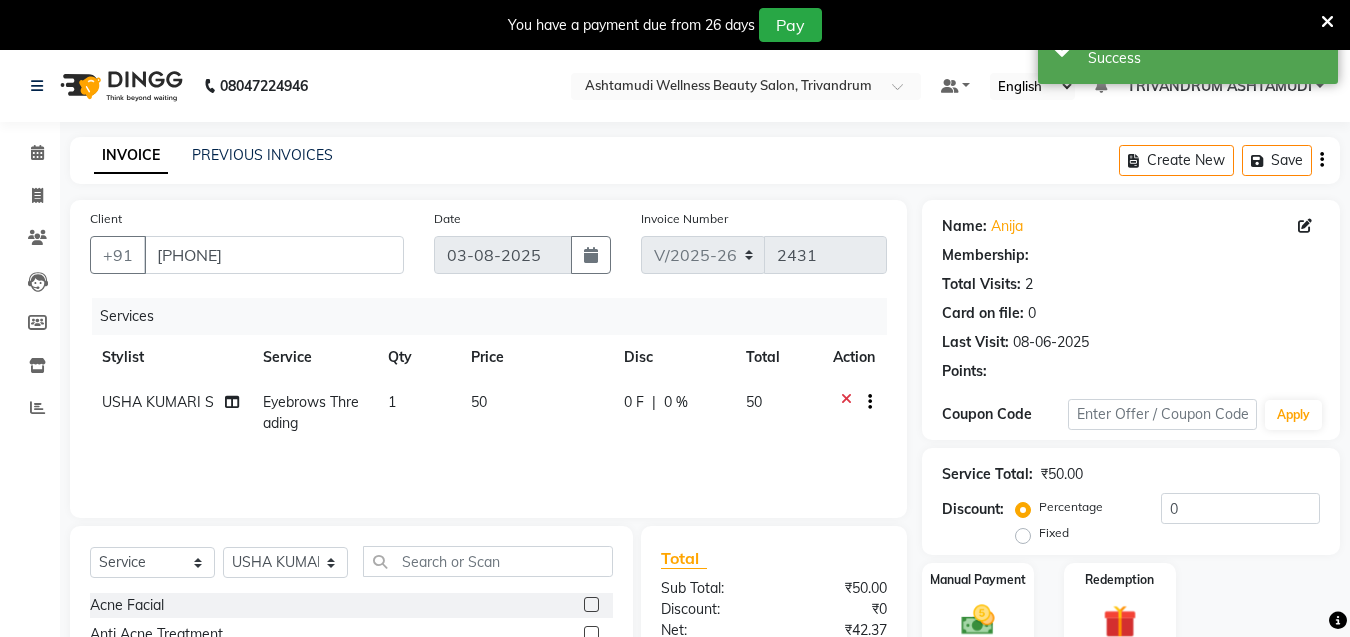 select on "1: Object" 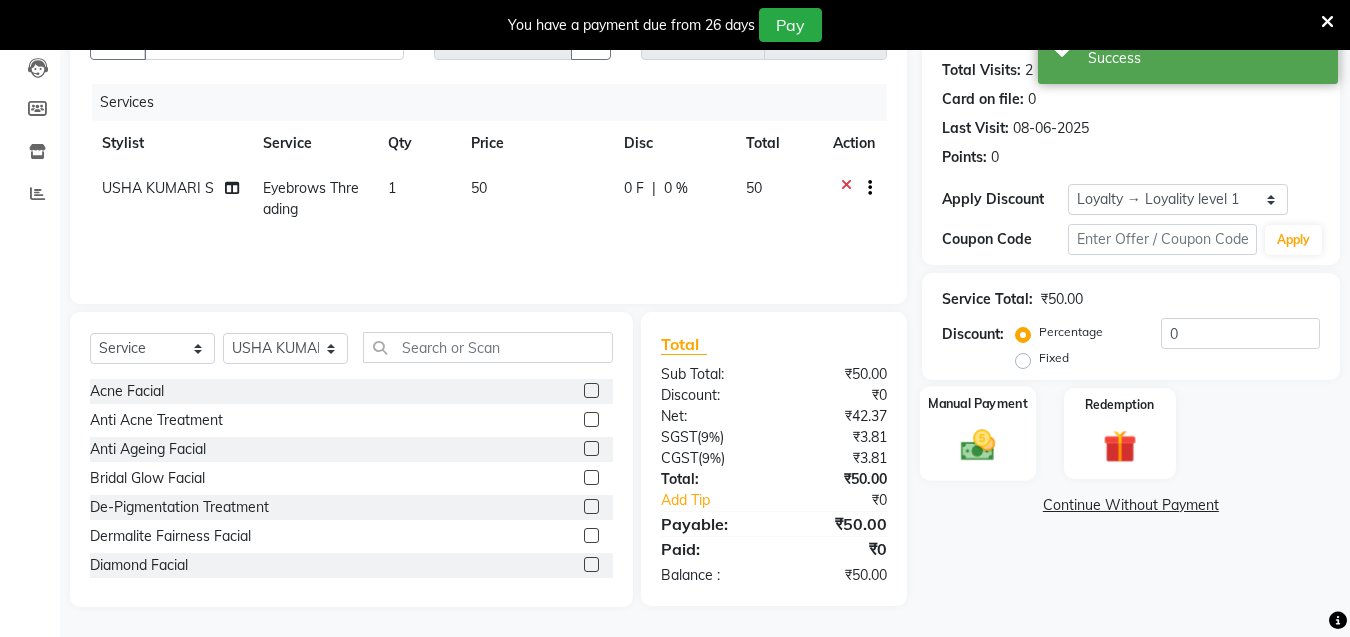 click 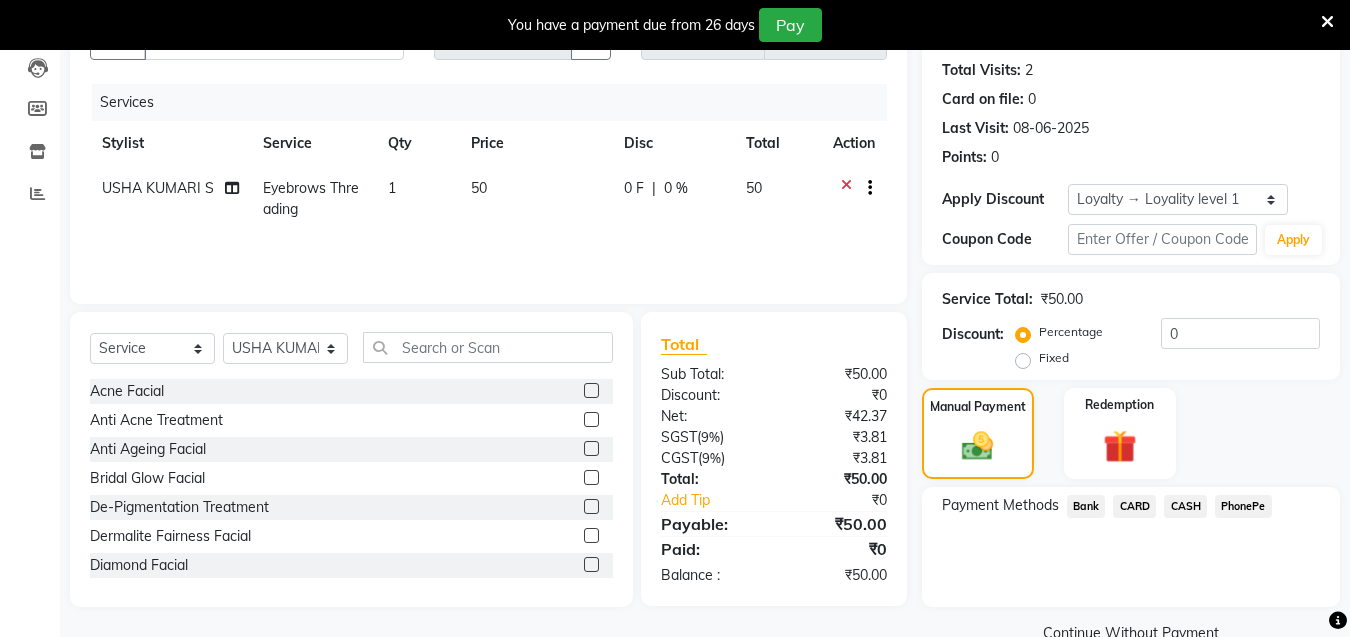click on "CASH" 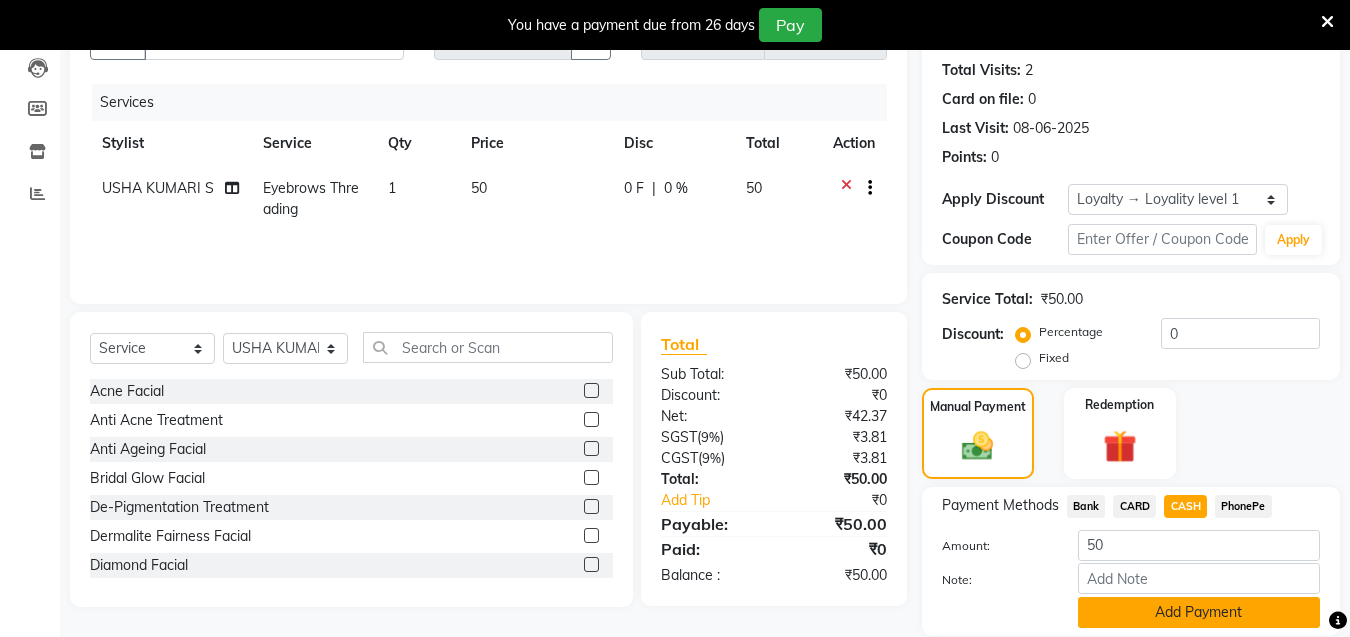 click on "Add Payment" 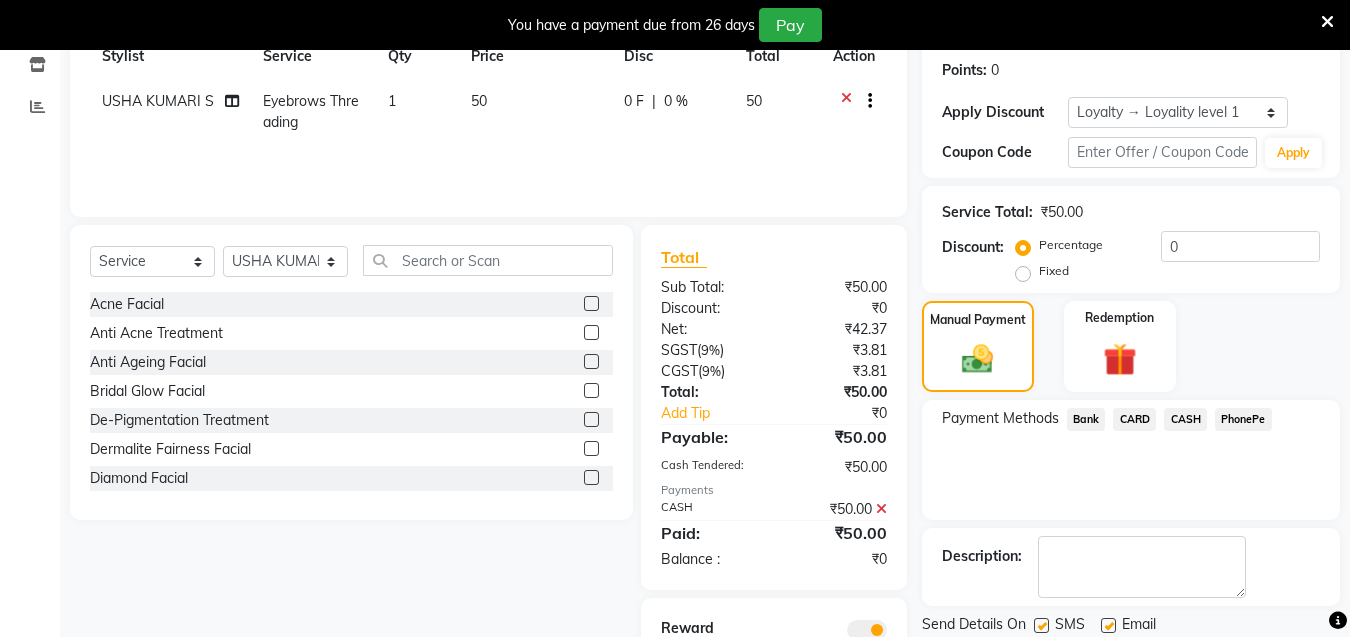 scroll, scrollTop: 383, scrollLeft: 0, axis: vertical 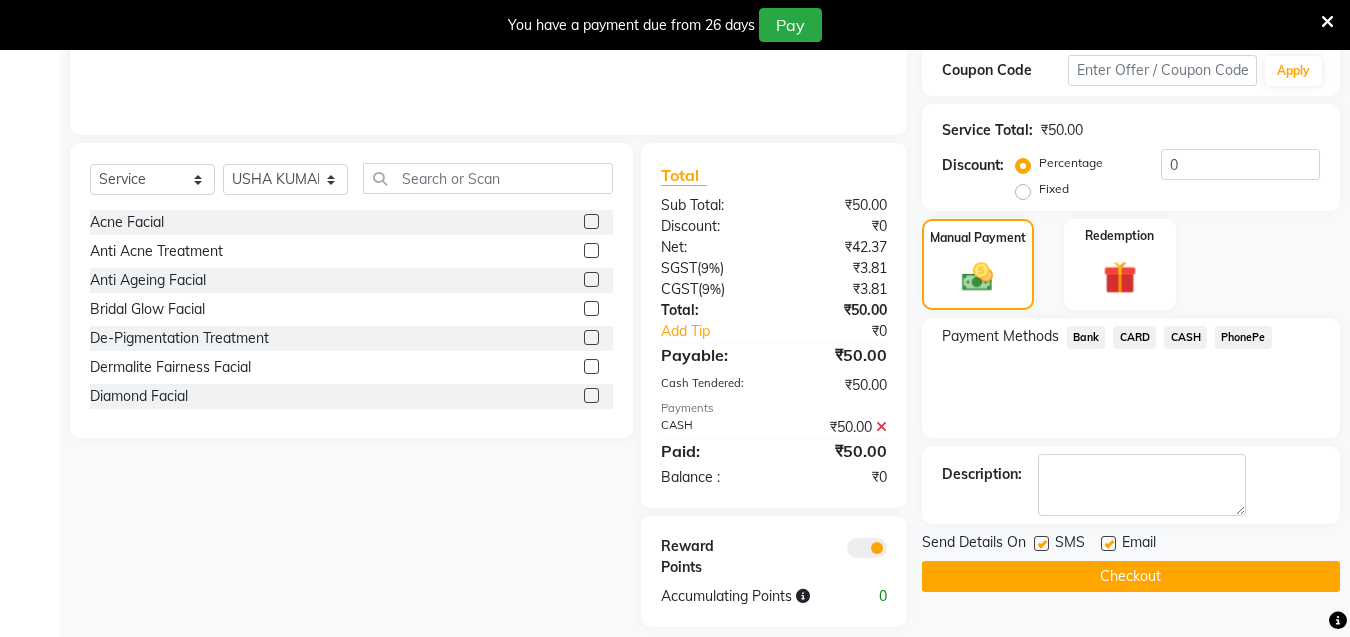 click on "Checkout" 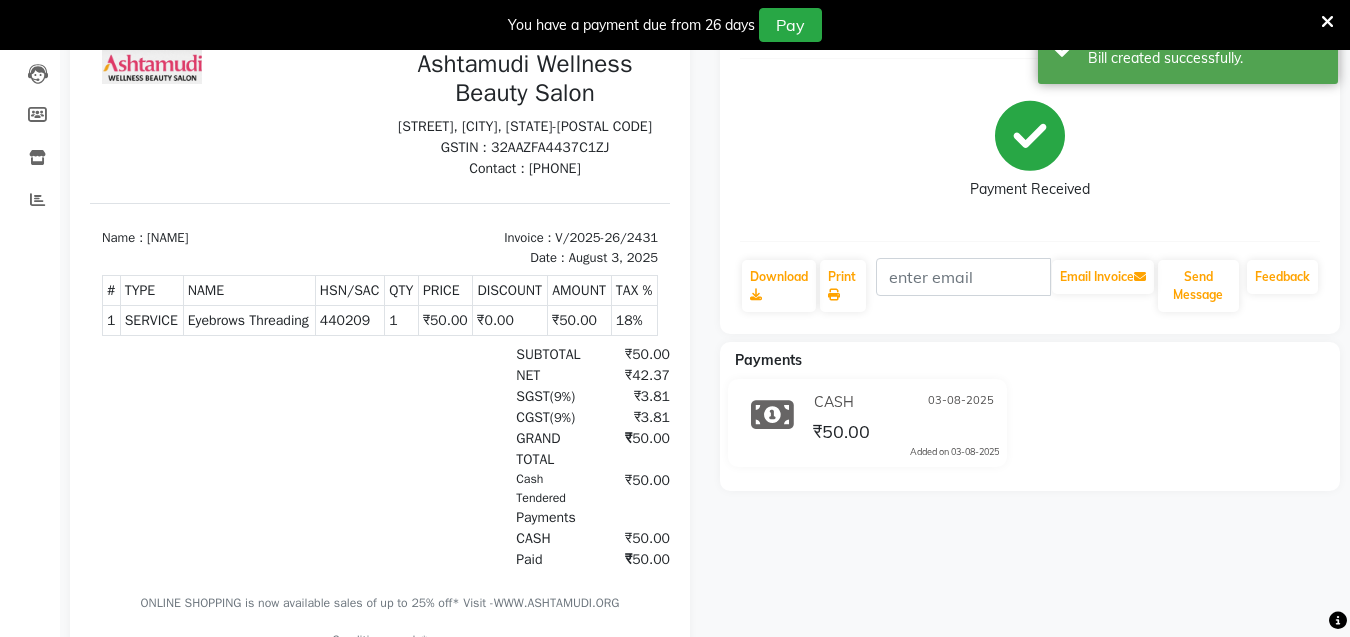scroll, scrollTop: 0, scrollLeft: 0, axis: both 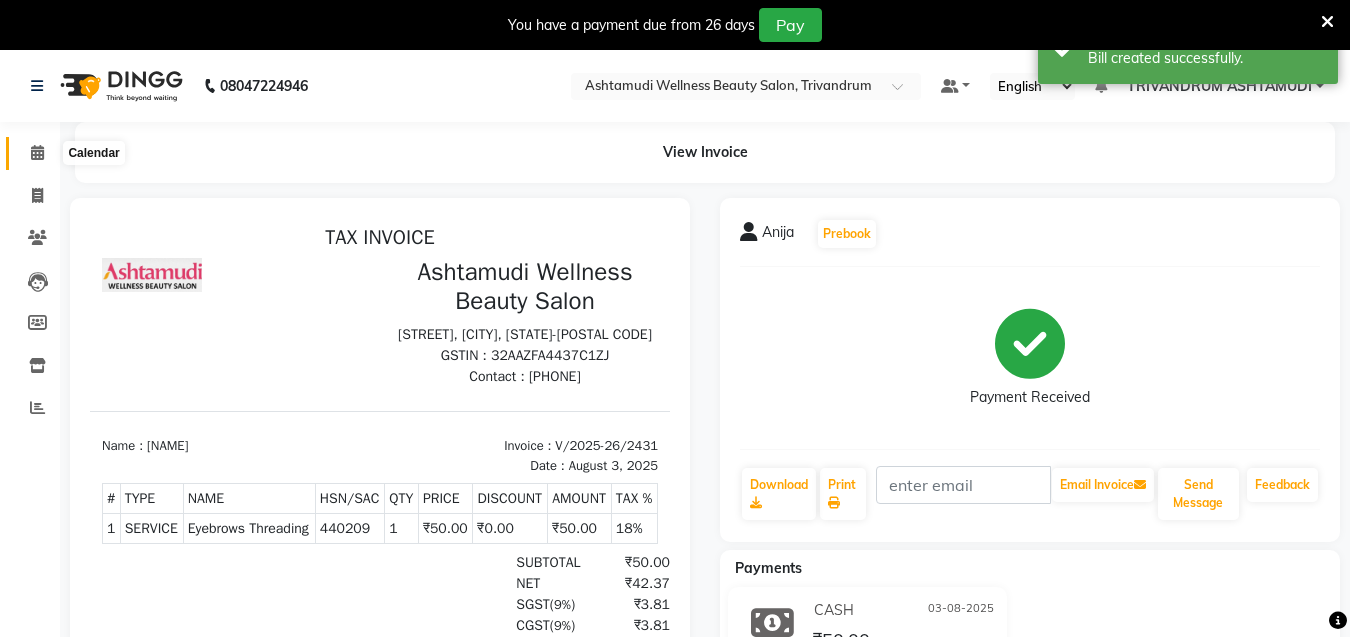 click 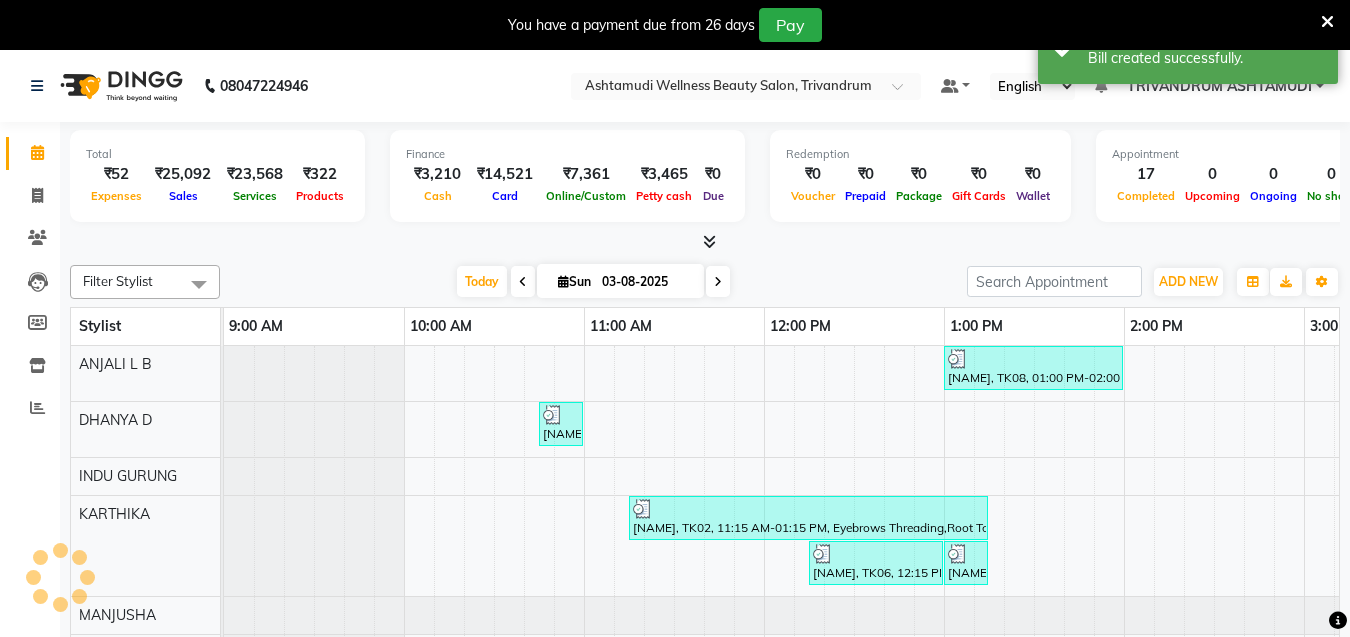 scroll, scrollTop: 0, scrollLeft: 0, axis: both 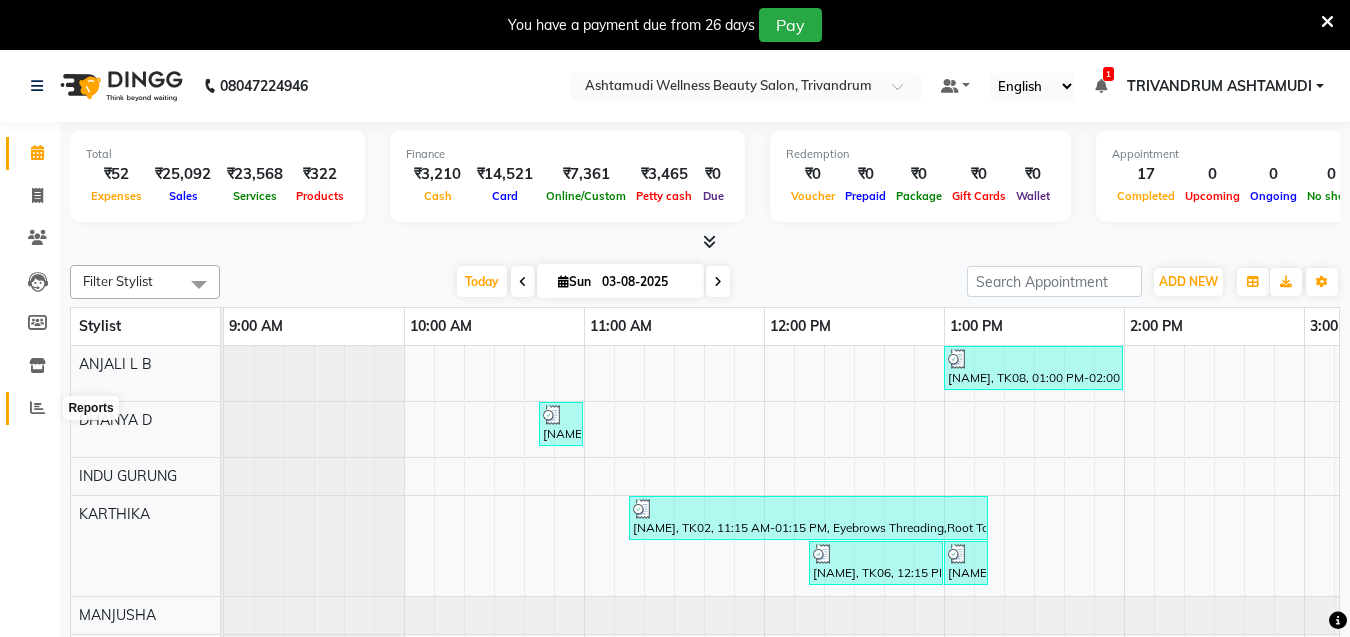 click 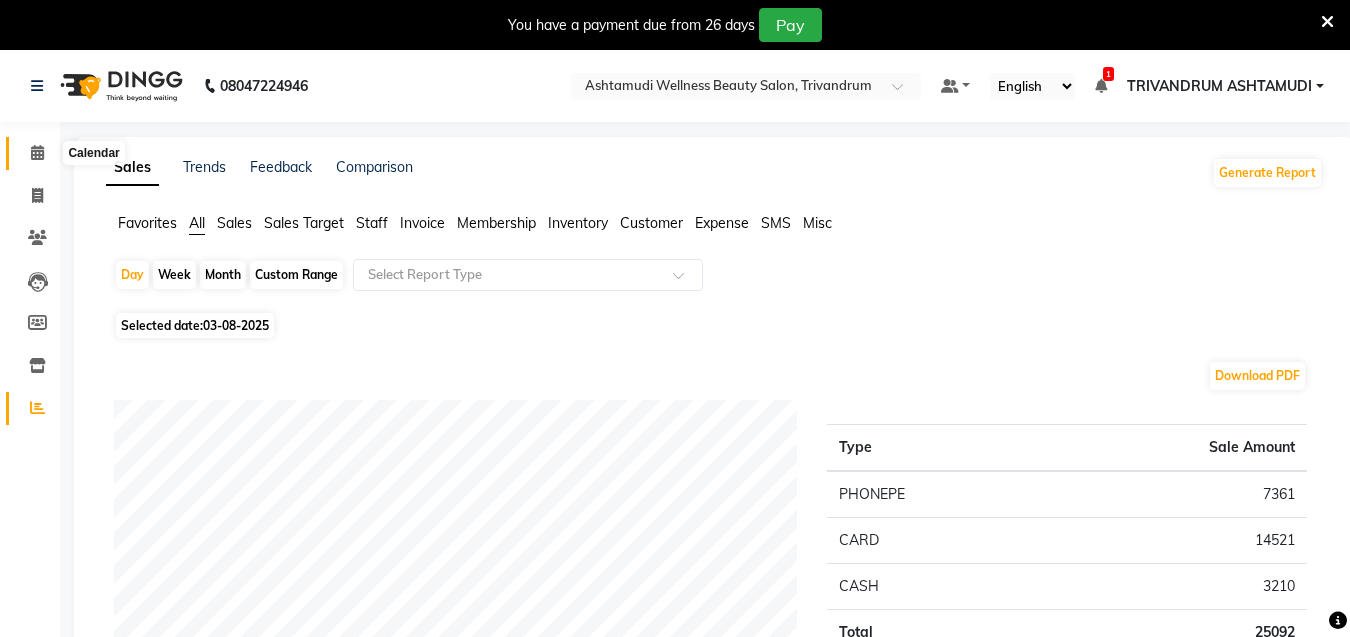 click 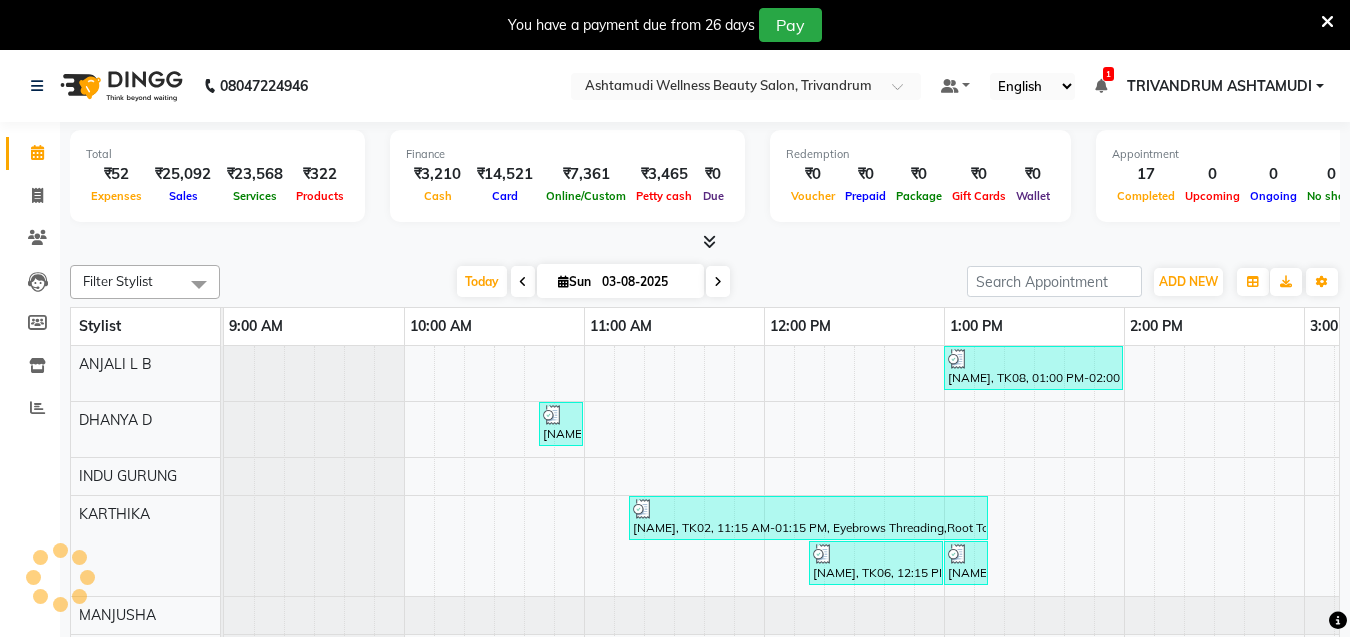 scroll, scrollTop: 0, scrollLeft: 0, axis: both 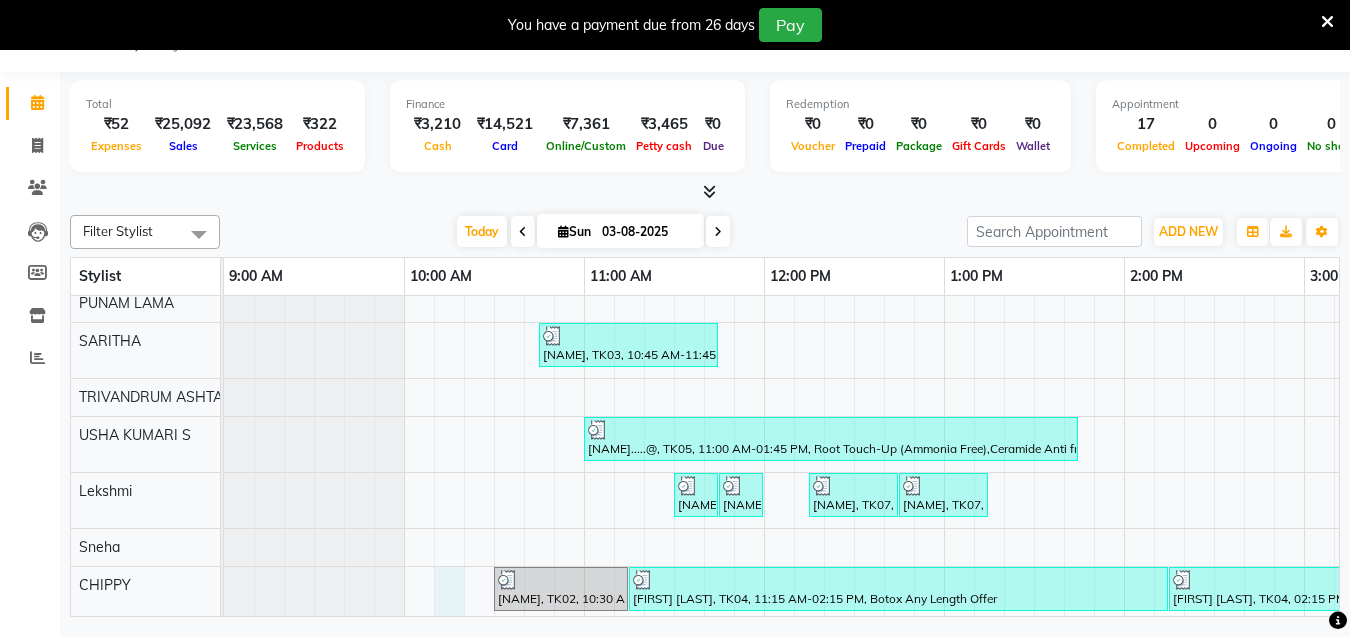 click on "Neenu, TK08, 01:00 PM-02:00 PM, Ice Cream Pedicure     JIPHY, TK01, 10:45 AM-11:00 AM, Eyebrows Threading     DEEPTHI, TK10, 03:45 PM-04:00 PM, Eyebrows Threading     DEEPTHI, TK10, 04:00 PM-04:45 PM, Root Touch-Up (Ammonia Free)     Rajeswary, TK02, 11:15 AM-01:15 PM, Eyebrows Threading,Root Touch-Up (Ammonia Free),Keratin Spa     Jayasree, TK06, 12:15 PM-01:00 PM, Root Touch-Up (Ammonia Free)     Jayasree, TK06, 01:00 PM-01:15 PM, Eyebrows Threading     Leena, TK03, 10:45 AM-11:45 AM, Layer Cut     SEEMA.....@, TK05, 11:00 AM-01:45 PM, Root Touch-Up (Ammonia Free),Ceramide  Anti frizz treatment,D-Tan Pack     Anija, TK12, 06:00 PM-06:15 PM, Eyebrows Threading     Gopika, TK09, 11:30 AM-11:45 AM, Eyebrows Threading     Gopika, TK09, 11:45 AM-12:00 PM, Forehead Threading     Sneha, TK07, 12:15 PM-12:45 PM, Full Arm Waxing     Sneha, TK07, 12:45 PM-01:15 PM, Under Arm Waxing     Arya, TK11, 04:00 PM-05:00 PM, Keratin Spa     Rajeswary, TK02, 10:30 AM-11:15 AM, Root Touch-Up (Ammonia Free)" at bounding box center (1484, 309) 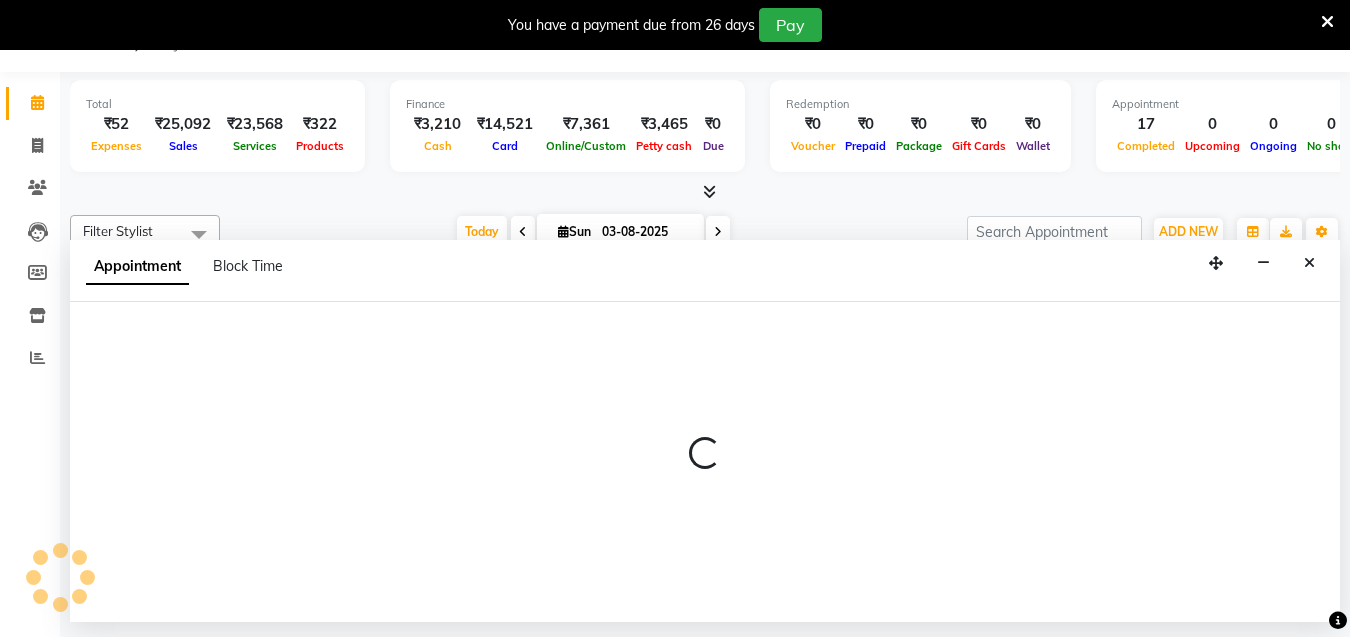 select on "82502" 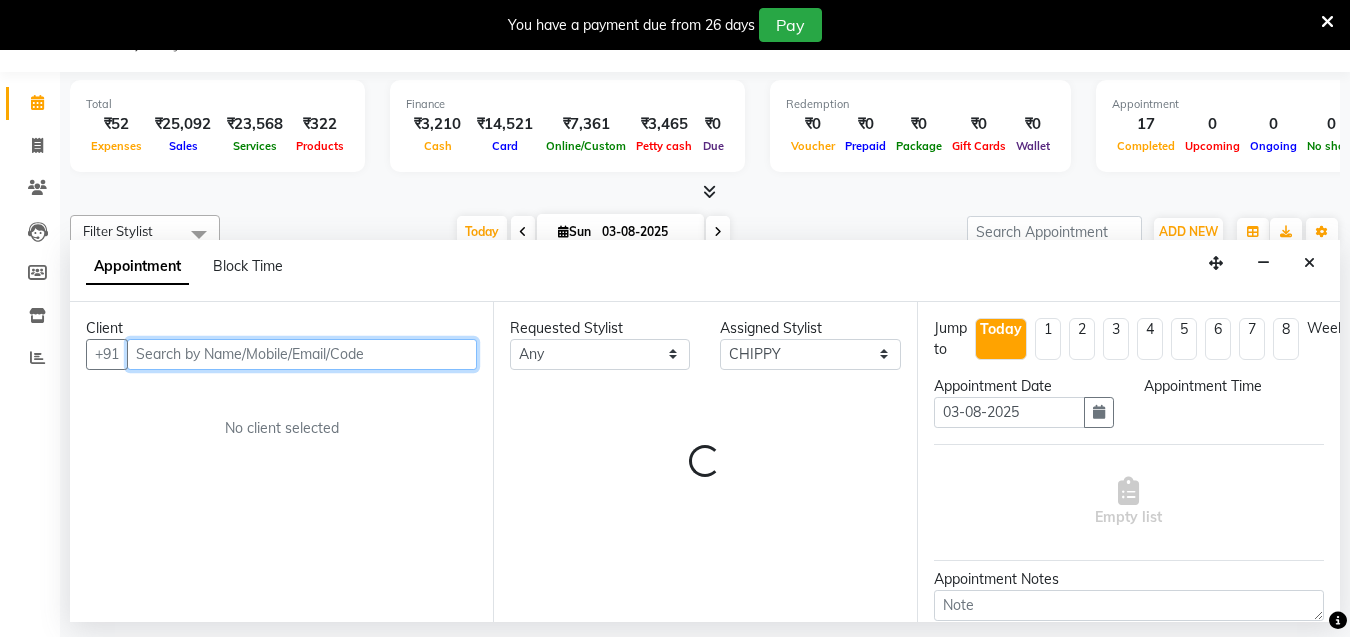 select on "615" 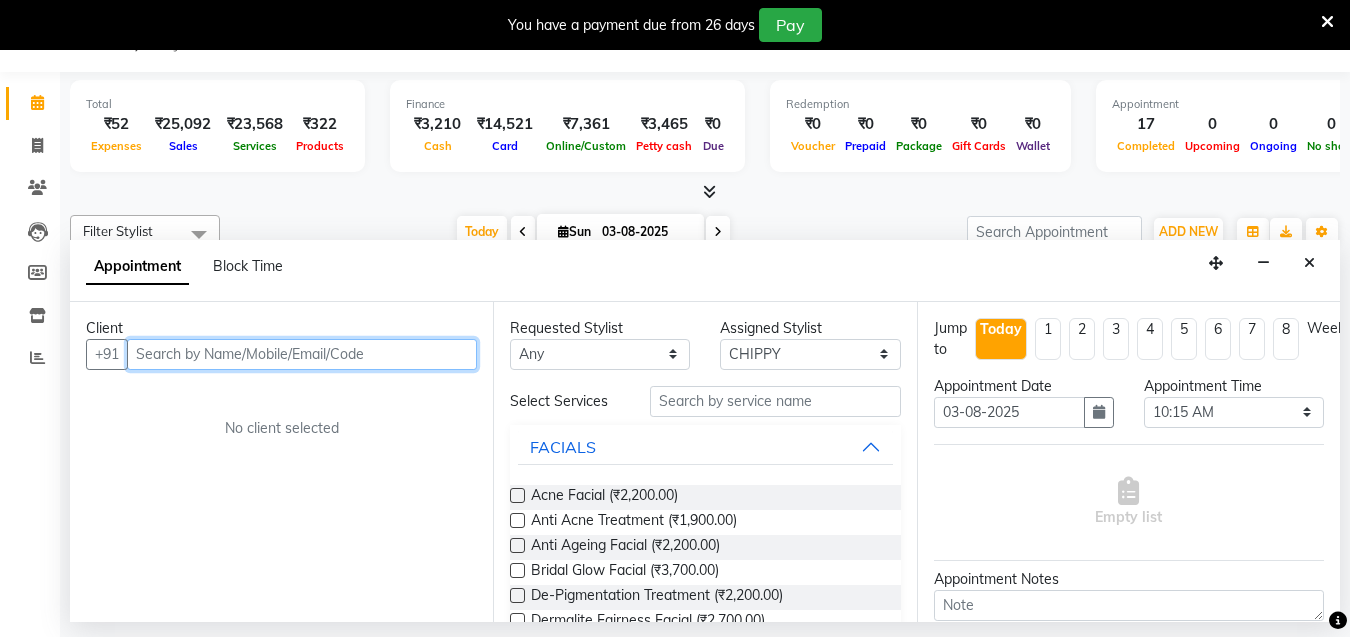 click at bounding box center (302, 354) 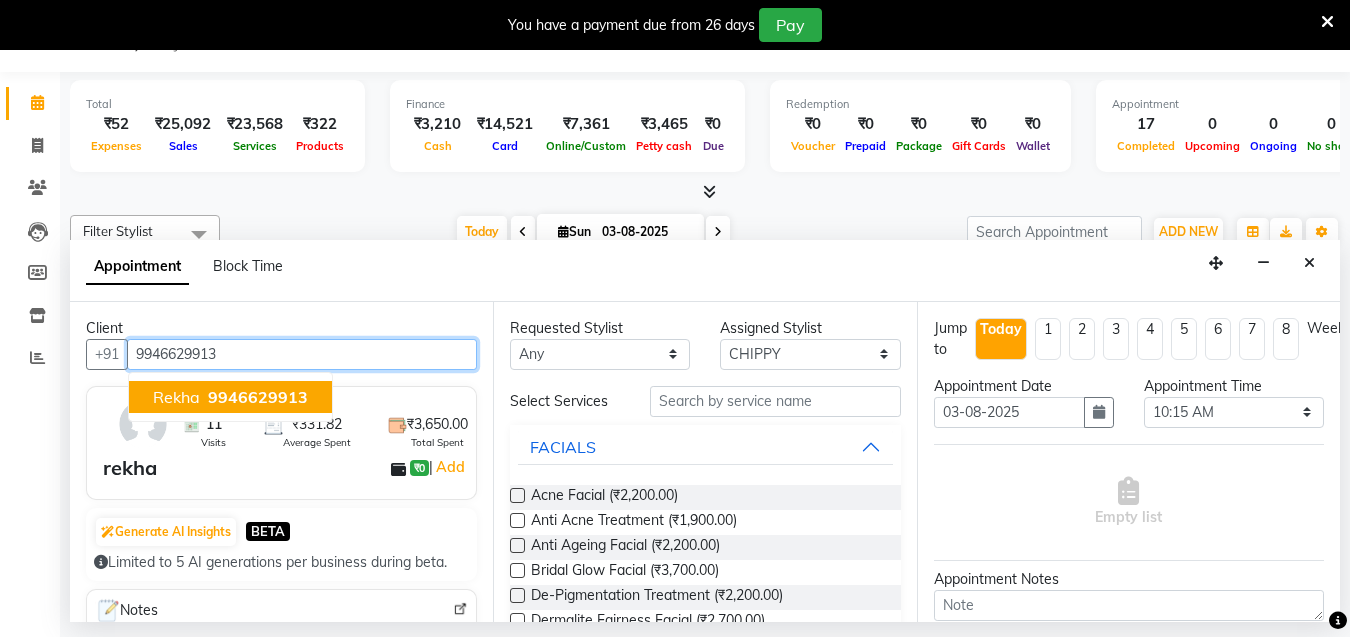 type on "9946629913" 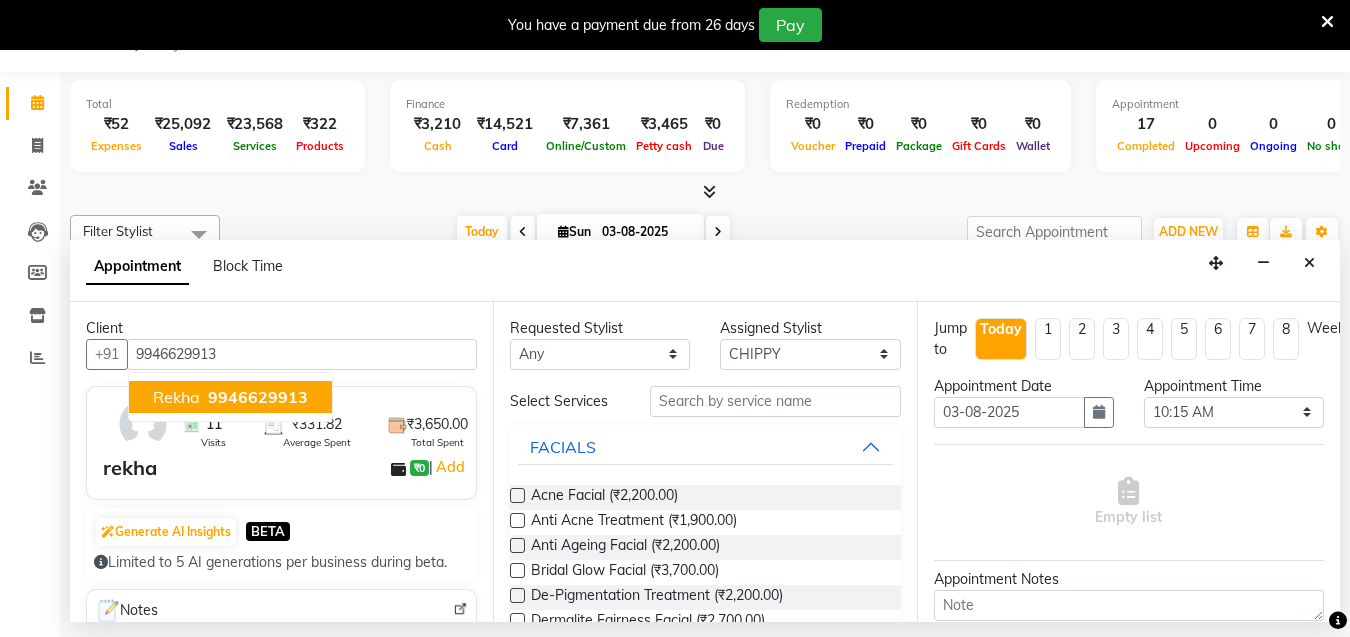 click on "rekha    ₹0  |   Add" at bounding box center (285, 468) 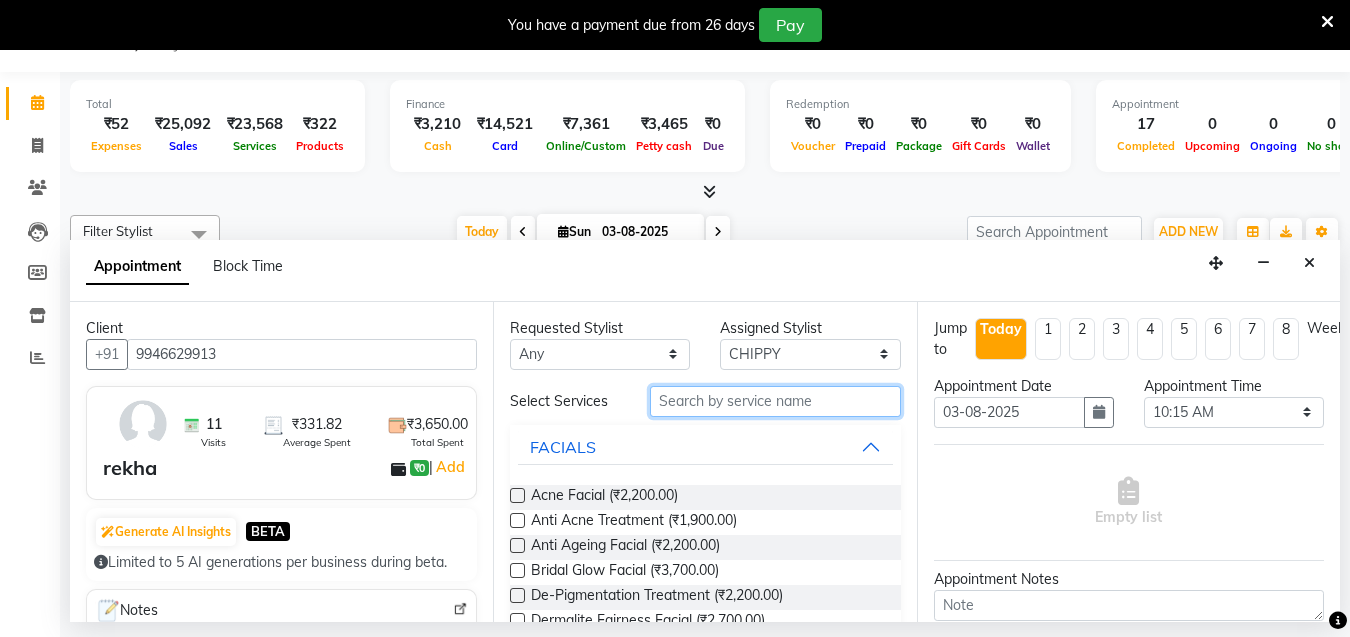 click at bounding box center [775, 401] 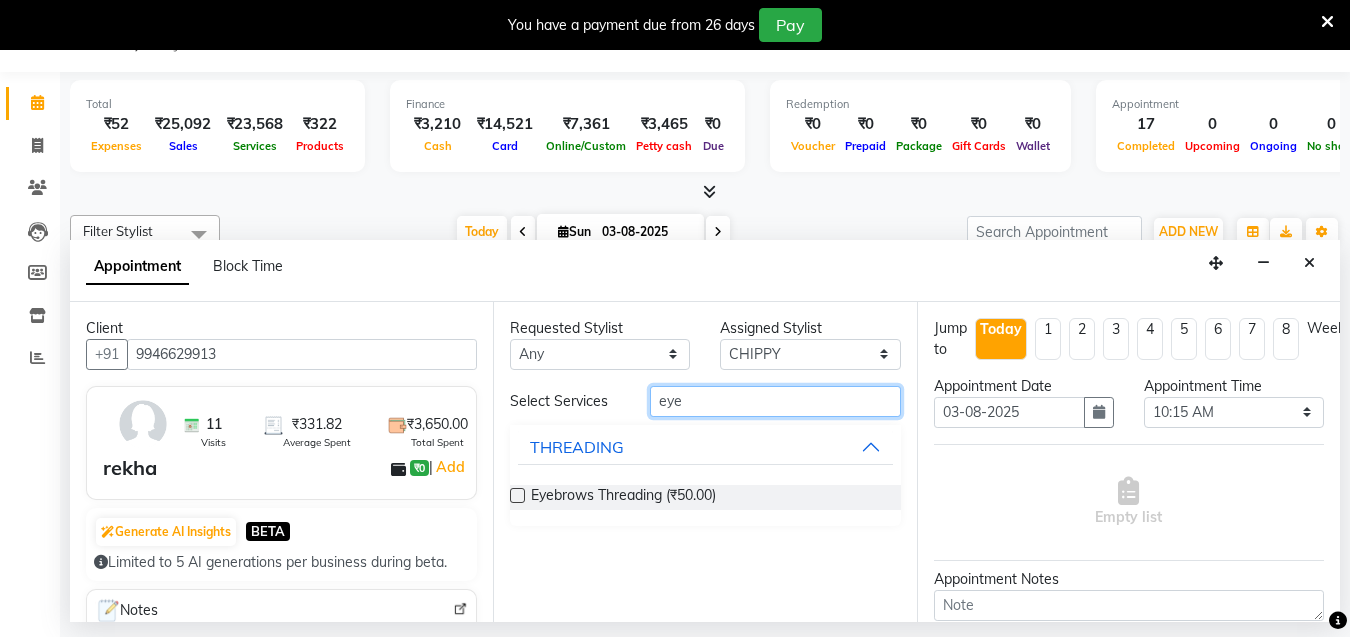 type on "eye" 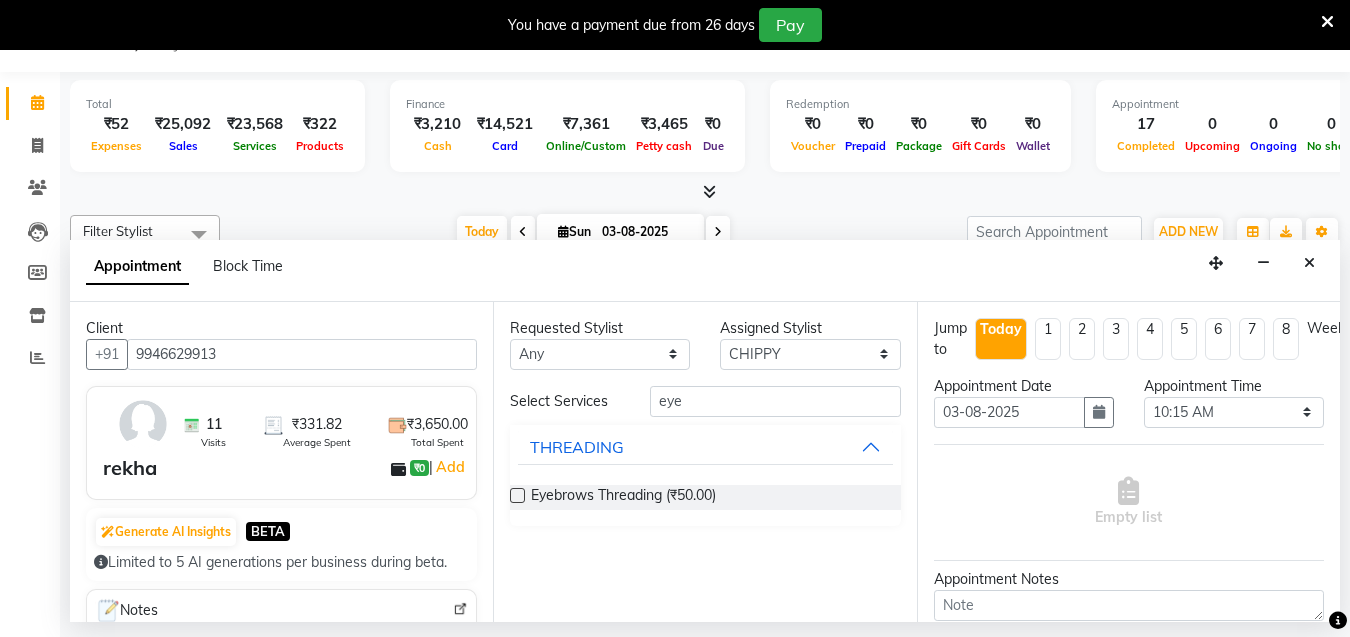 click at bounding box center [517, 495] 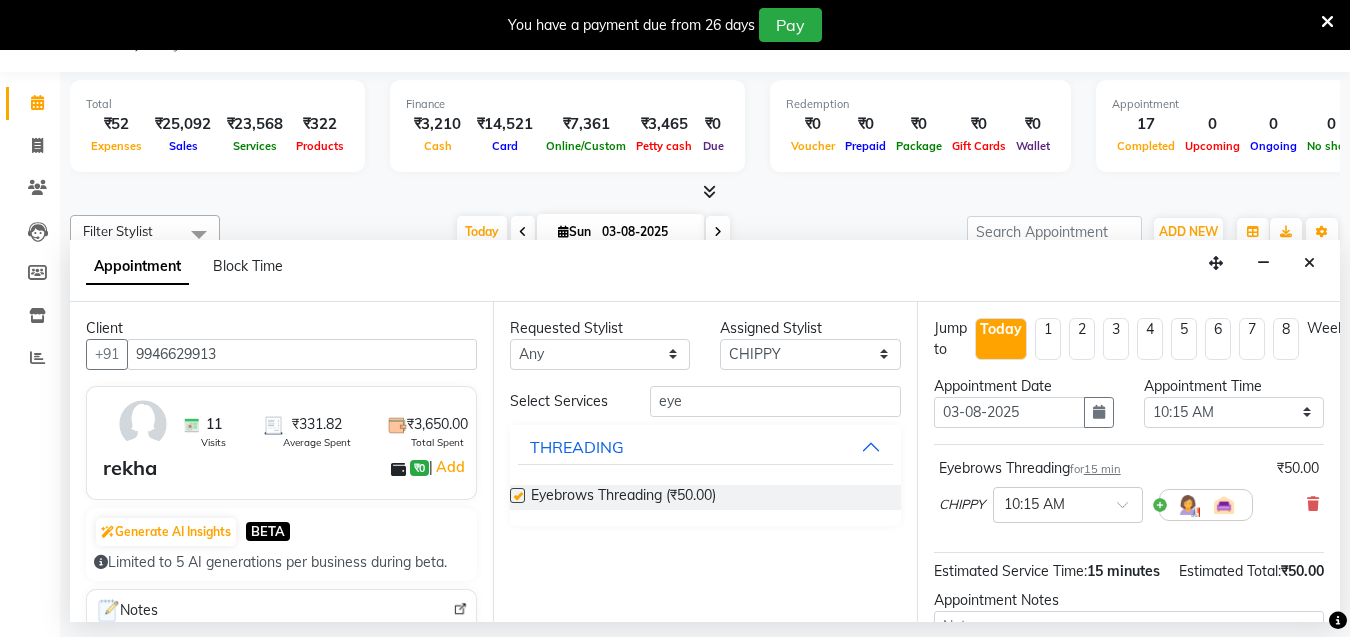 checkbox on "false" 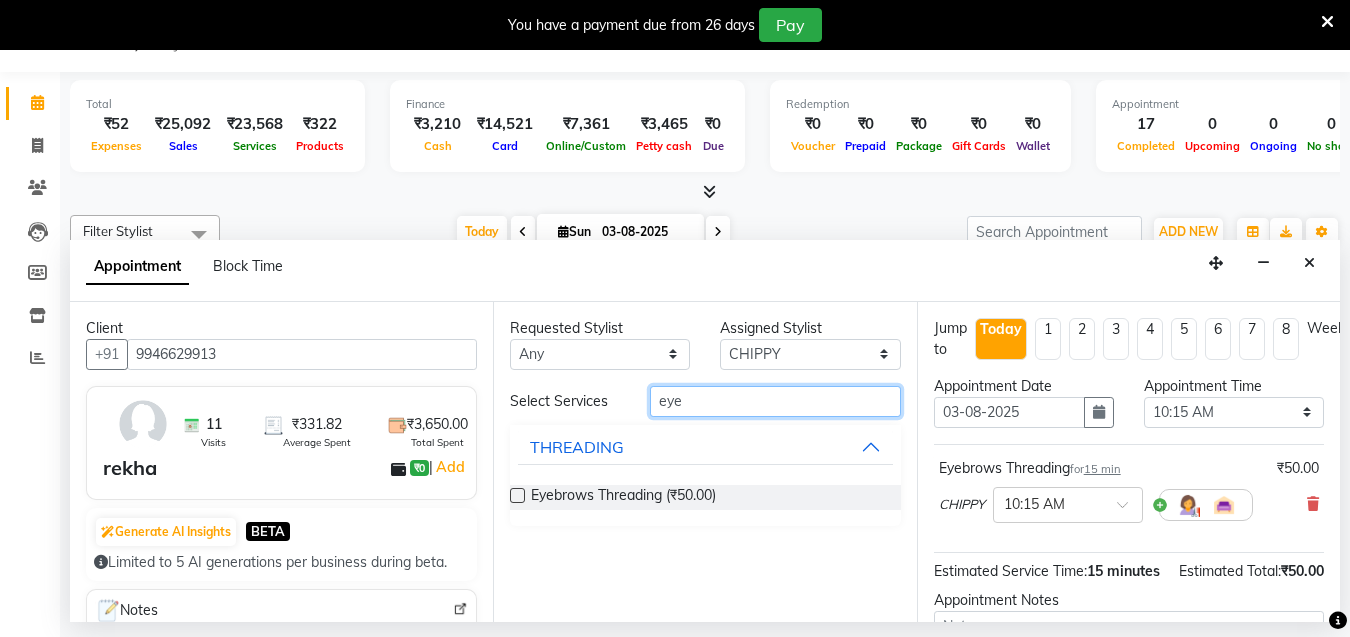 drag, startPoint x: 637, startPoint y: 402, endPoint x: 571, endPoint y: 402, distance: 66 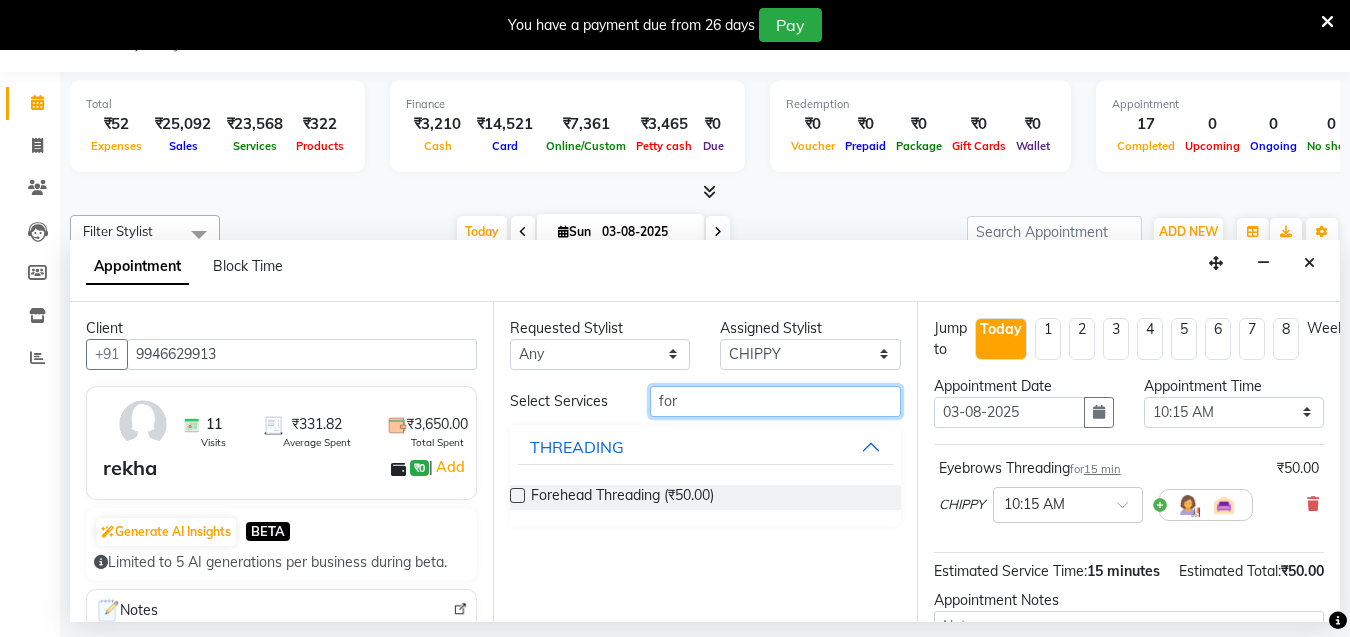 type on "for" 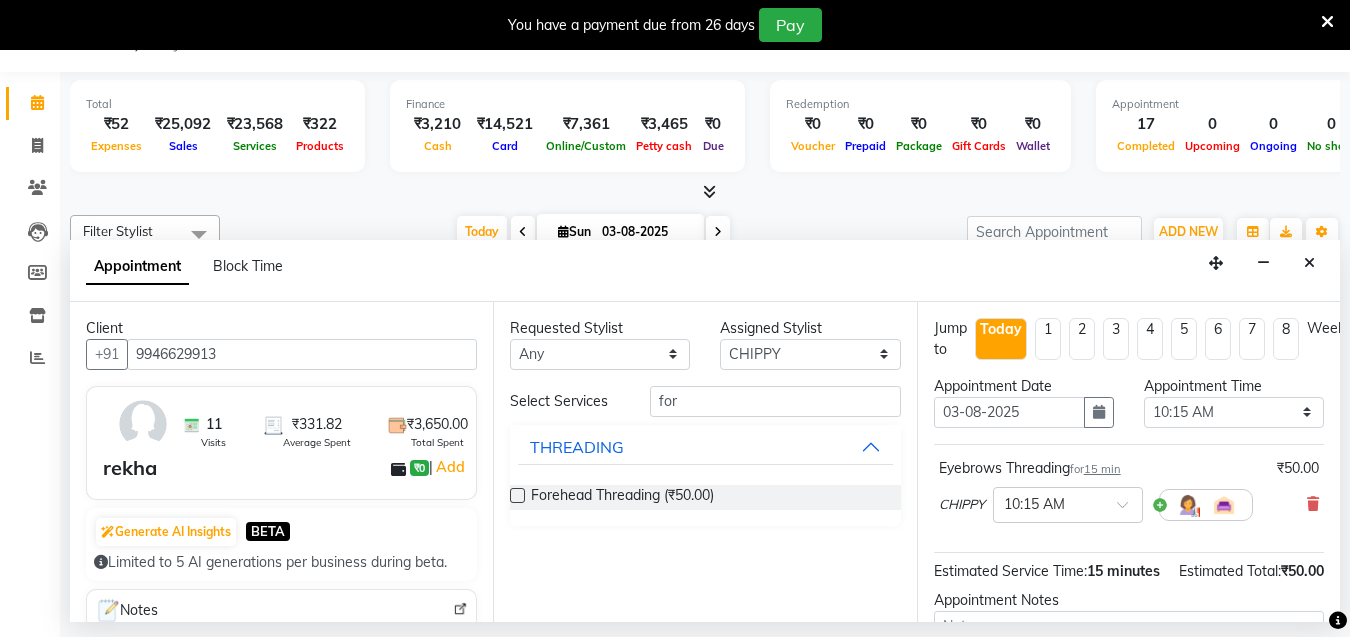 click at bounding box center (517, 495) 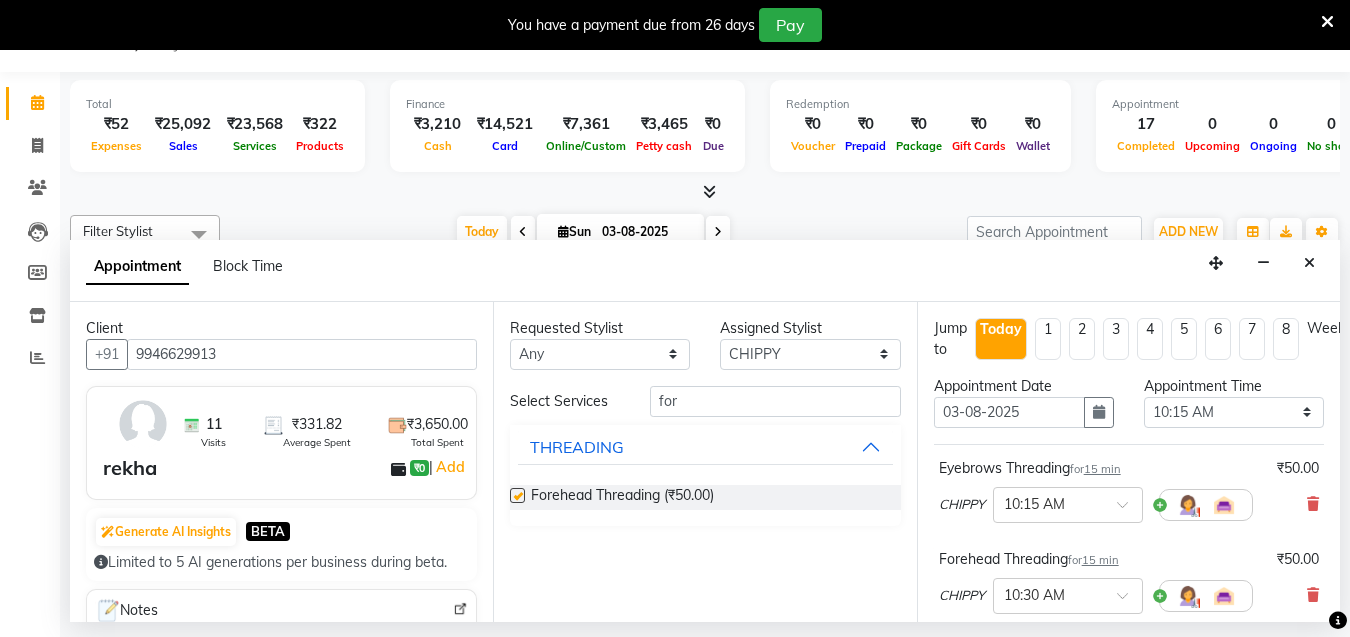 checkbox on "false" 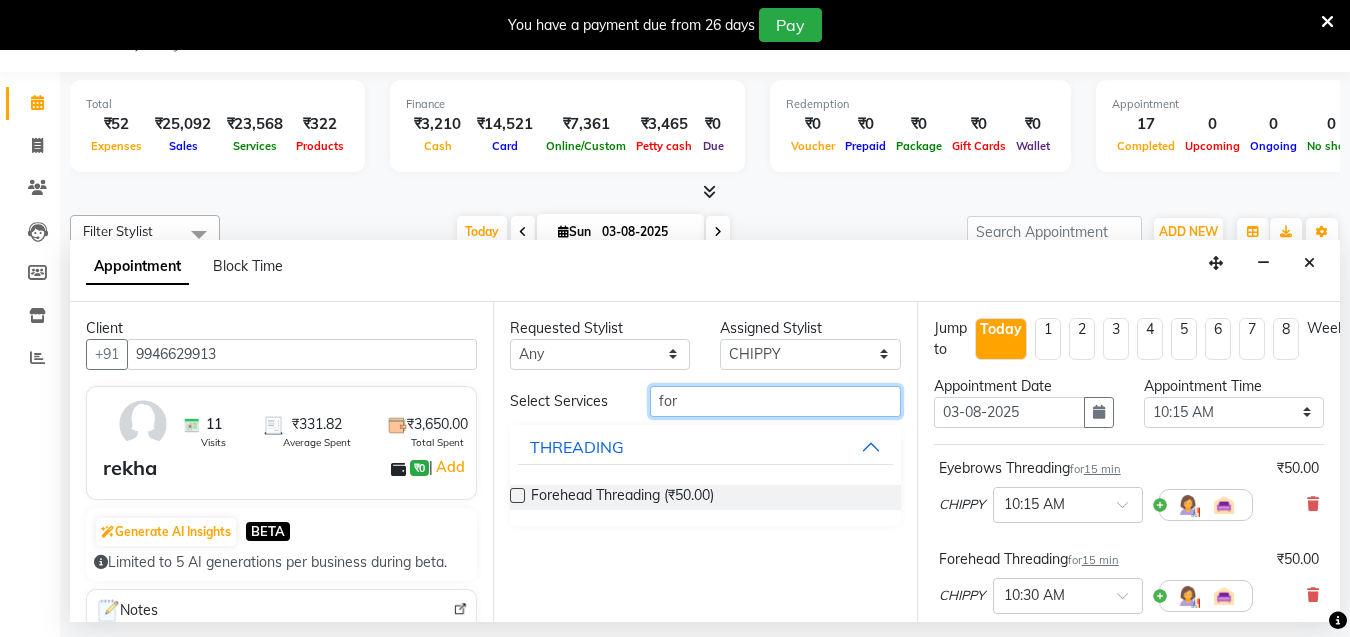 drag, startPoint x: 700, startPoint y: 398, endPoint x: 419, endPoint y: 412, distance: 281.34854 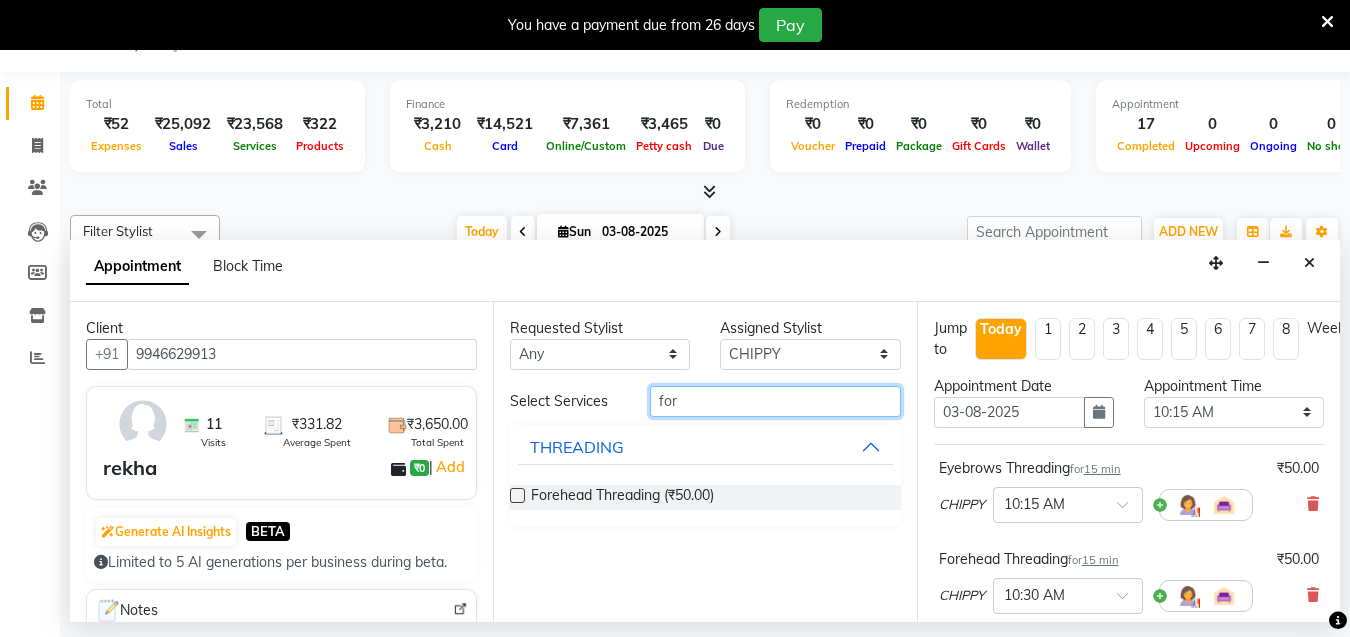click on "Client +91 9946629913 11 Visits ₹331.82 Average Spent ₹3,650.00 Total Spent rekha    ₹0  |   Add    Generate AI Insights
BETA  Limited to 5 AI generations per business during beta.   Notes  No notes  Recent Services Eyebrows Threading With USHA KUMARI S   01-06-2025 ₹150.00 Forehead Threading,Upper Lip Threading With USHA KUMARI S   01-06-2025 ₹0 Hair Spa,Fruit Facial With SARITHA	   08-03-2025 ₹0  Memberships No membership  Active Packages No packages  Vouchers No vouchers Requested Stylist Any ANJALI L B	 CHIPPY DHANYA D INDU GURUNG	 KARTHIKA	 Lekshmi MANJUSHA	 PUNAM LAMA	 SARITHA	 Sneha TRIVANDRUM ASHTAMUDI USHA KUMARI S Assigned Stylist Select ANJALI L B	 CHIPPY DHANYA D INDU GURUNG	 KARTHIKA	 Lekshmi MANJUSHA	 PUNAM LAMA	 SARITHA	 Sneha TRIVANDRUM ASHTAMUDI USHA KUMARI S Select Services for    THREADING Forehead Threading (₹50.00) Jump to Today 1 2 3 4 5 6 7 8 Weeks Appointment Date 03-08-2025 Appointment Time Select 10:00 AM 10:15 AM 10:30 AM 10:45 AM 11:00 AM 11:15 AM 11:30 AM  for" at bounding box center [705, 462] 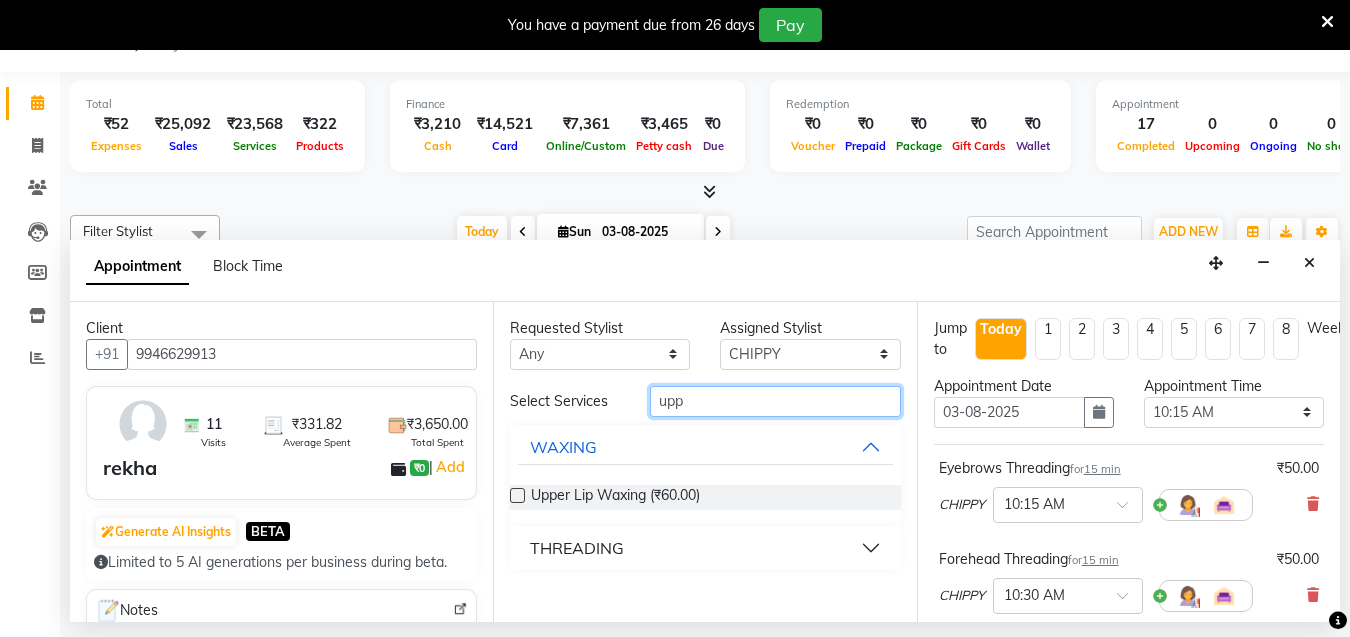 type on "upp" 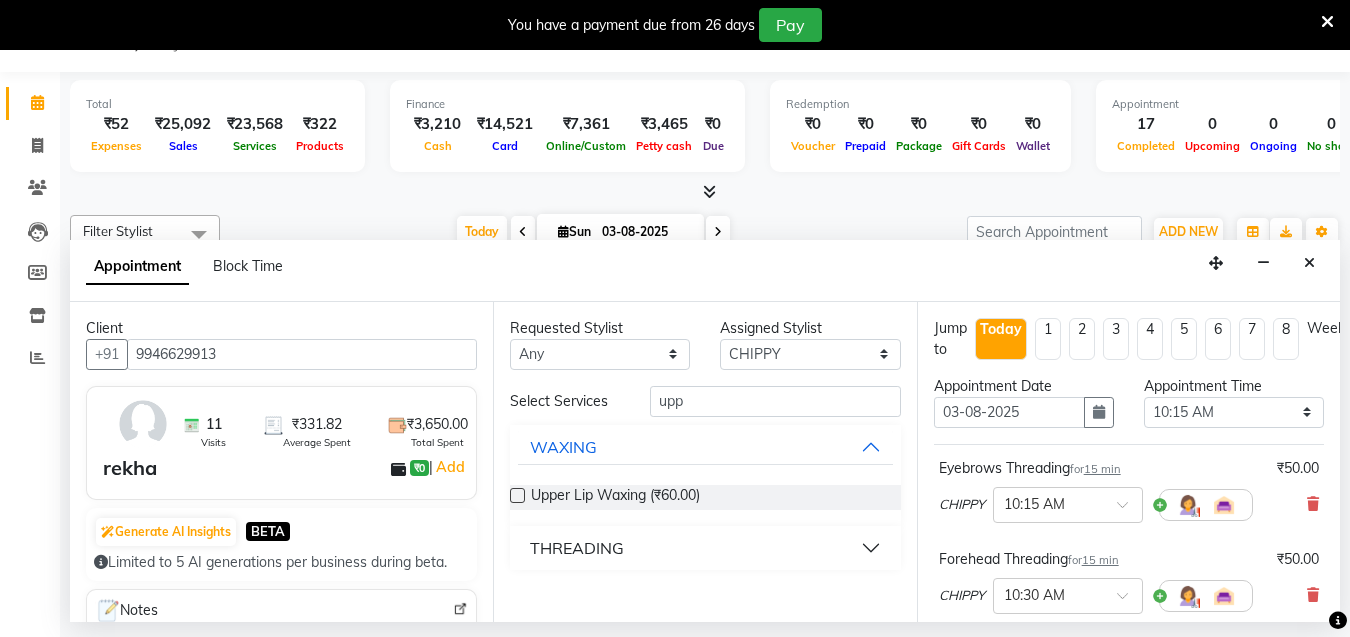 click on "THREADING" at bounding box center [577, 548] 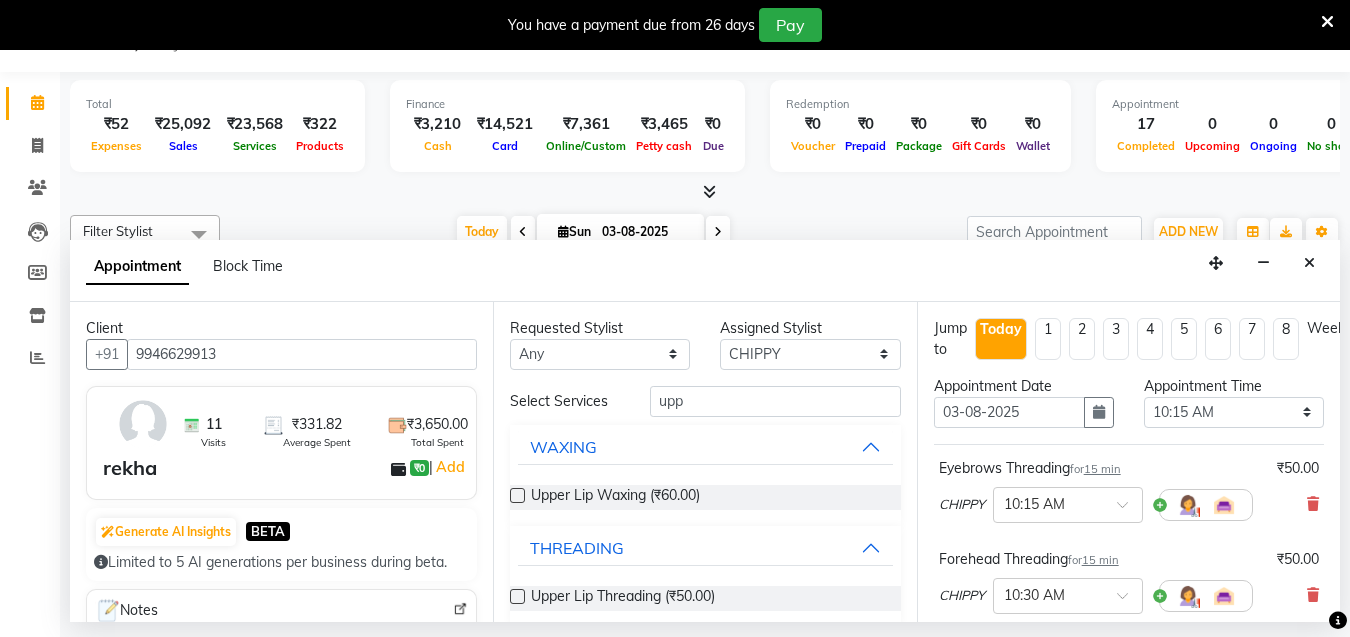 click at bounding box center (517, 596) 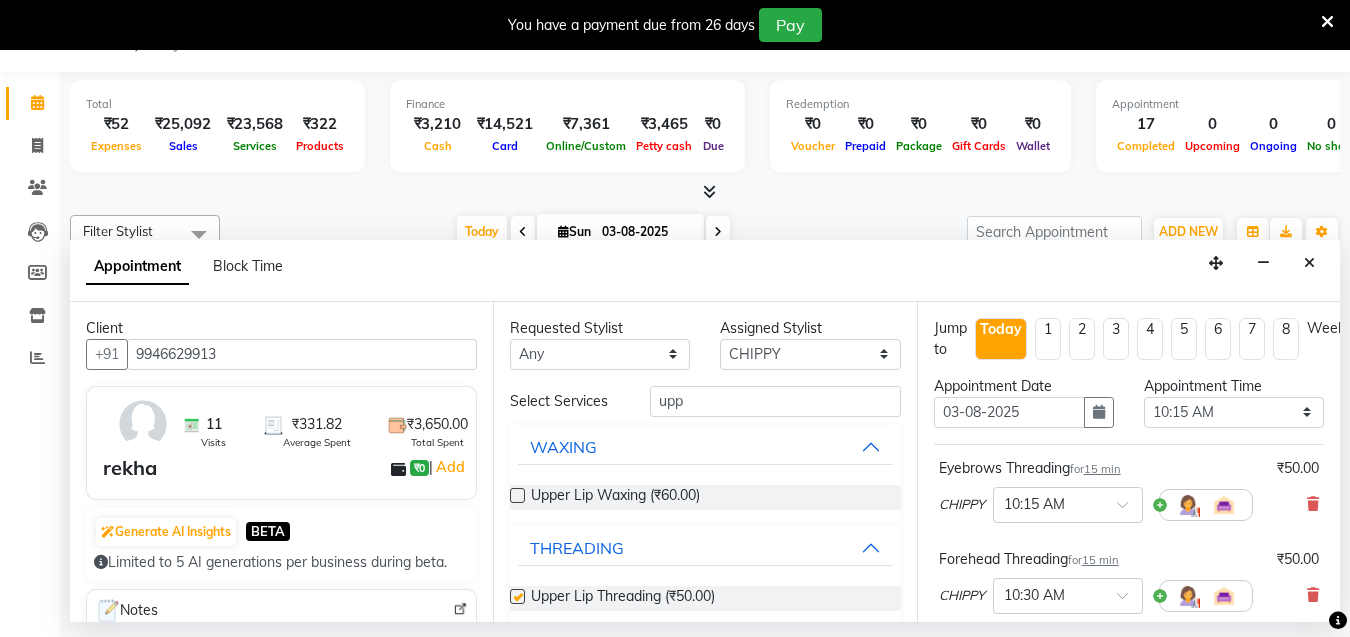 checkbox on "false" 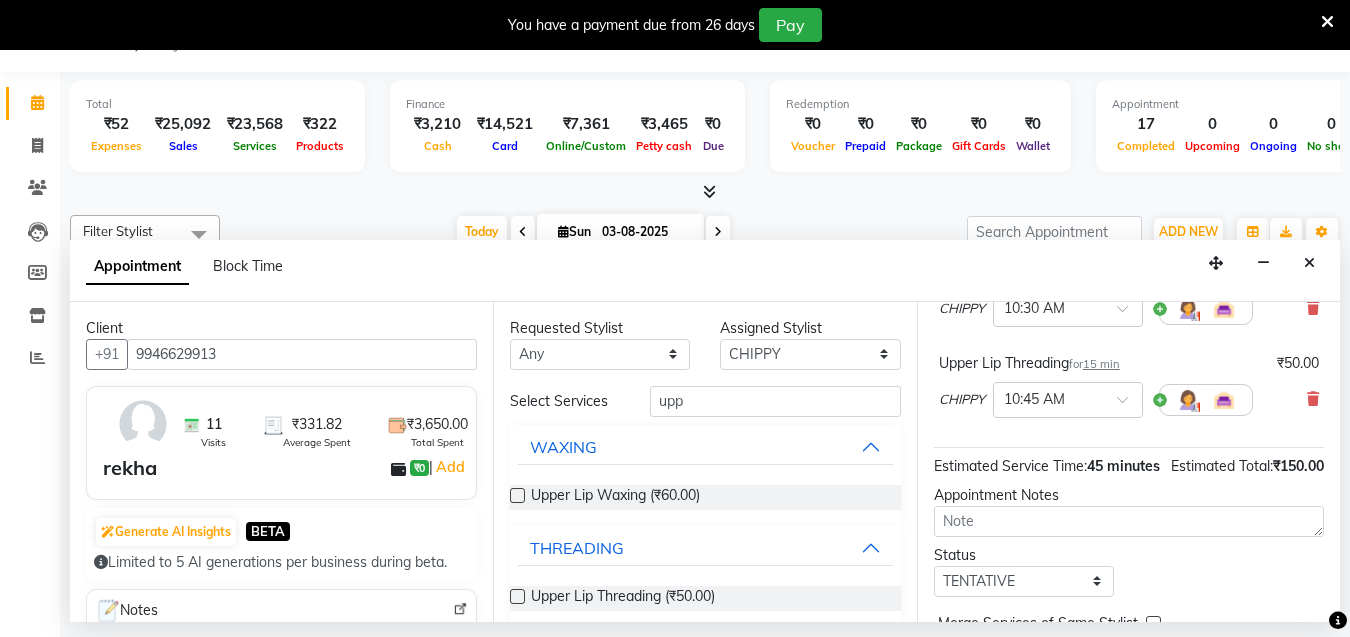 scroll, scrollTop: 424, scrollLeft: 0, axis: vertical 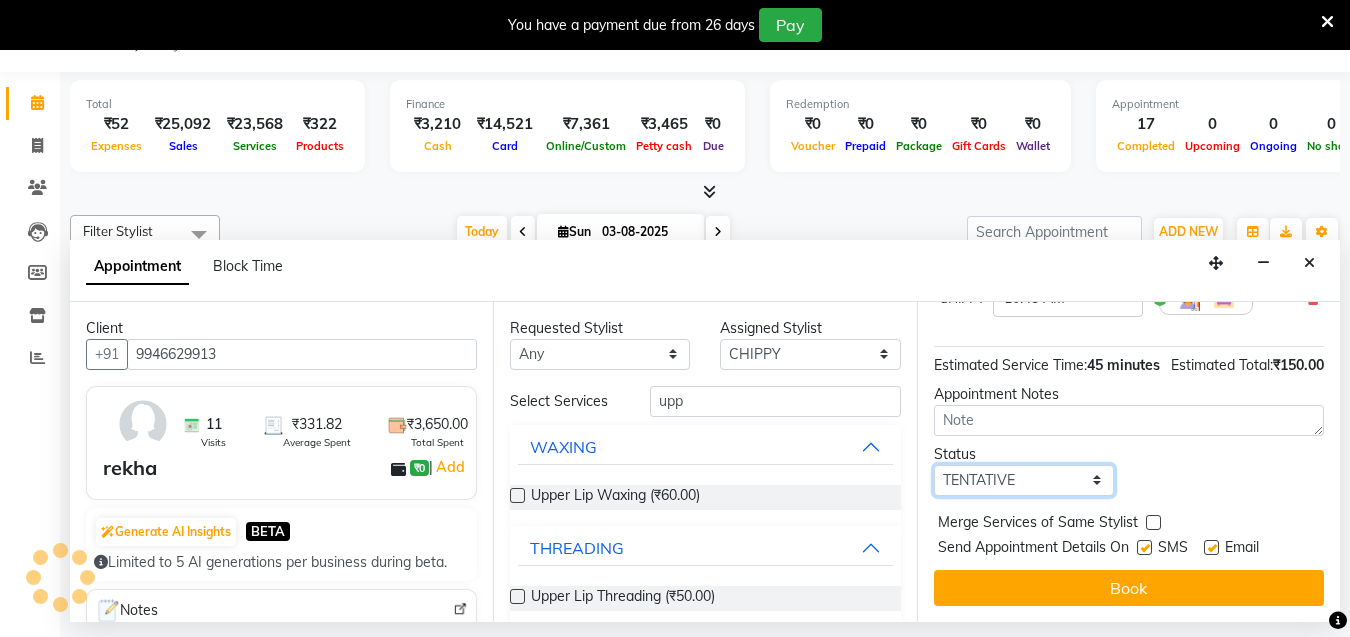 click on "Select TENTATIVE CONFIRM CHECK-IN UPCOMING" at bounding box center [1024, 480] 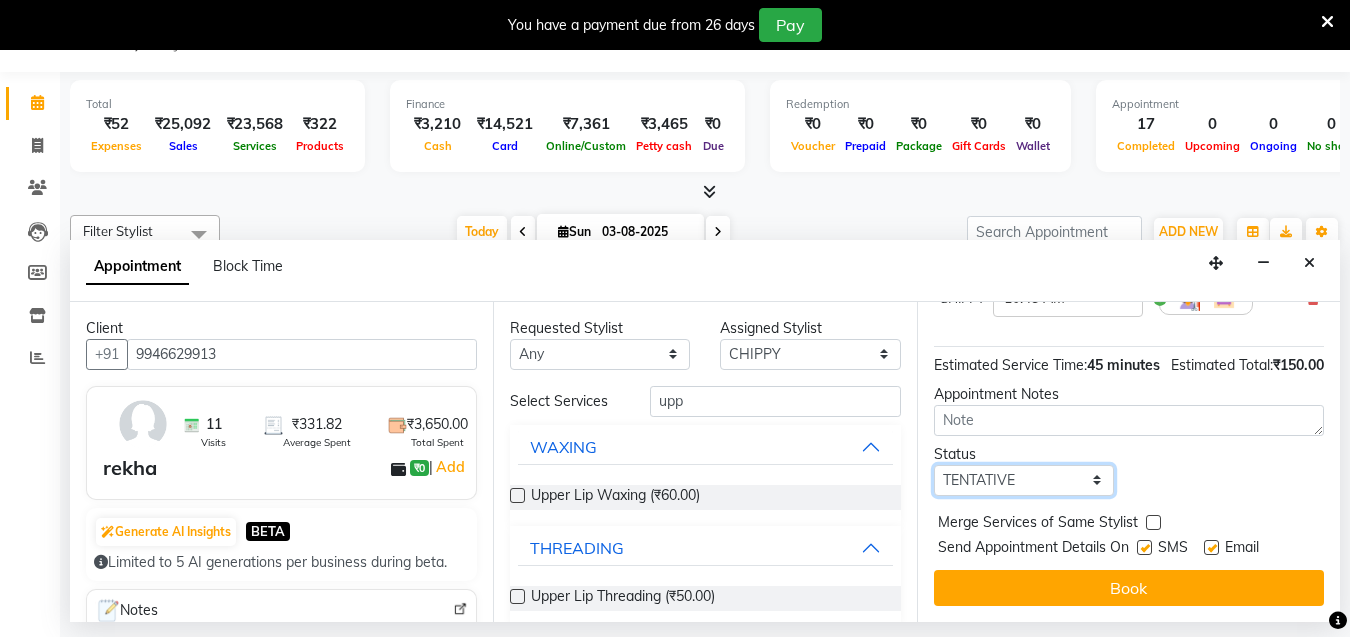 select on "check-in" 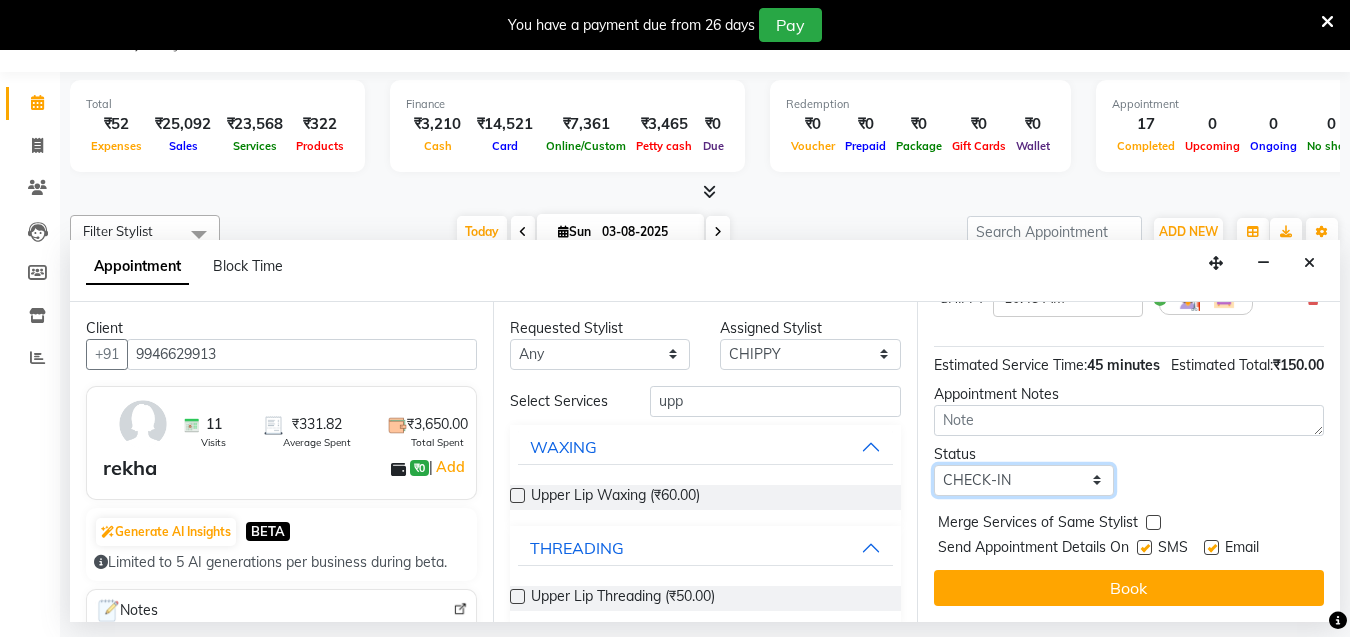 click on "Select TENTATIVE CONFIRM CHECK-IN UPCOMING" at bounding box center [1024, 480] 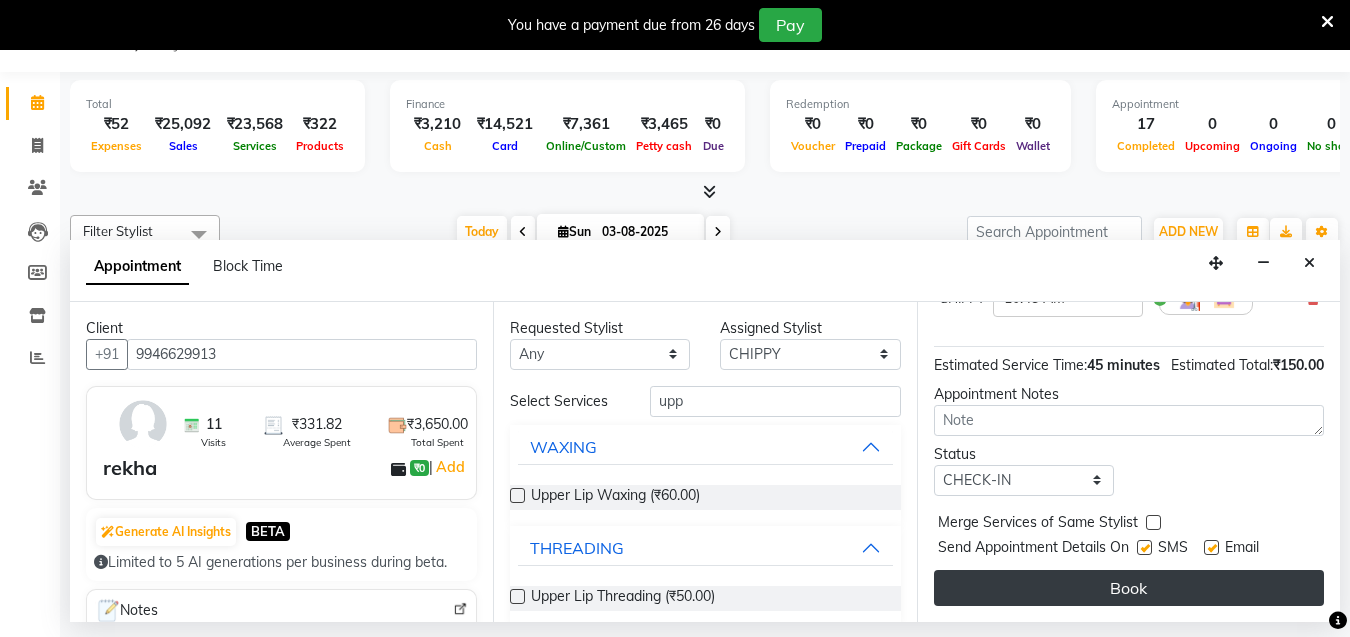 click on "Book" at bounding box center [1129, 588] 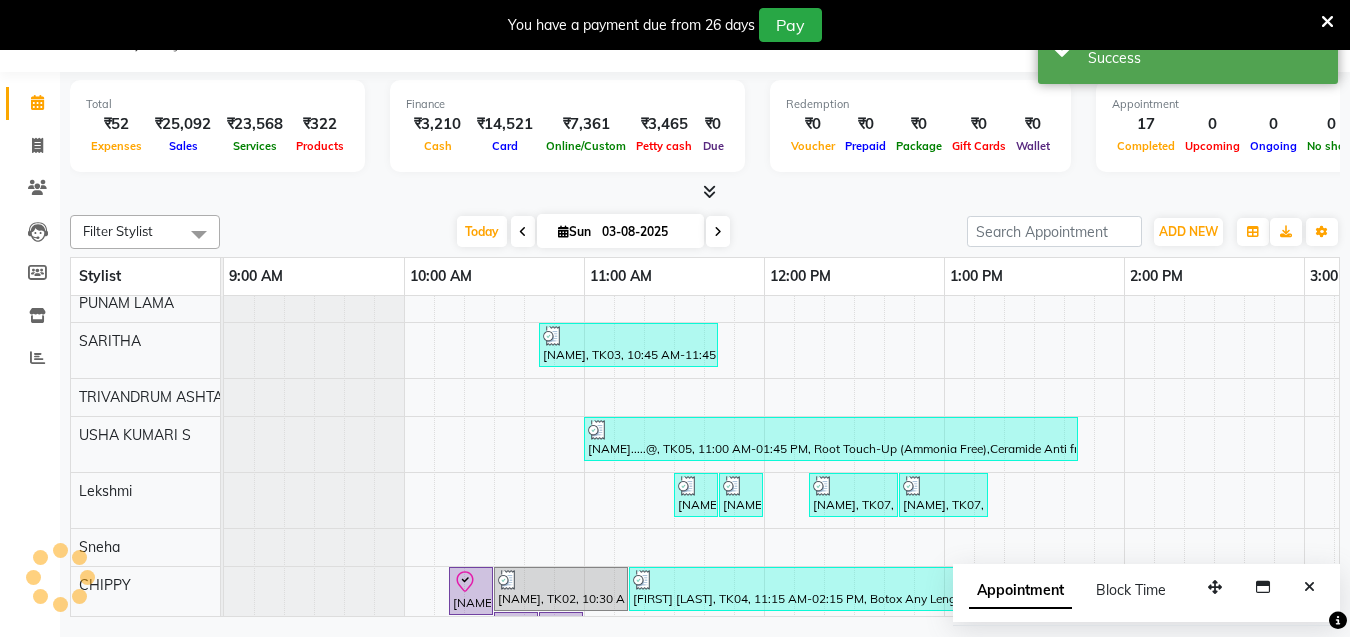 scroll, scrollTop: 0, scrollLeft: 0, axis: both 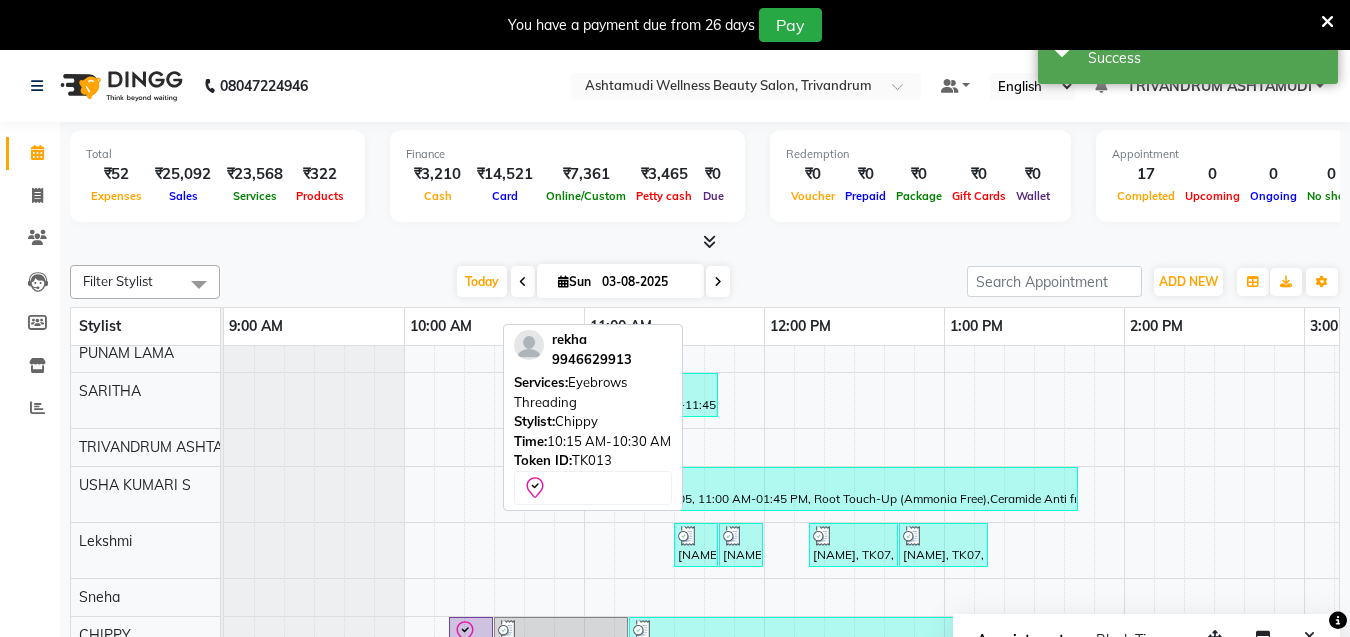 click at bounding box center [492, 641] 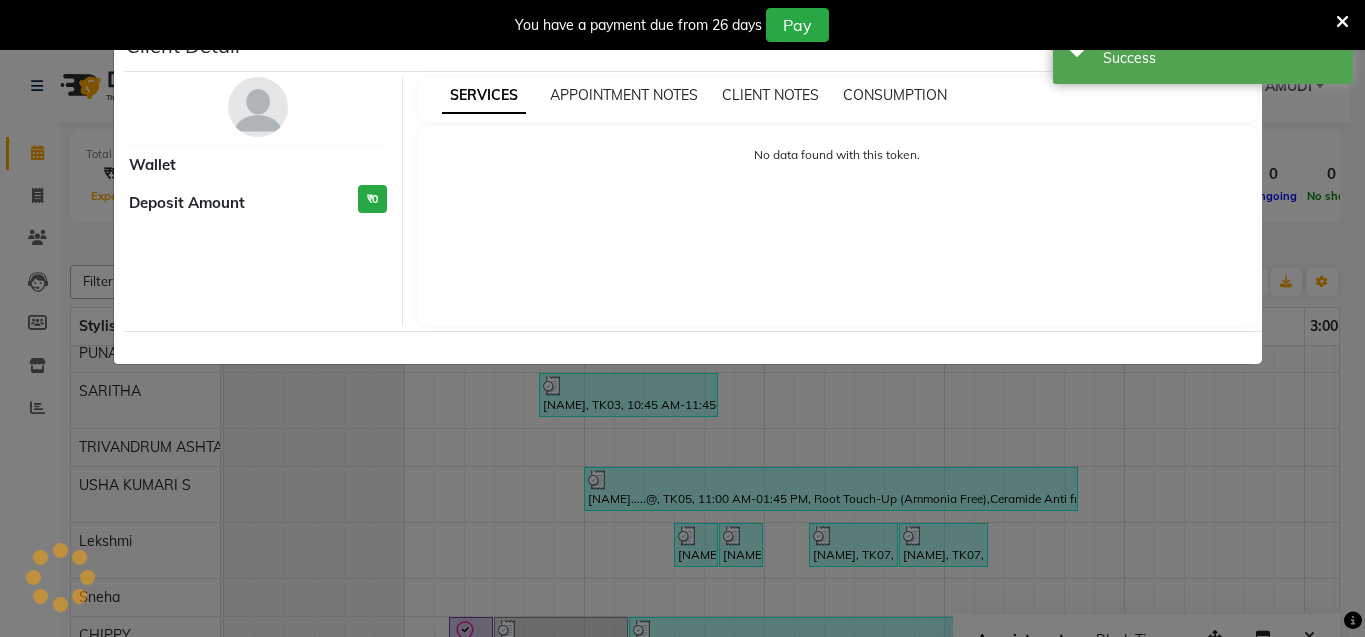 select on "8" 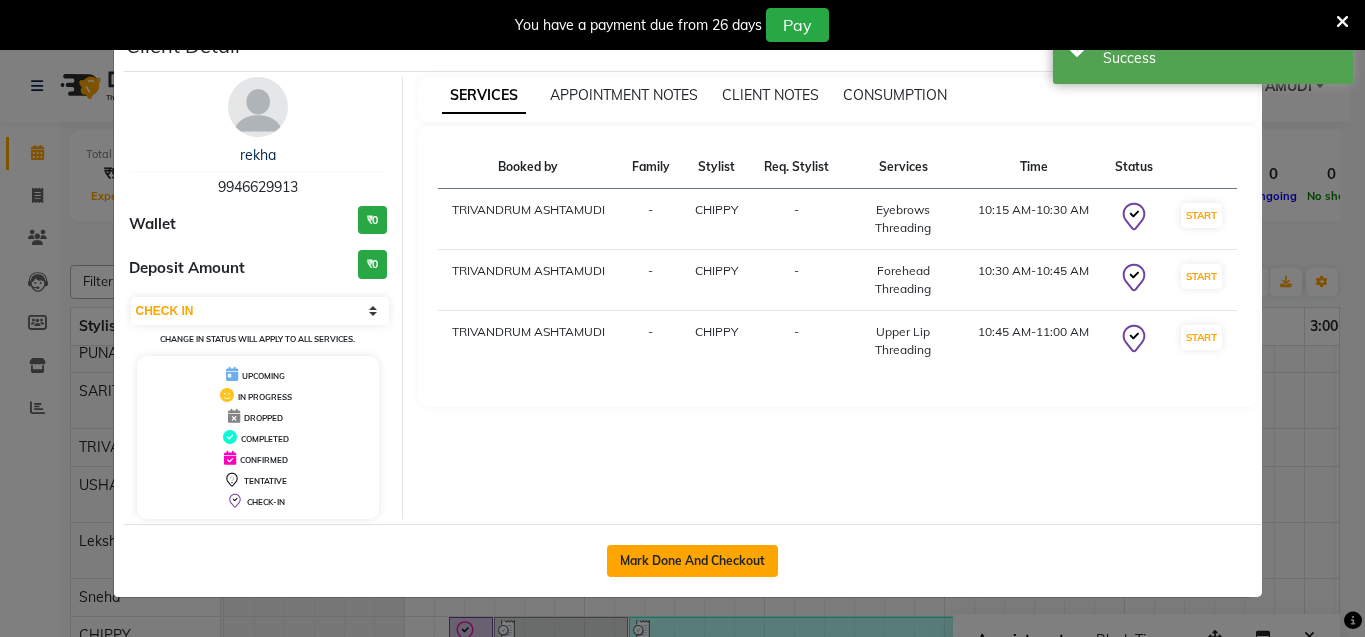 click on "Mark Done And Checkout" 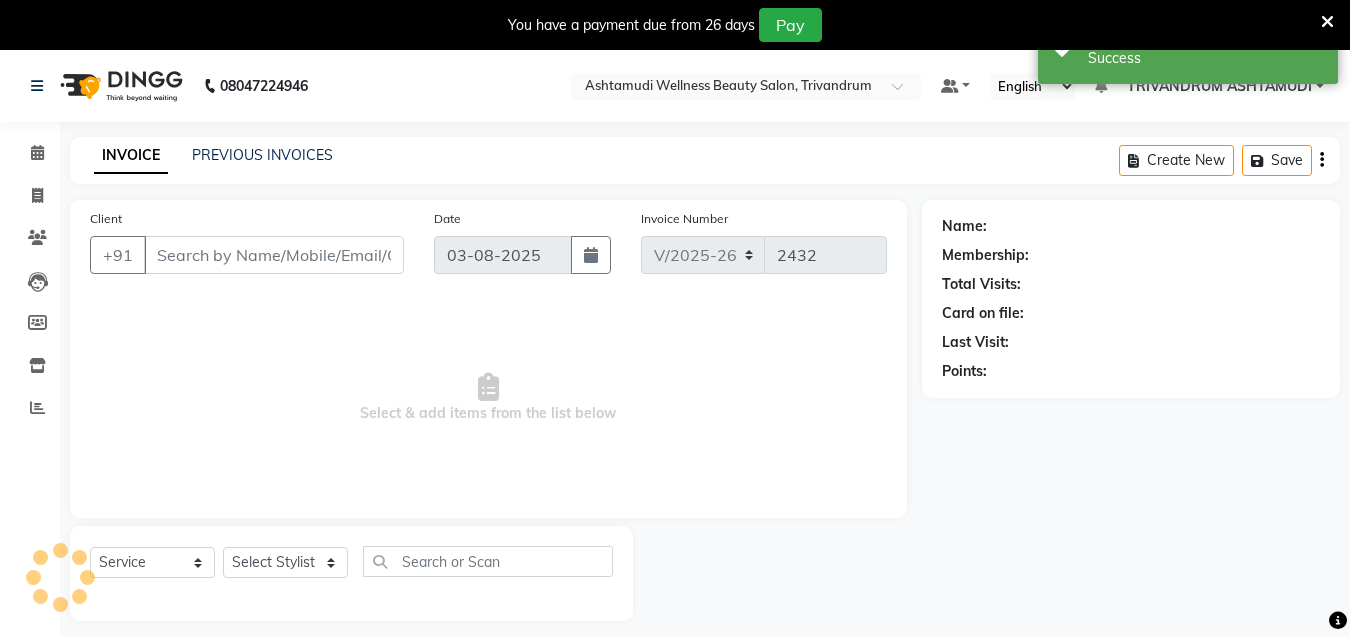type on "9946629913" 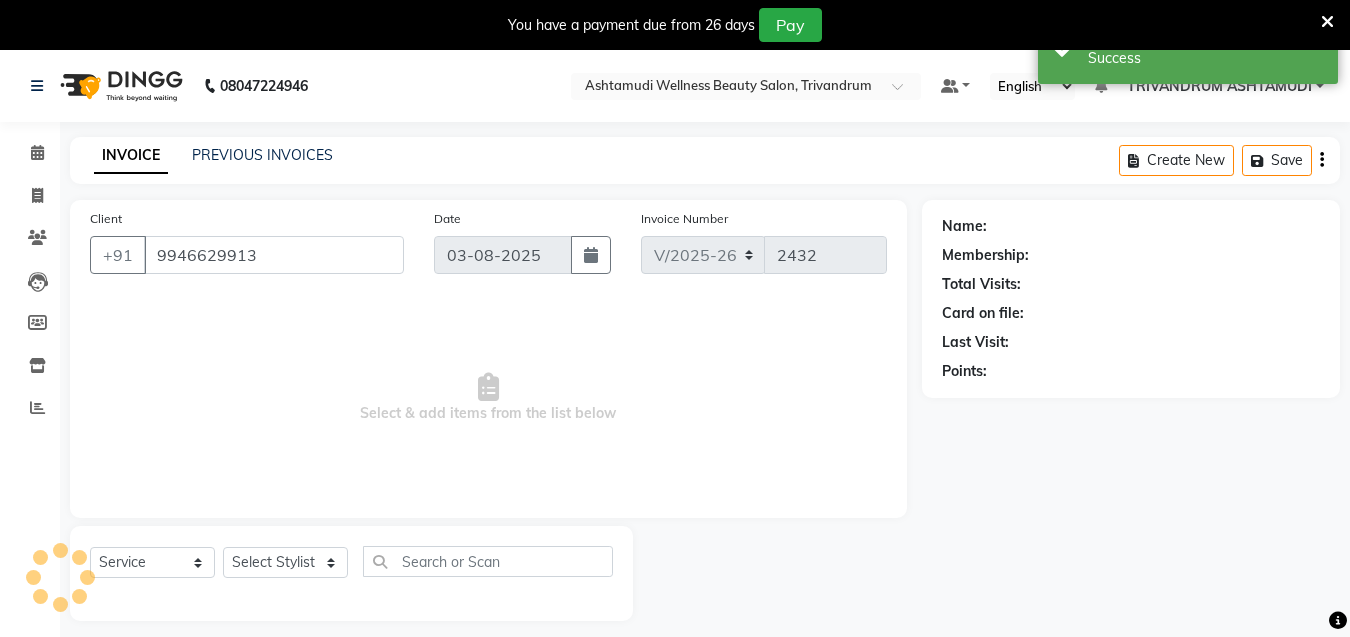 select on "82502" 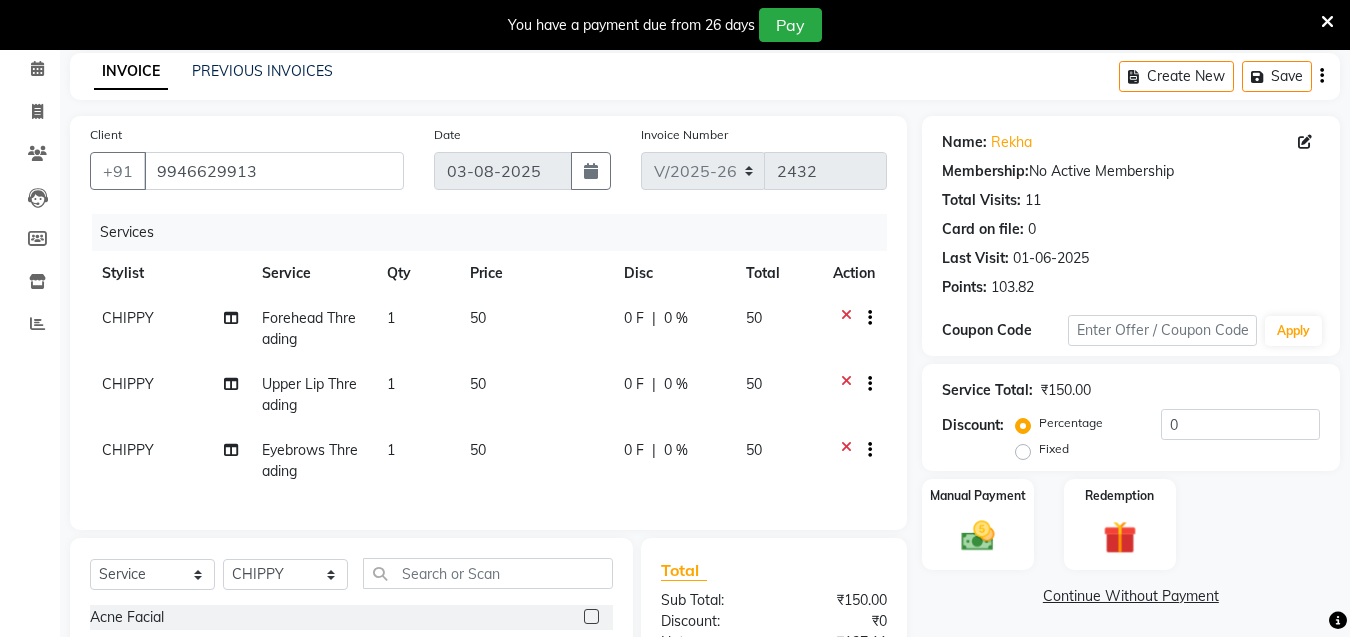 scroll, scrollTop: 325, scrollLeft: 0, axis: vertical 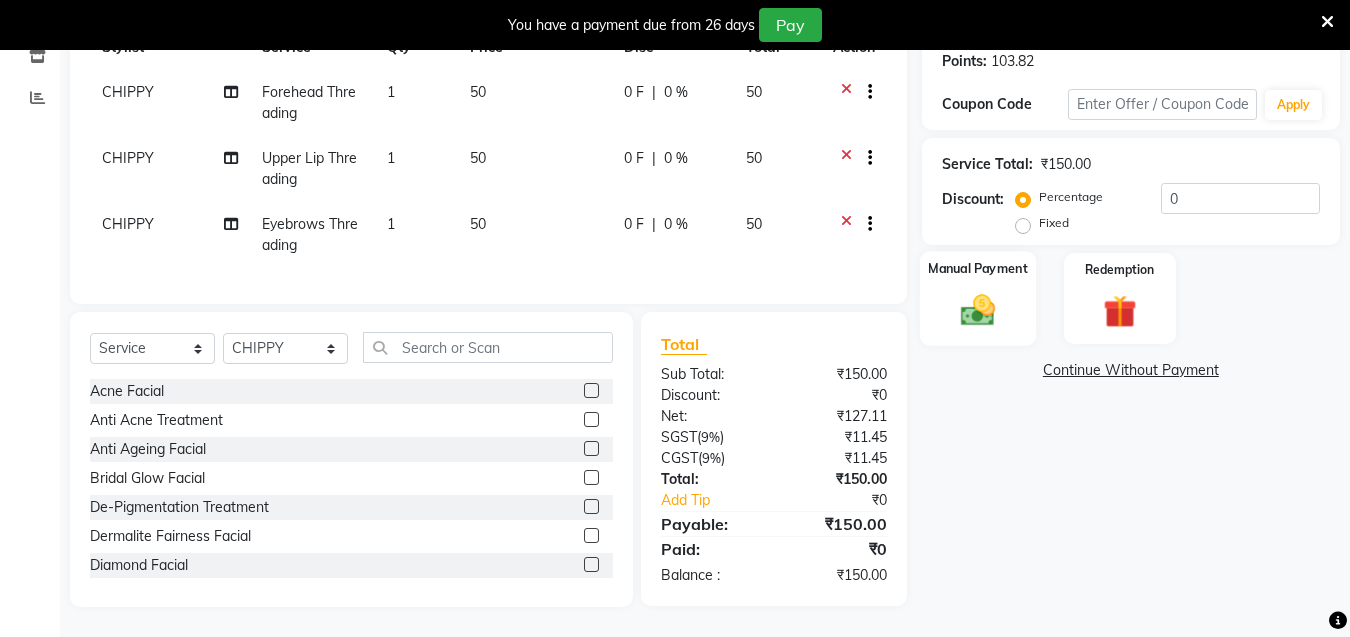 click 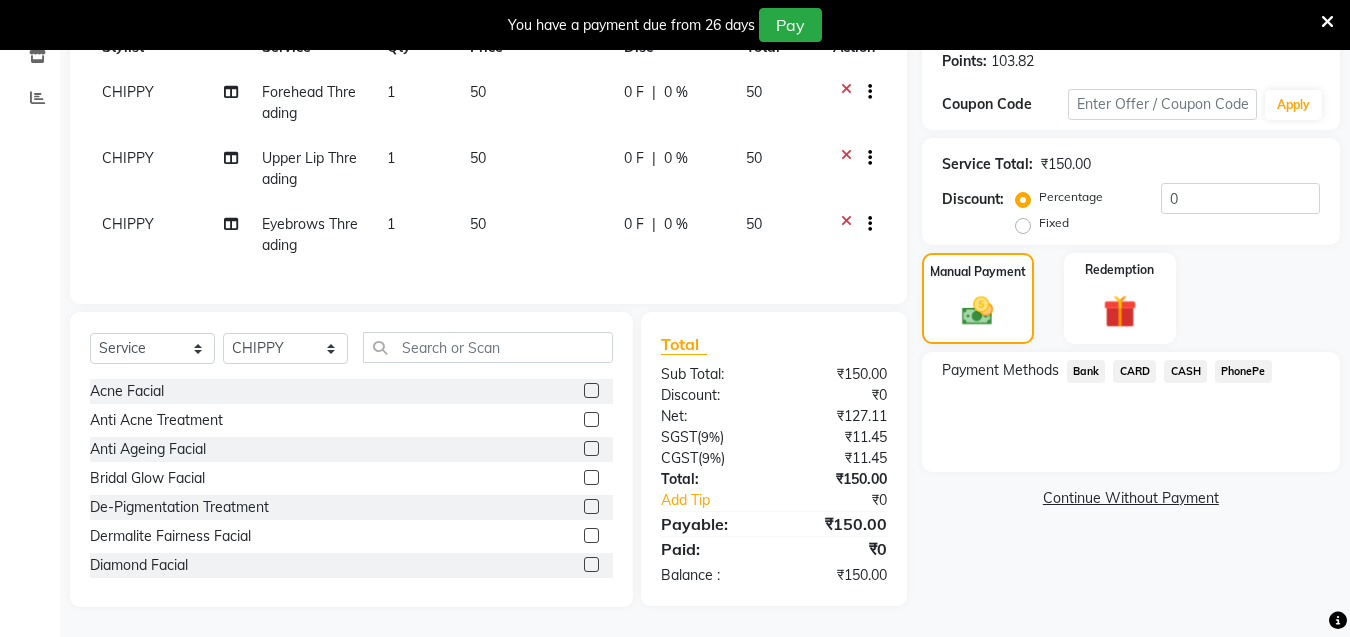 click on "PhonePe" 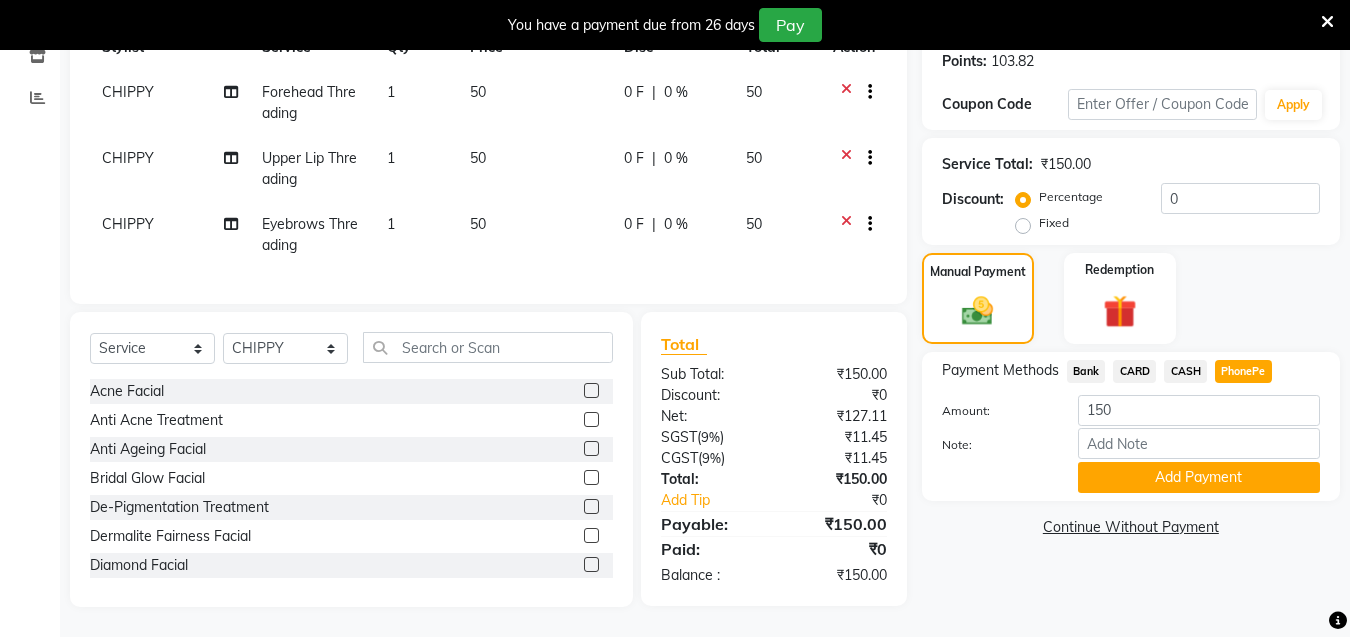 click on "CARD" 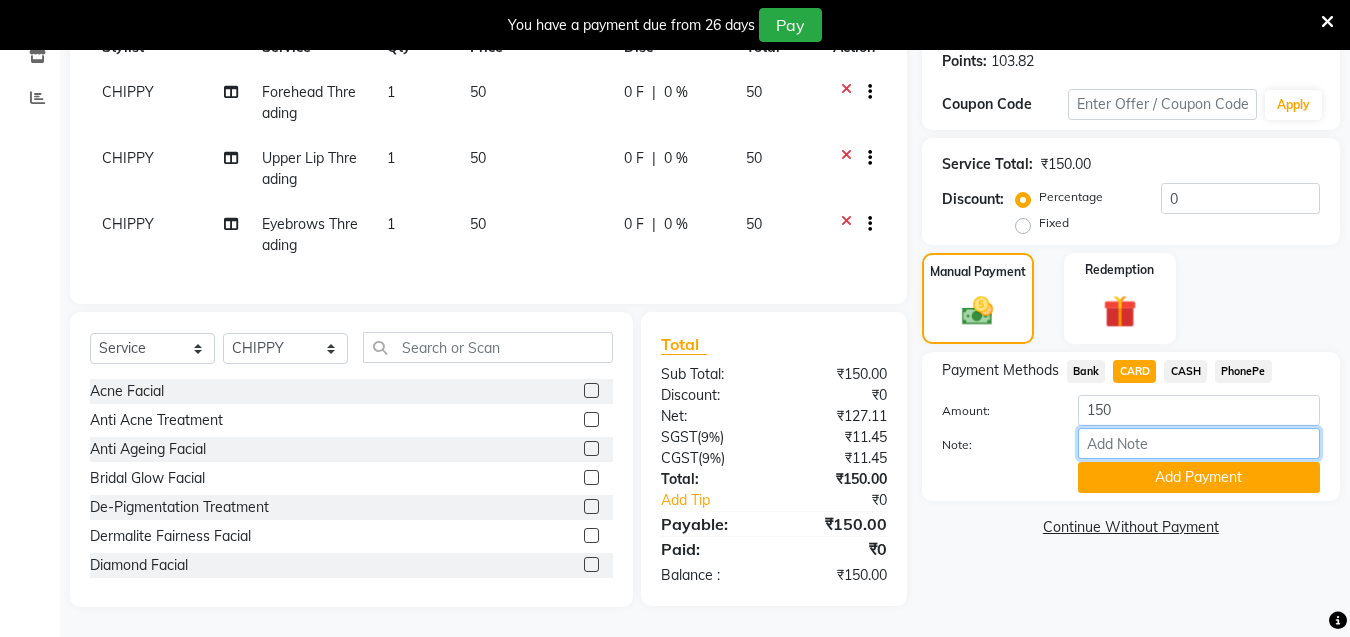 click on "Note:" at bounding box center [1199, 443] 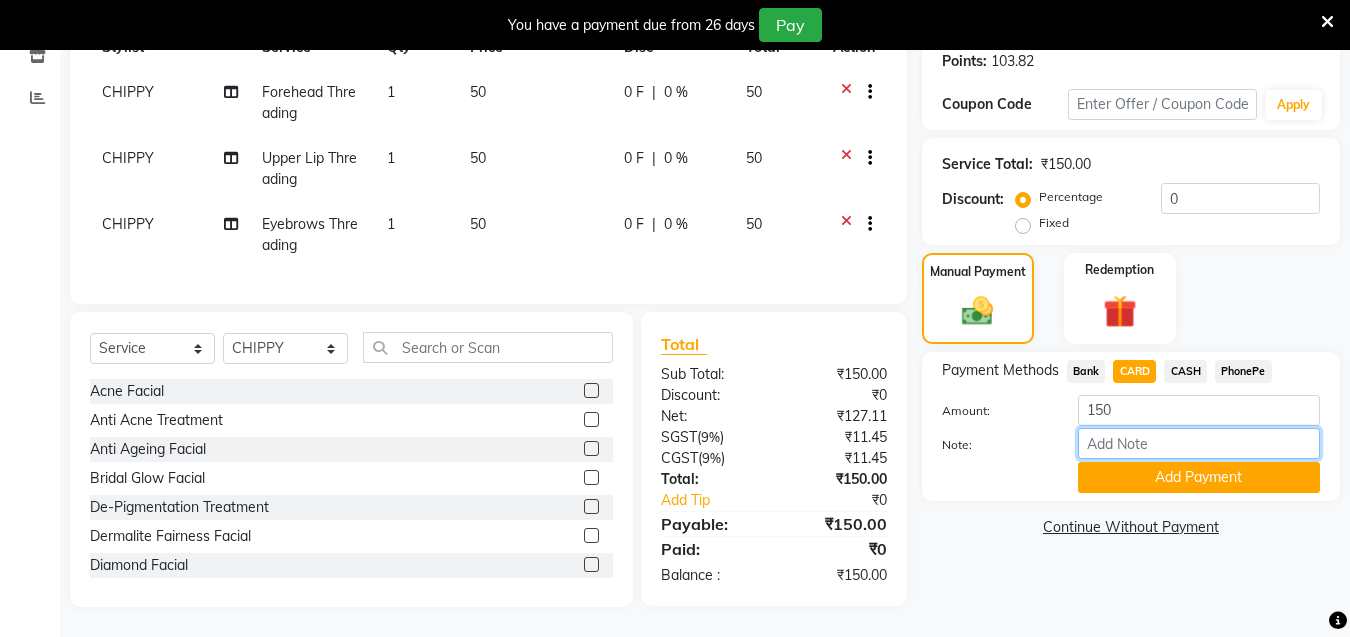 type on "sneha" 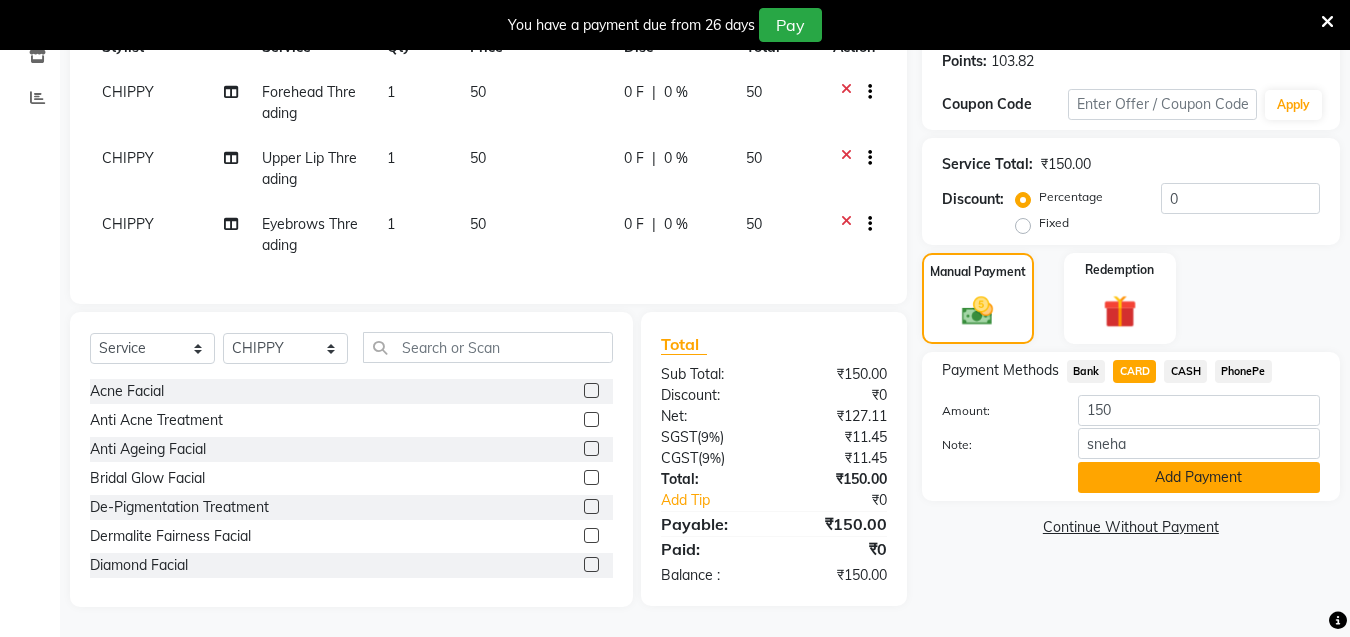 click on "Add Payment" 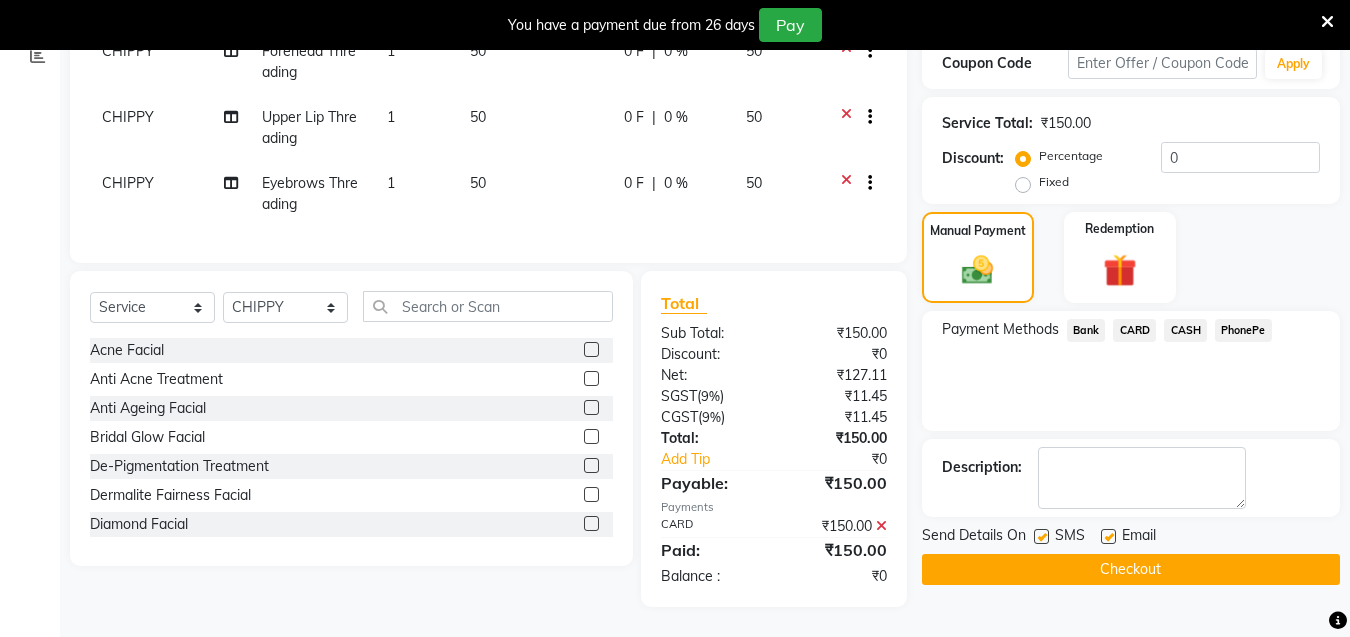 scroll, scrollTop: 366, scrollLeft: 0, axis: vertical 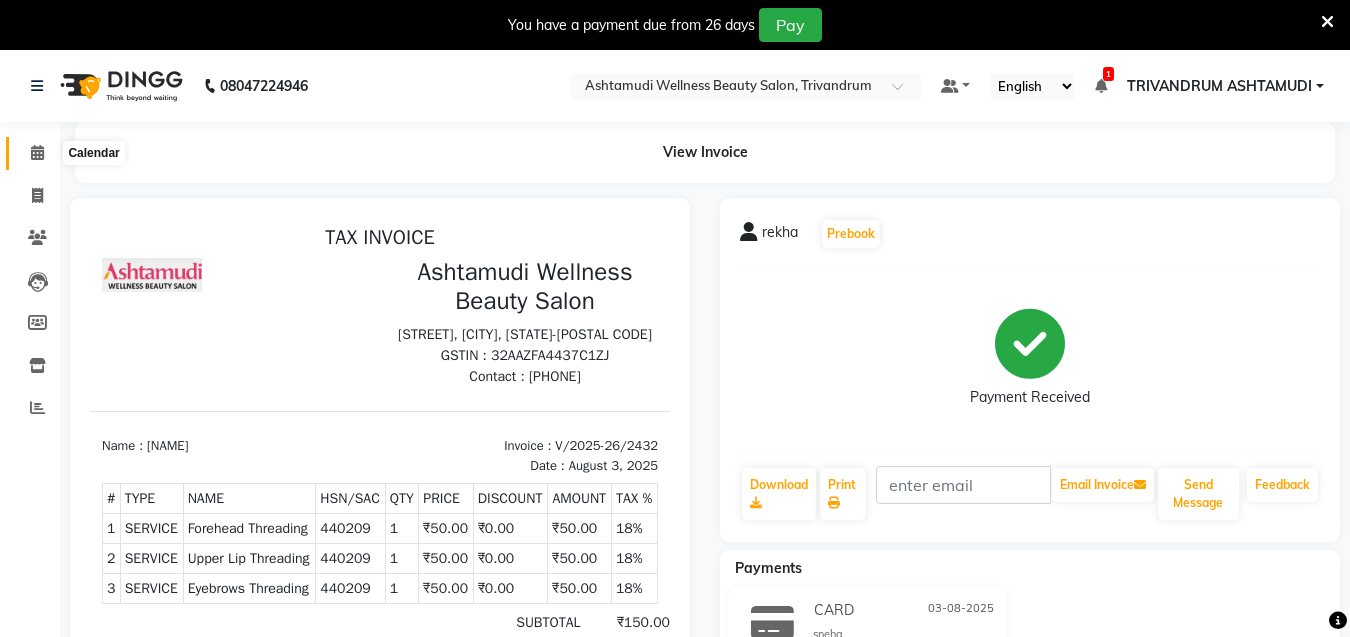 click 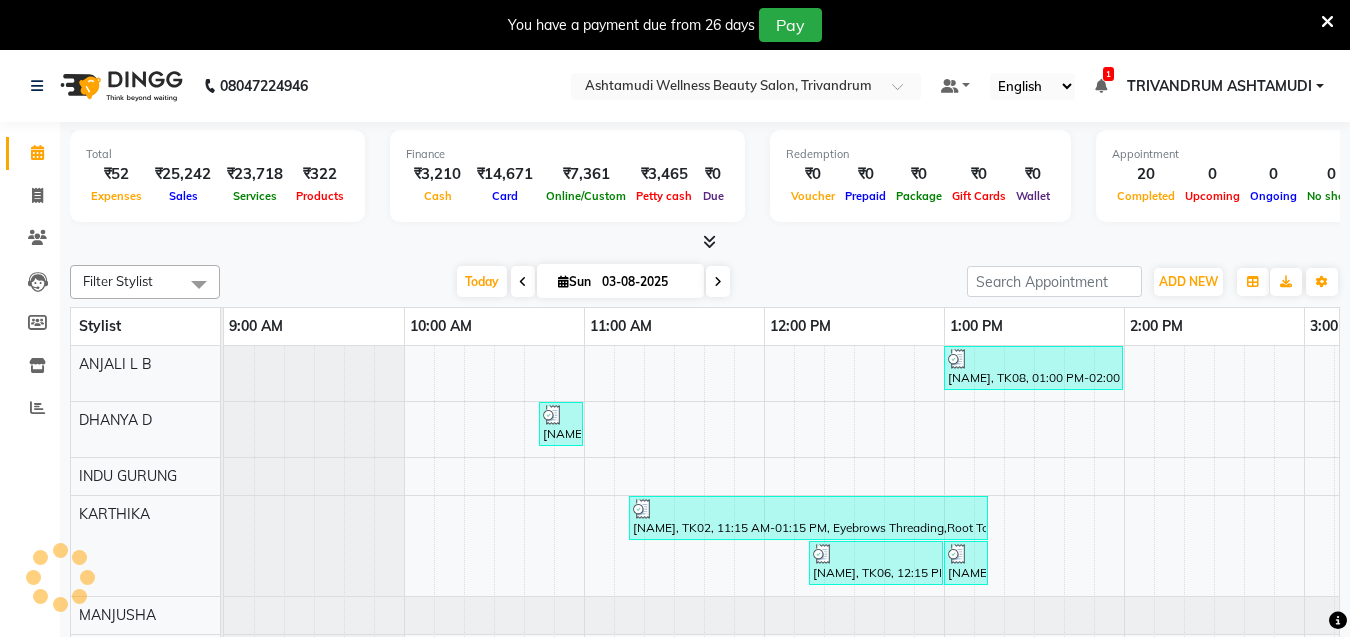 scroll, scrollTop: 0, scrollLeft: 0, axis: both 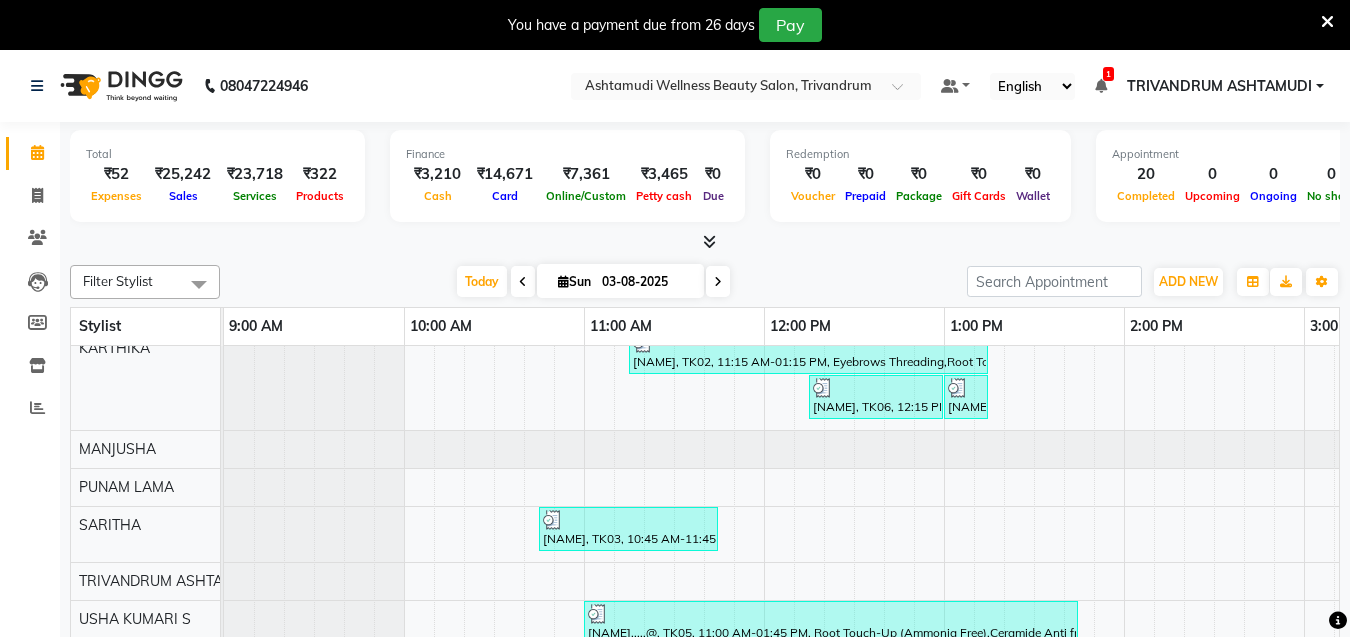 click on "Neenu, TK08, 01:00 PM-02:00 PM, Ice Cream Pedicure     JIPHY, TK01, 10:45 AM-11:00 AM, Eyebrows Threading     DEEPTHI, TK10, 03:45 PM-04:00 PM, Eyebrows Threading     DEEPTHI, TK10, 04:00 PM-04:45 PM, Root Touch-Up (Ammonia Free)     Rajeswary, TK02, 11:15 AM-01:15 PM, Eyebrows Threading,Root Touch-Up (Ammonia Free),Keratin Spa     Jayasree, TK06, 12:15 PM-01:00 PM, Root Touch-Up (Ammonia Free)     Jayasree, TK06, 01:00 PM-01:15 PM, Eyebrows Threading     Leena, TK03, 10:45 AM-11:45 AM, Layer Cut     SEEMA.....@, TK05, 11:00 AM-01:45 PM, Root Touch-Up (Ammonia Free),Ceramide  Anti frizz treatment,D-Tan Pack     Anija, TK12, 06:00 PM-06:15 PM, Eyebrows Threading     Gopika, TK09, 11:30 AM-11:45 AM, Eyebrows Threading     Gopika, TK09, 11:45 AM-12:00 PM, Forehead Threading     Sneha, TK07, 12:15 PM-12:45 PM, Full Arm Waxing     Sneha, TK07, 12:45 PM-01:15 PM, Under Arm Waxing     Arya, TK11, 04:00 PM-05:00 PM, Keratin Spa     rekha, TK13, 10:15 AM-10:30 AM, Eyebrows Threading" at bounding box center (1484, 515) 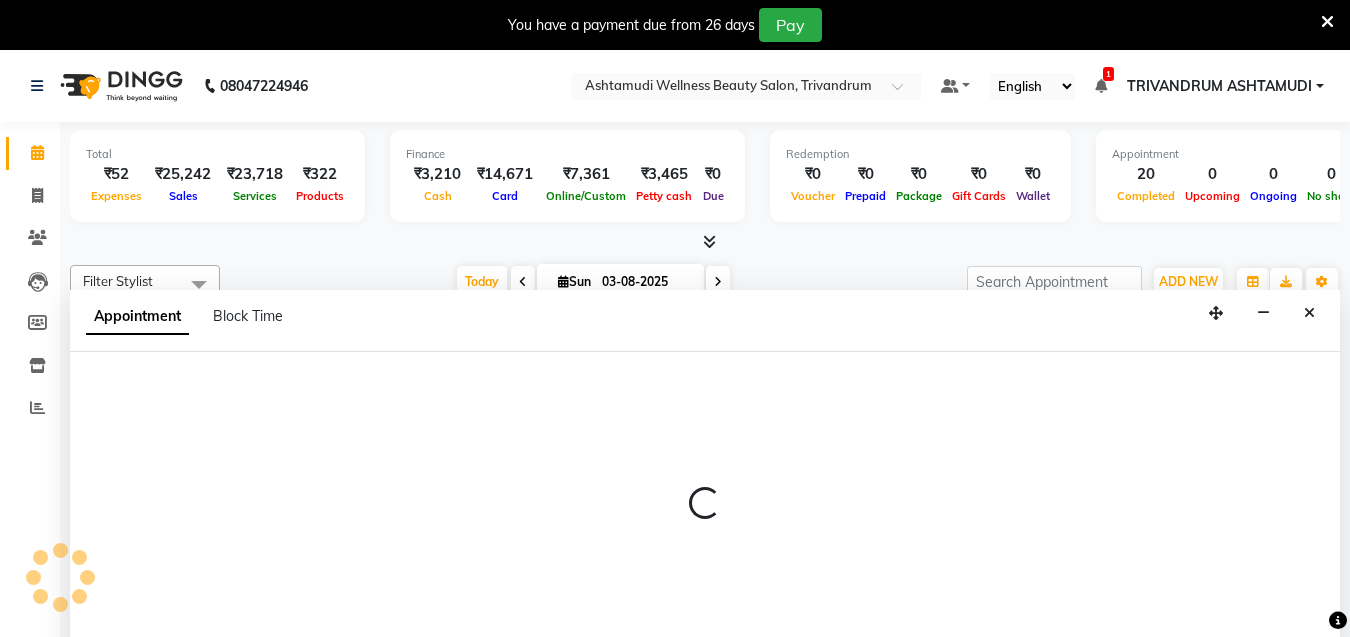 scroll, scrollTop: 50, scrollLeft: 0, axis: vertical 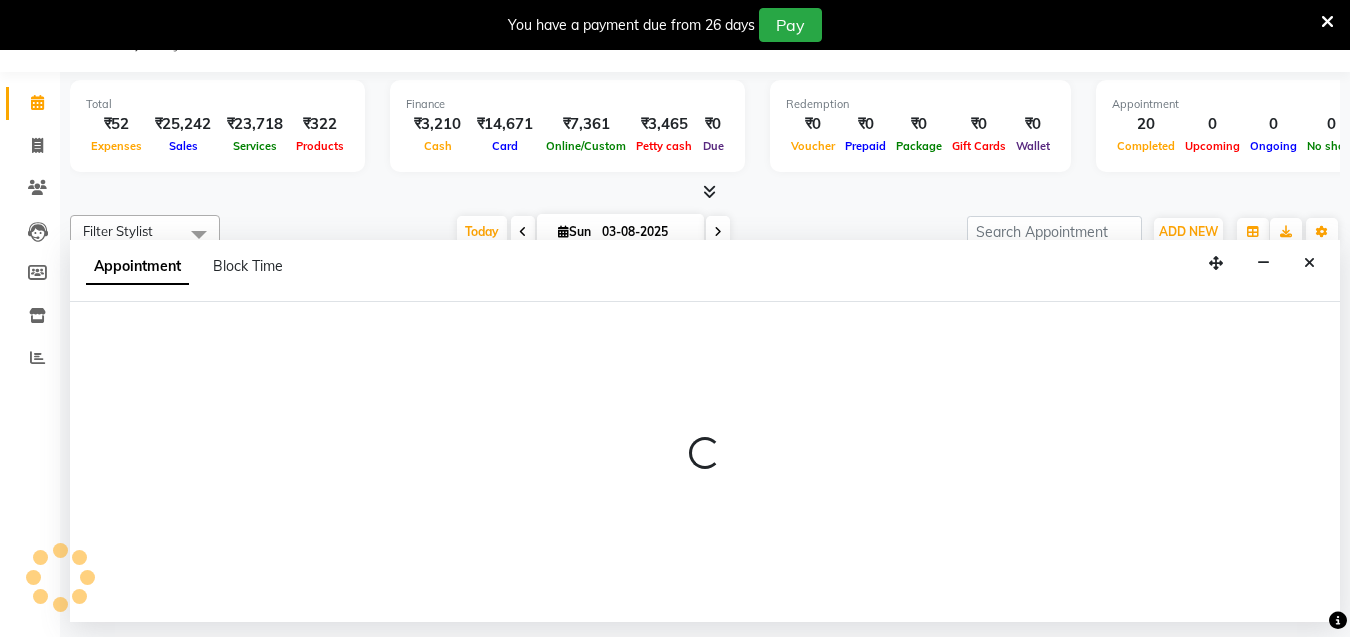 select on "27034" 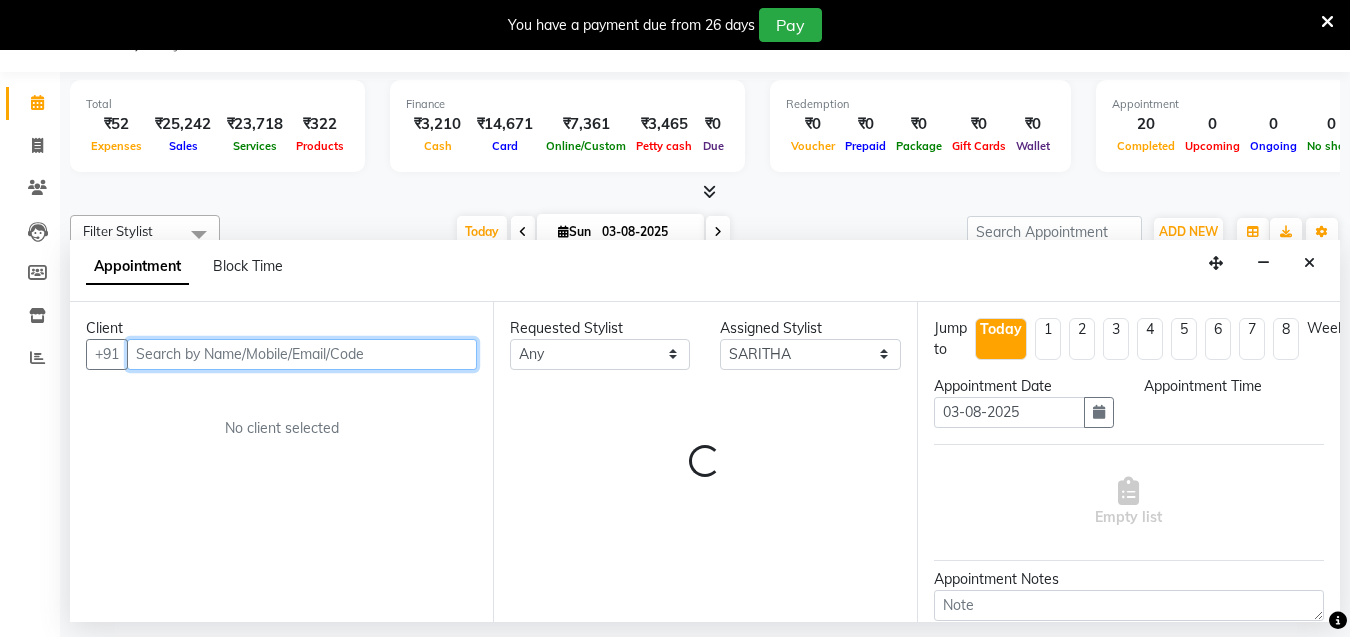 select on "885" 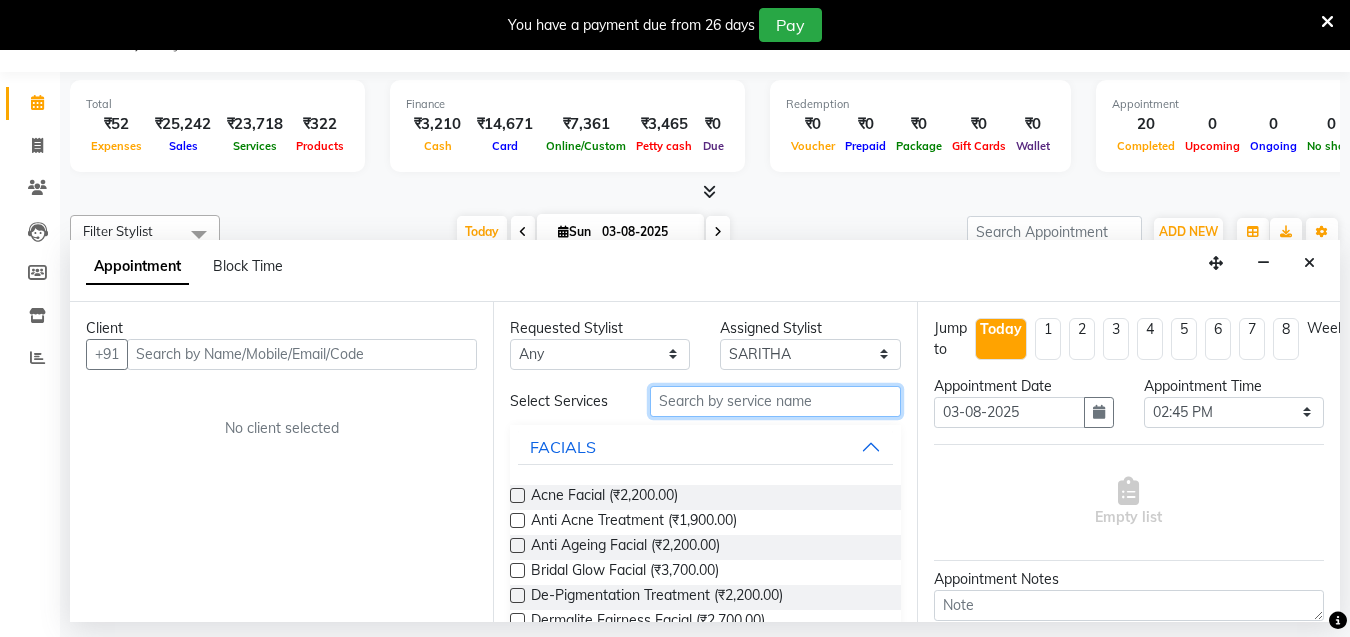 click at bounding box center [775, 401] 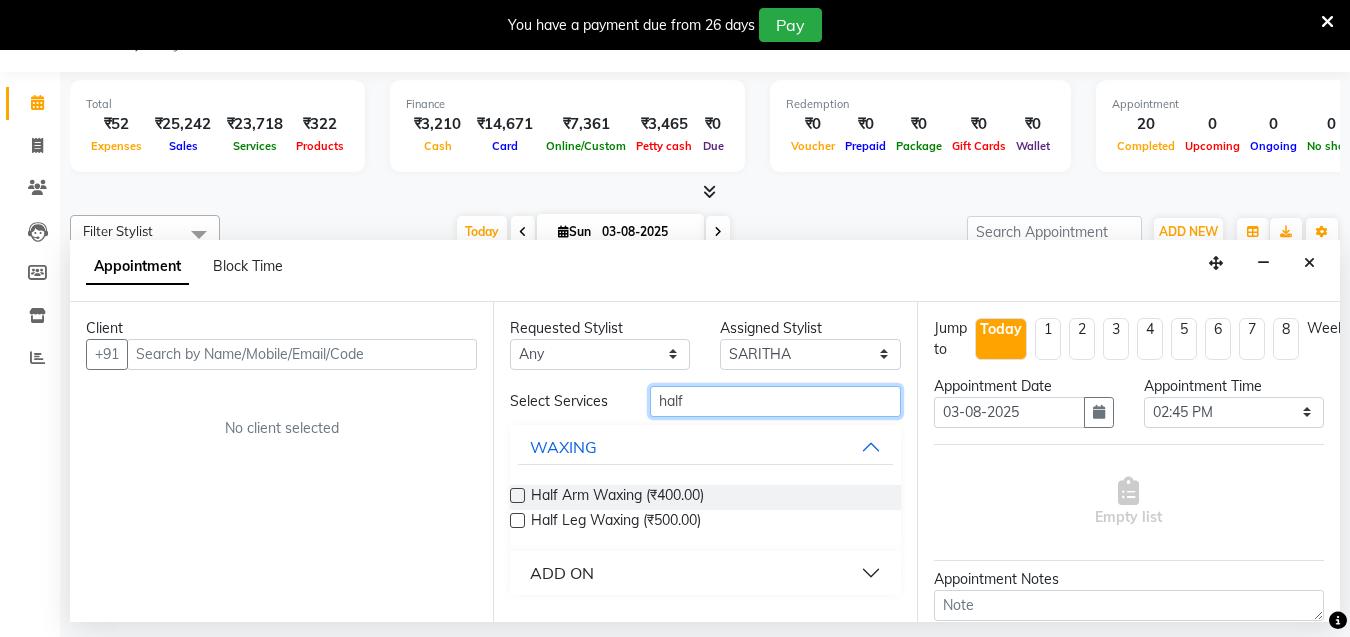 type on "half" 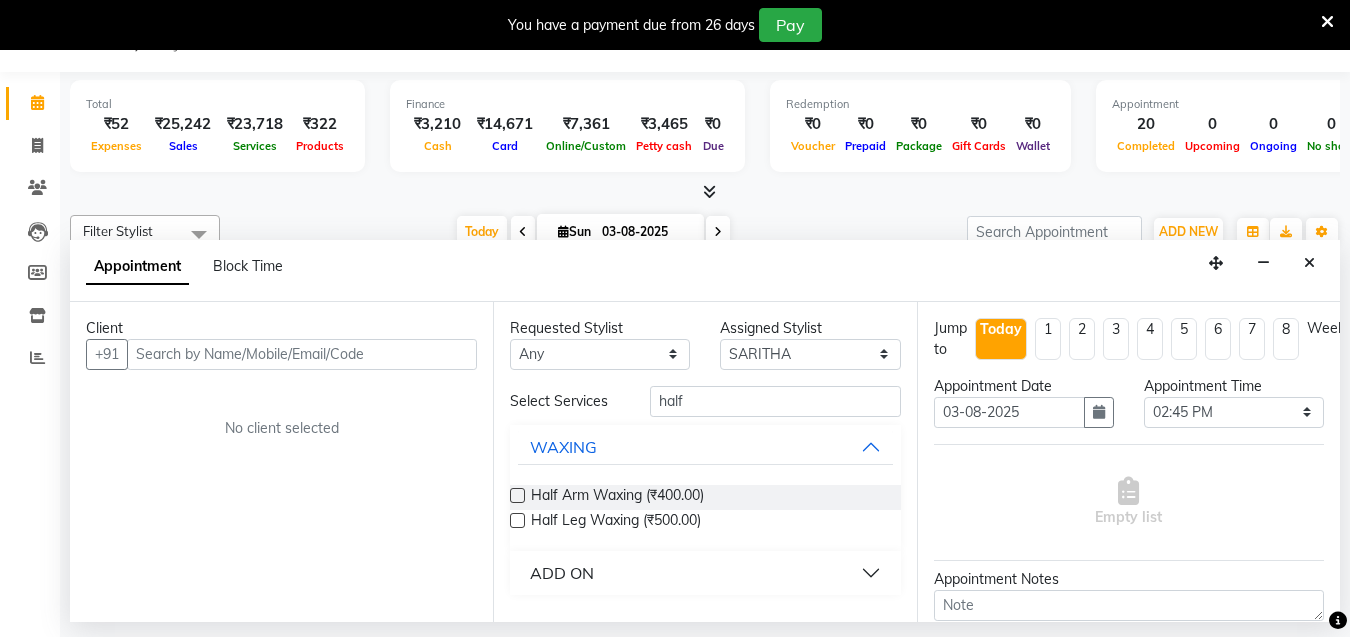 click at bounding box center [517, 520] 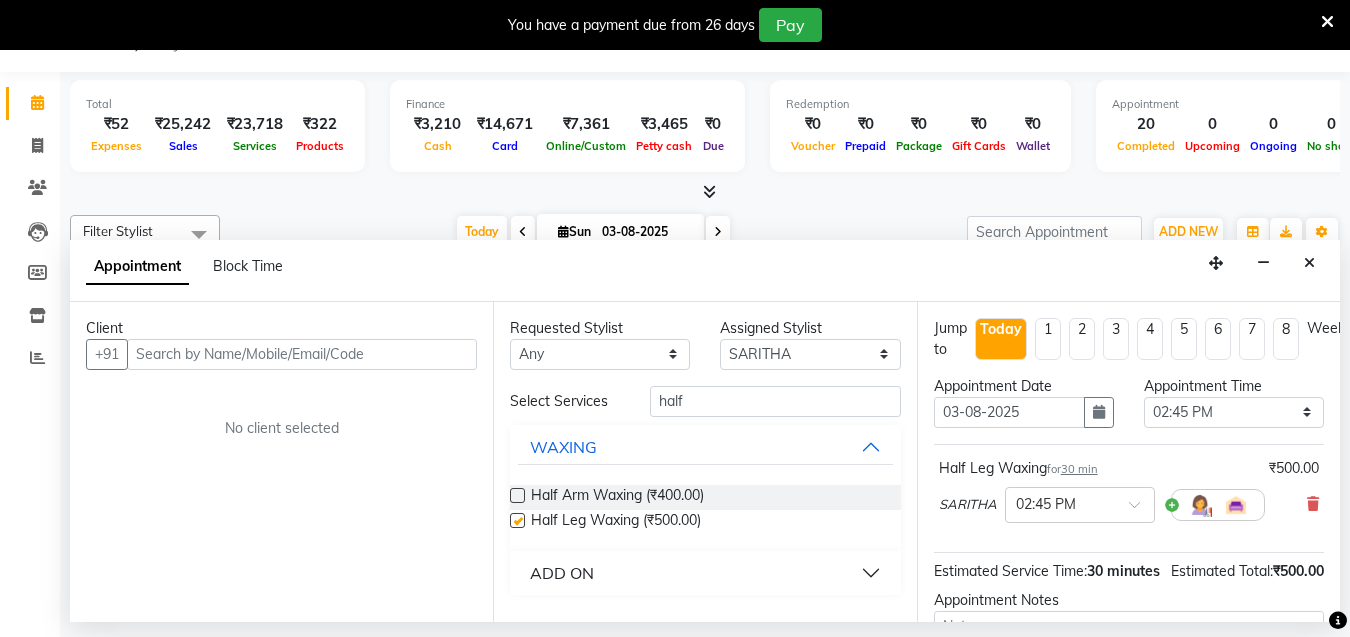checkbox on "false" 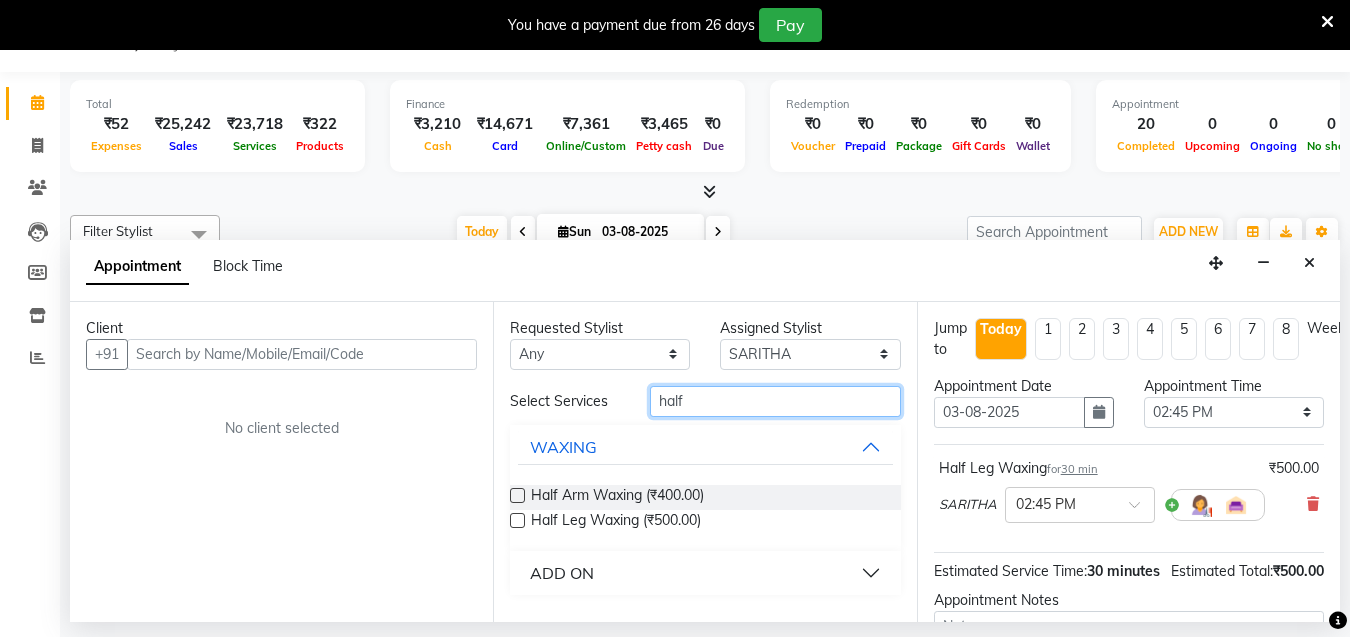 drag, startPoint x: 698, startPoint y: 407, endPoint x: 620, endPoint y: 398, distance: 78.51752 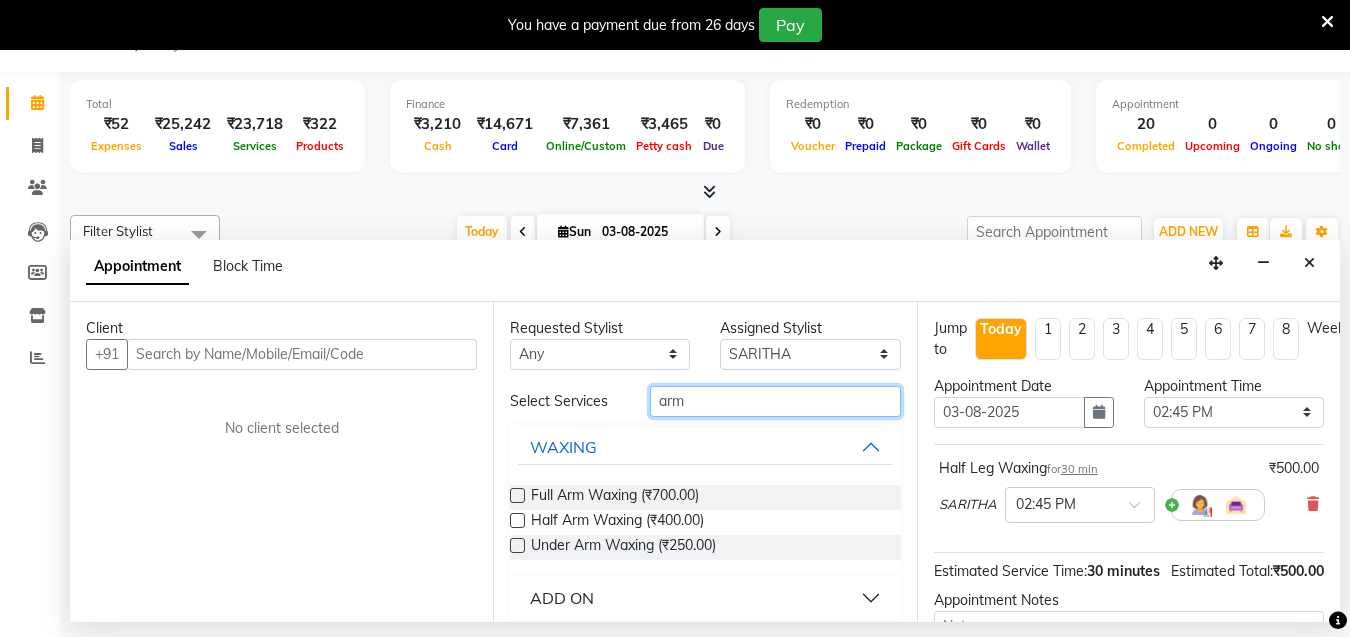 type on "arm" 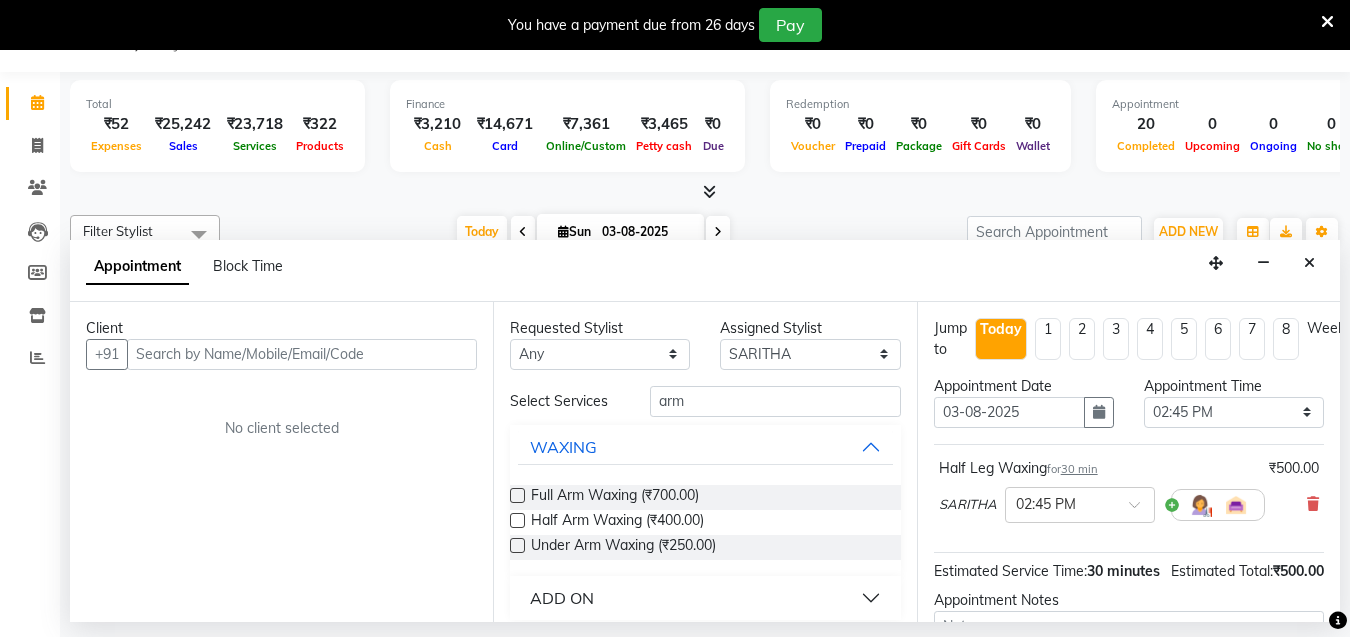 click at bounding box center [517, 495] 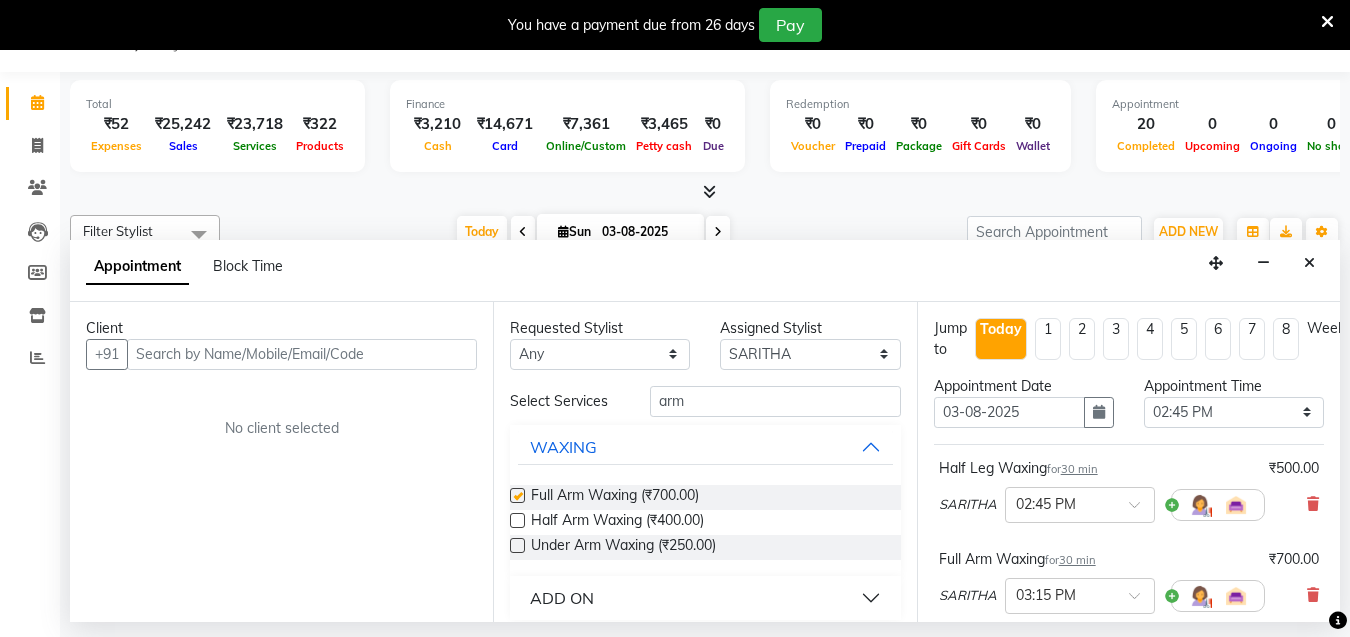 checkbox on "false" 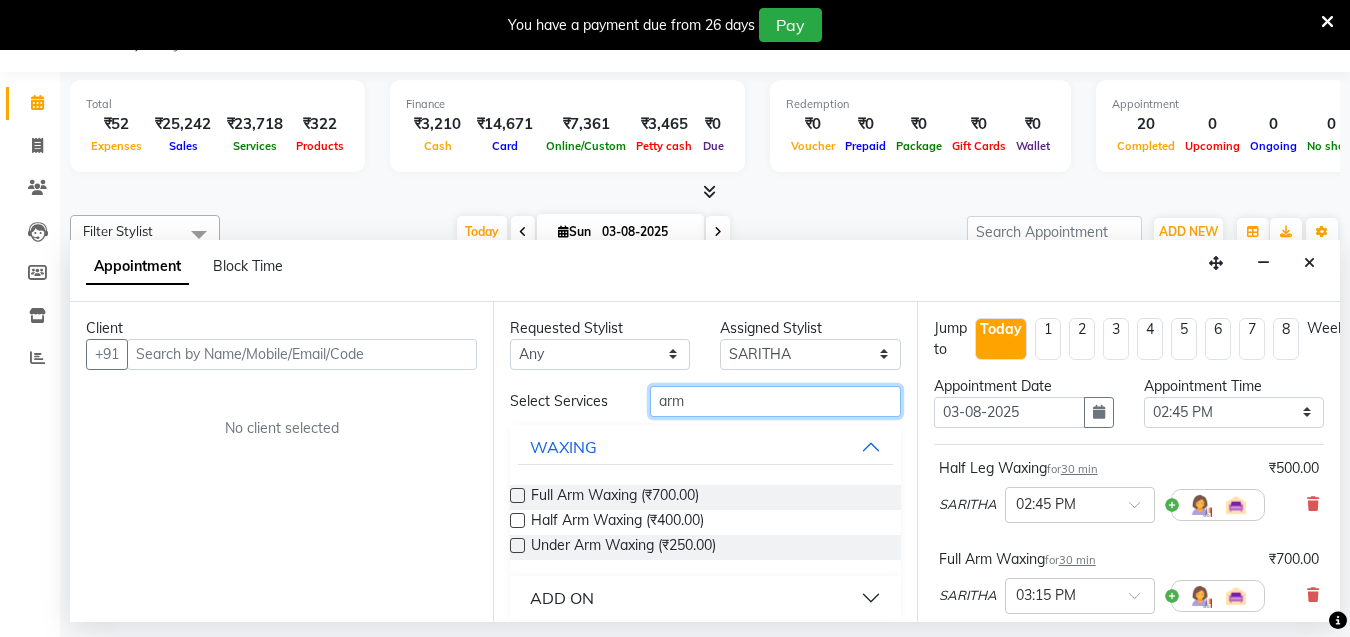 drag, startPoint x: 718, startPoint y: 396, endPoint x: 563, endPoint y: 387, distance: 155.26108 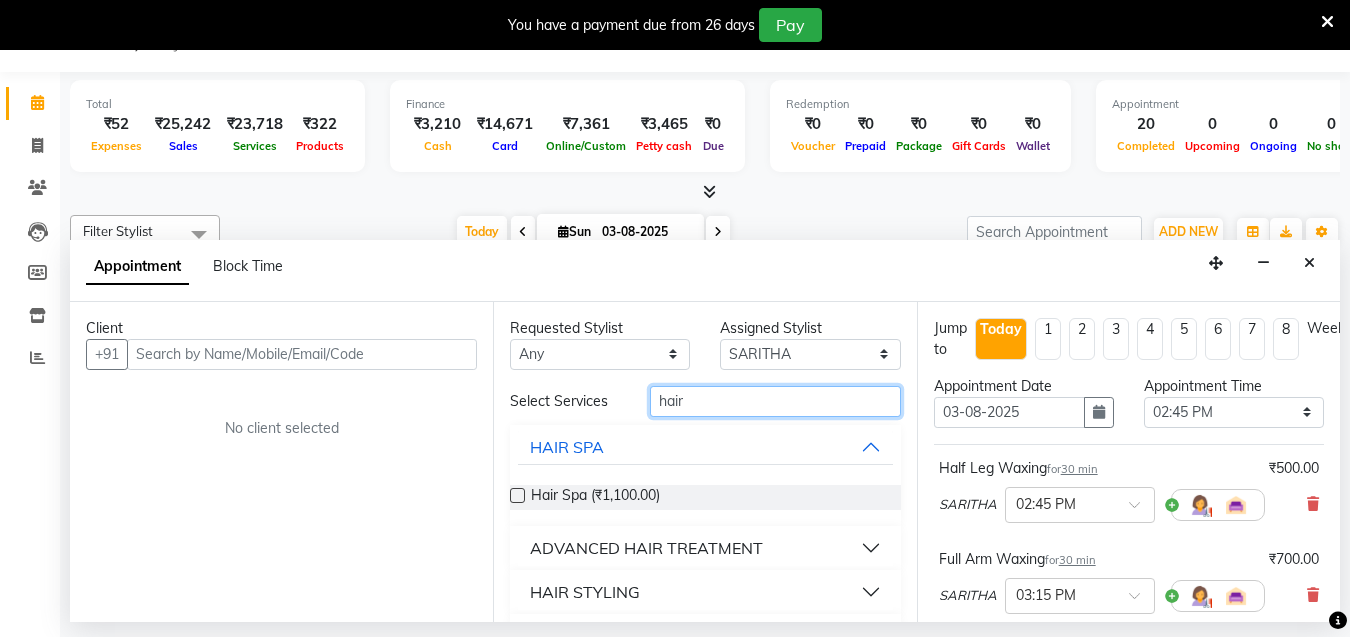 type on "hair" 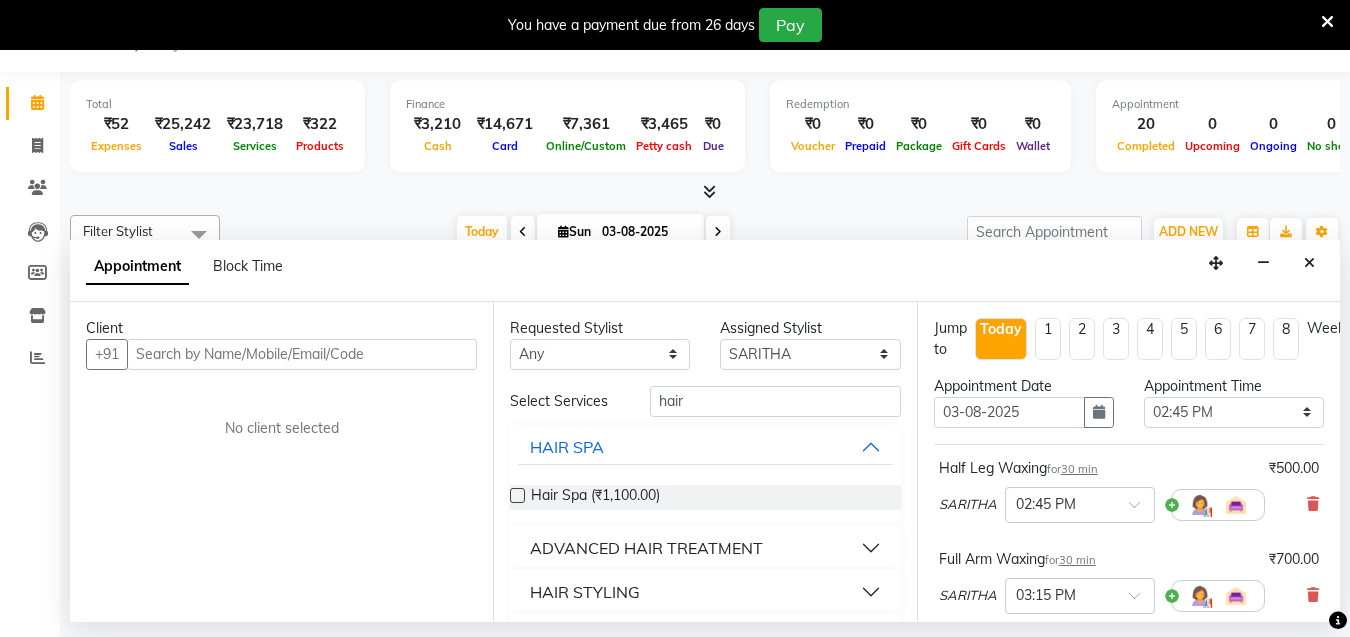 click at bounding box center [517, 495] 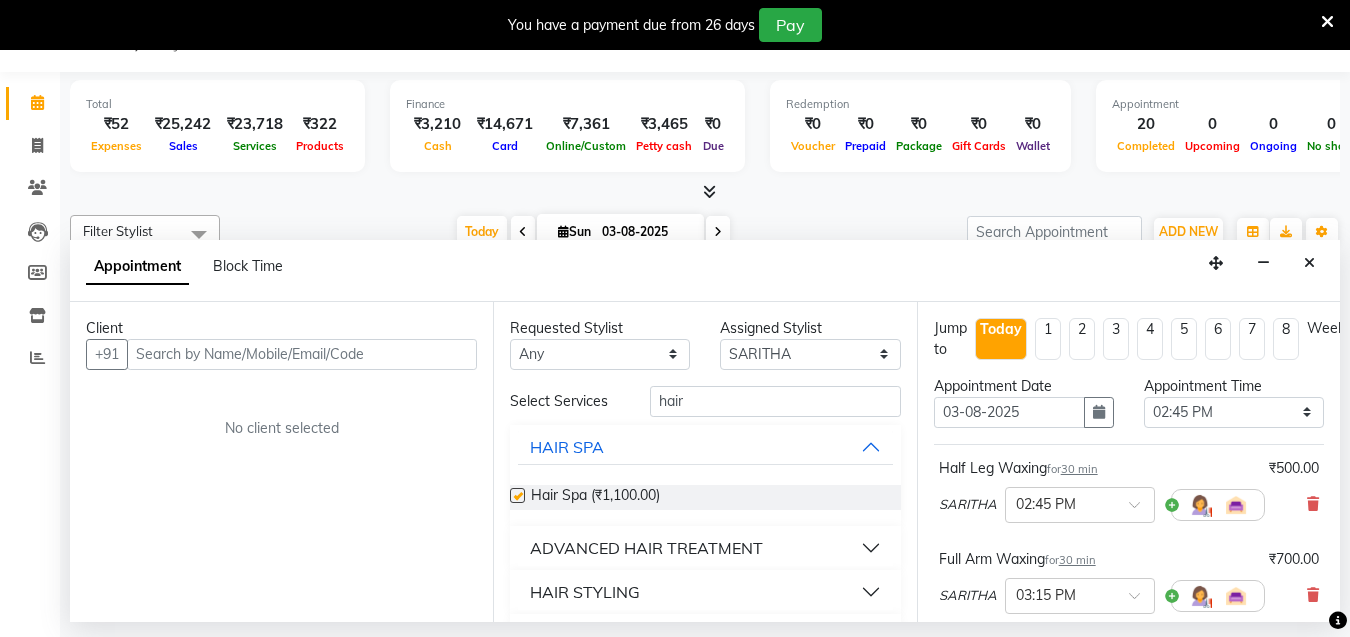 checkbox on "false" 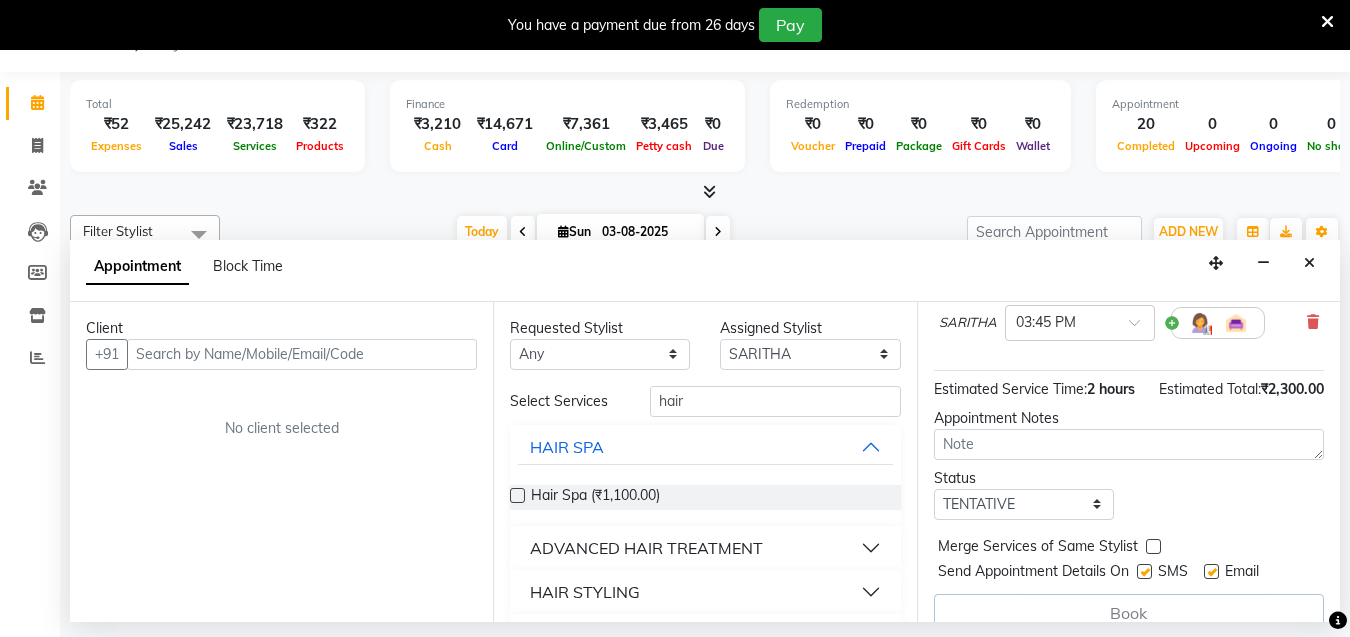 scroll, scrollTop: 426, scrollLeft: 0, axis: vertical 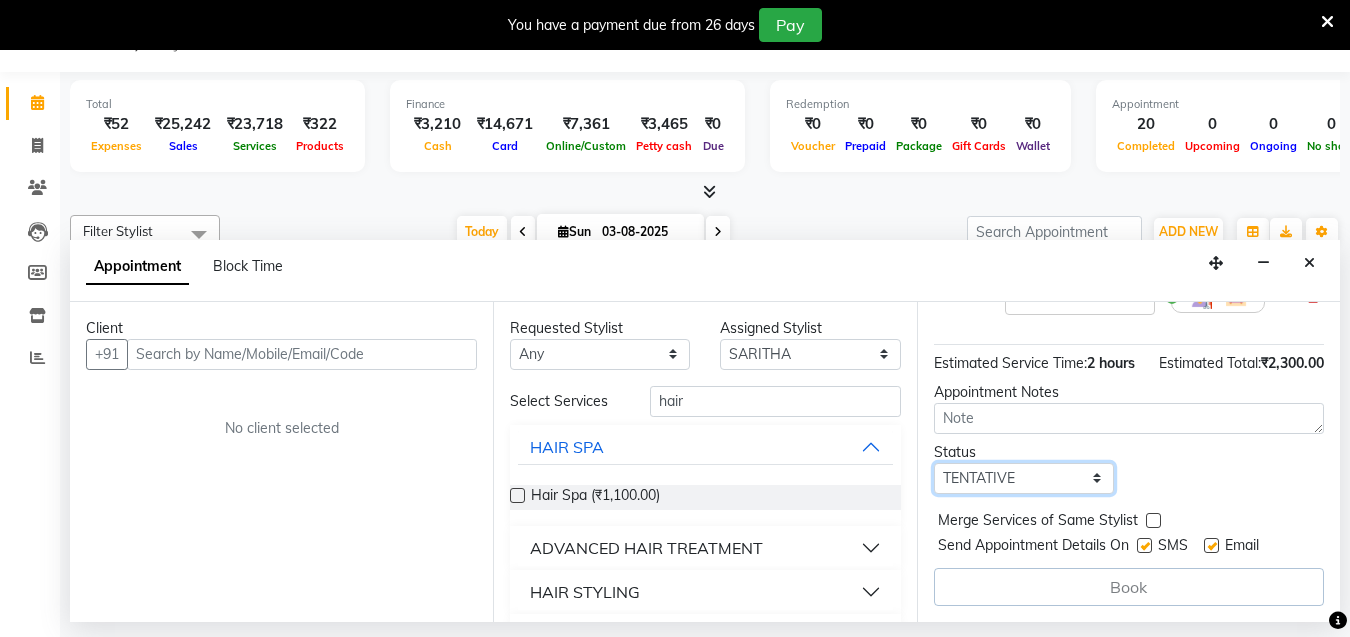 click on "Select TENTATIVE CONFIRM CHECK-IN UPCOMING" at bounding box center [1024, 478] 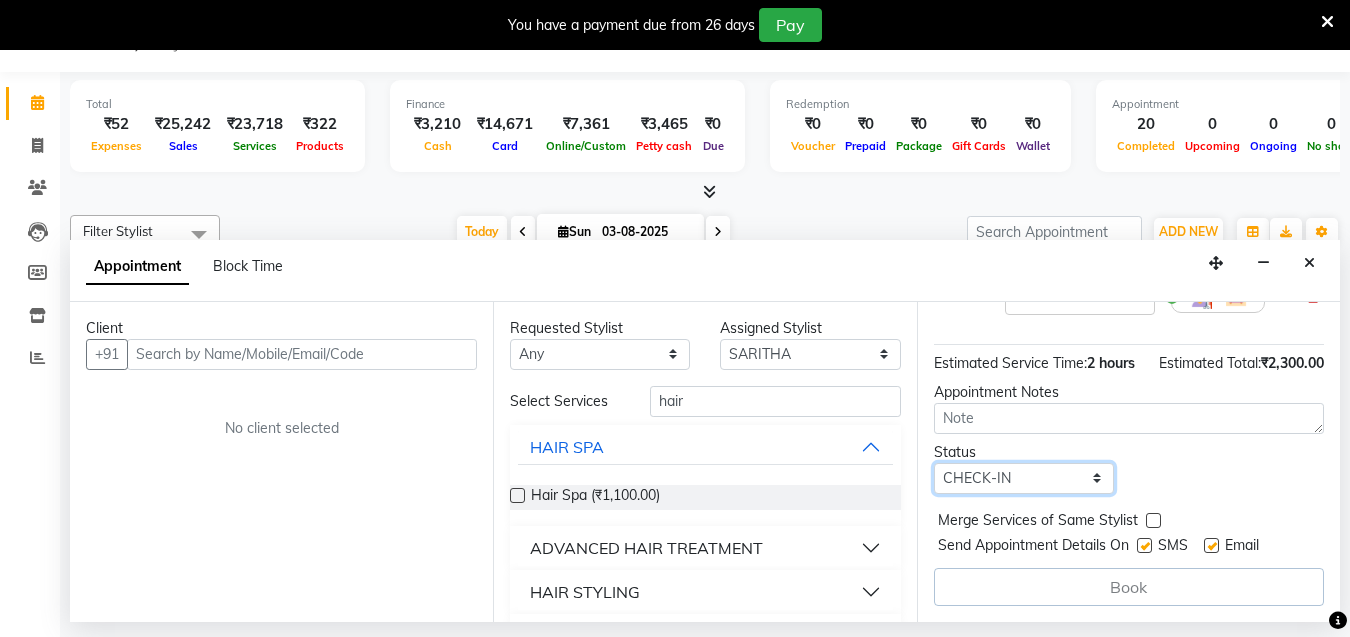 click on "Select TENTATIVE CONFIRM CHECK-IN UPCOMING" at bounding box center (1024, 478) 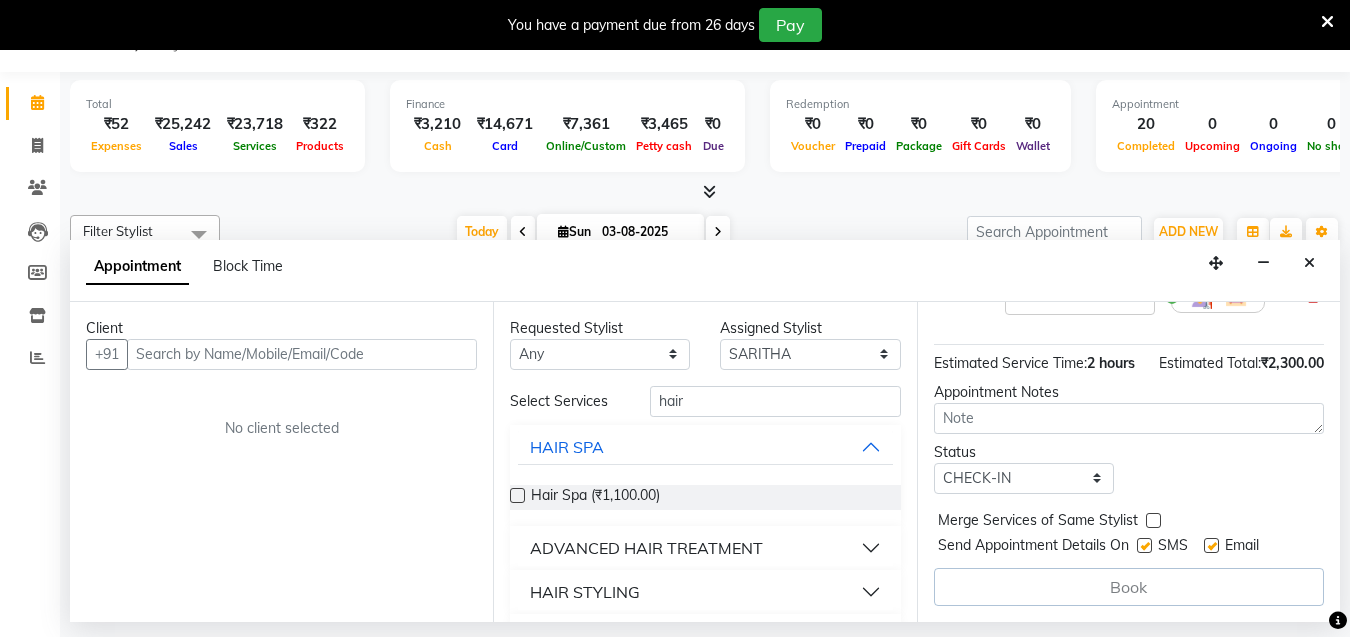 click on "Status Select TENTATIVE CONFIRM CHECK-IN UPCOMING" at bounding box center [1129, 468] 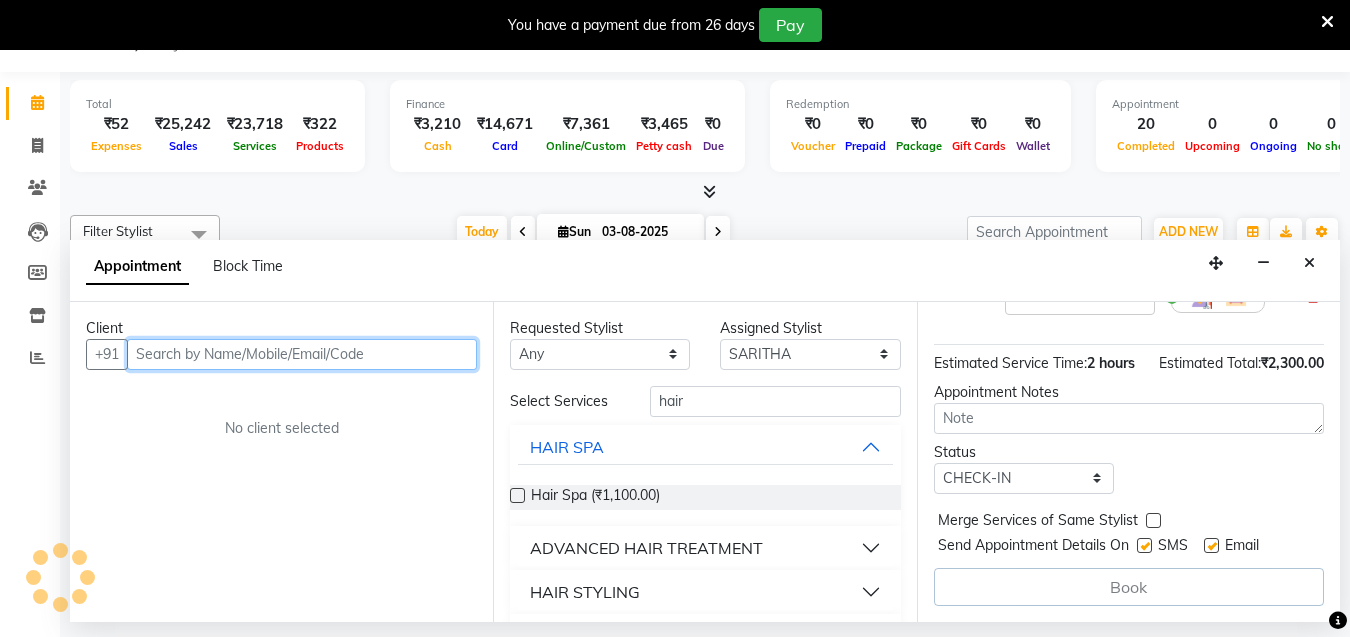 click at bounding box center (302, 354) 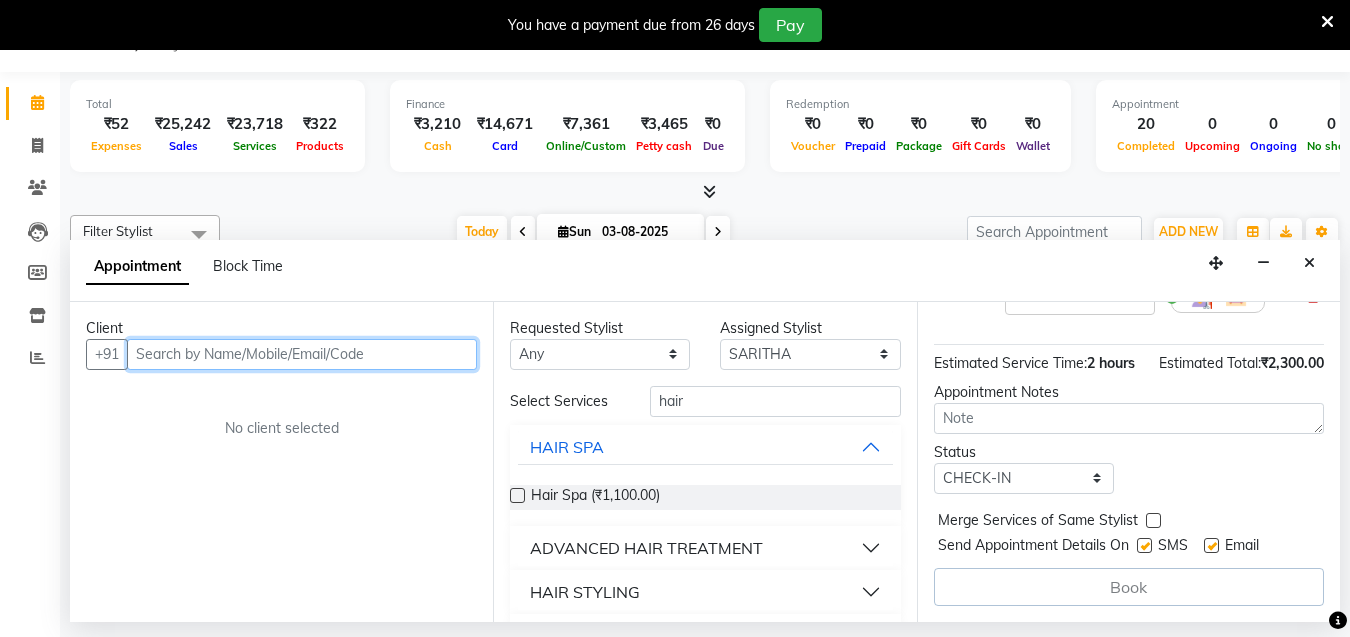 click at bounding box center [302, 354] 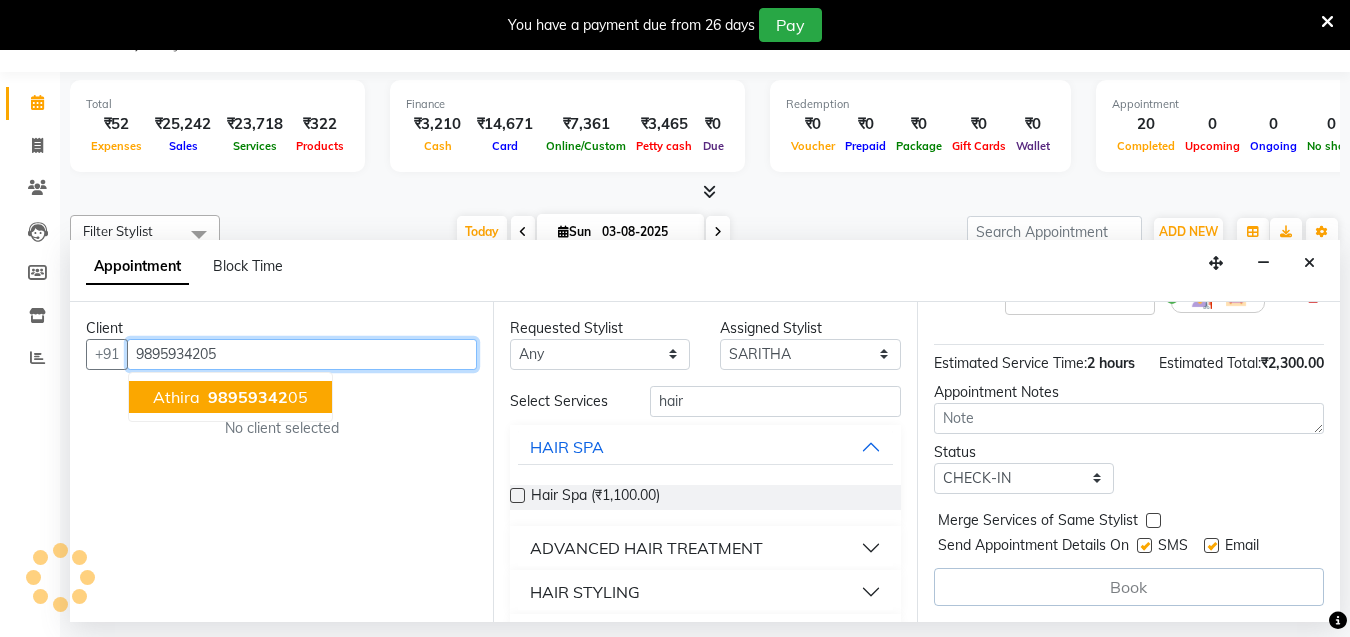 scroll, scrollTop: 424, scrollLeft: 0, axis: vertical 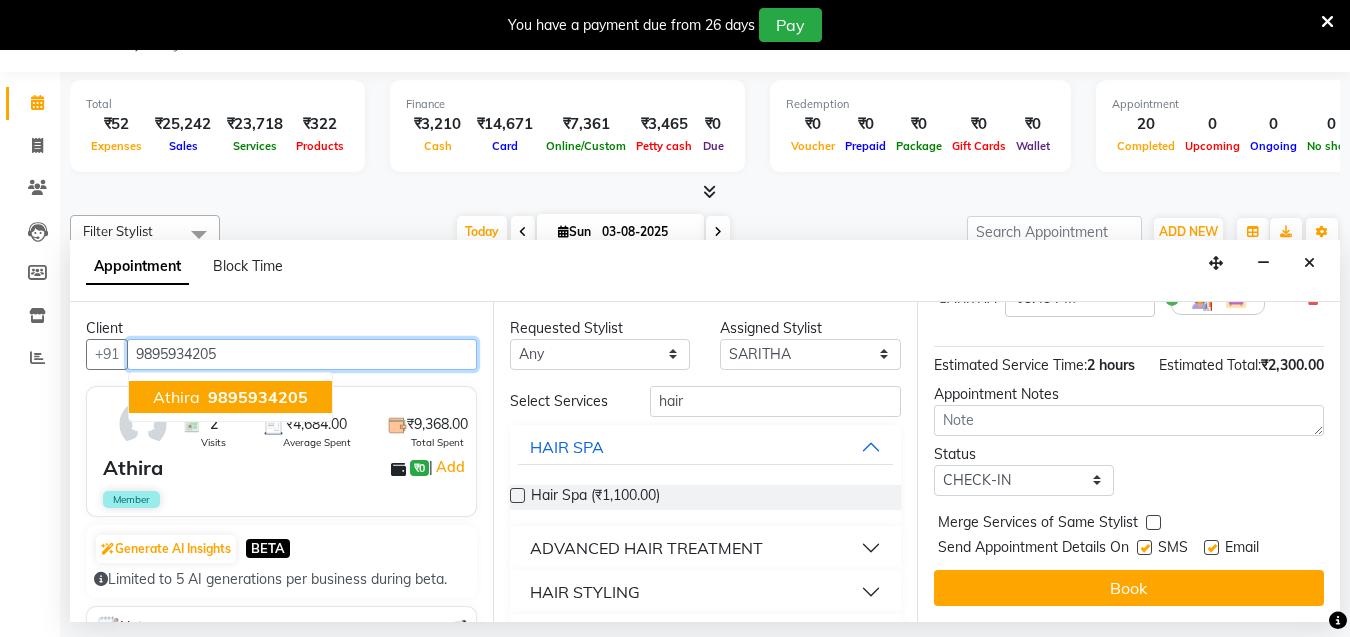 type on "9895934205" 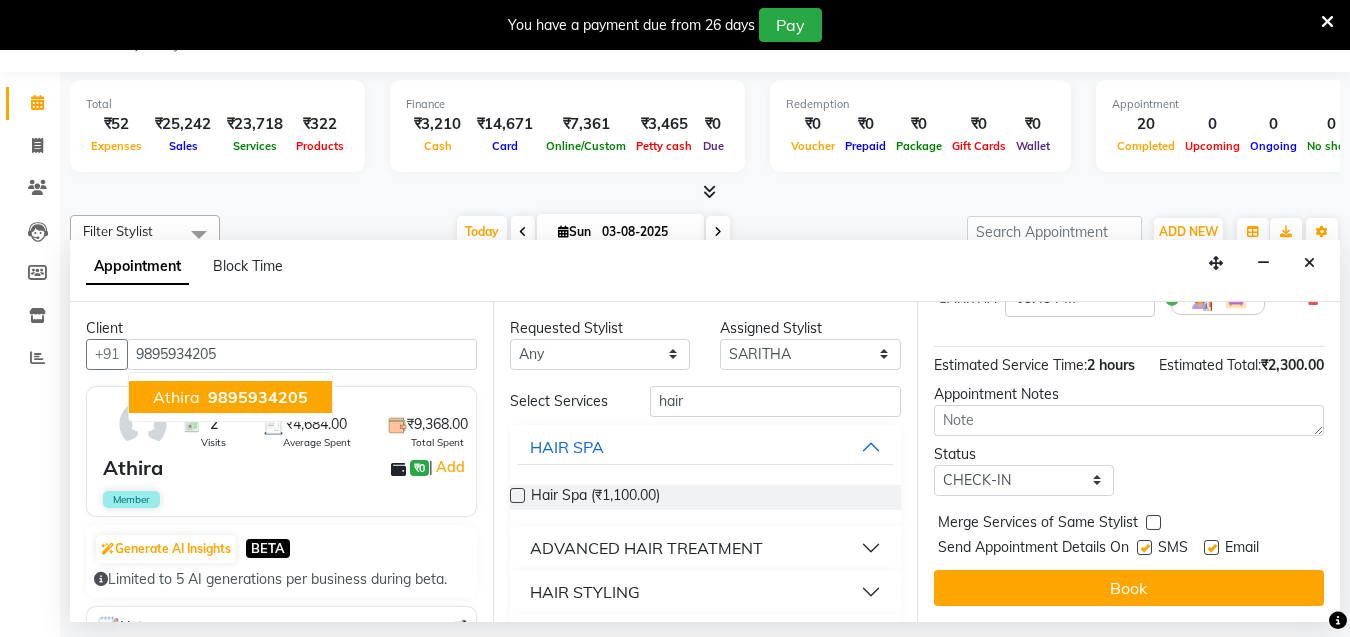 click on "Athira    ₹0  |   Add" at bounding box center [285, 468] 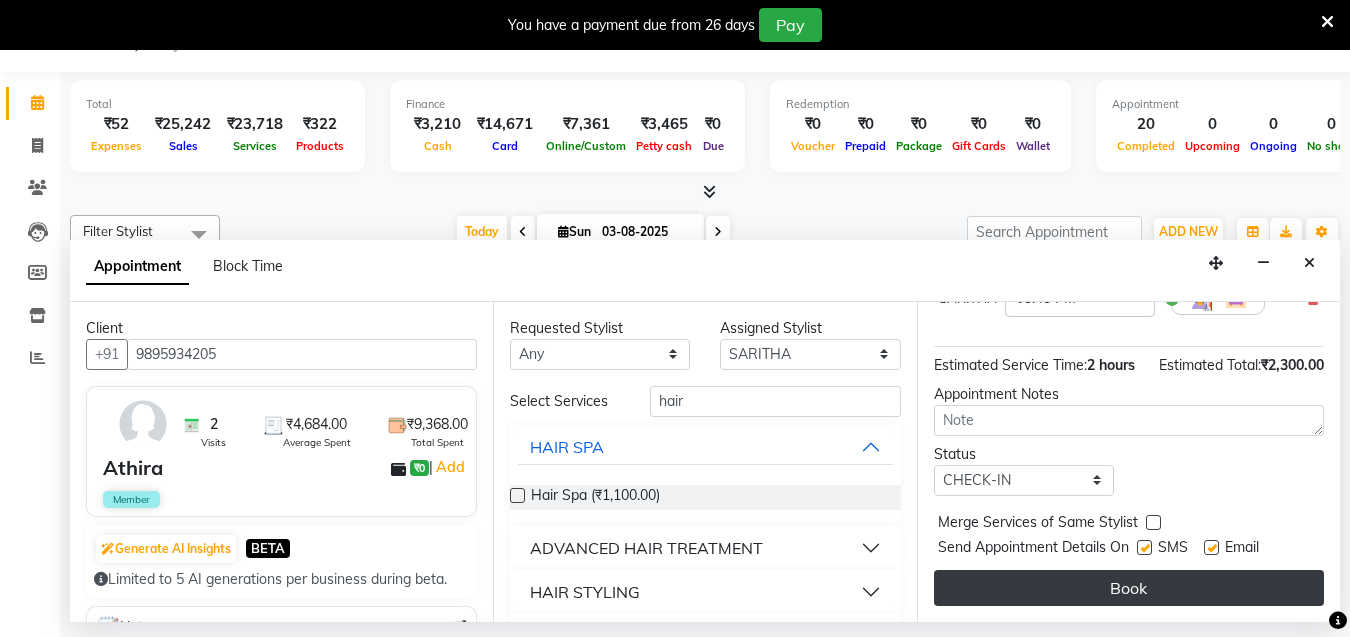 click on "Book" at bounding box center (1129, 588) 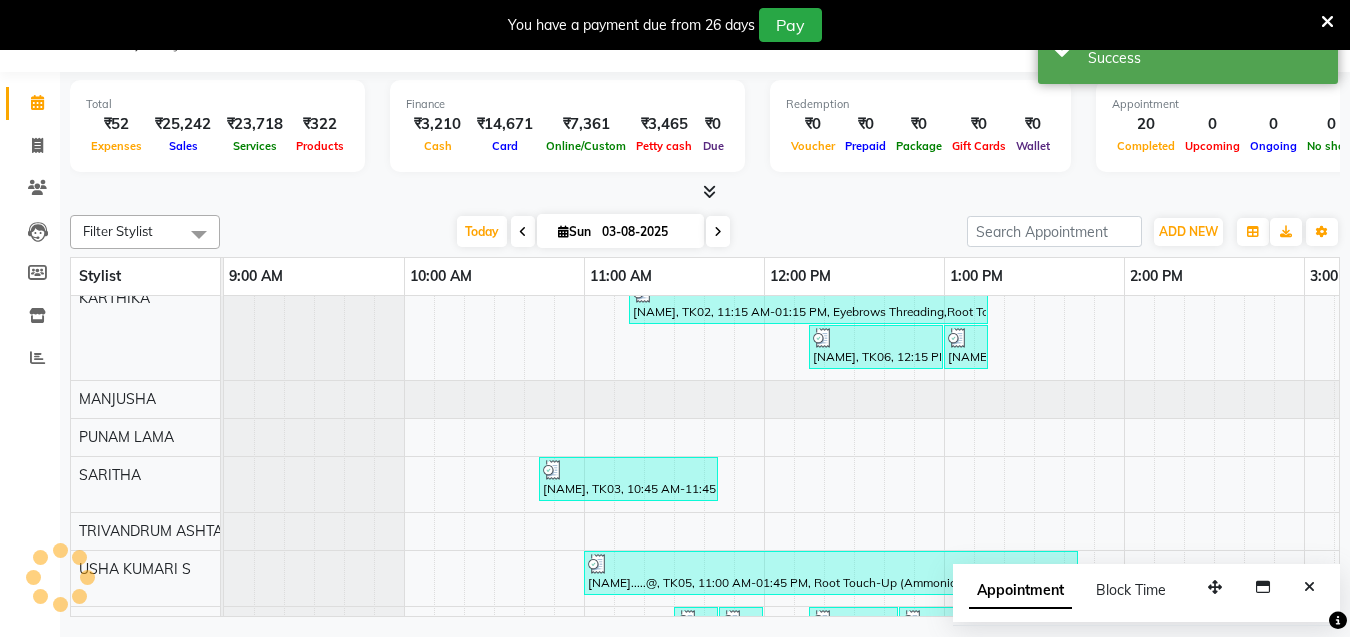 scroll, scrollTop: 0, scrollLeft: 0, axis: both 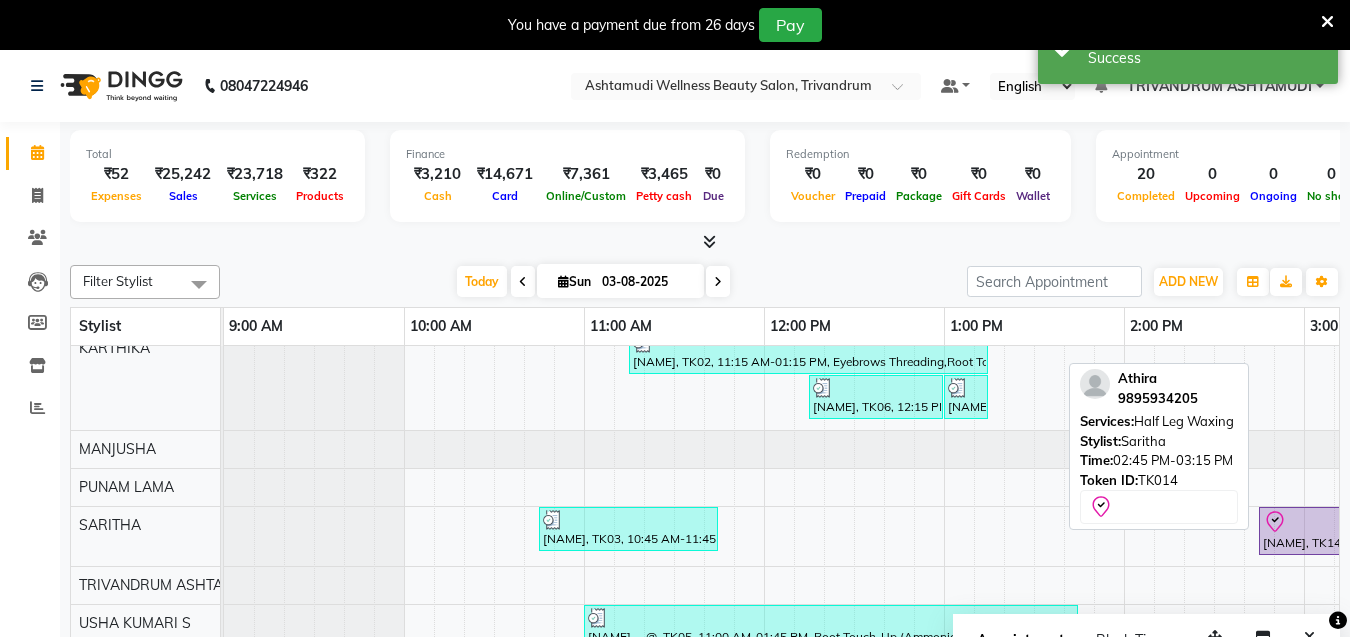 click on "[FIRST], TK14, [TIME]-[TIME], [SERVICE]" at bounding box center [1303, 531] 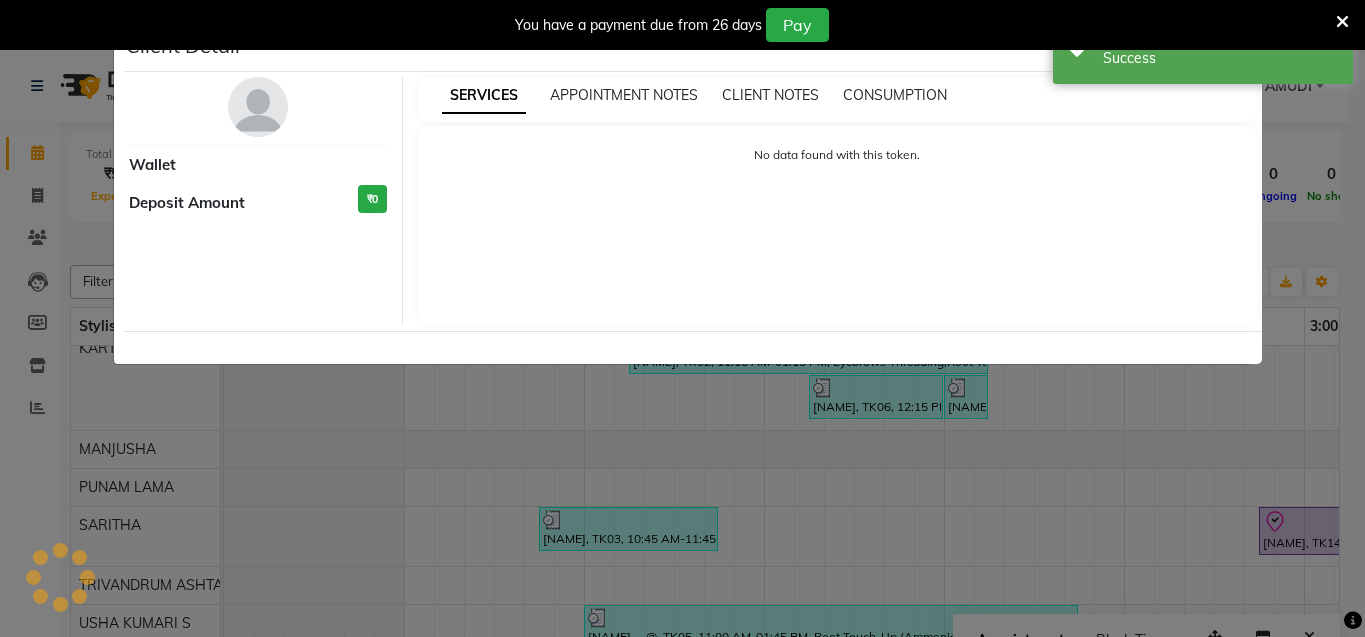 select on "8" 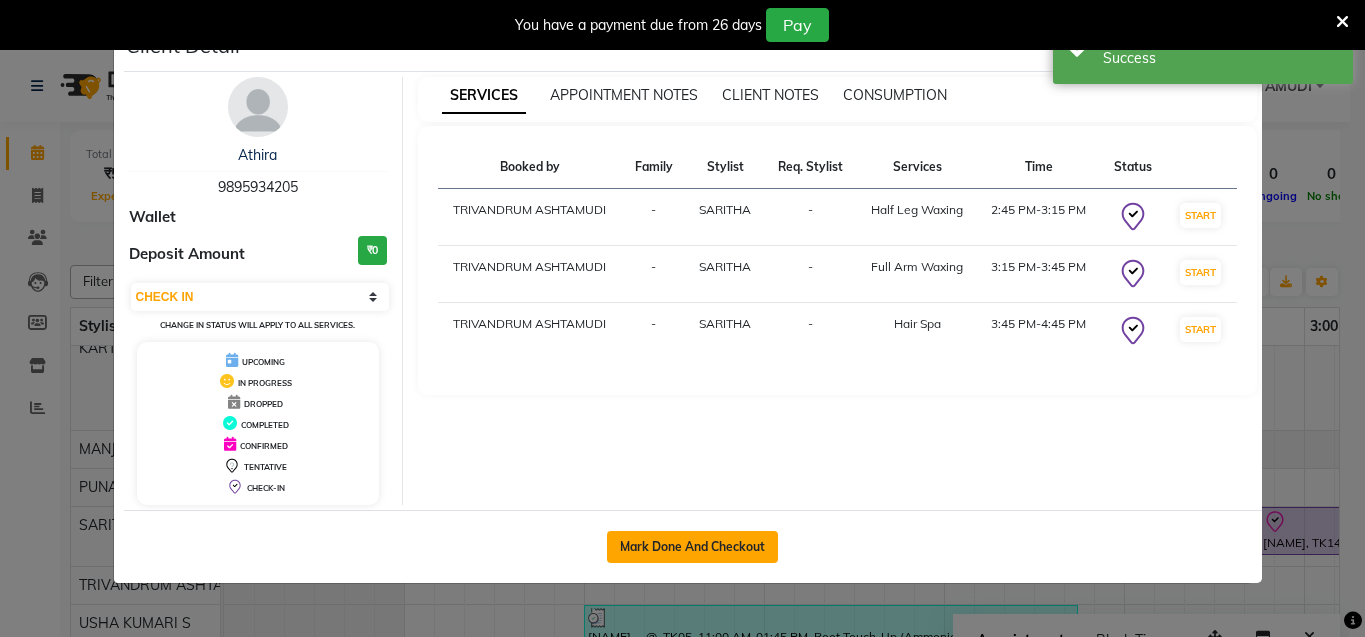 click on "Mark Done And Checkout" 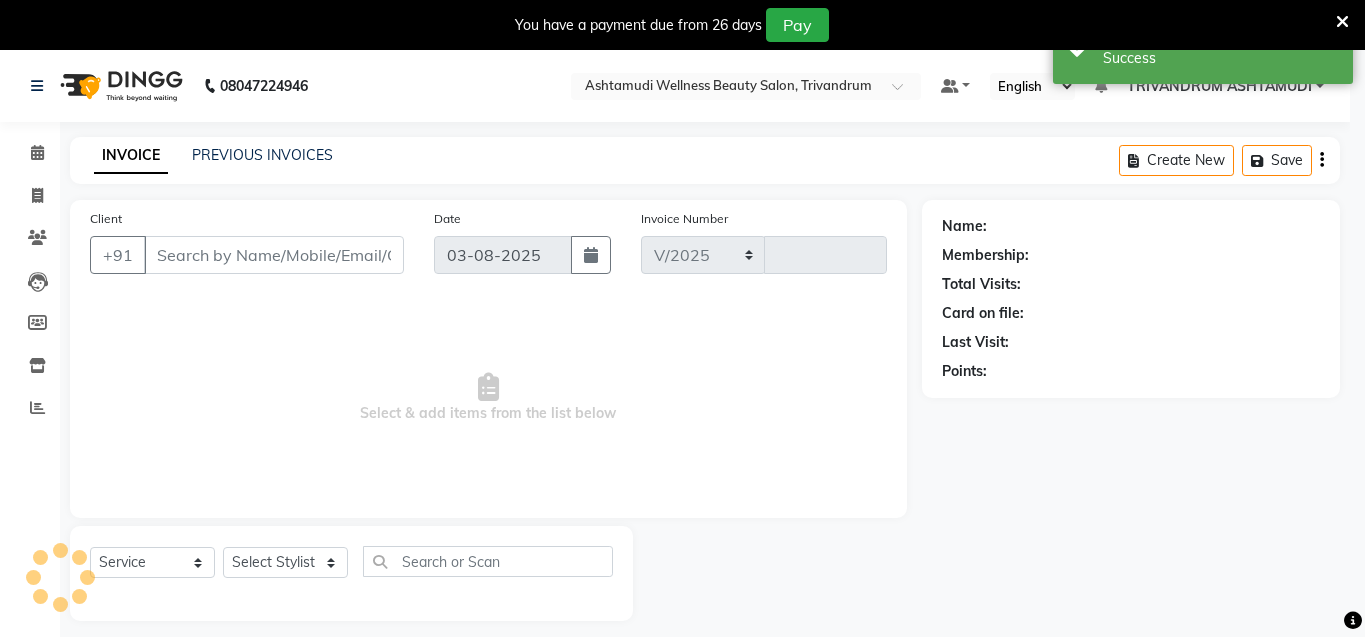 select on "4636" 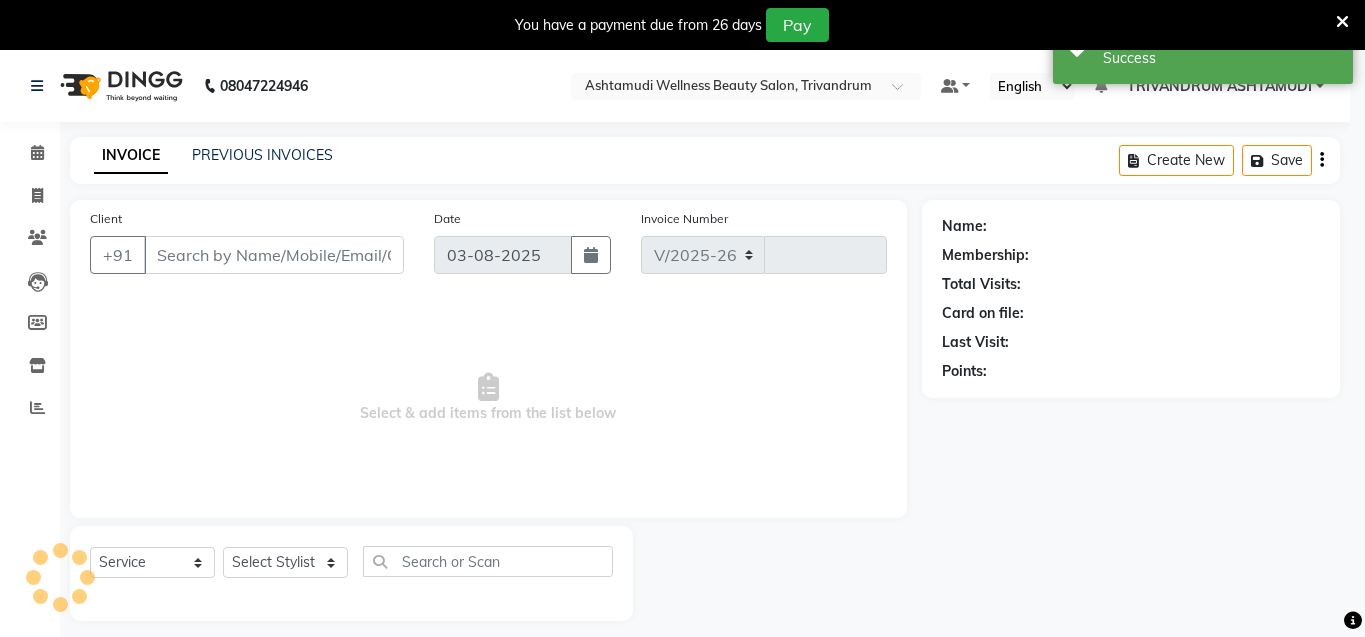 type on "2433" 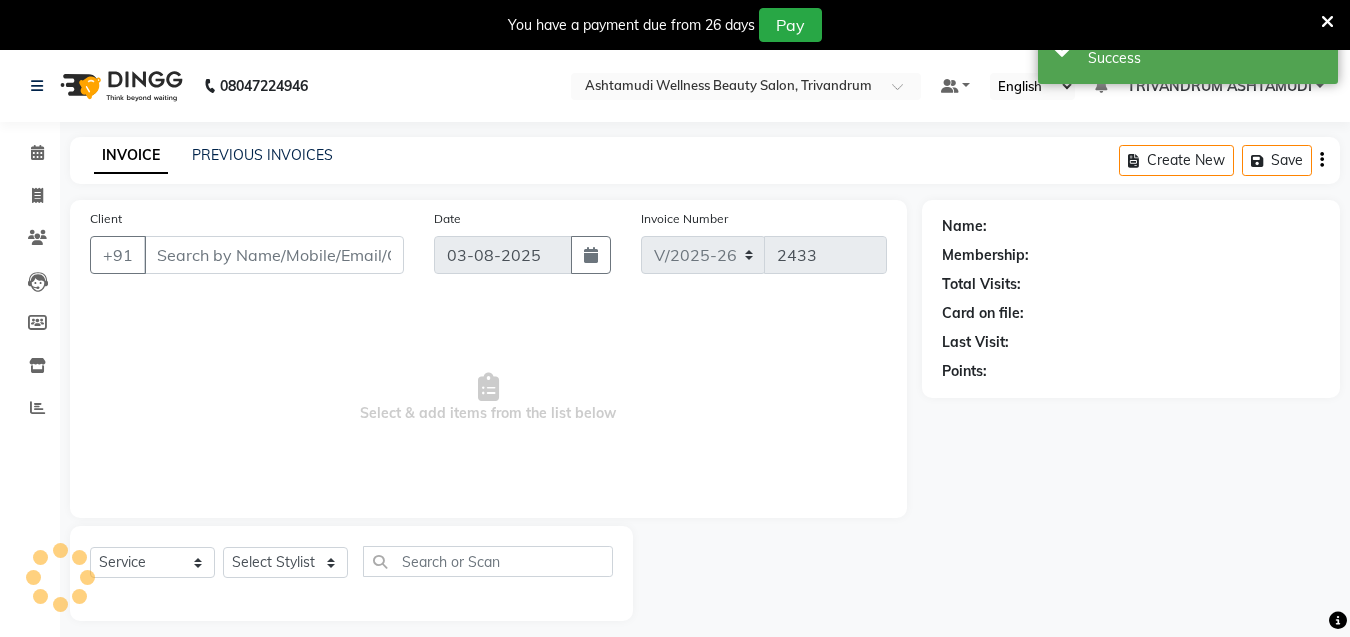 type on "9895934205" 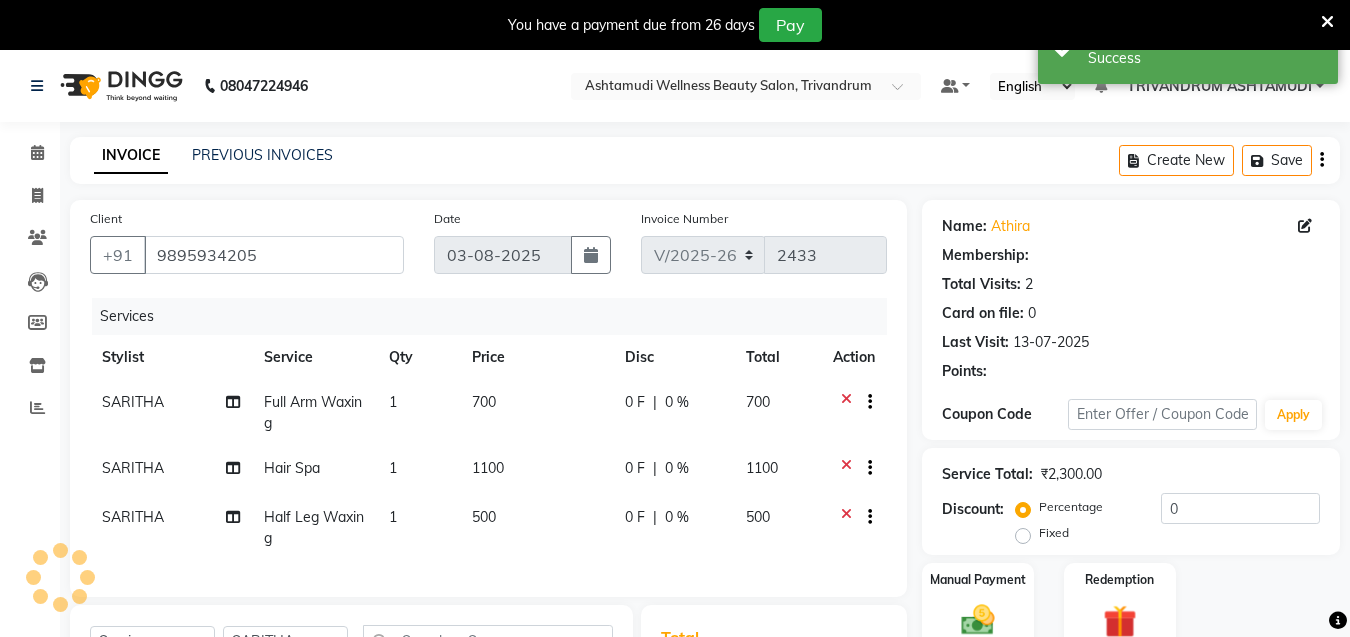 select on "1: Object" 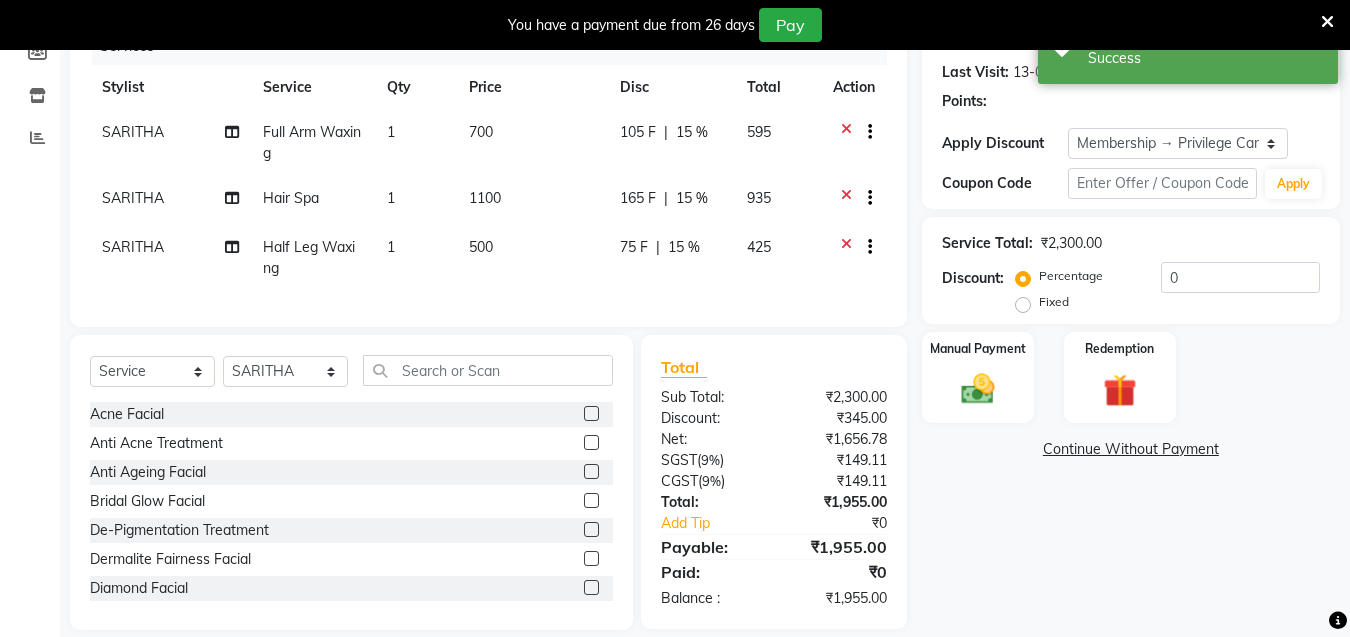 type on "15" 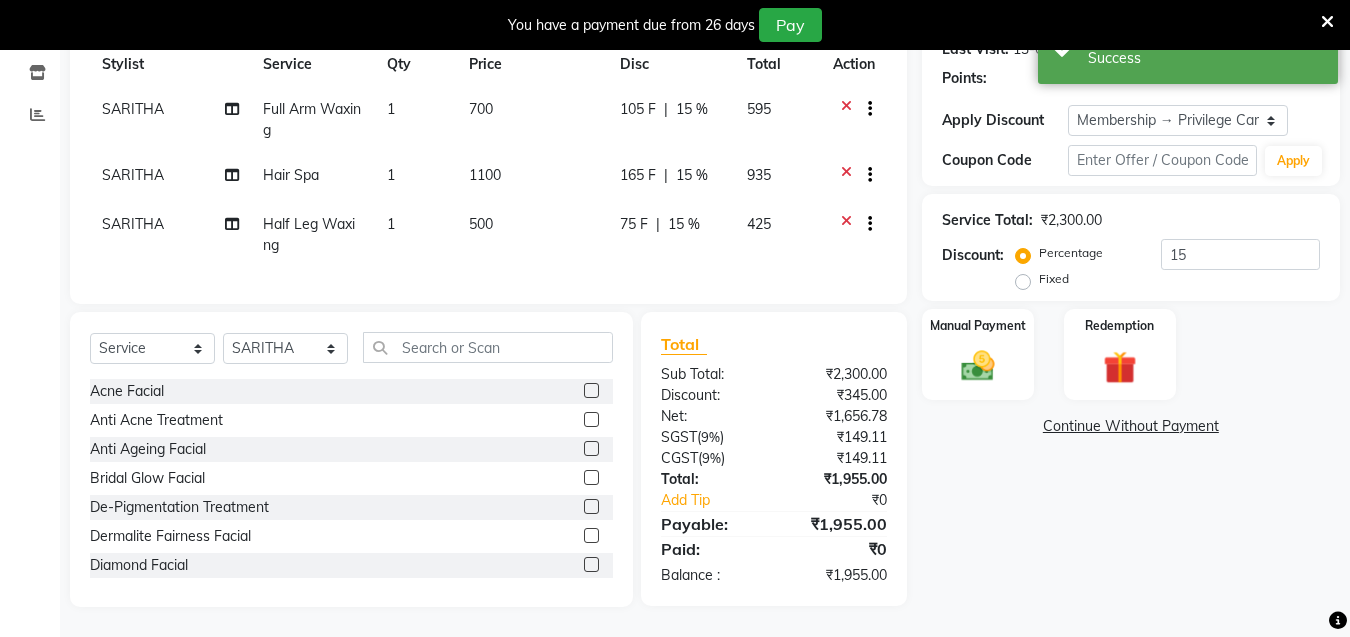 scroll, scrollTop: 308, scrollLeft: 0, axis: vertical 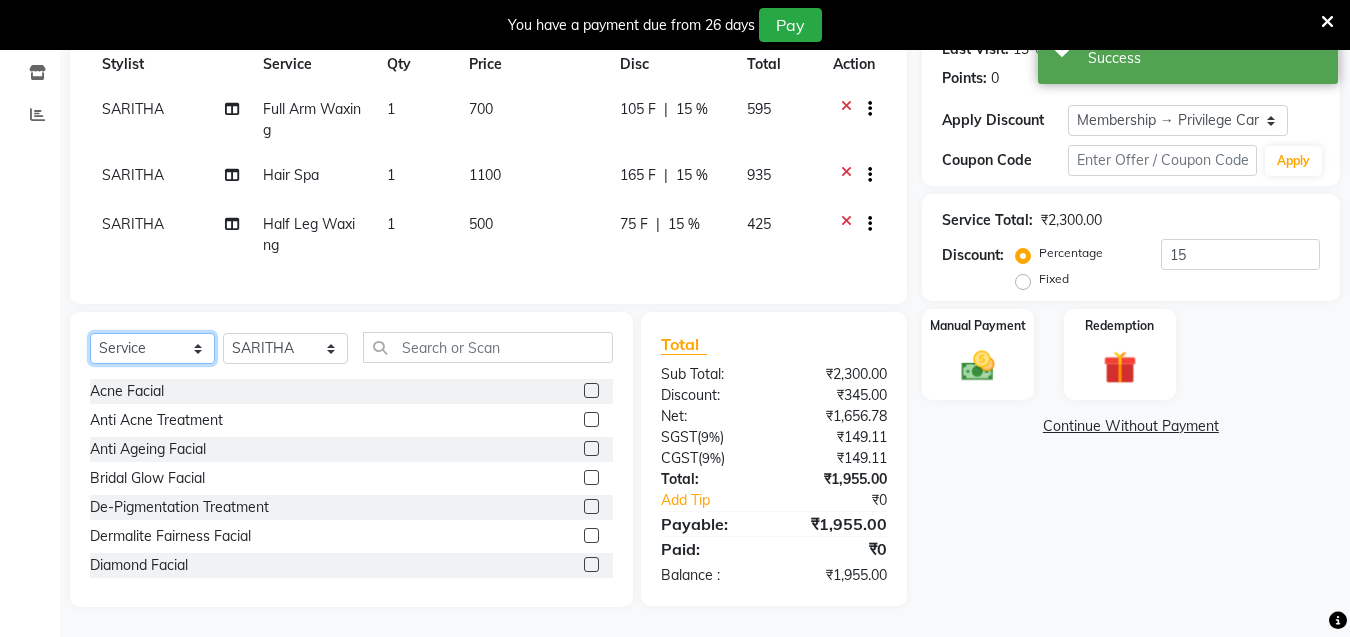 click on "Select  Service  Product  Membership  Package Voucher Prepaid Gift Card" 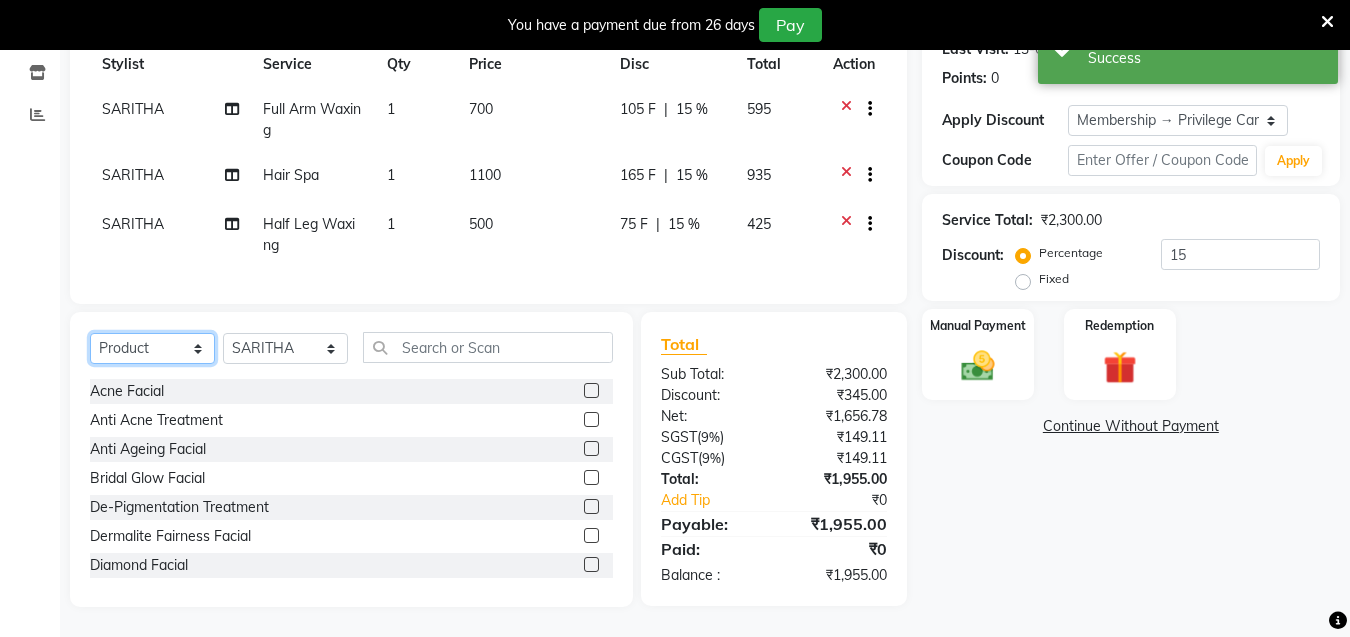 click on "Select  Service  Product  Membership  Package Voucher Prepaid Gift Card" 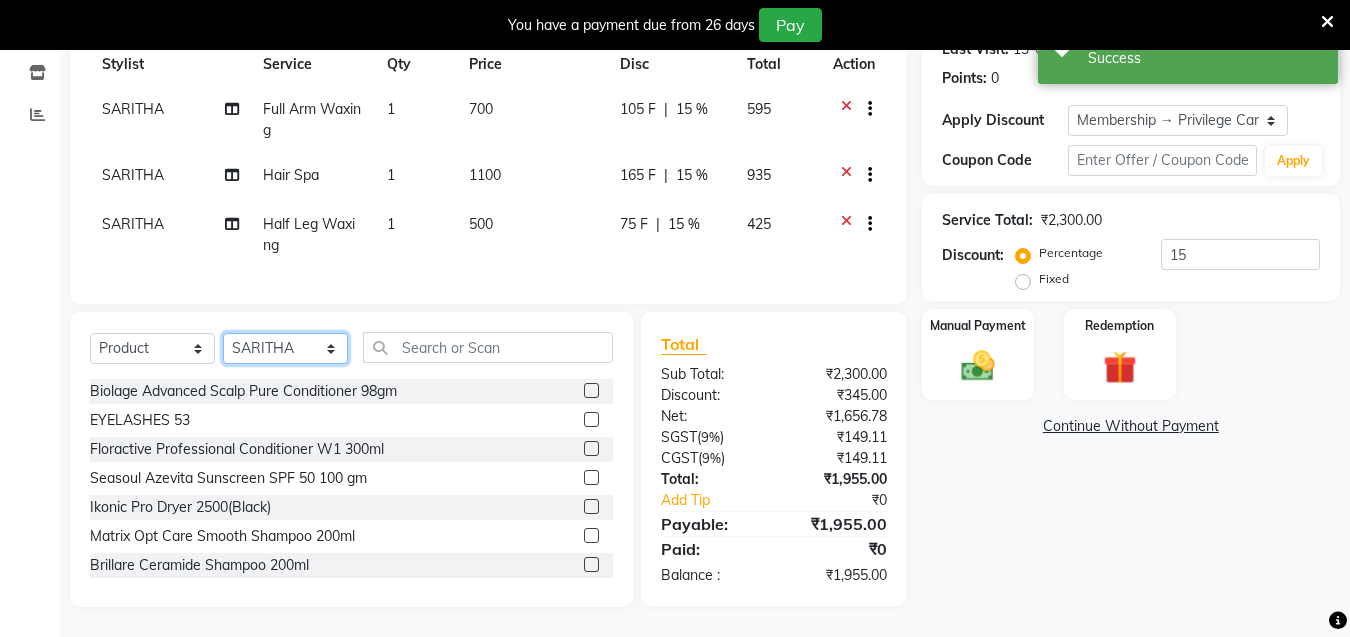 click on "Select Stylist ANJALI L B	 CHIPPY DHANYA D INDU GURUNG	 KARTHIKA	 Lekshmi MANJUSHA	 PUNAM LAMA	 SARITHA	 SIMI Sneha TRIVANDRUM ASHTAMUDI USHA KUMARI S" 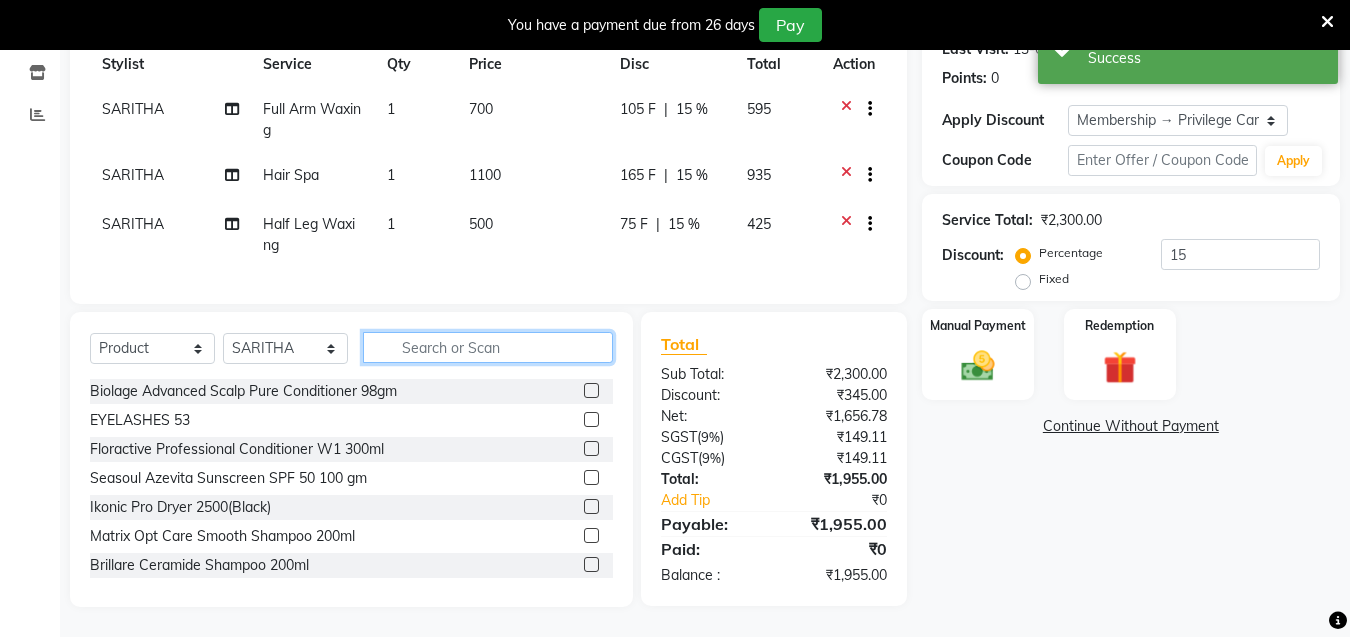 click 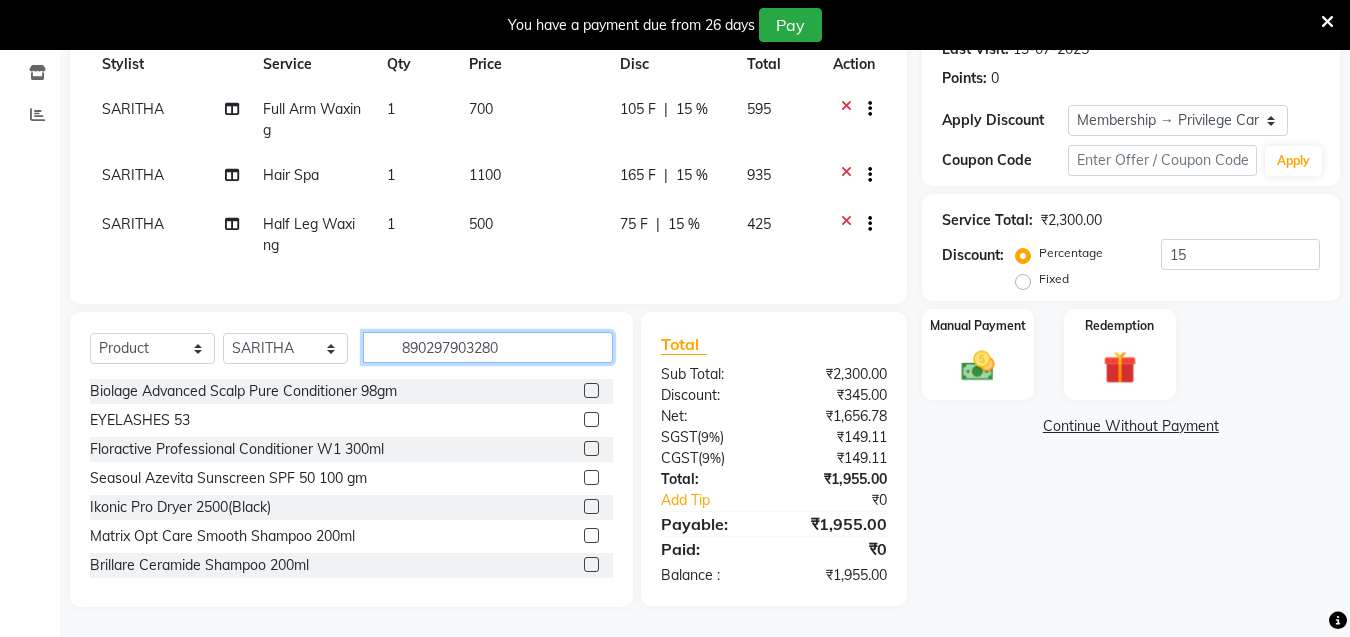 type on "8902979032803" 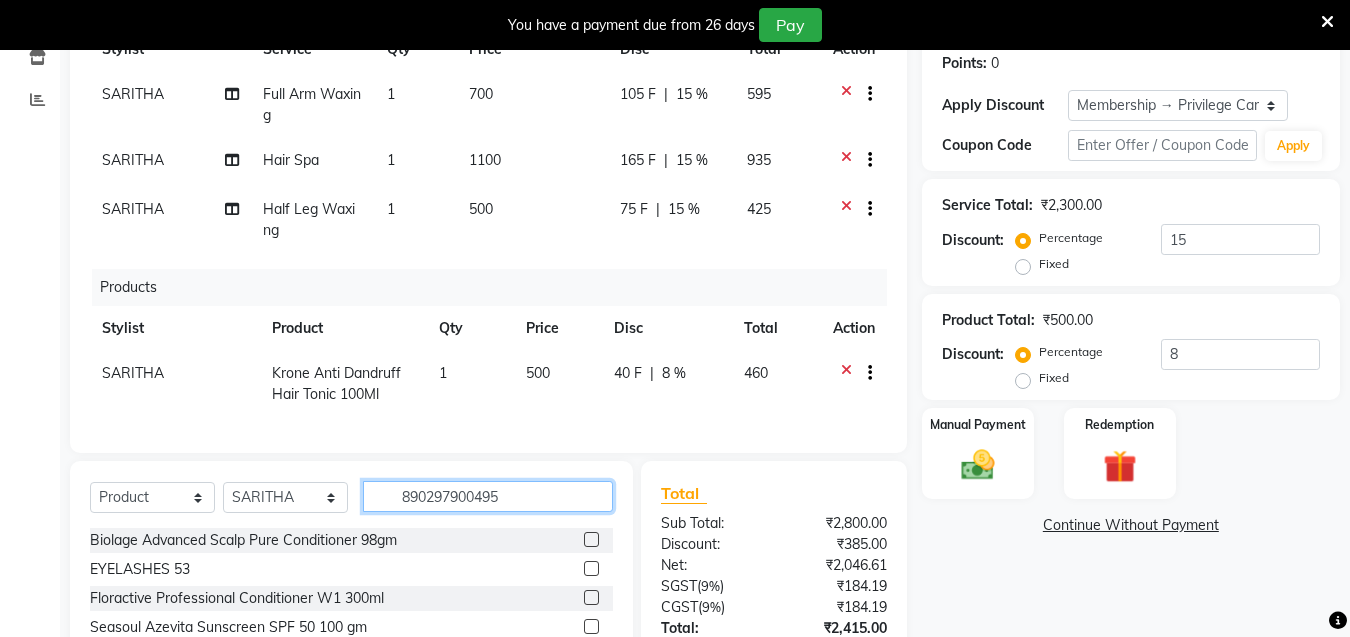 type on "8902979004954" 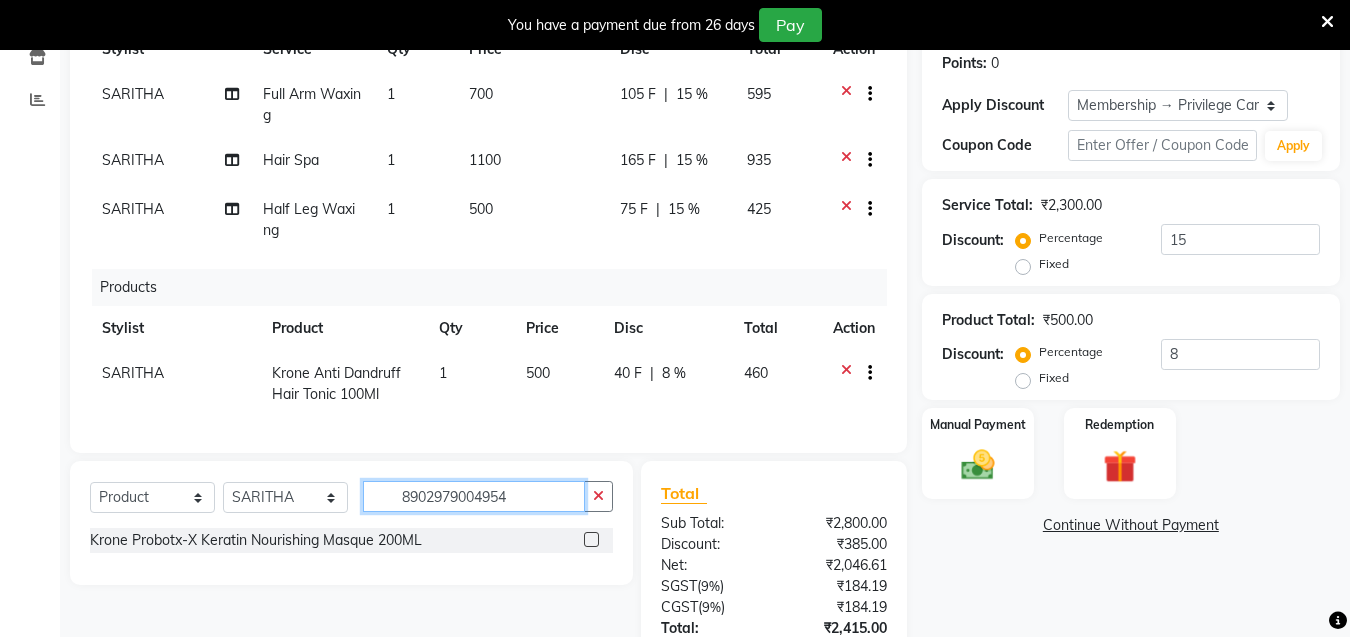 type 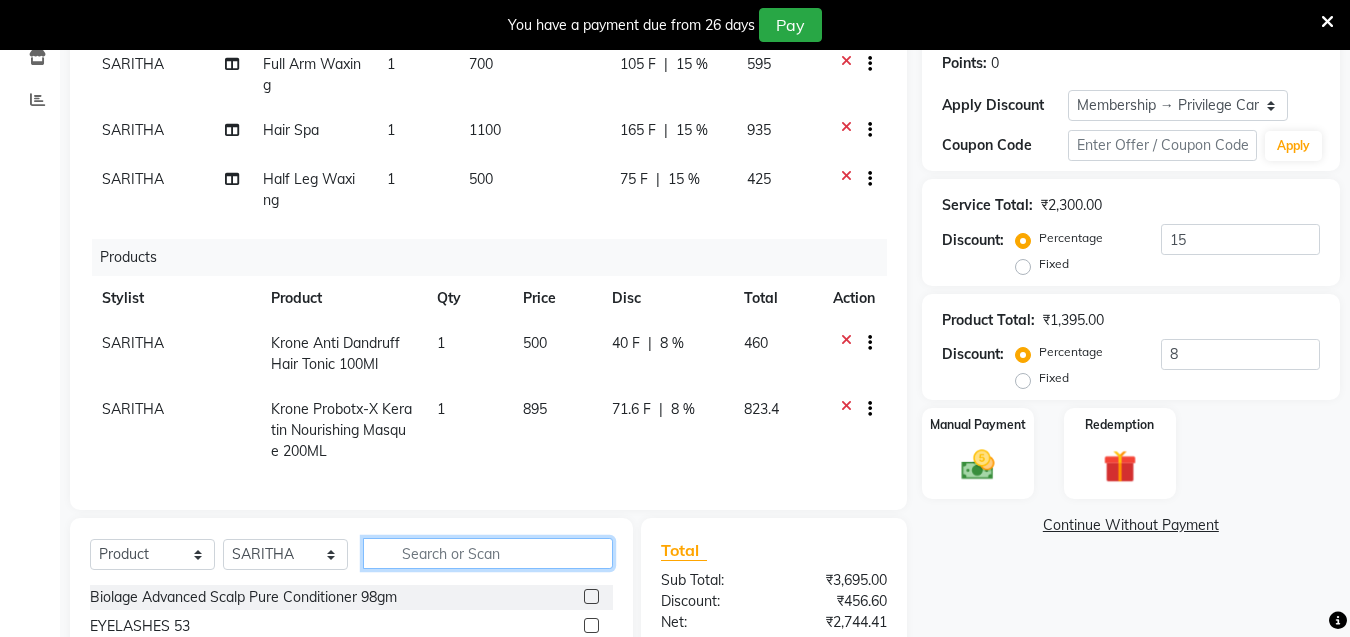 scroll, scrollTop: 45, scrollLeft: 0, axis: vertical 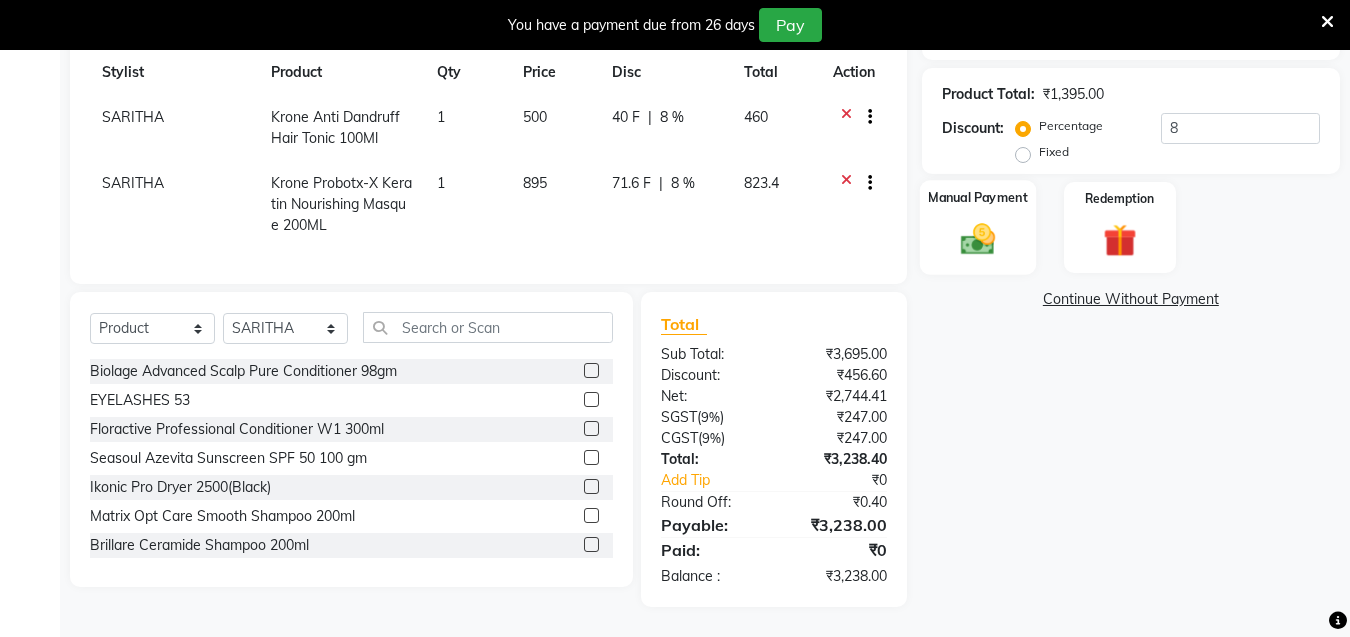 click 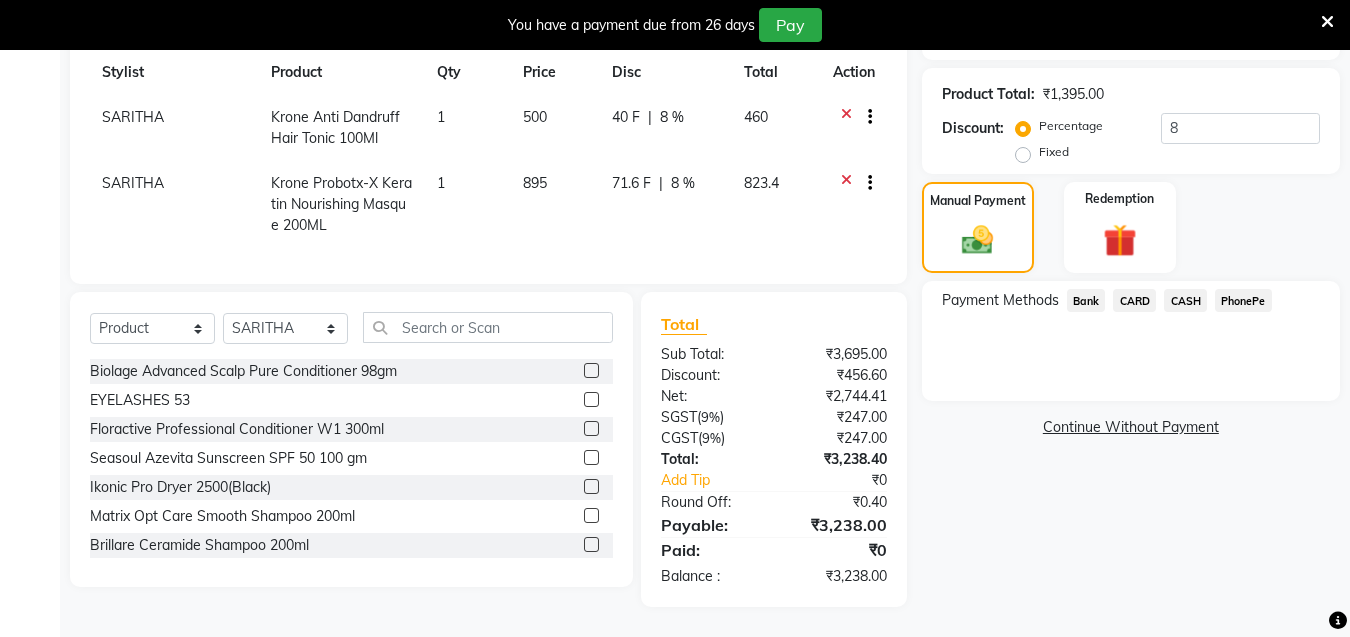 click on "CASH" 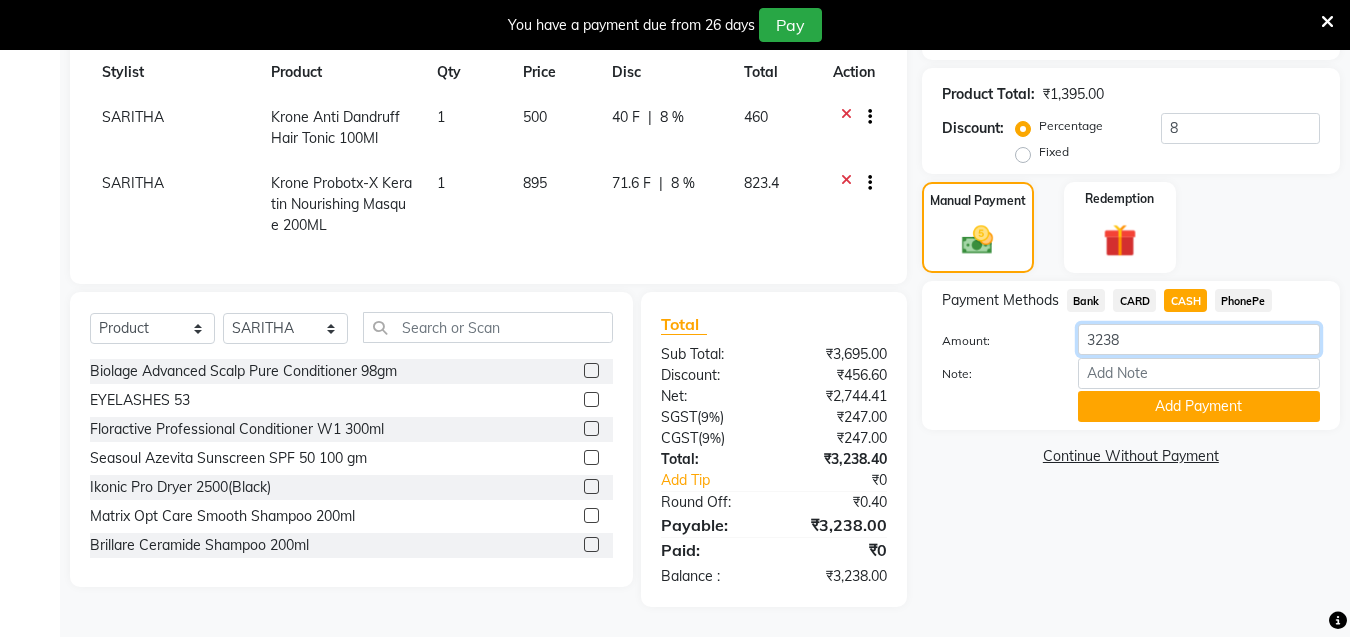 drag, startPoint x: 1161, startPoint y: 340, endPoint x: 1036, endPoint y: 332, distance: 125.25574 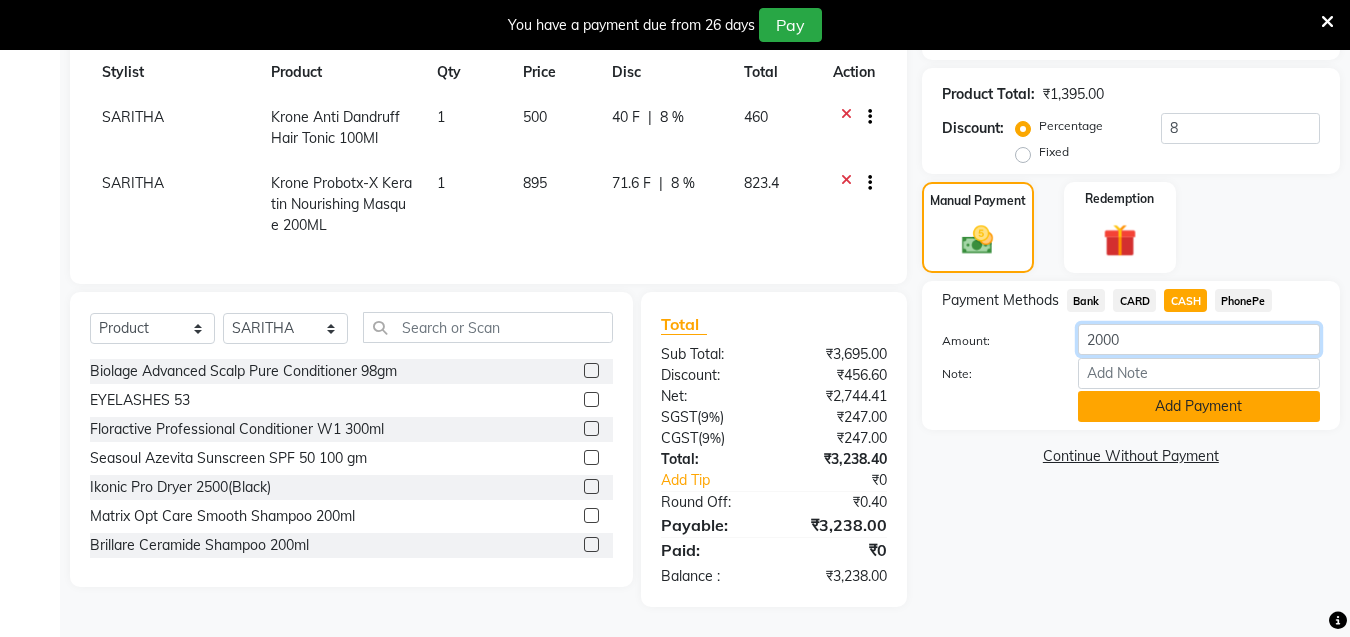 type on "2000" 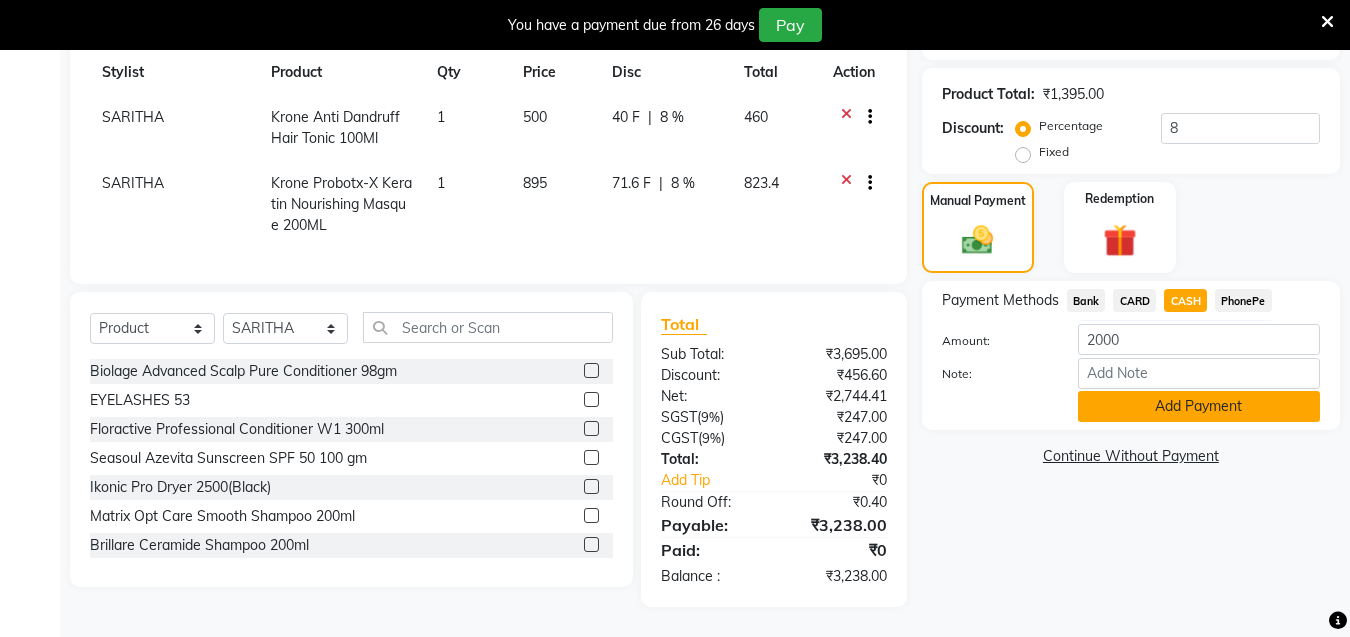 click on "Add Payment" 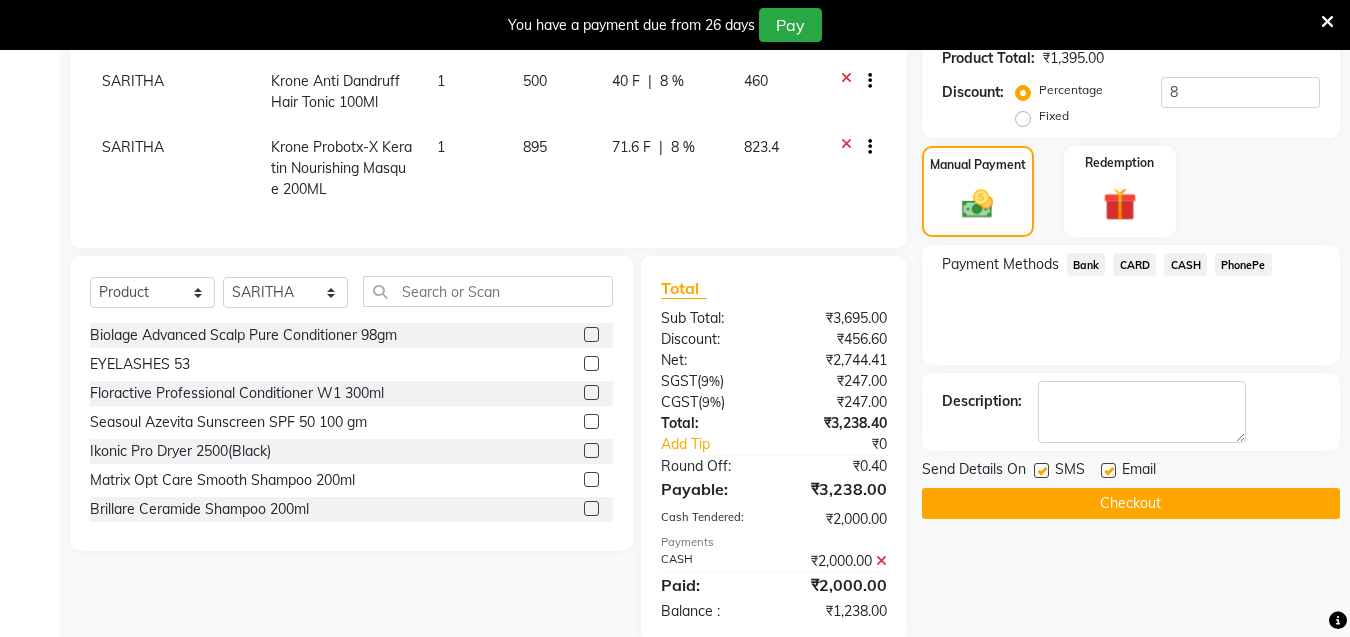 scroll, scrollTop: 605, scrollLeft: 0, axis: vertical 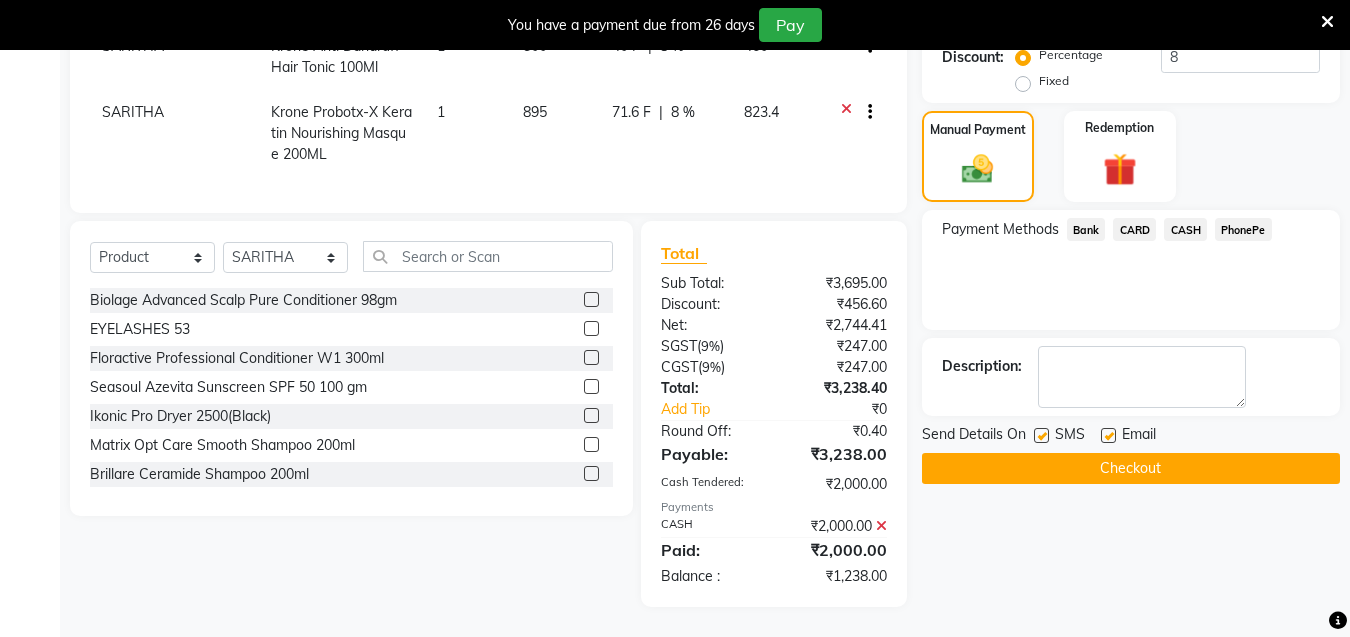 click on "PhonePe" 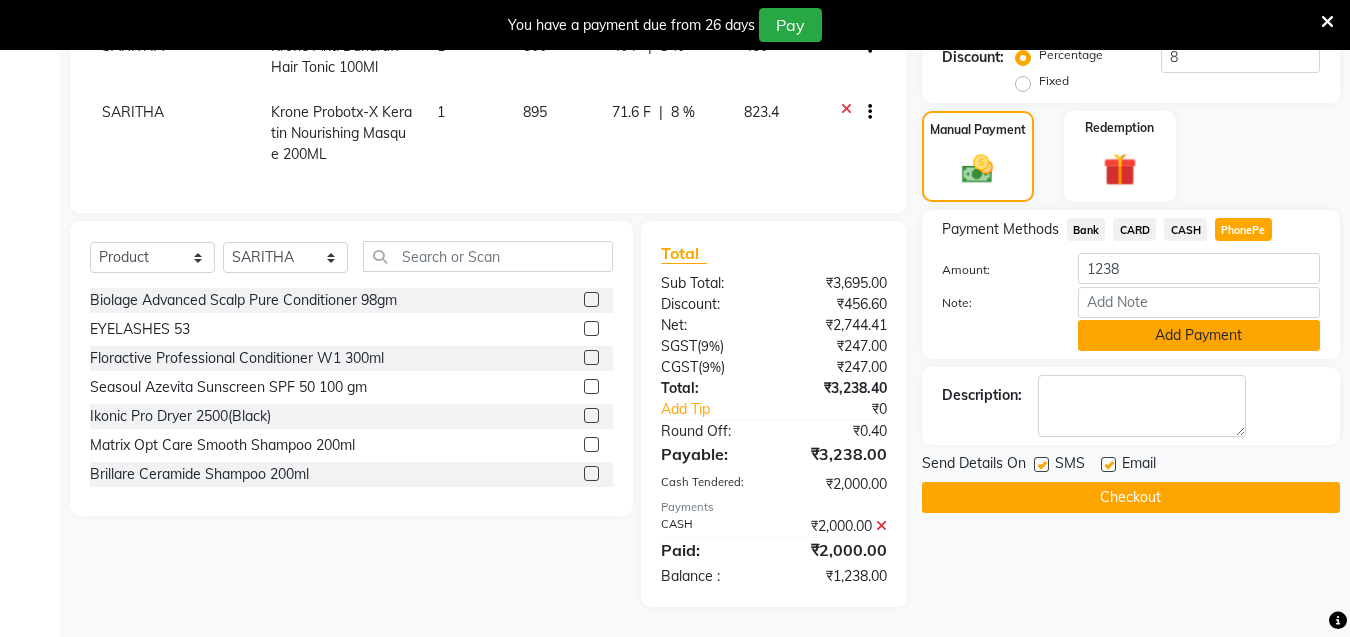 click on "Add Payment" 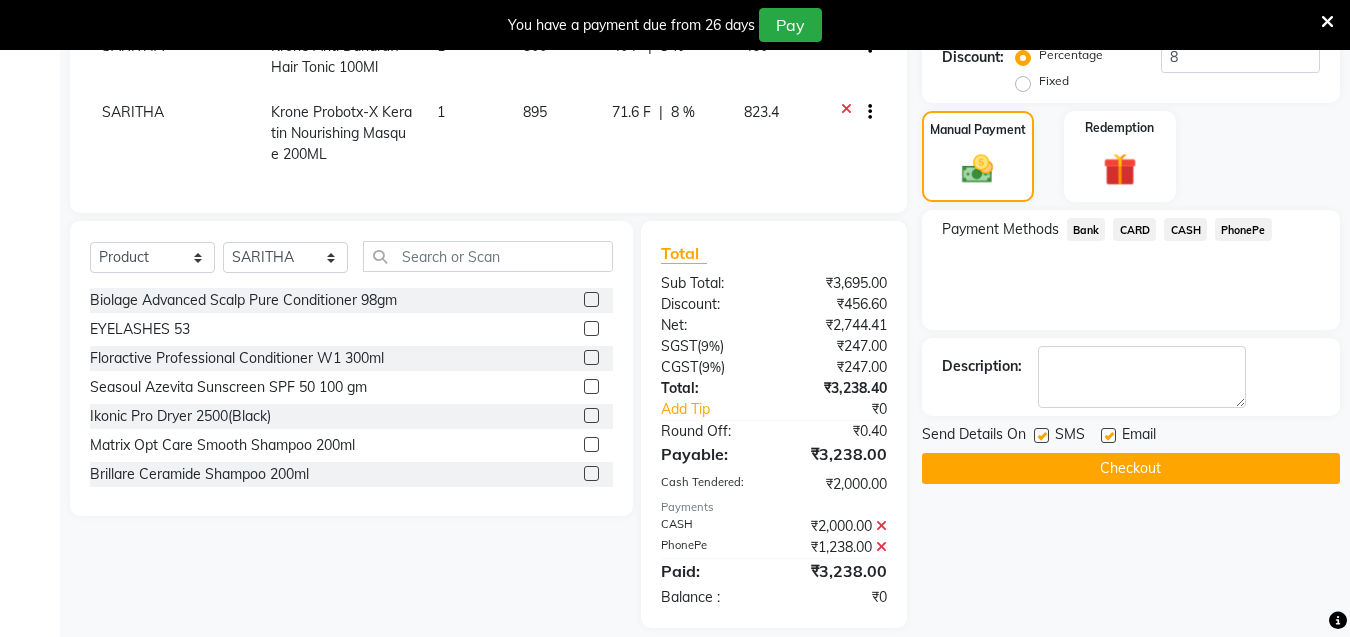 click on "Checkout" 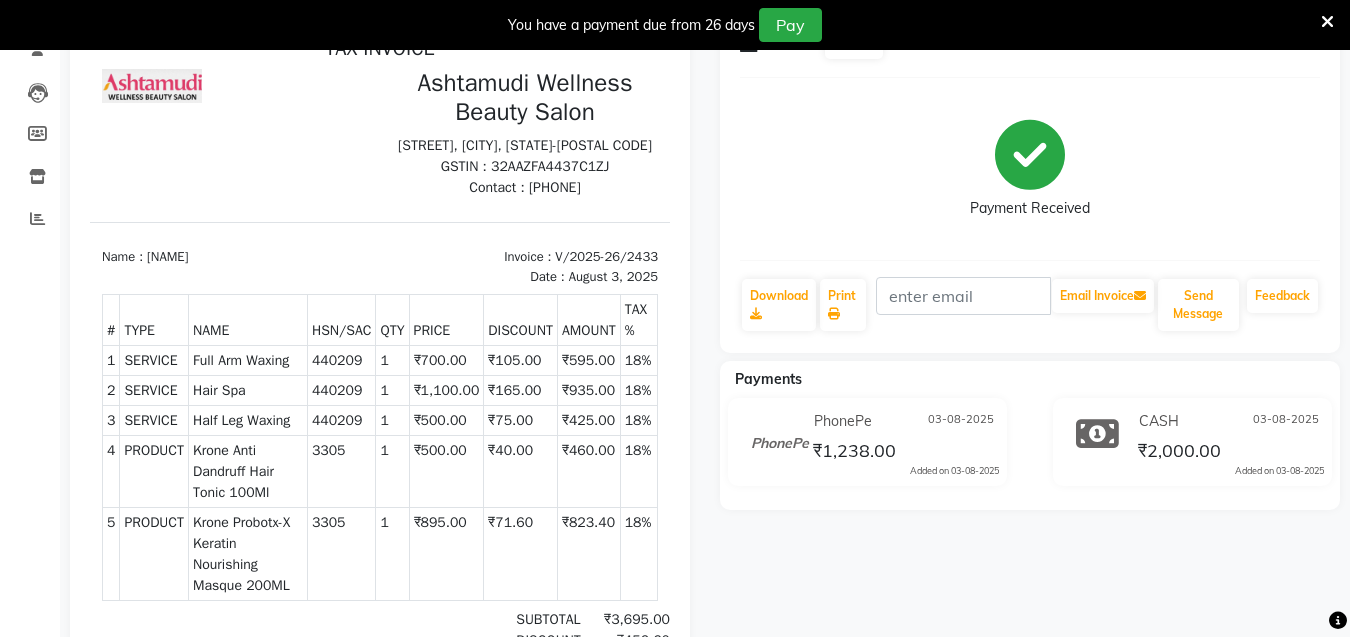 scroll, scrollTop: 0, scrollLeft: 0, axis: both 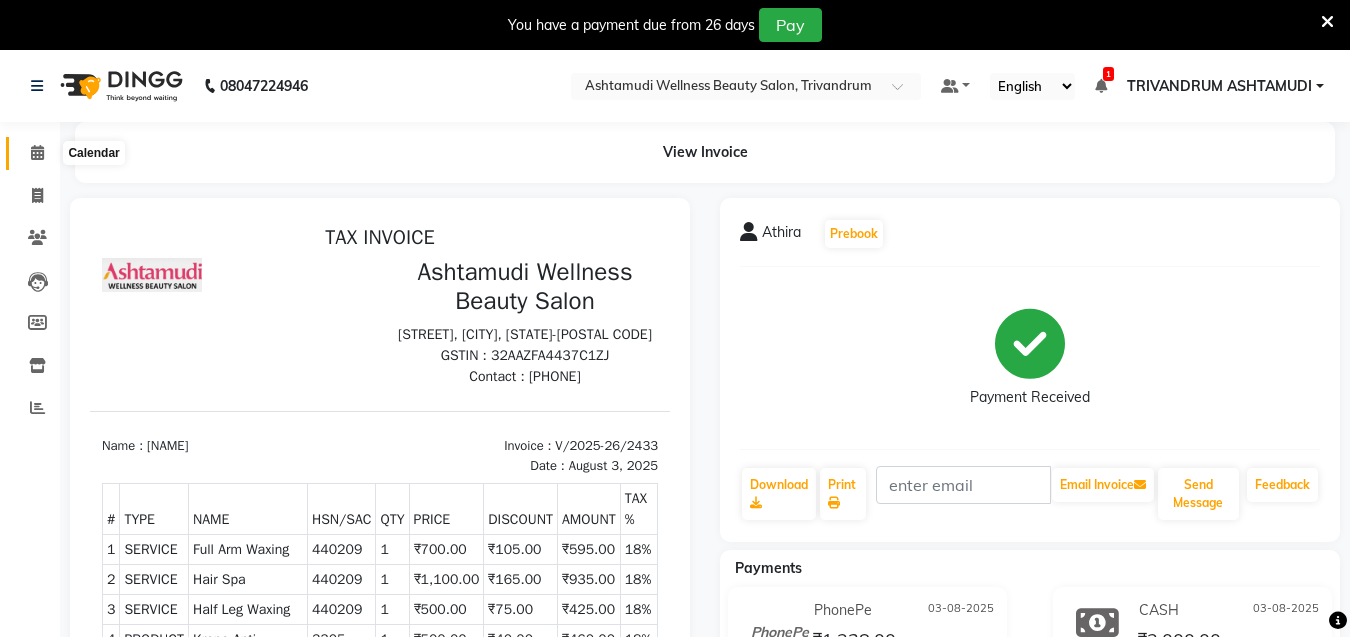 click 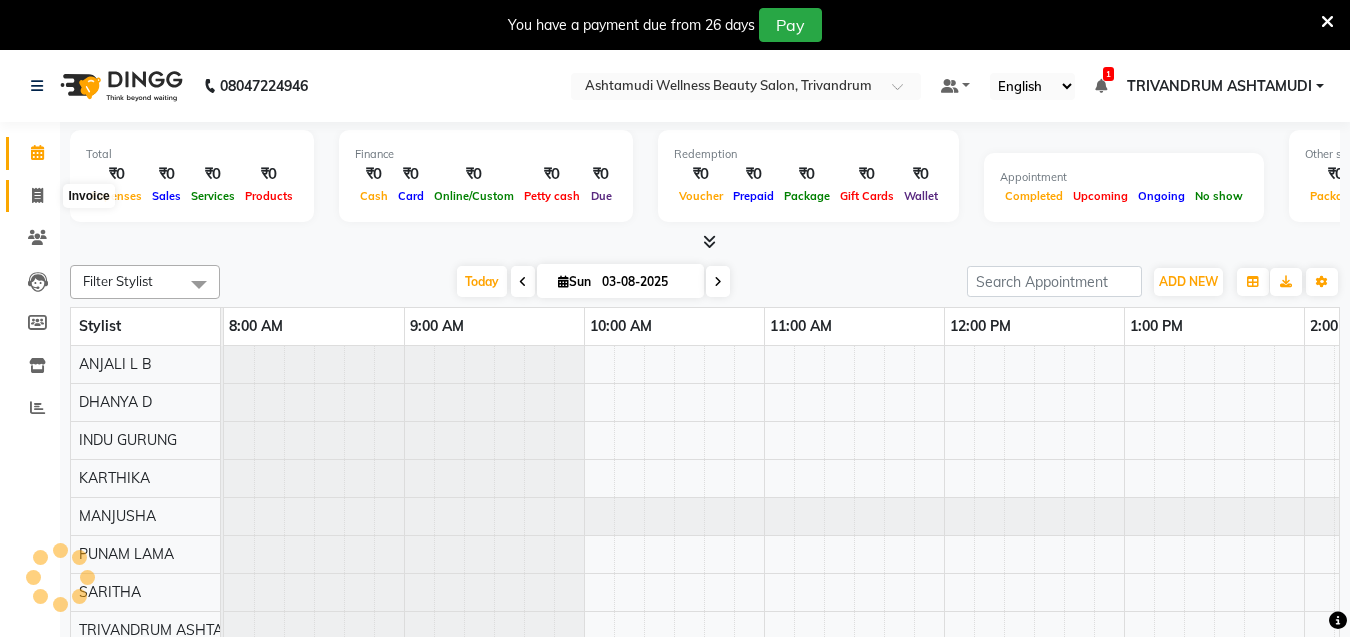 click 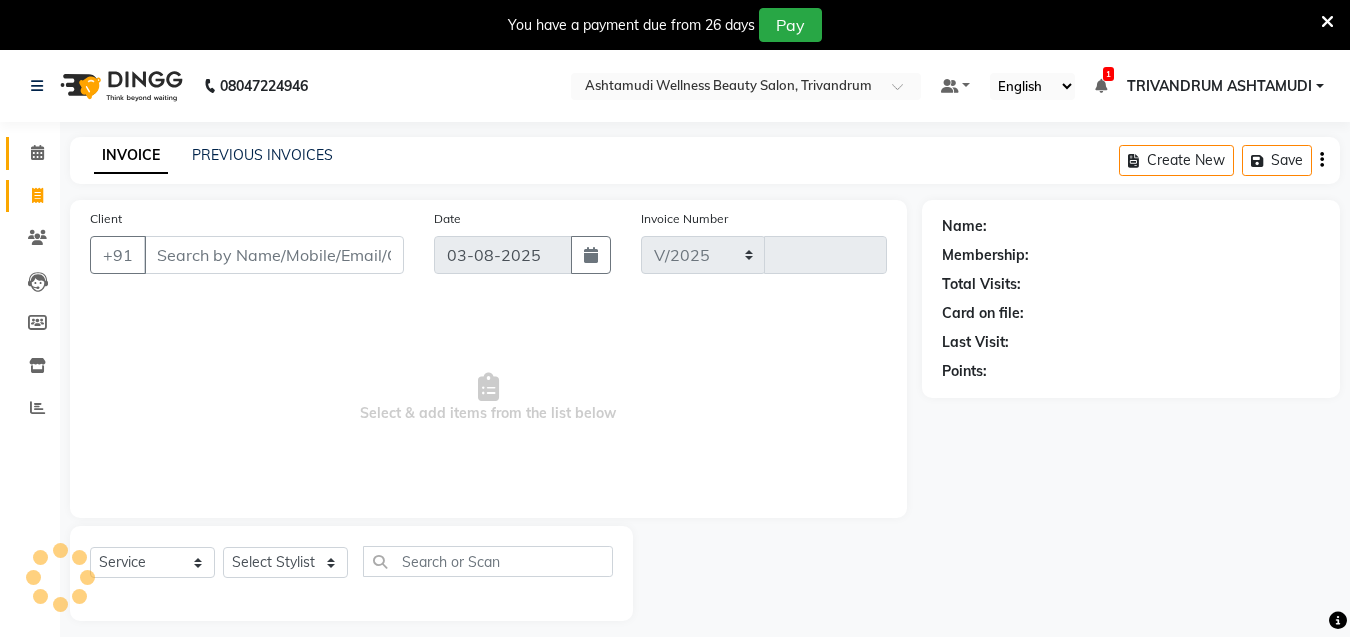 select on "4636" 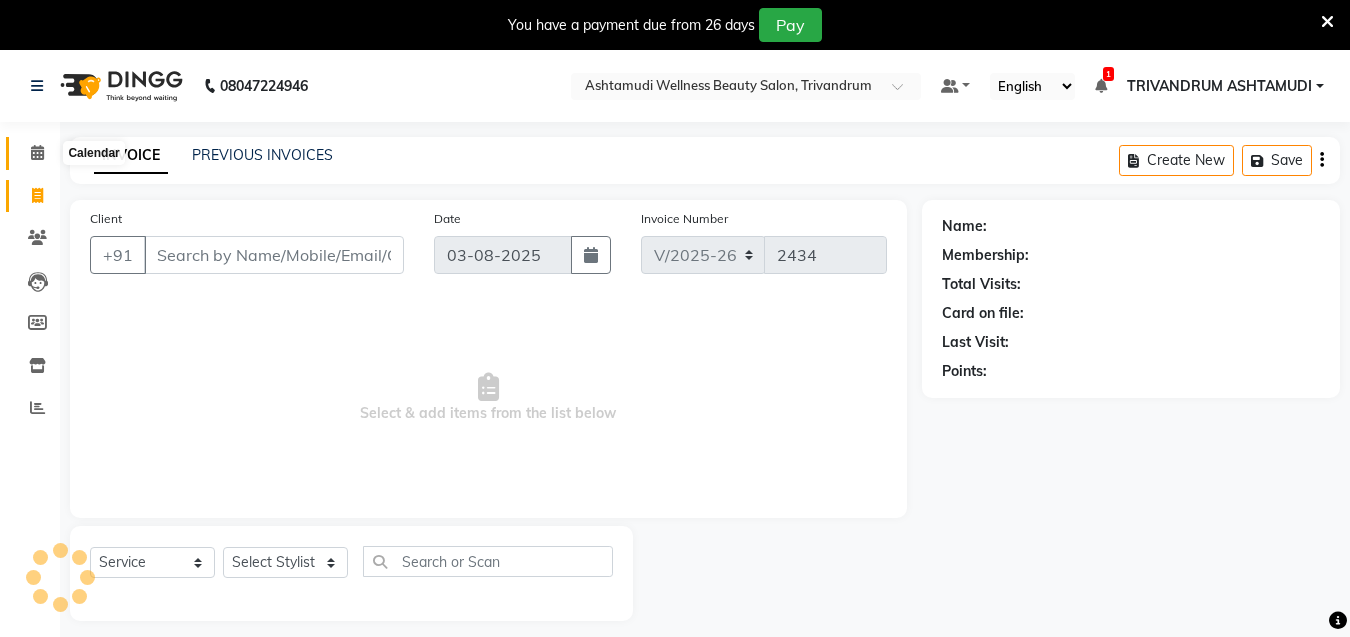 click 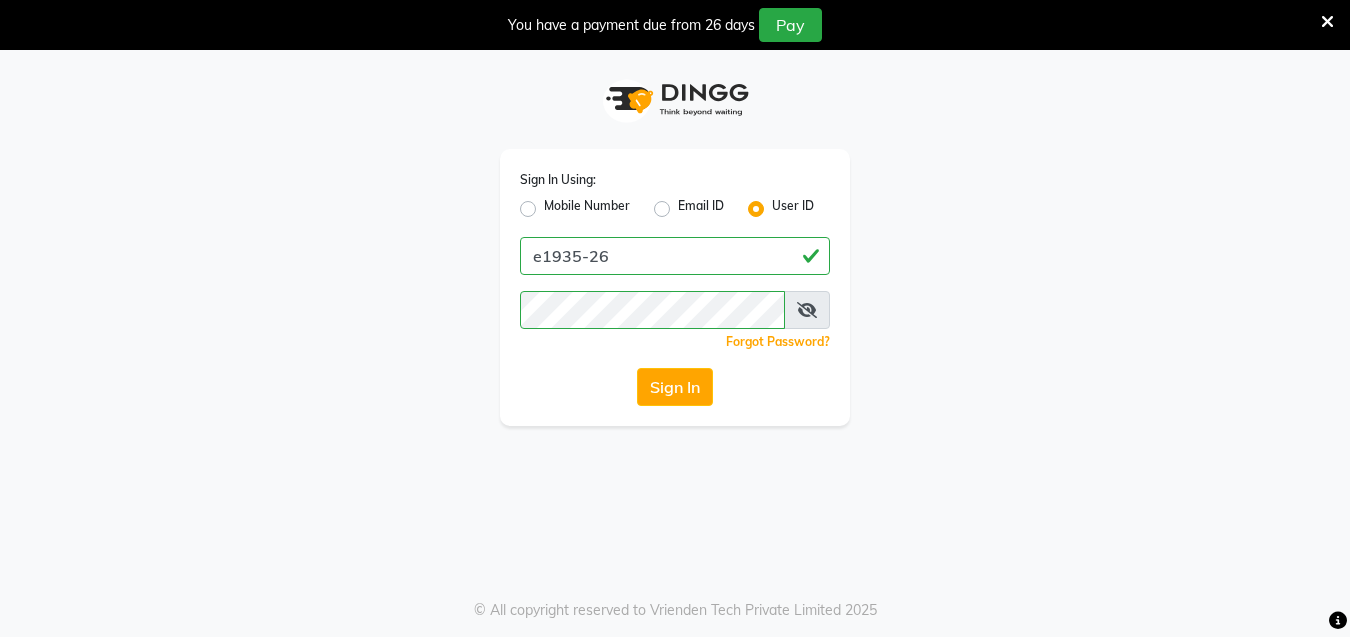 scroll, scrollTop: 2, scrollLeft: 0, axis: vertical 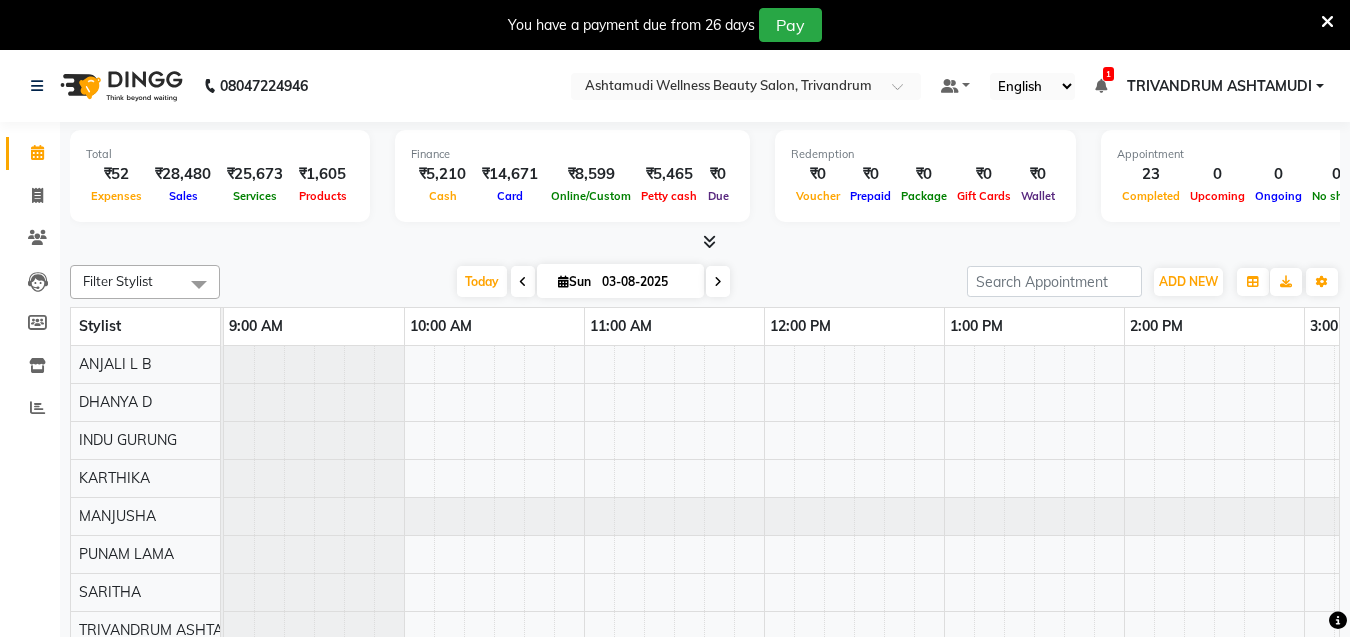 select on "en" 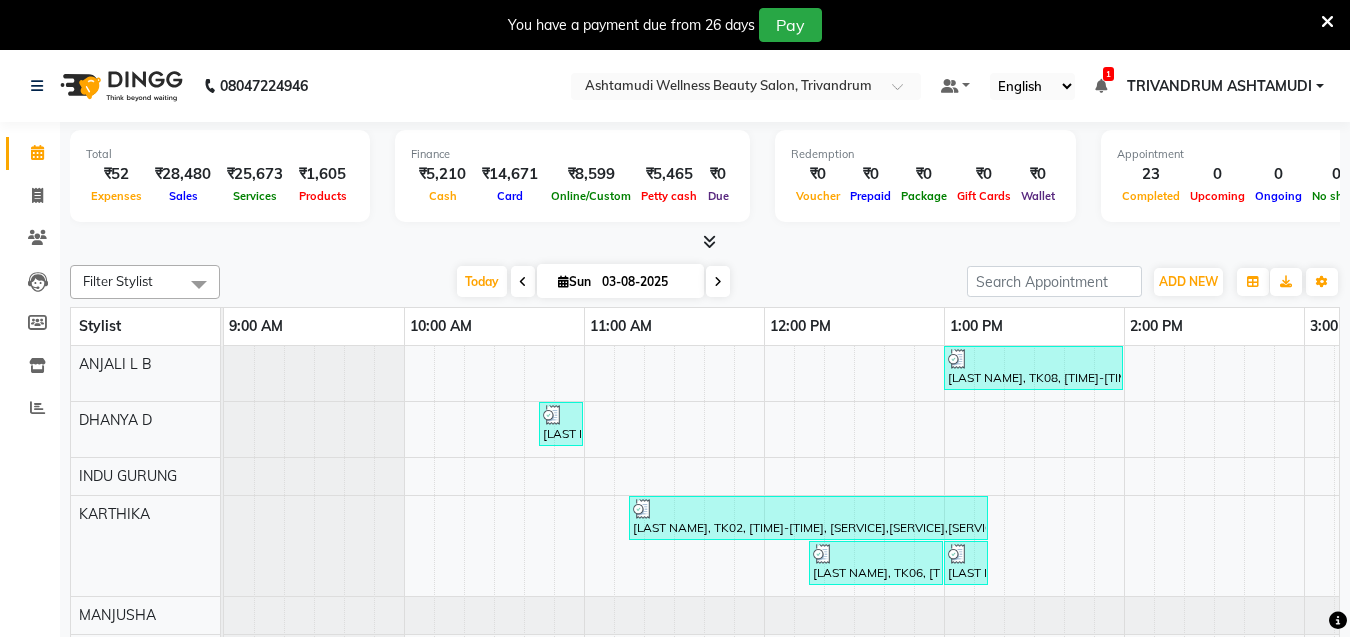 scroll, scrollTop: 0, scrollLeft: 0, axis: both 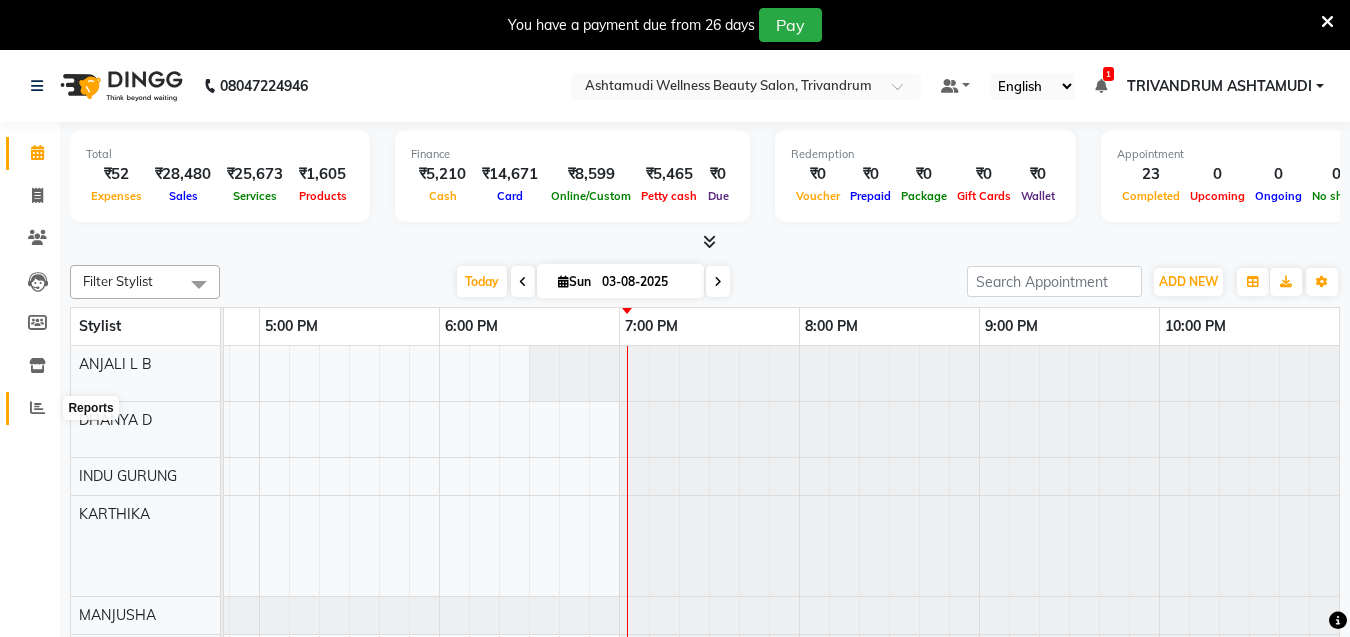 click 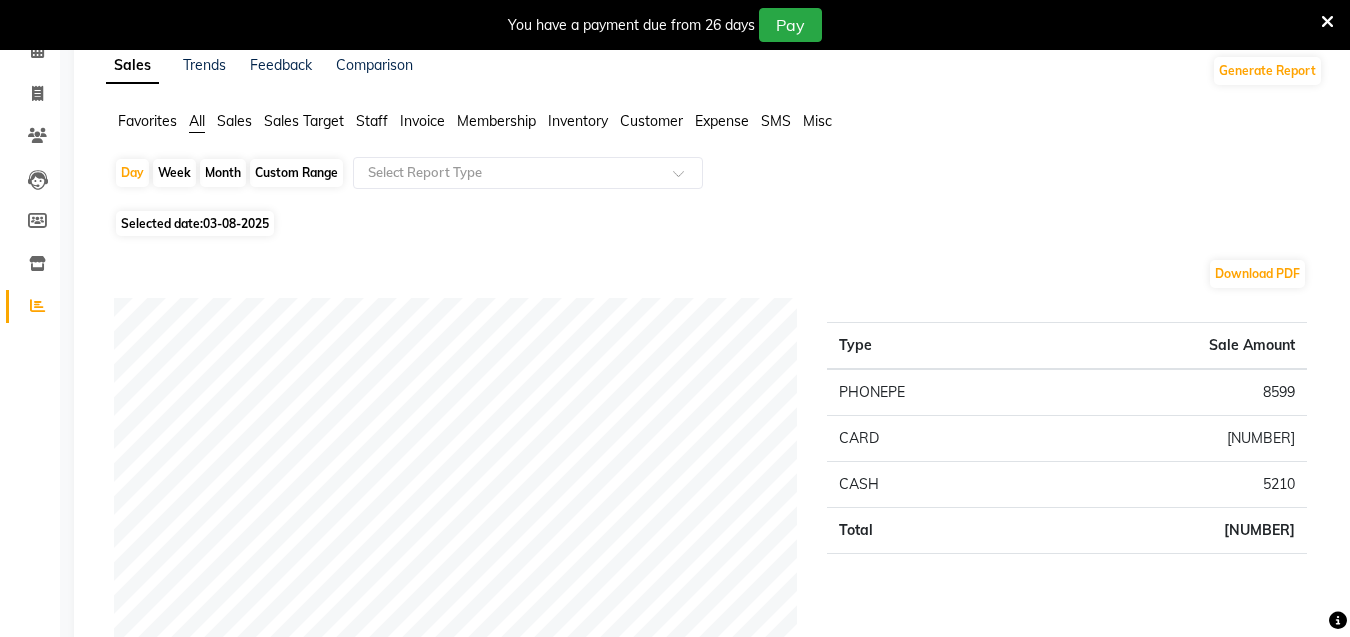 scroll, scrollTop: 200, scrollLeft: 0, axis: vertical 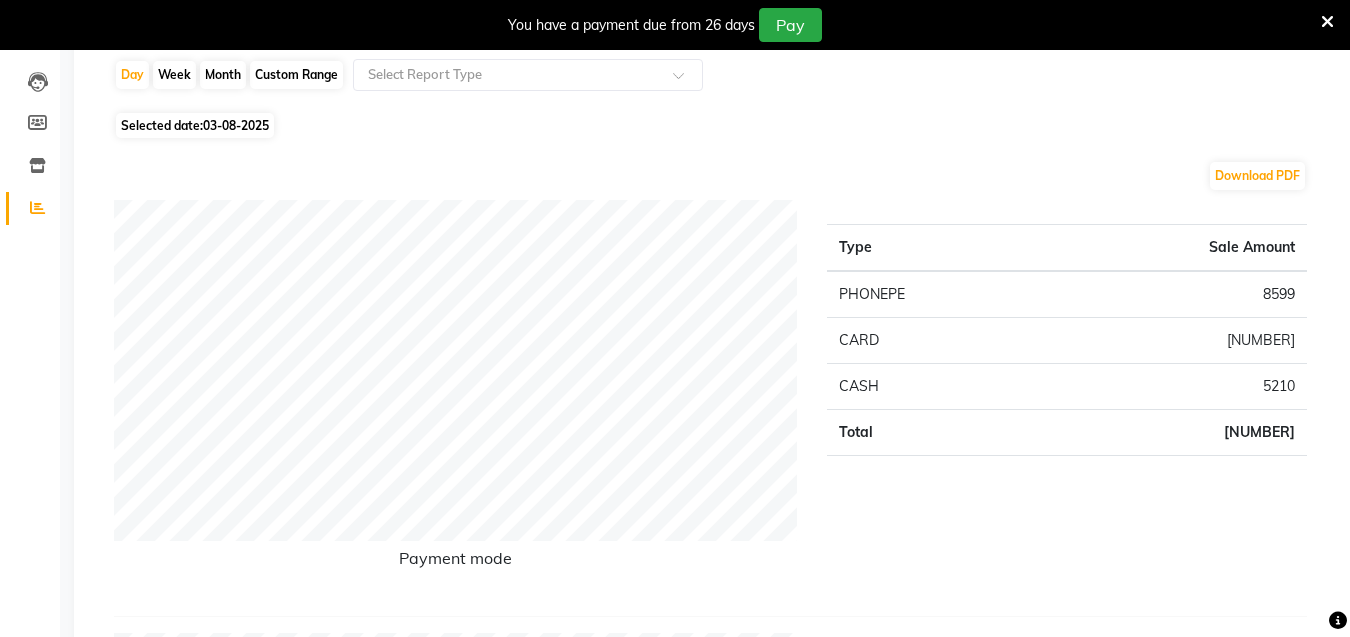 click on "Download PDF" 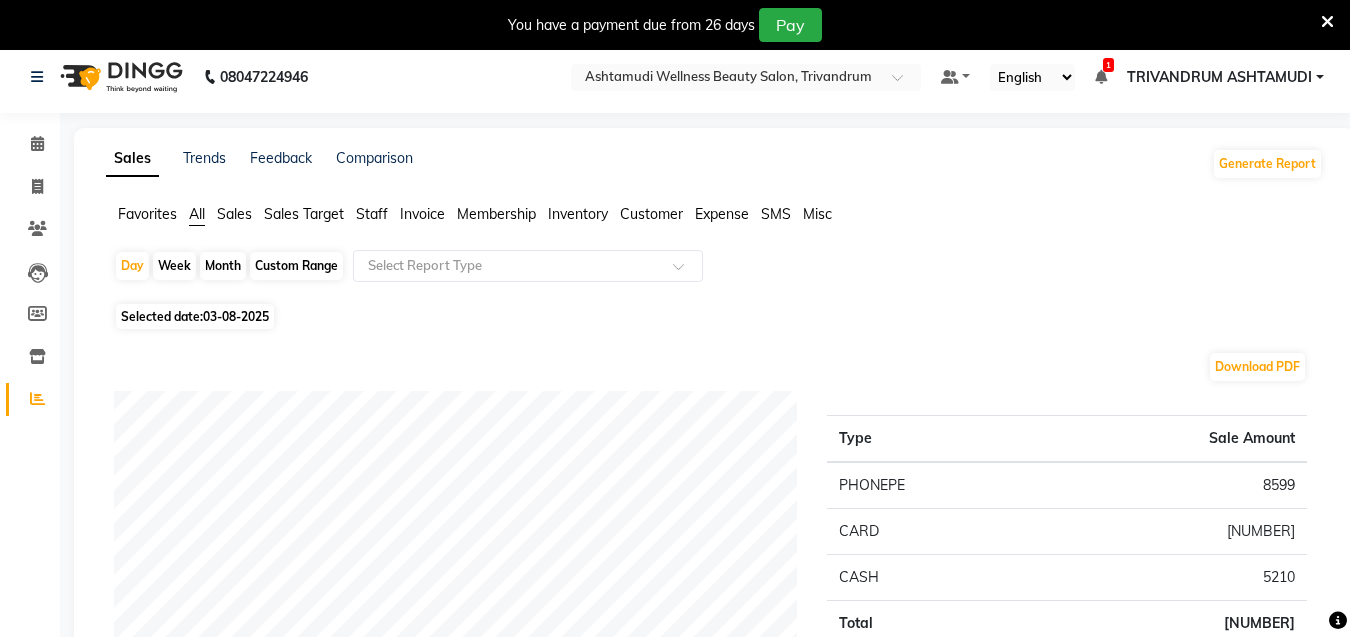 scroll, scrollTop: 0, scrollLeft: 0, axis: both 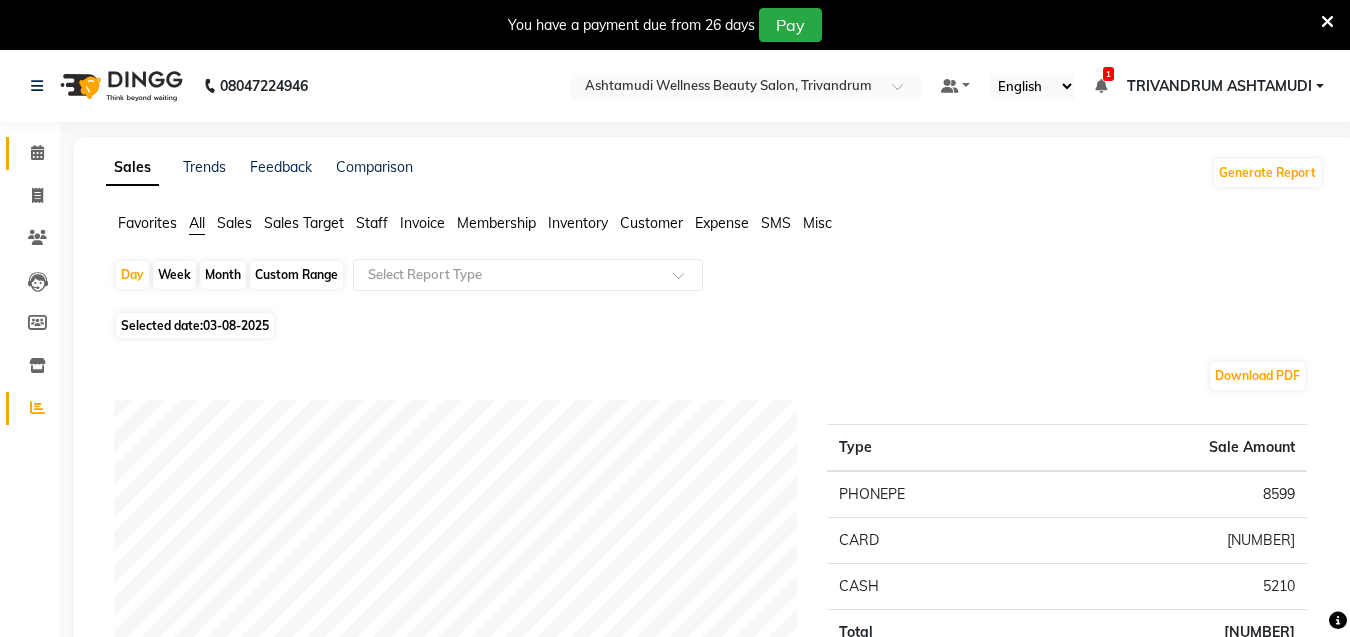 click 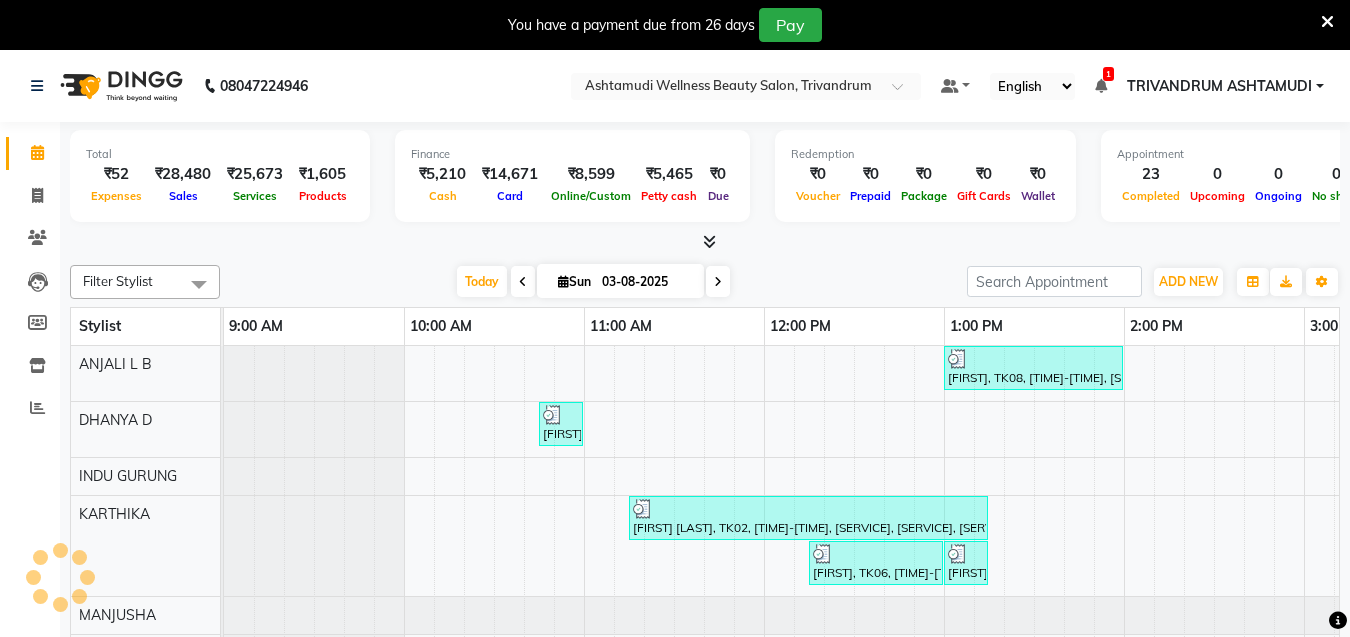 scroll, scrollTop: 0, scrollLeft: 1405, axis: horizontal 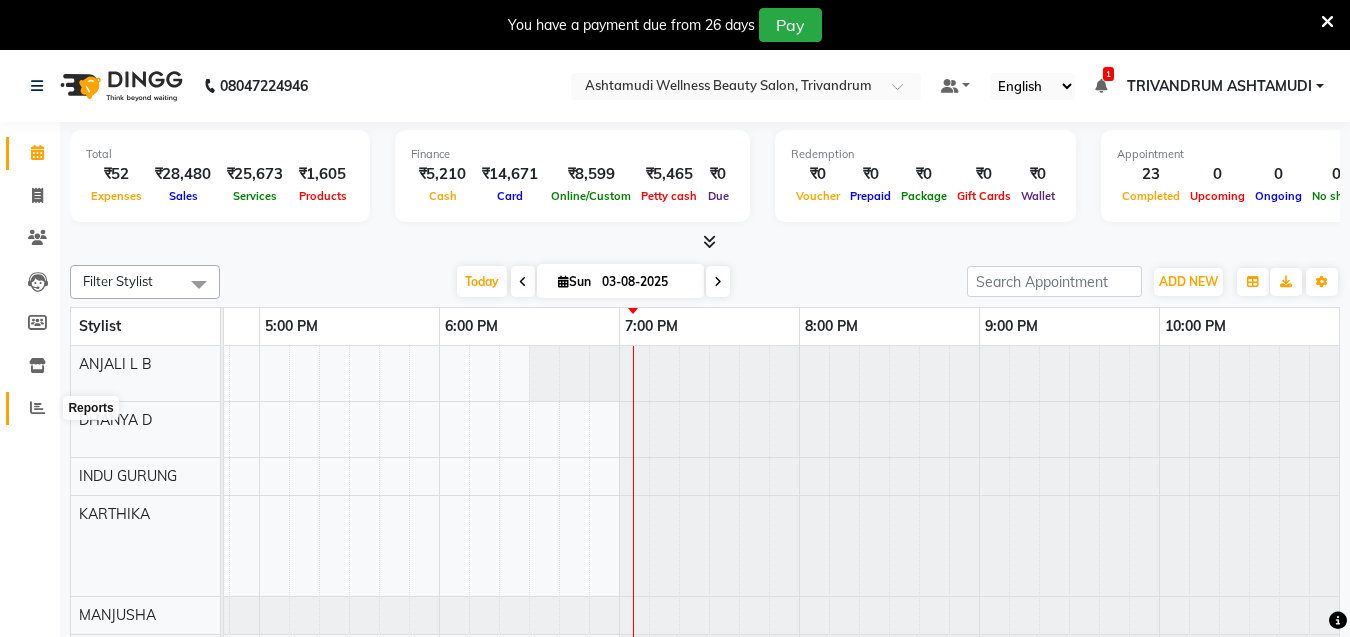 click 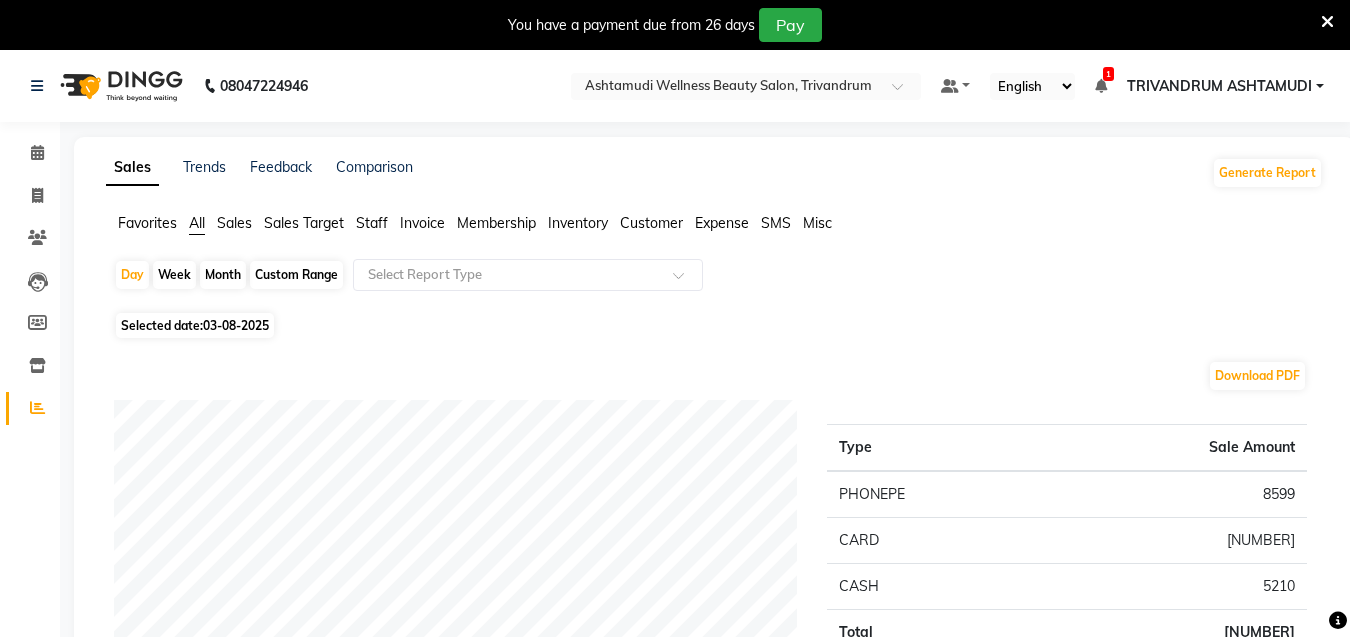 click on "Staff" 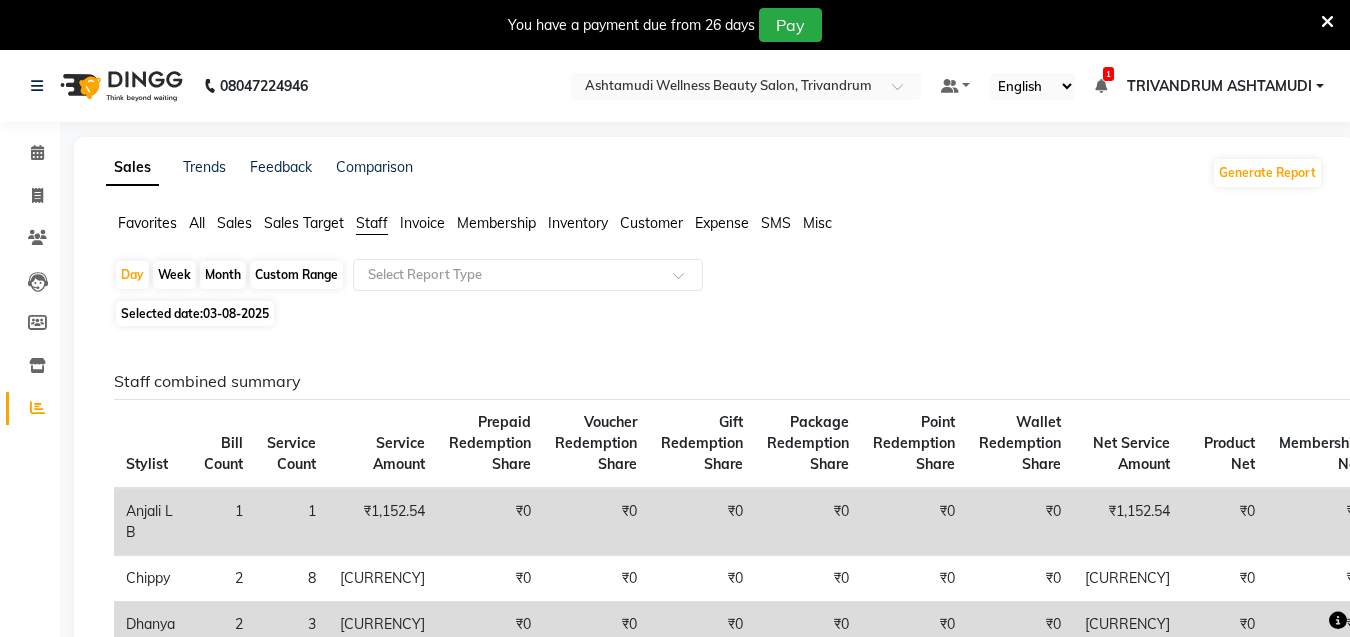 click on "Invoice" 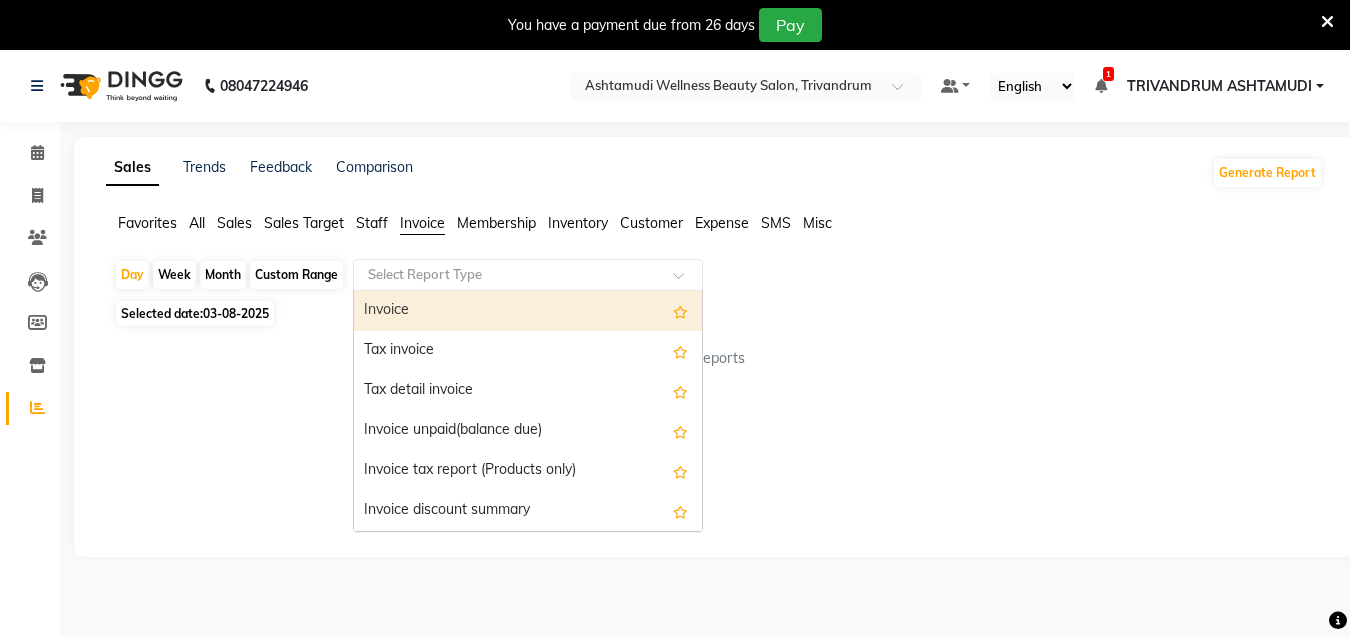 click 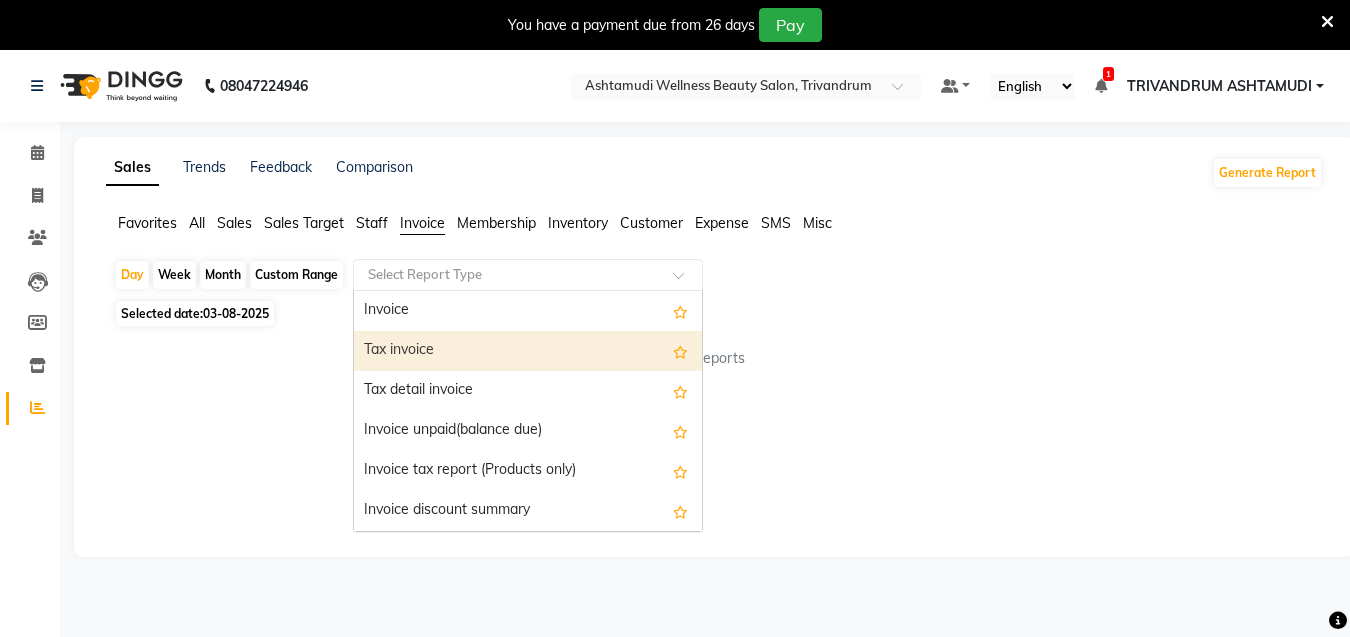 click on "Tax invoice" at bounding box center (528, 351) 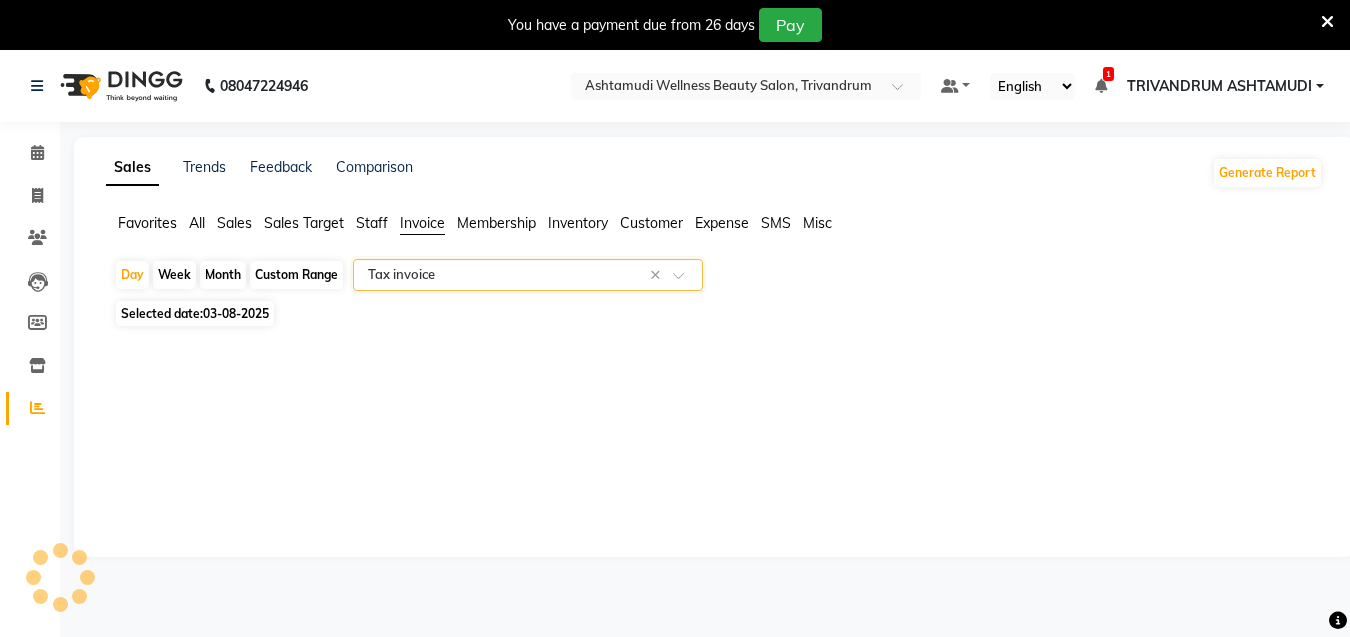 select on "full_report" 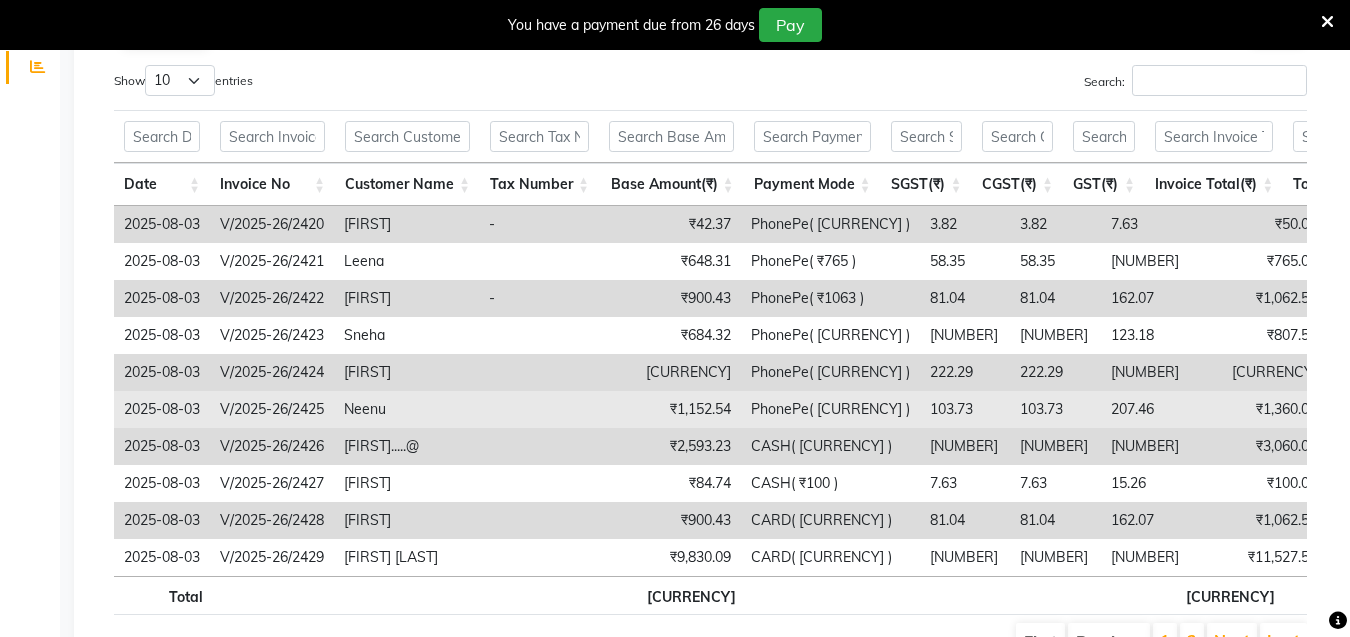 scroll, scrollTop: 61, scrollLeft: 0, axis: vertical 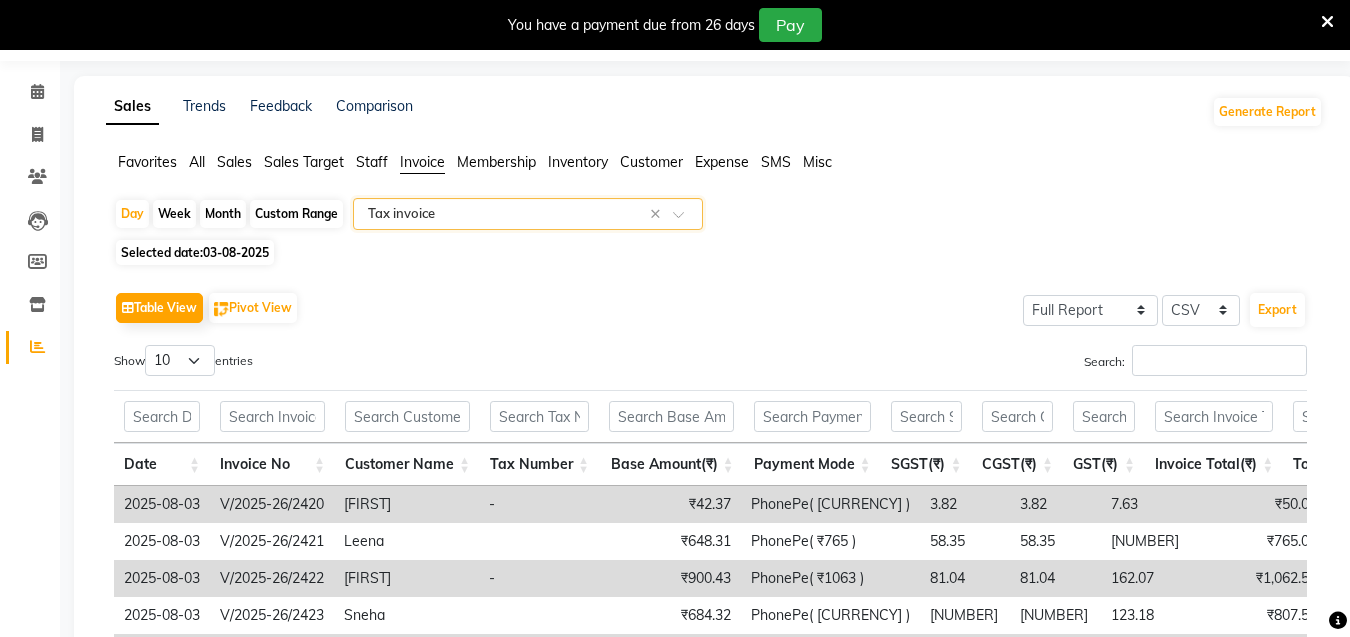 click on "Customer" 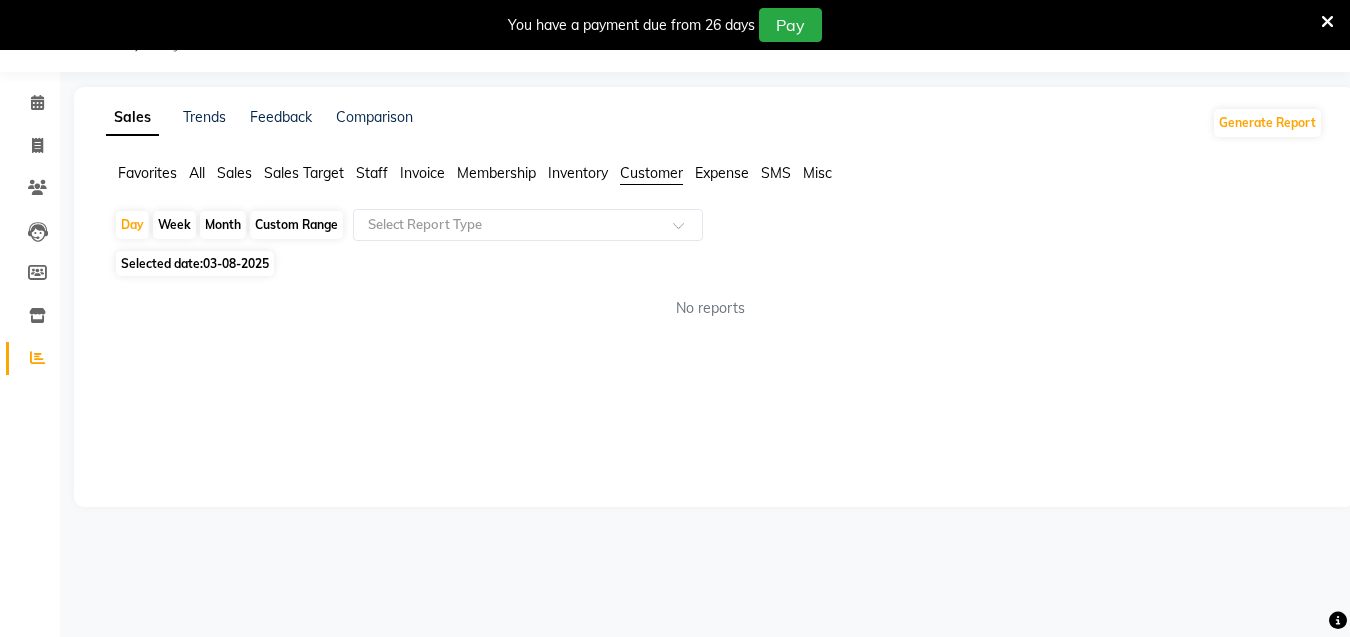 scroll, scrollTop: 50, scrollLeft: 0, axis: vertical 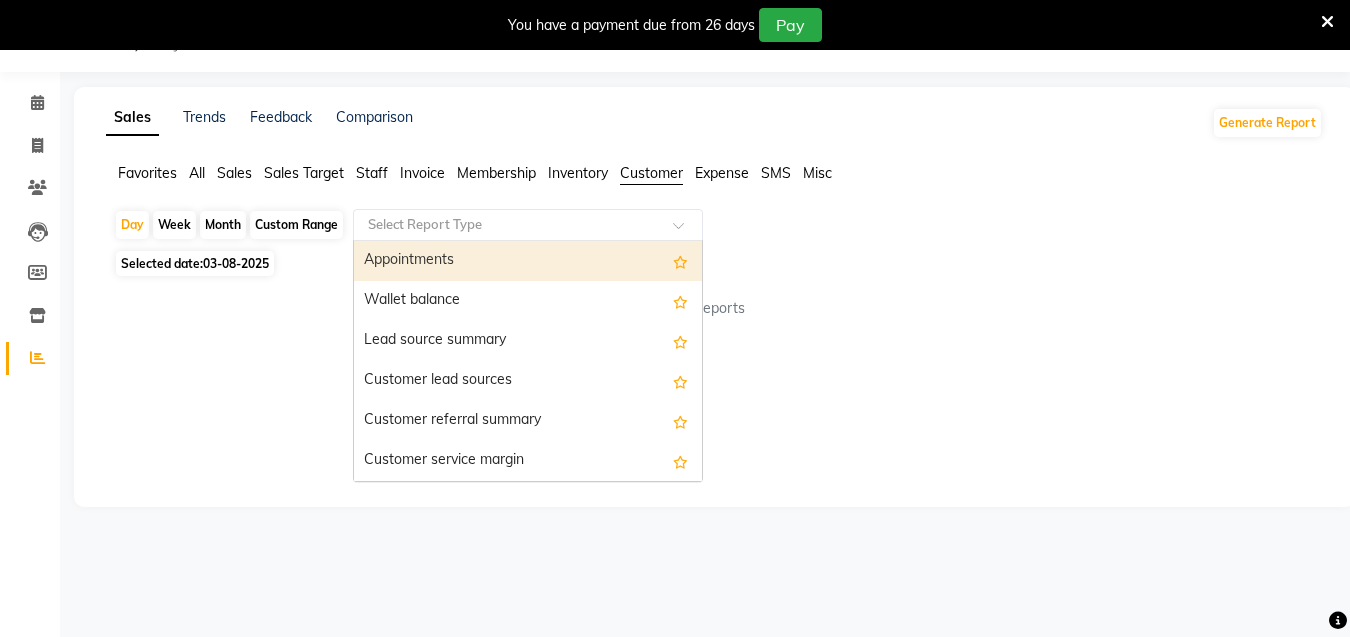 click on "Select Report Type" 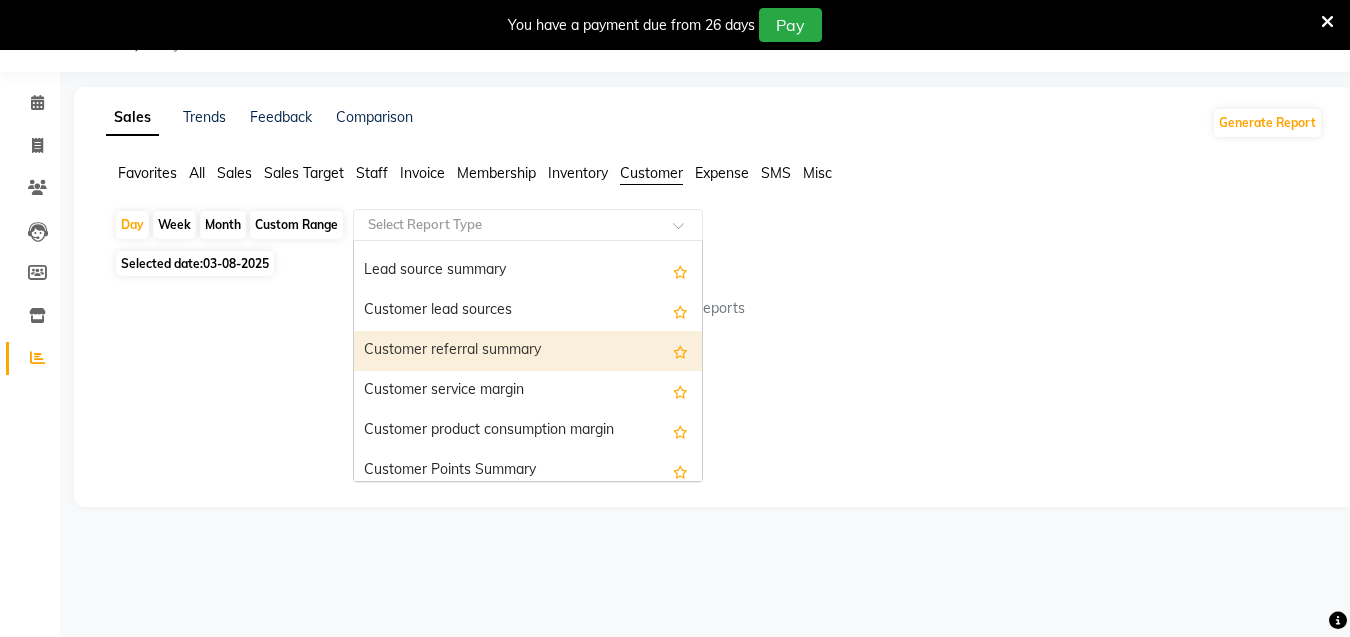 scroll, scrollTop: 160, scrollLeft: 0, axis: vertical 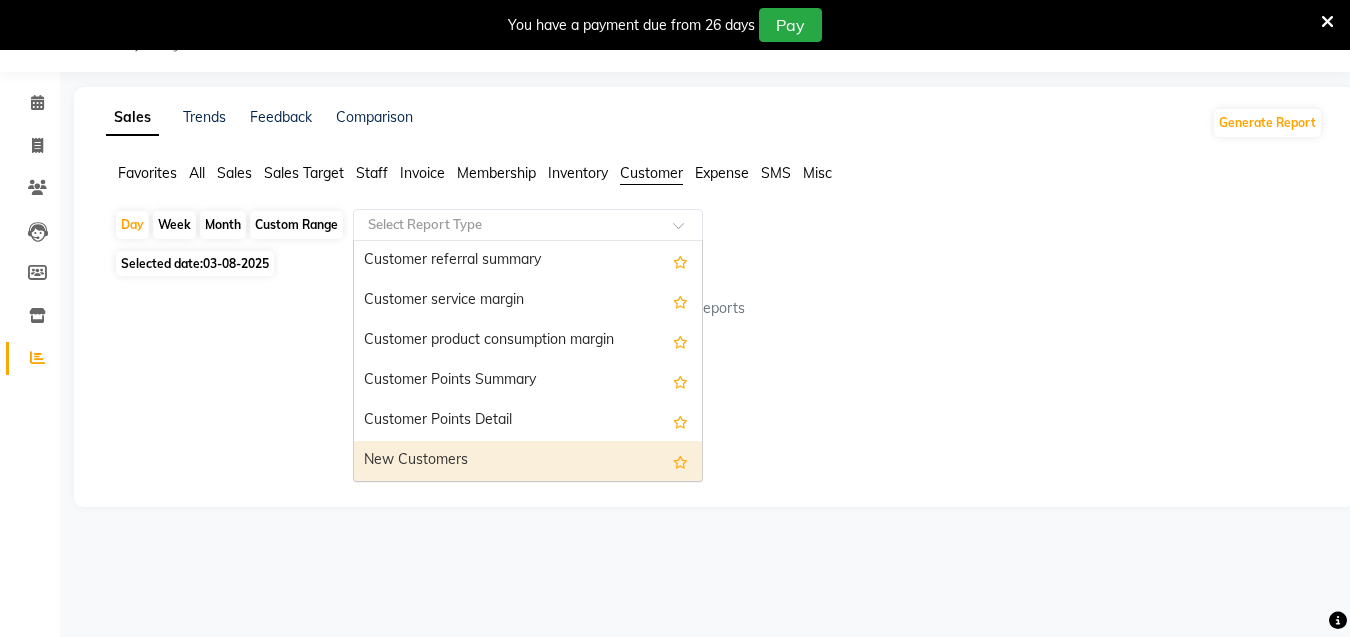 click on "New Customers" at bounding box center [528, 461] 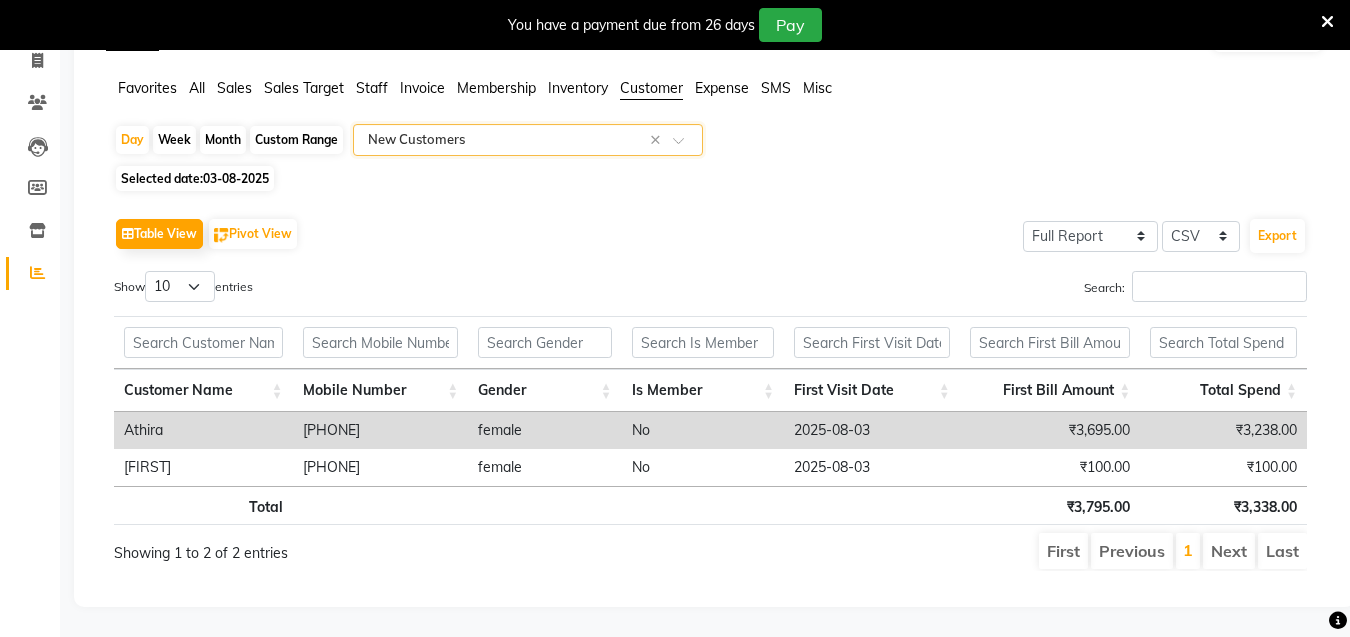 scroll, scrollTop: 150, scrollLeft: 0, axis: vertical 